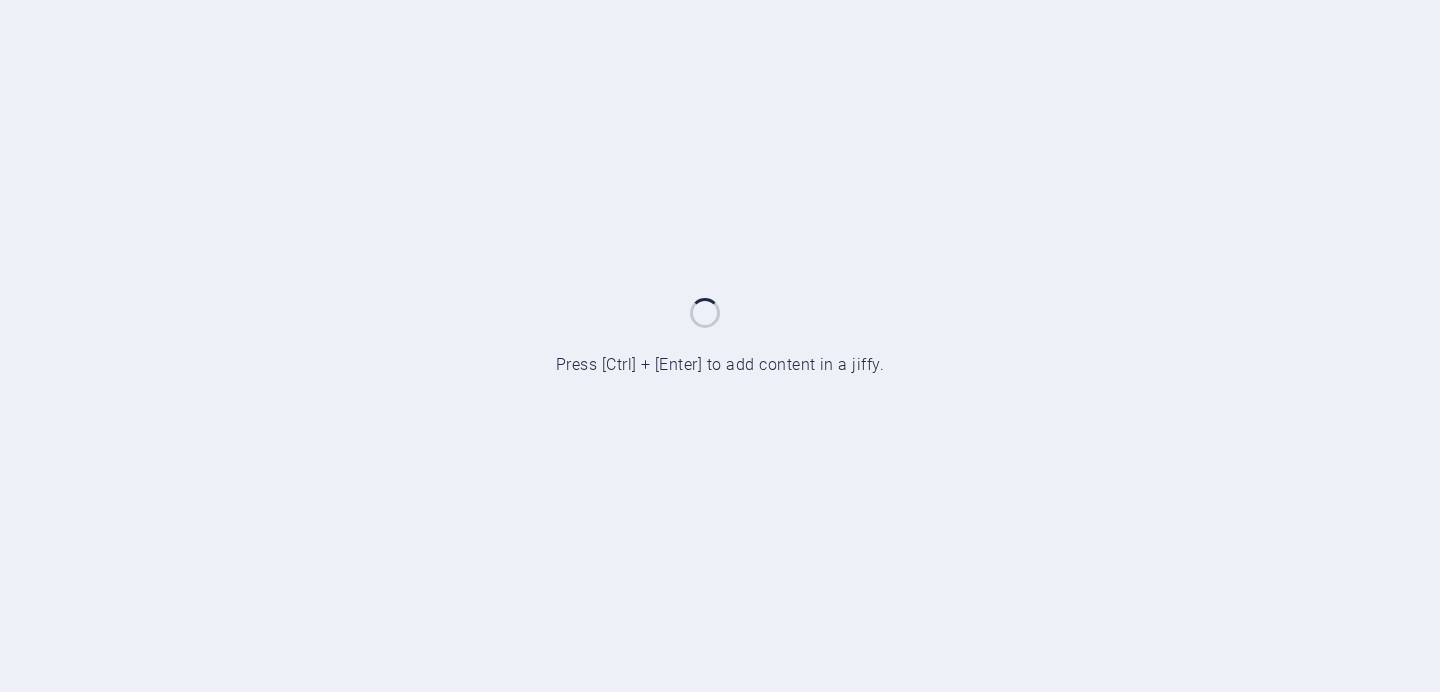 scroll, scrollTop: 0, scrollLeft: 0, axis: both 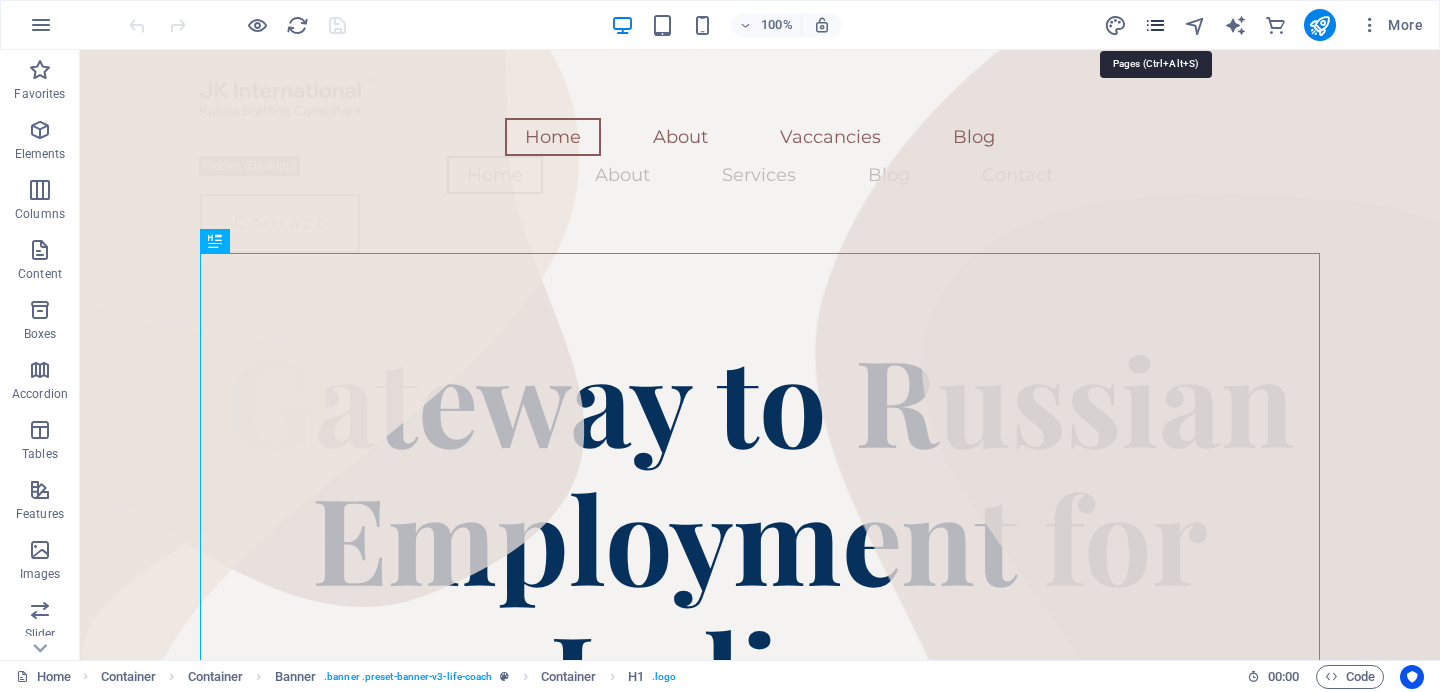 click at bounding box center [1155, 25] 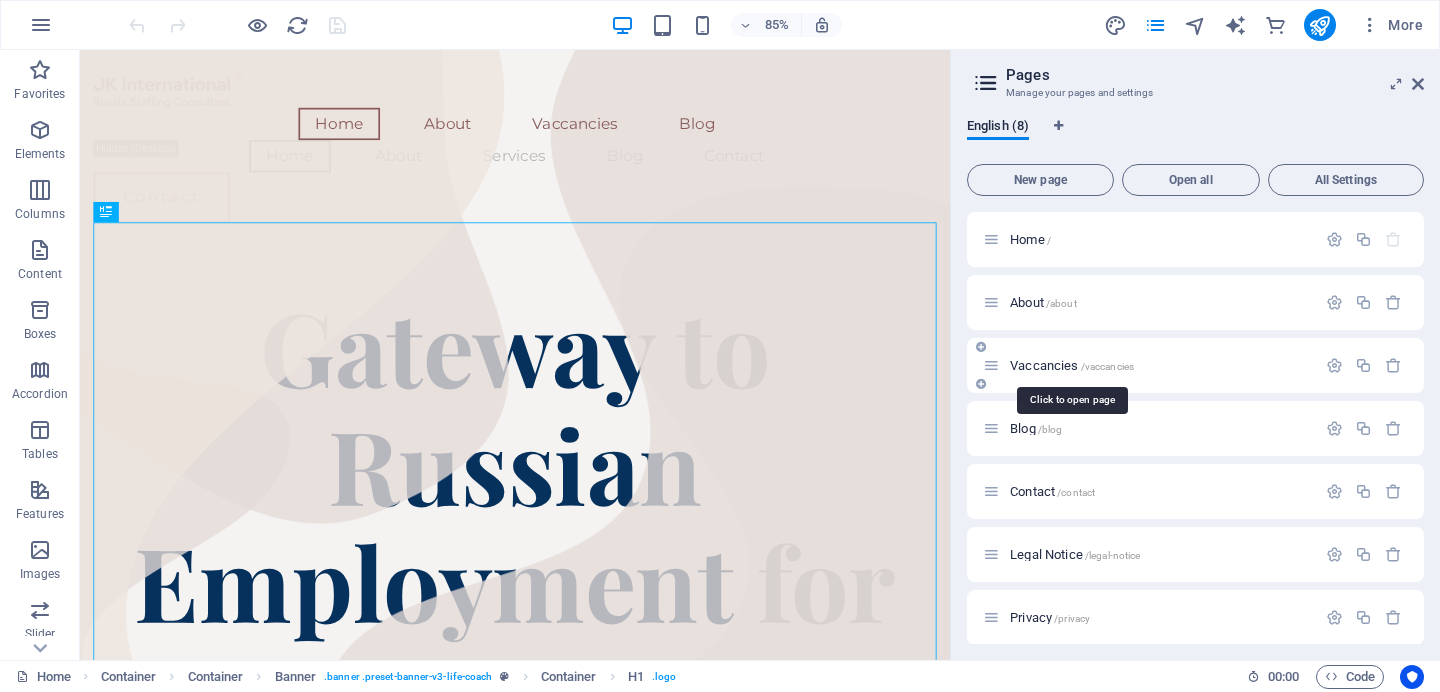 click on "Vaccancies /vaccancies" at bounding box center [1072, 365] 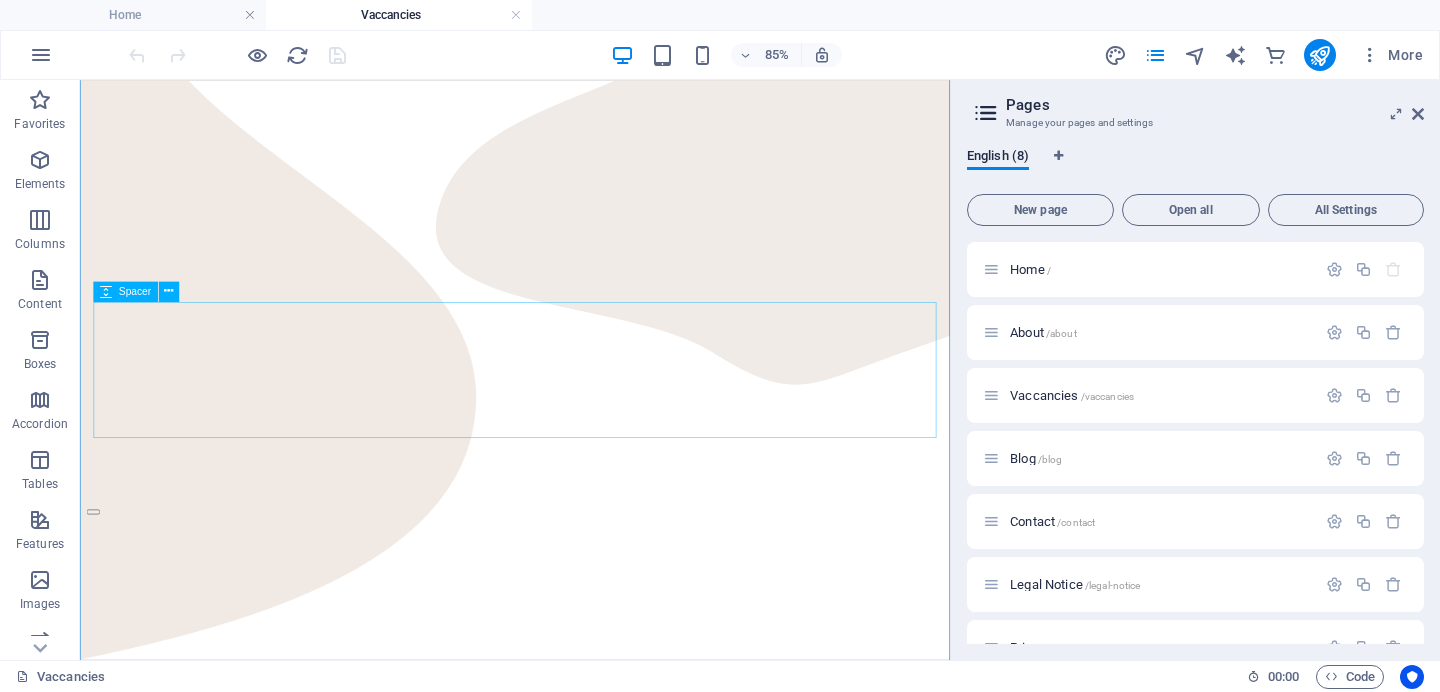 scroll, scrollTop: 756, scrollLeft: 0, axis: vertical 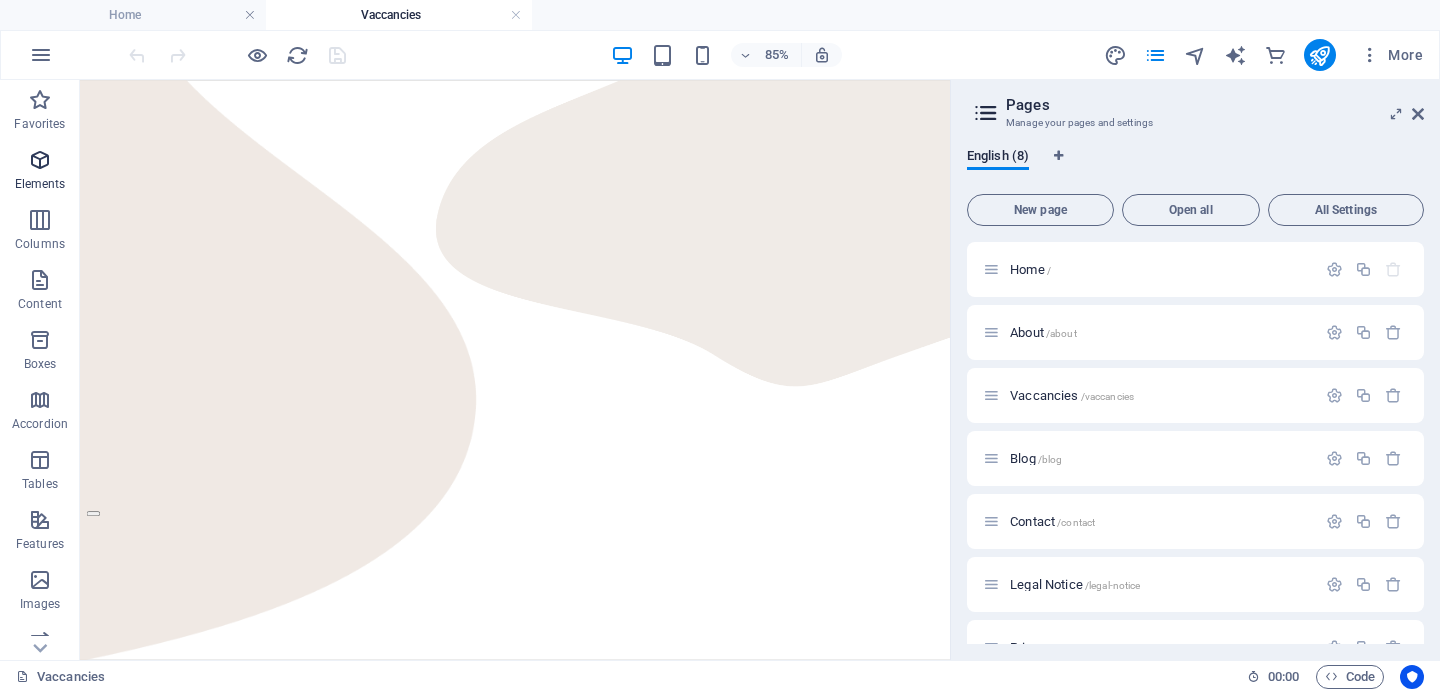 click at bounding box center [40, 160] 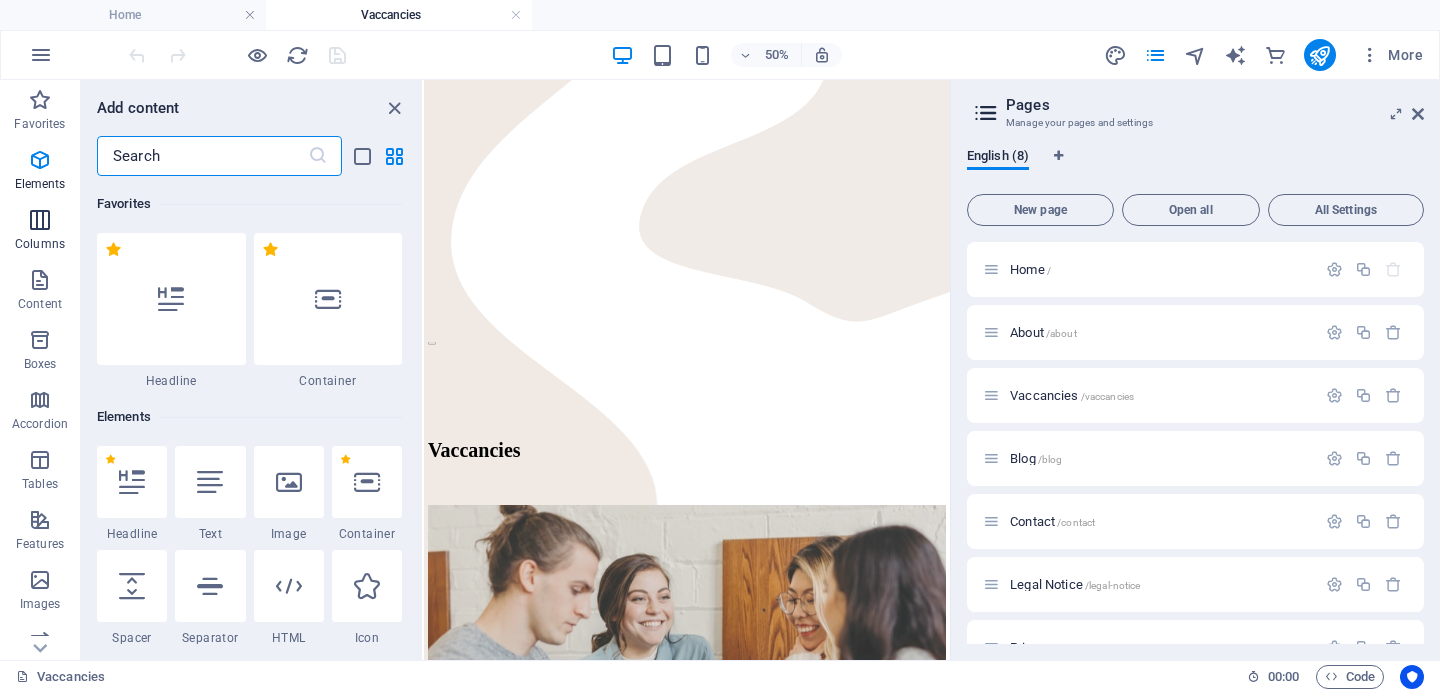 scroll, scrollTop: 808, scrollLeft: 0, axis: vertical 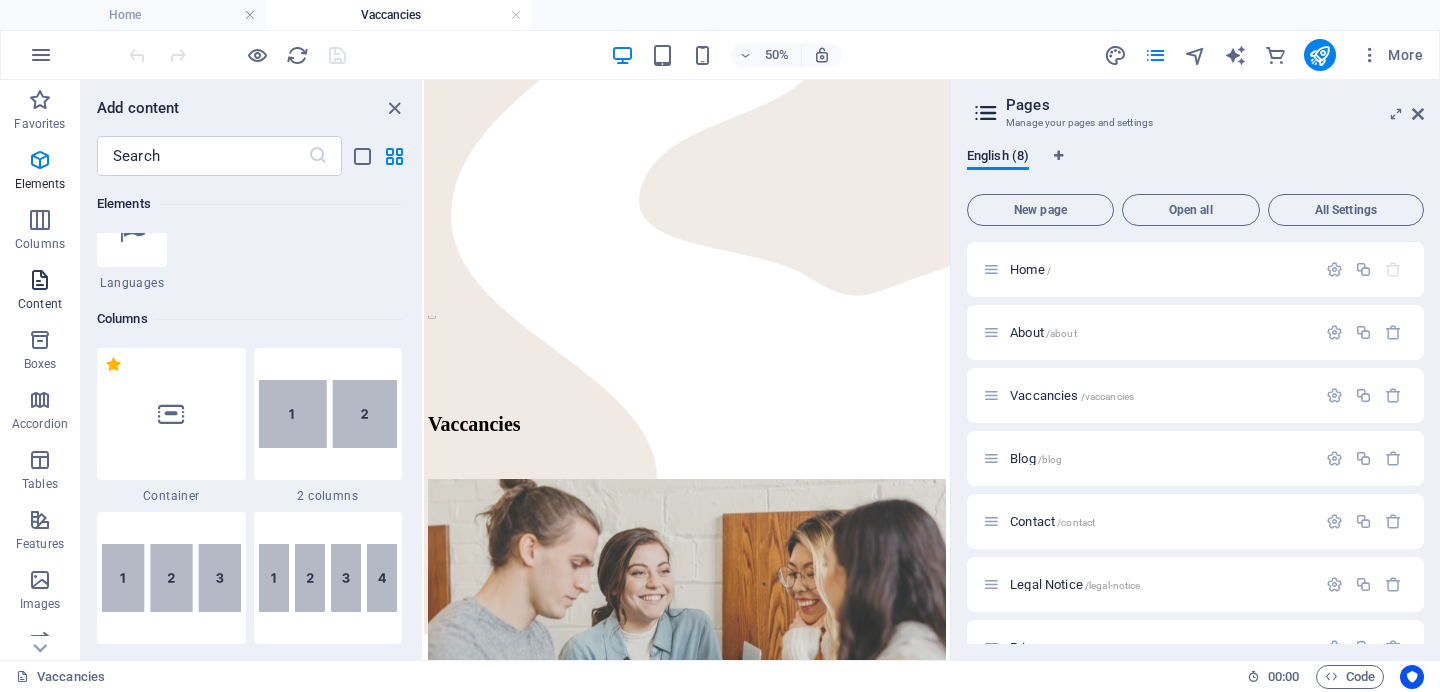 click at bounding box center (40, 280) 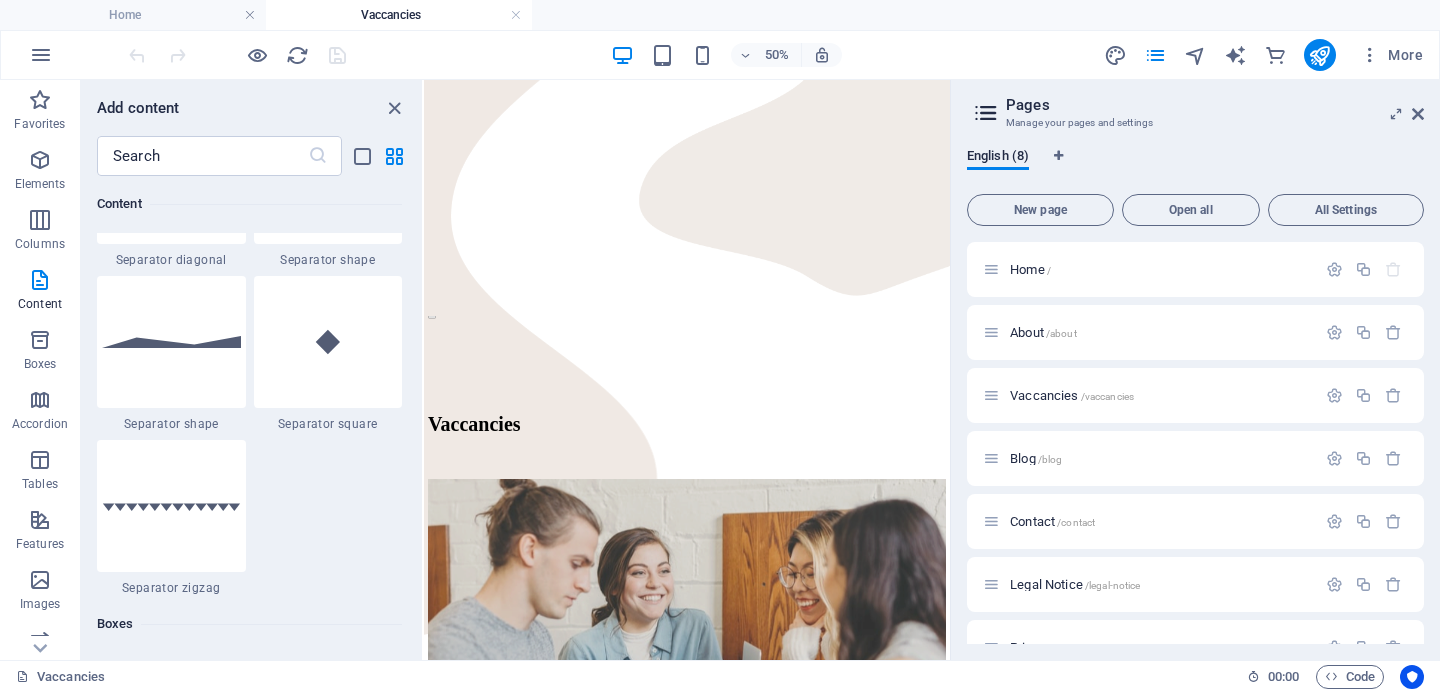 scroll, scrollTop: 5100, scrollLeft: 0, axis: vertical 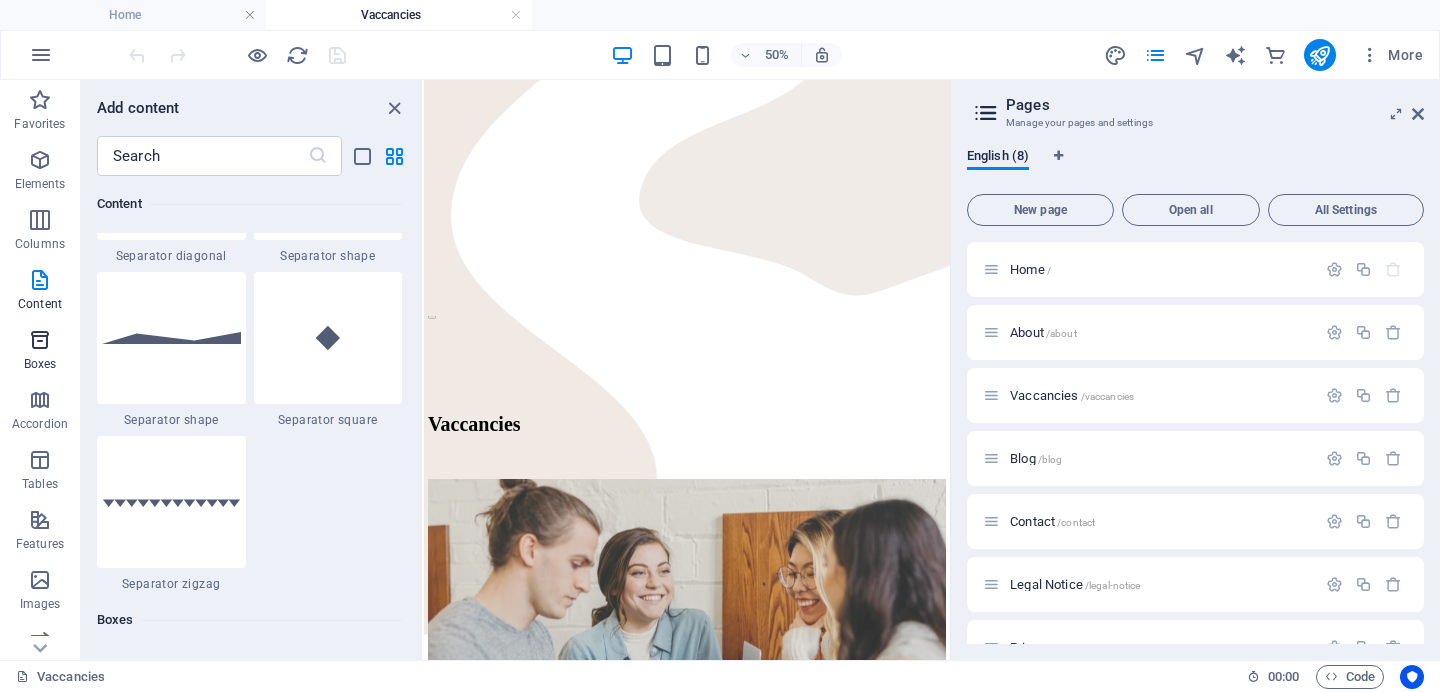 click at bounding box center (40, 340) 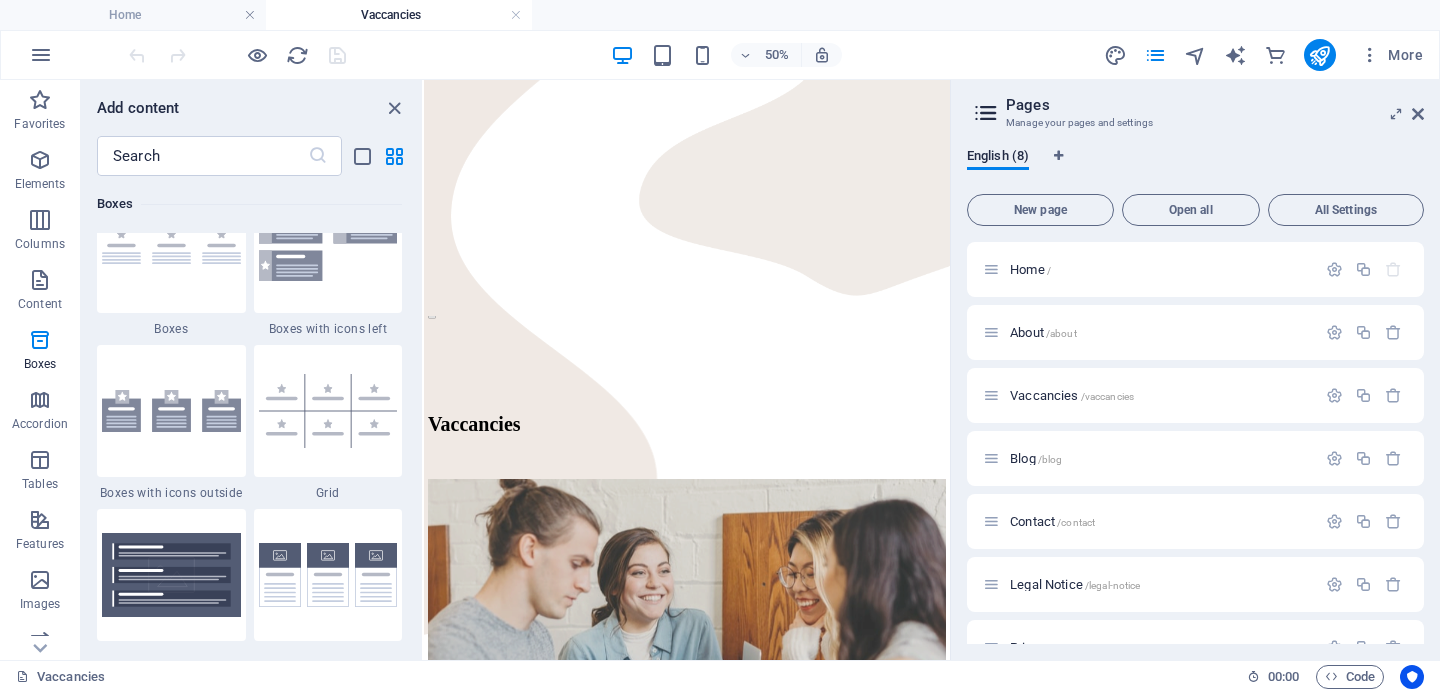 scroll, scrollTop: 5734, scrollLeft: 0, axis: vertical 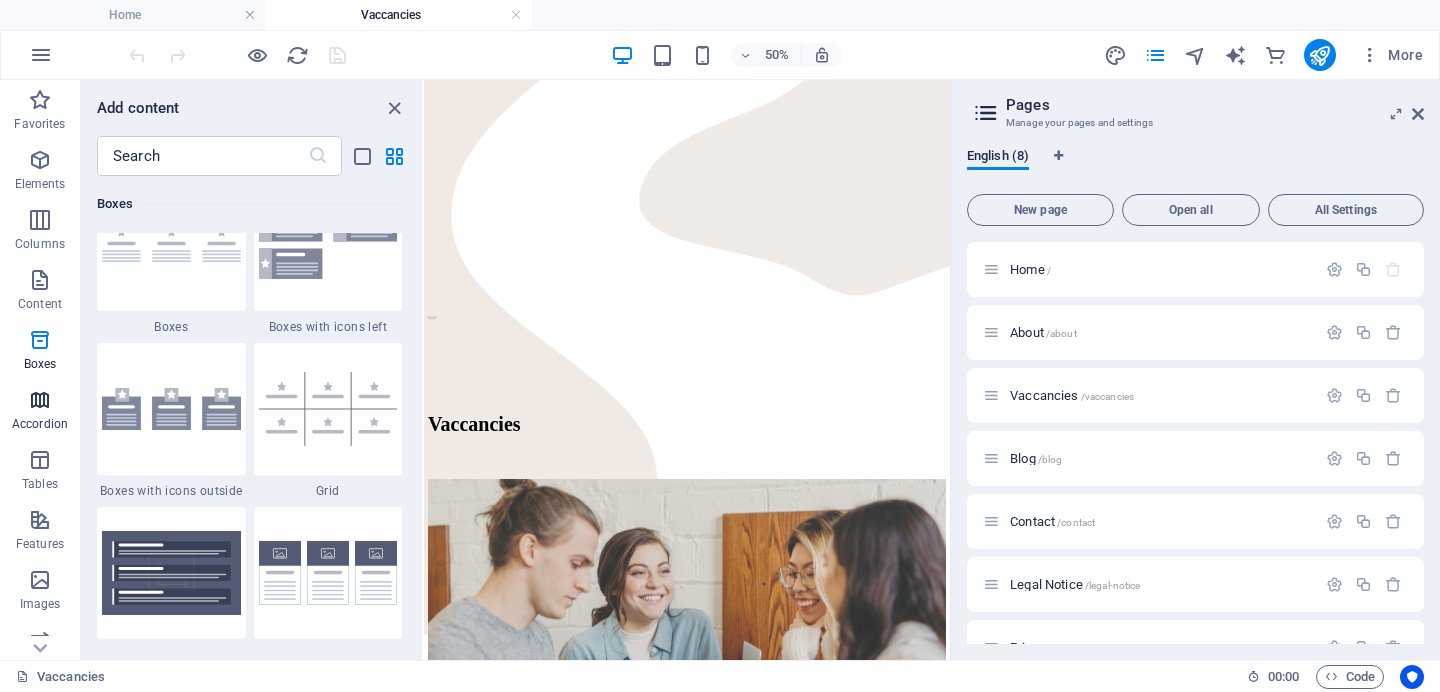 click at bounding box center (40, 400) 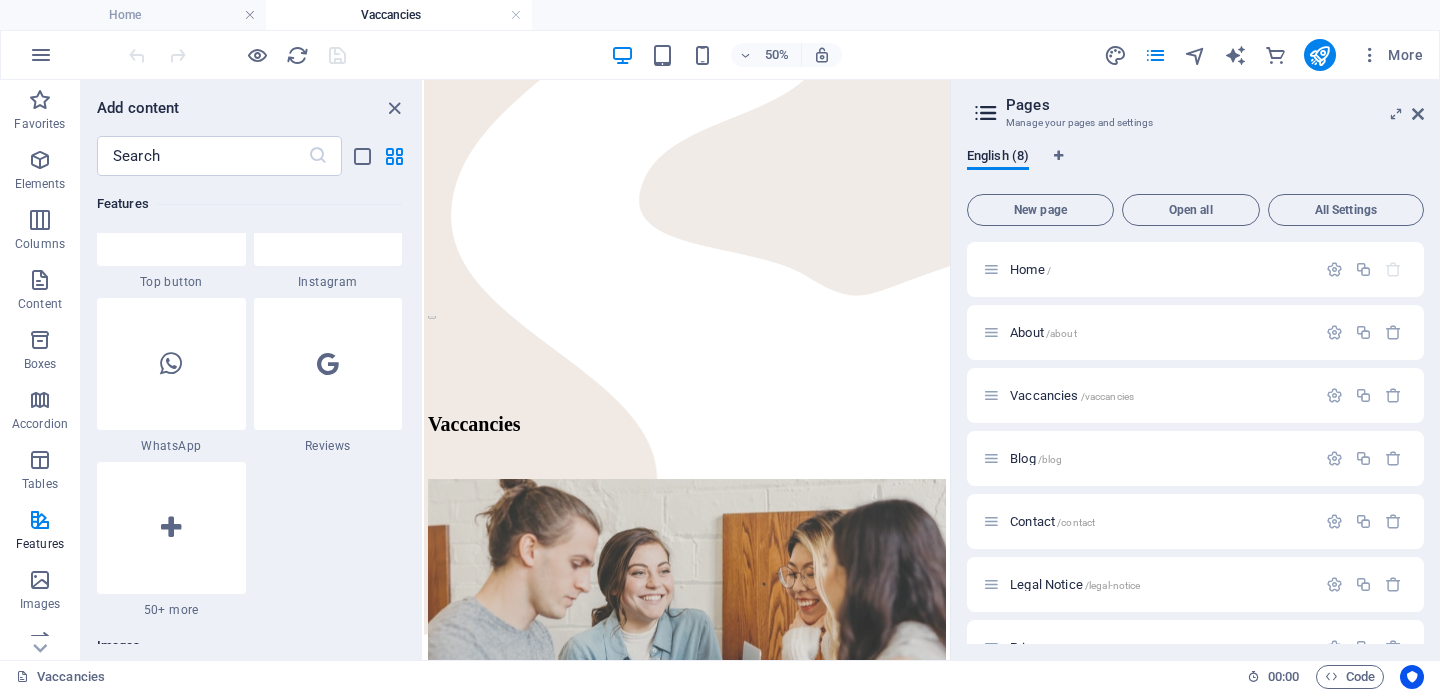 scroll, scrollTop: 9705, scrollLeft: 0, axis: vertical 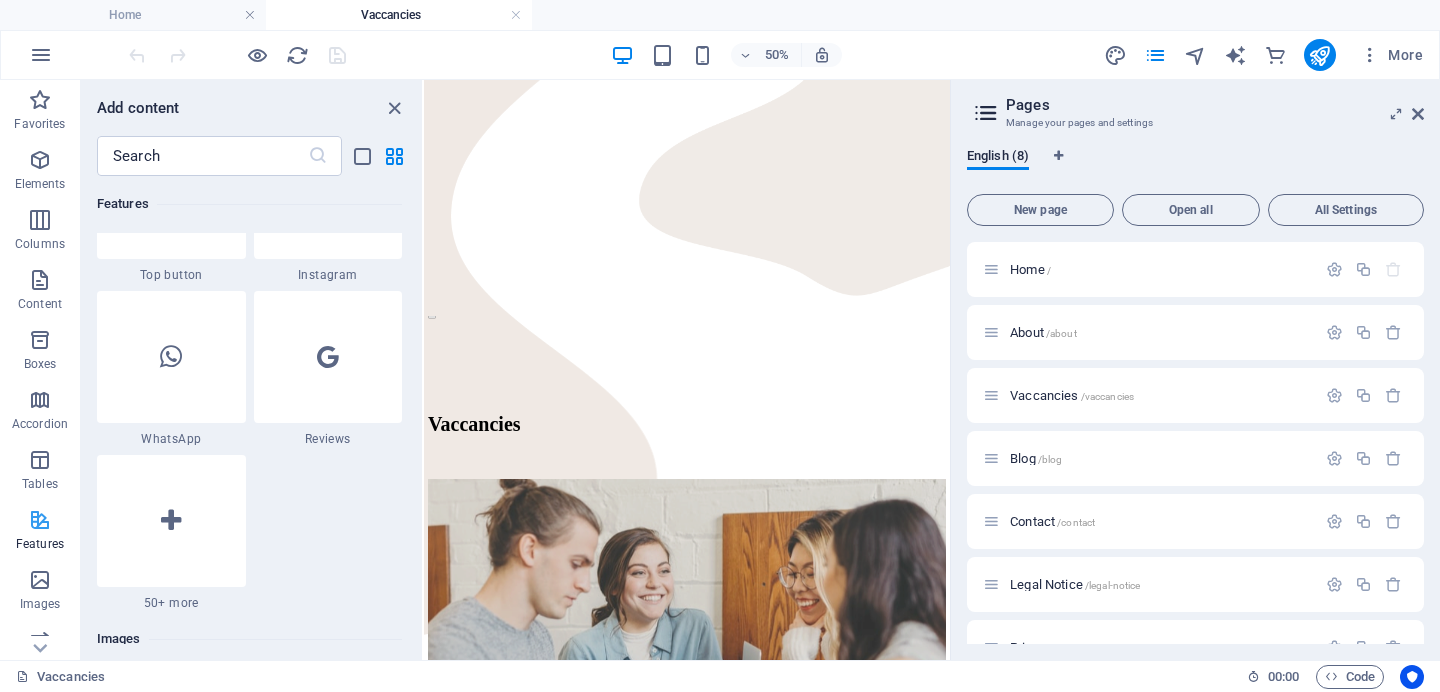 click at bounding box center [40, 520] 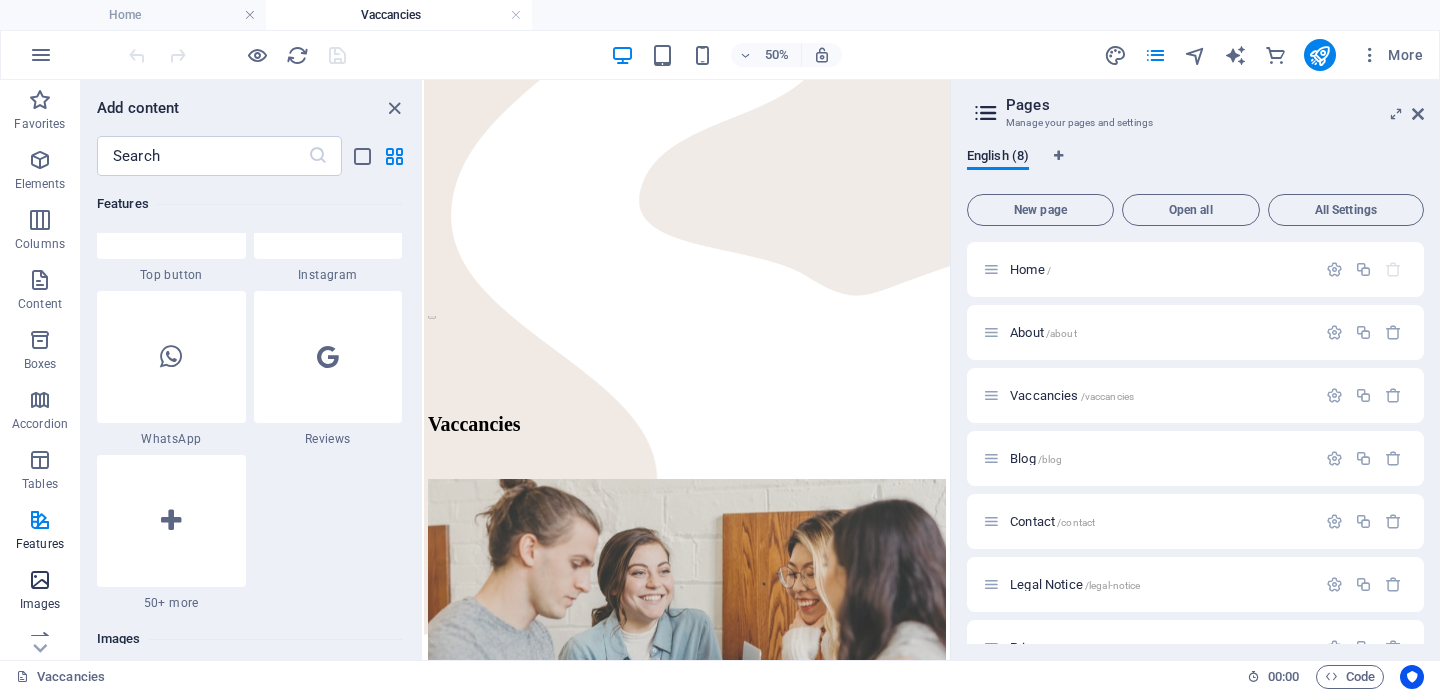 click at bounding box center (40, 580) 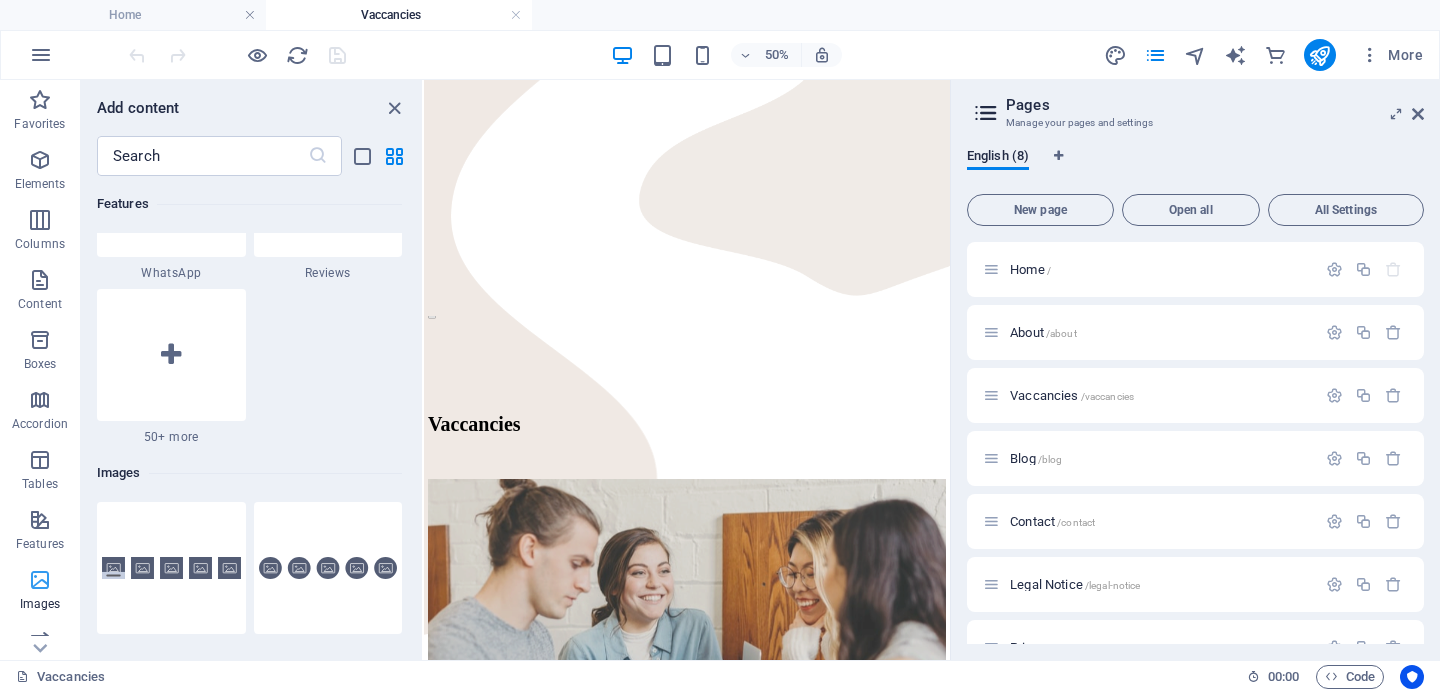 scroll, scrollTop: 10140, scrollLeft: 0, axis: vertical 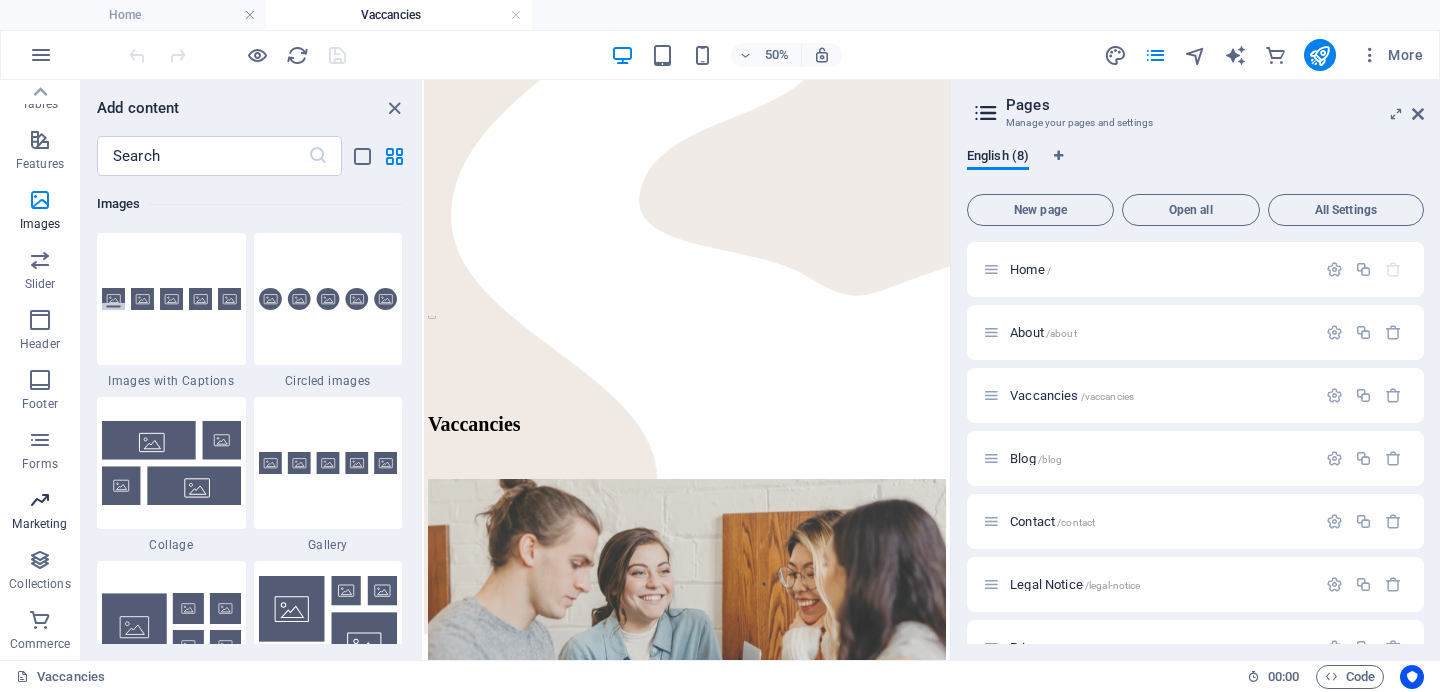 click on "Marketing" at bounding box center [40, 512] 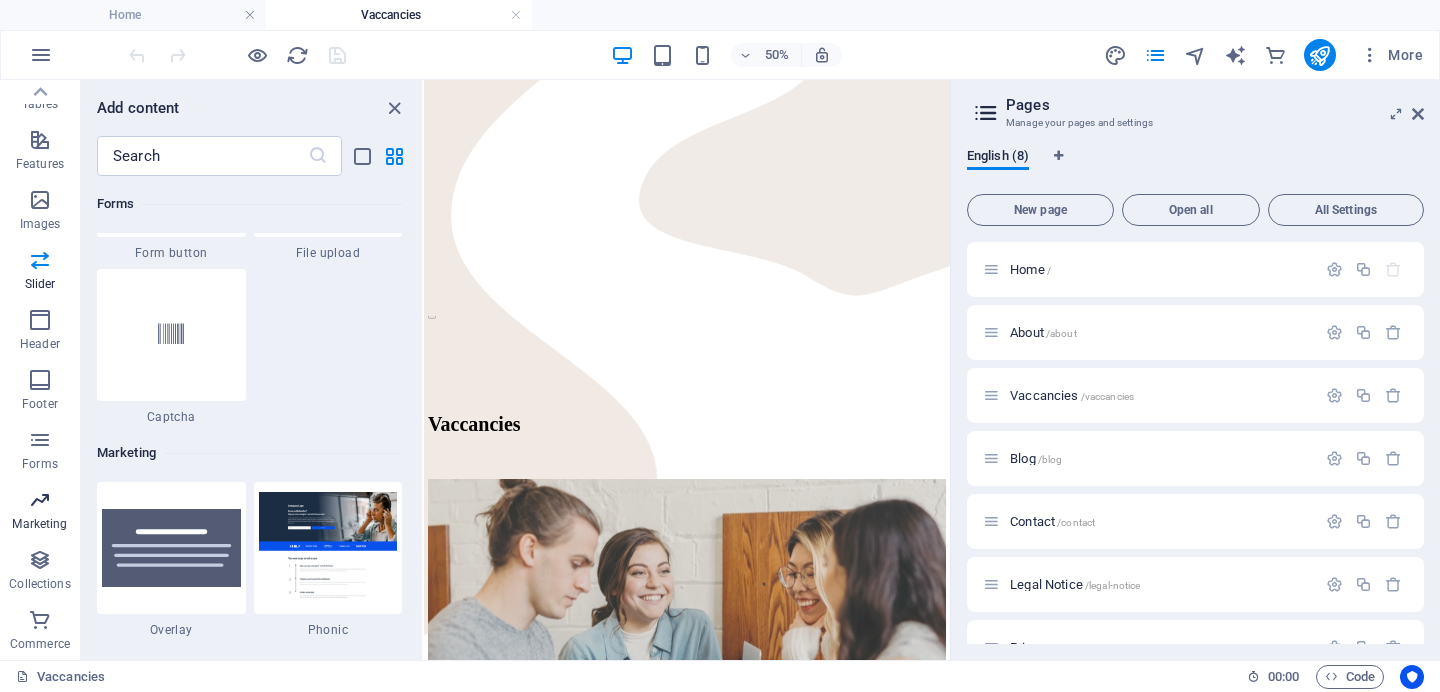 scroll, scrollTop: 16289, scrollLeft: 0, axis: vertical 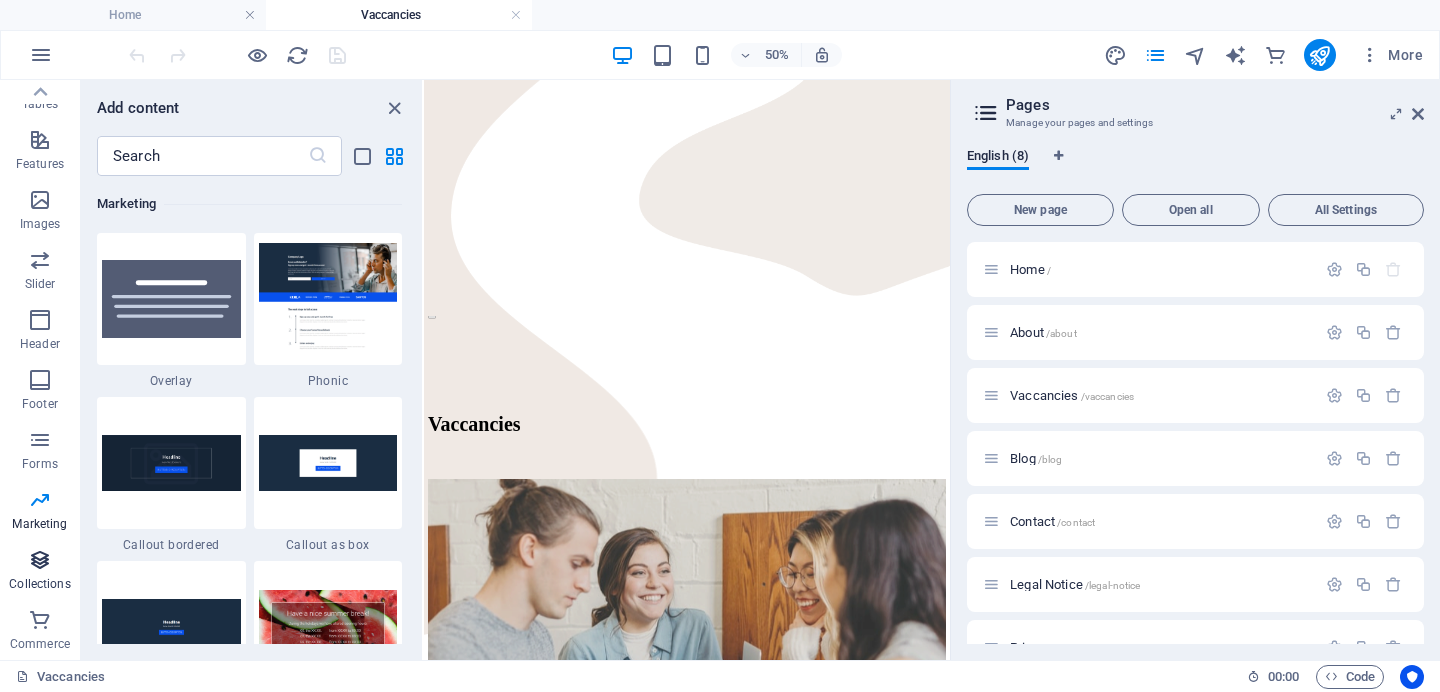click at bounding box center [40, 560] 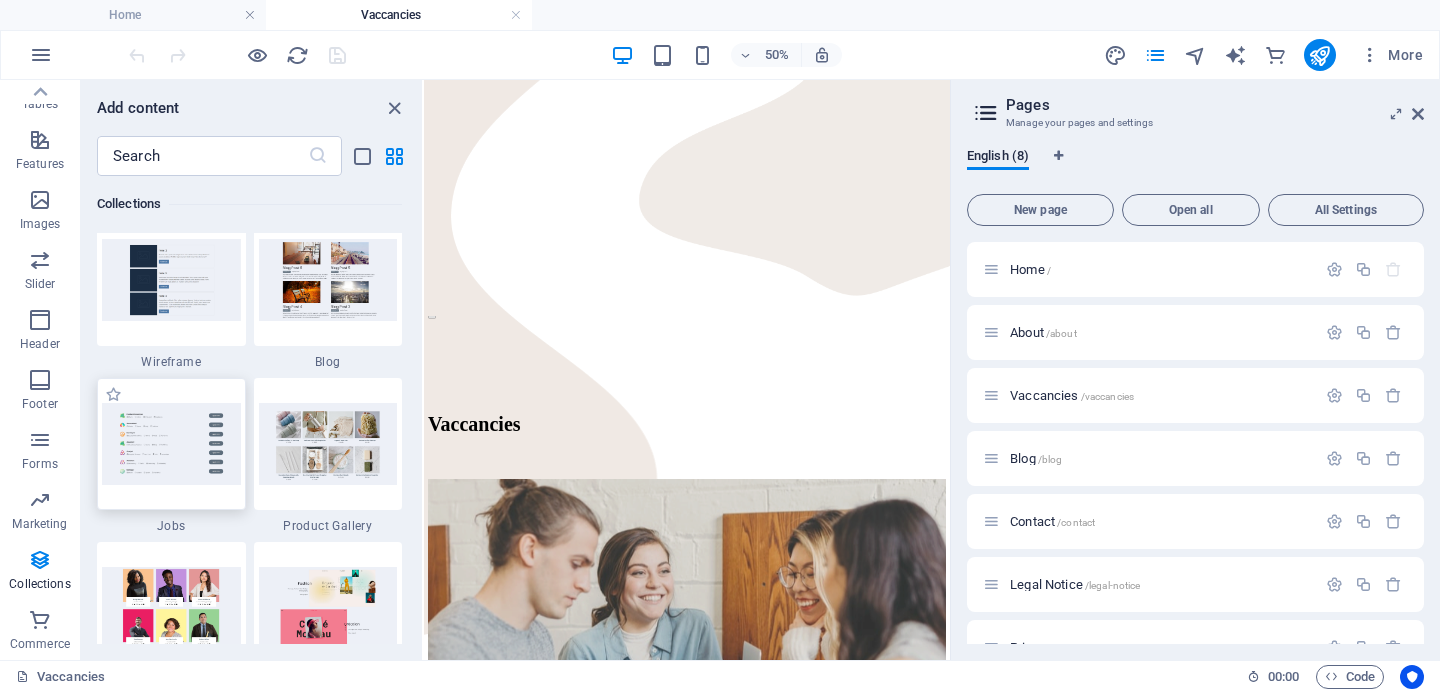 scroll, scrollTop: 18367, scrollLeft: 0, axis: vertical 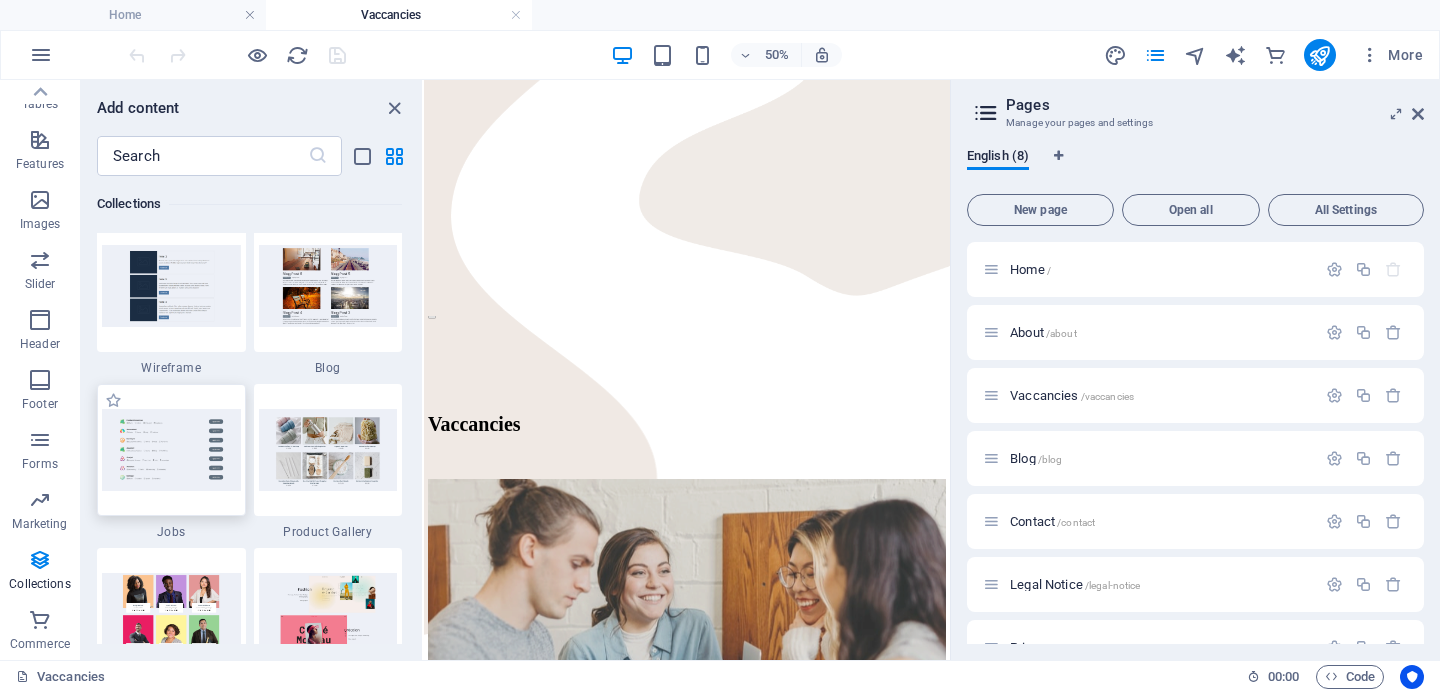 click at bounding box center (171, 449) 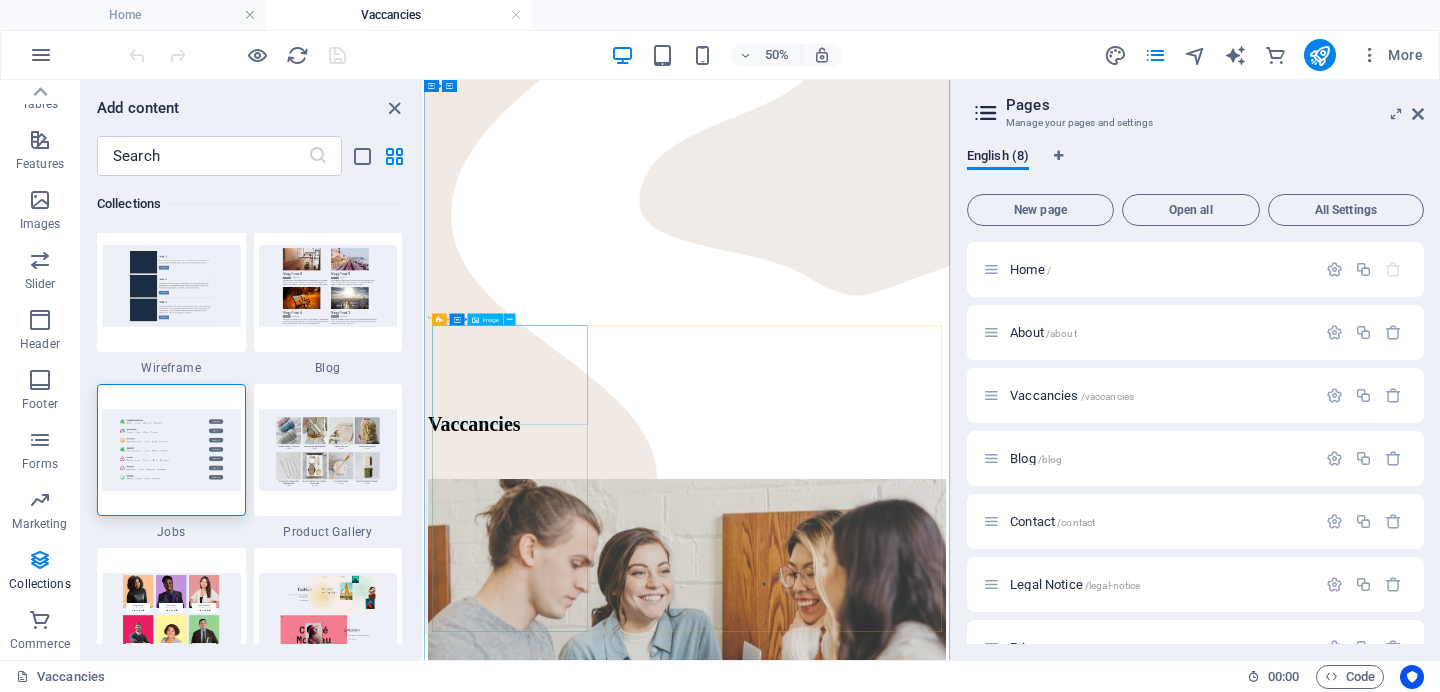 click on "Cards   Container   Image" at bounding box center [477, 319] 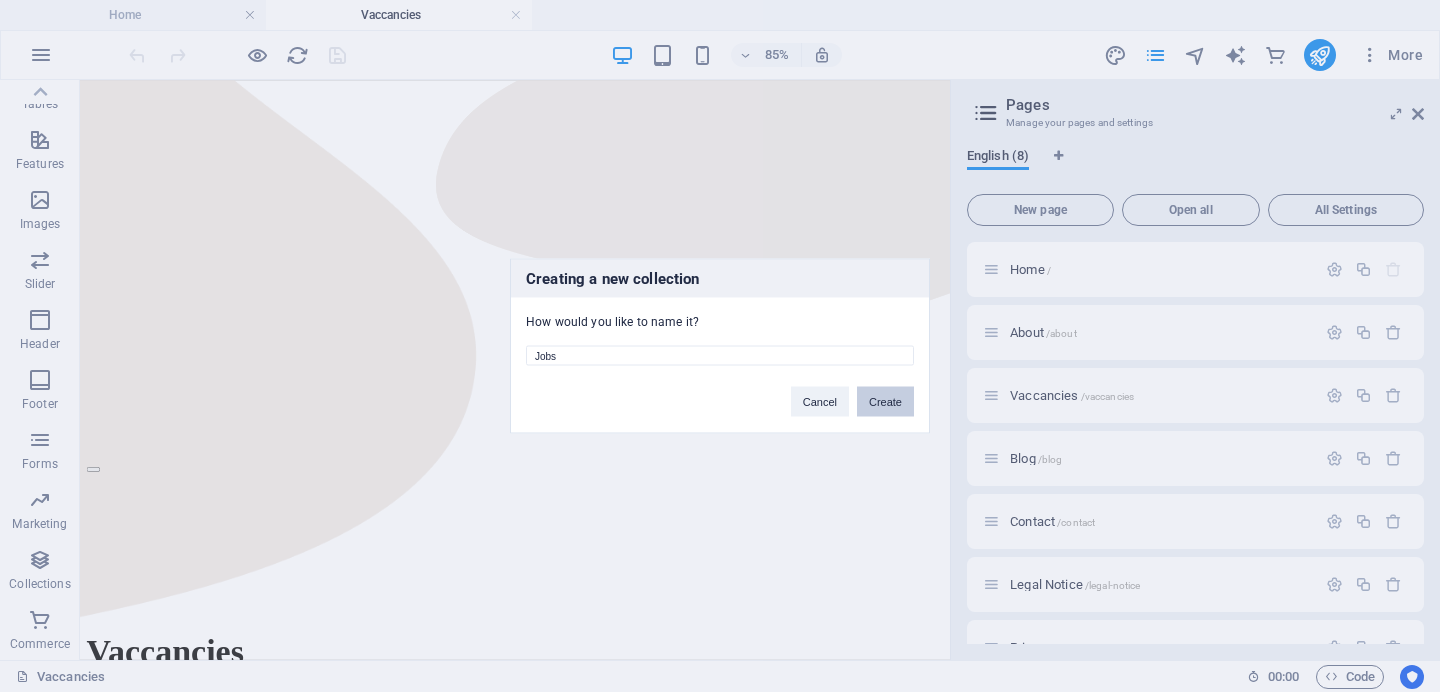 click on "Create" at bounding box center [885, 402] 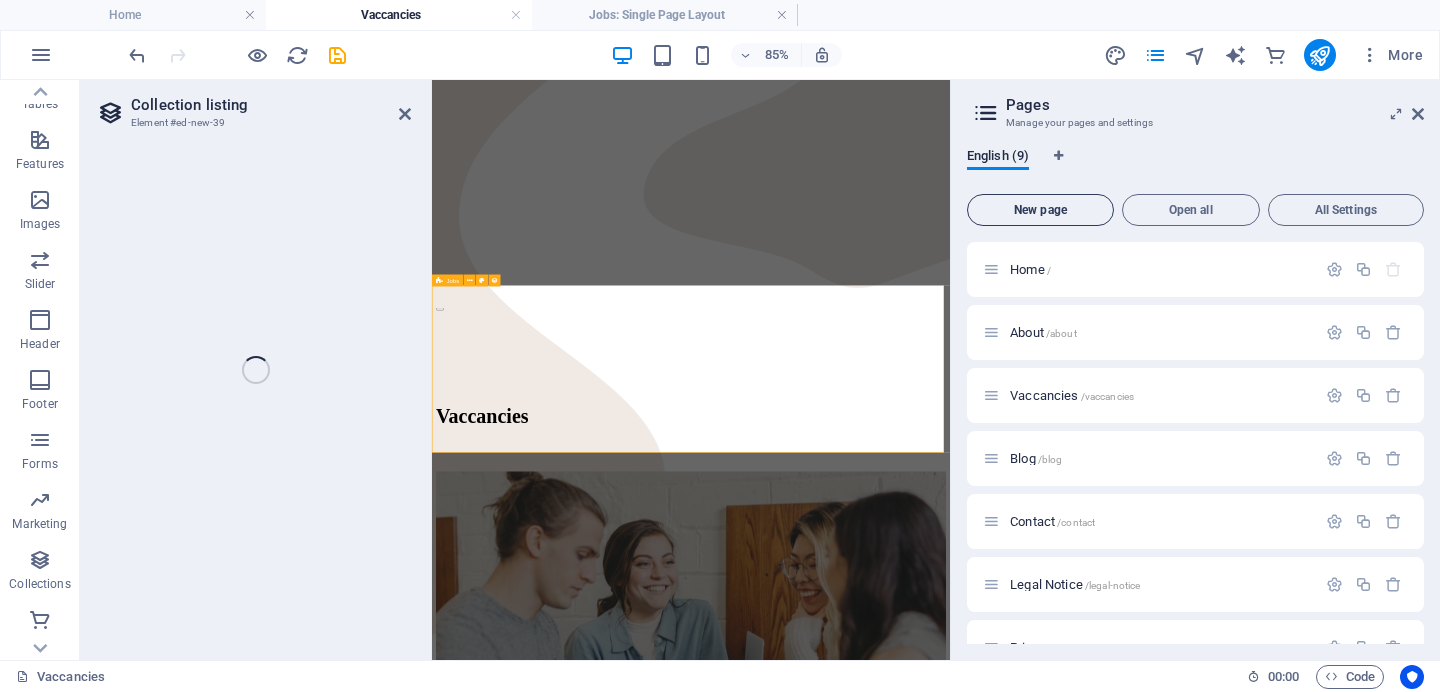select on "689436b5aecac1cd7209b25c" 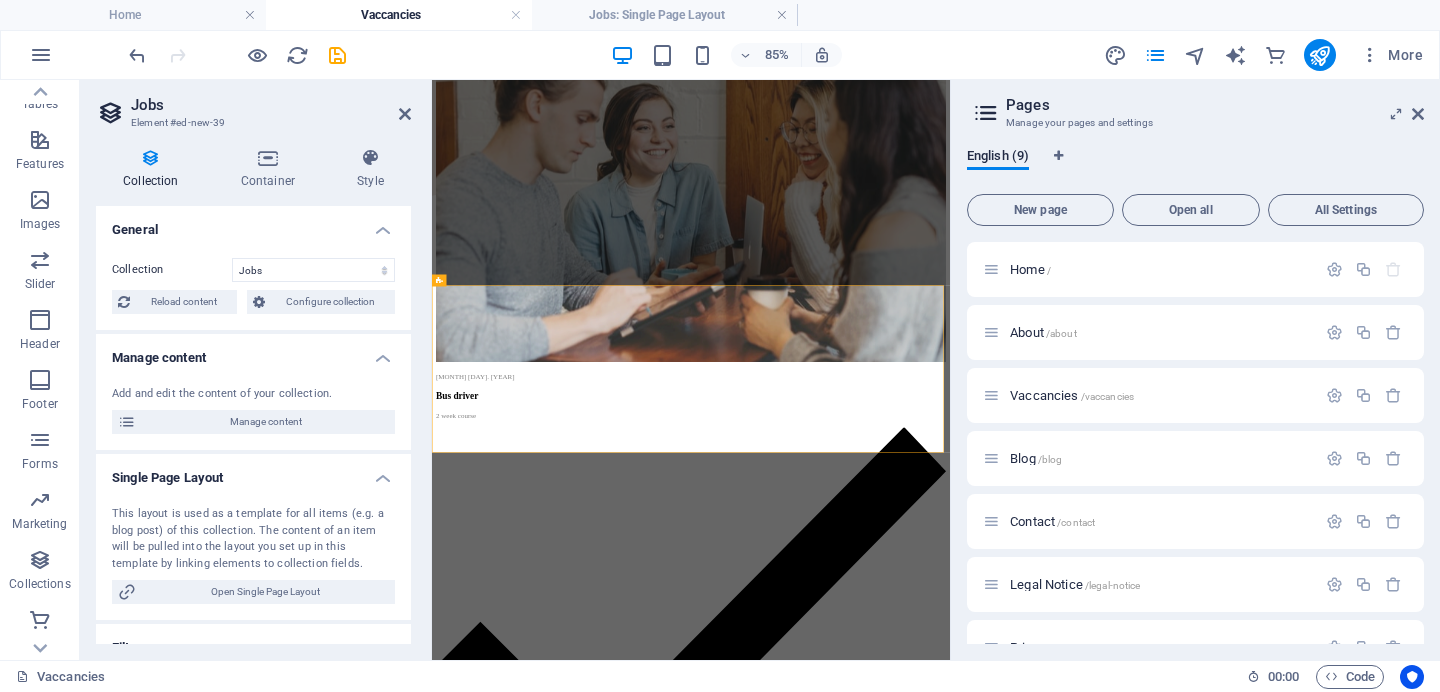 click on "Home About Vaccancies Blog" at bounding box center [950, -1455] 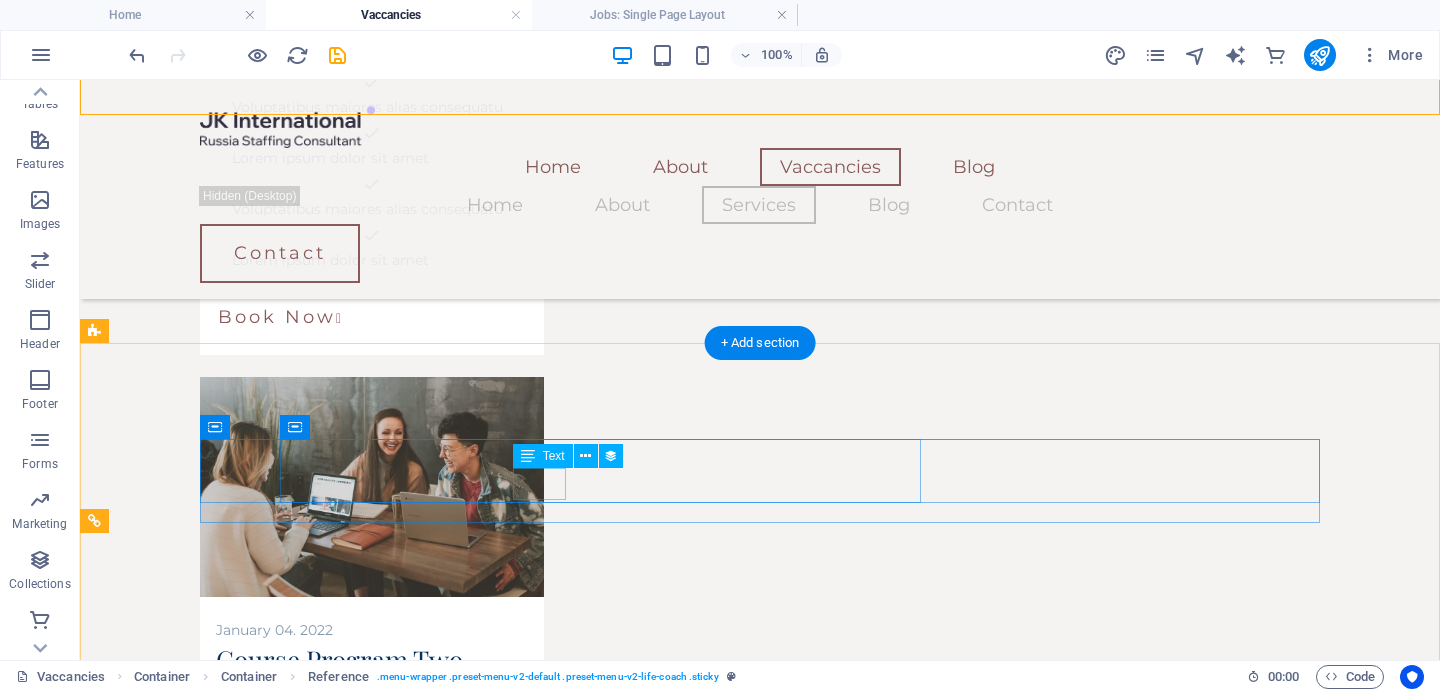 scroll, scrollTop: 1864, scrollLeft: 0, axis: vertical 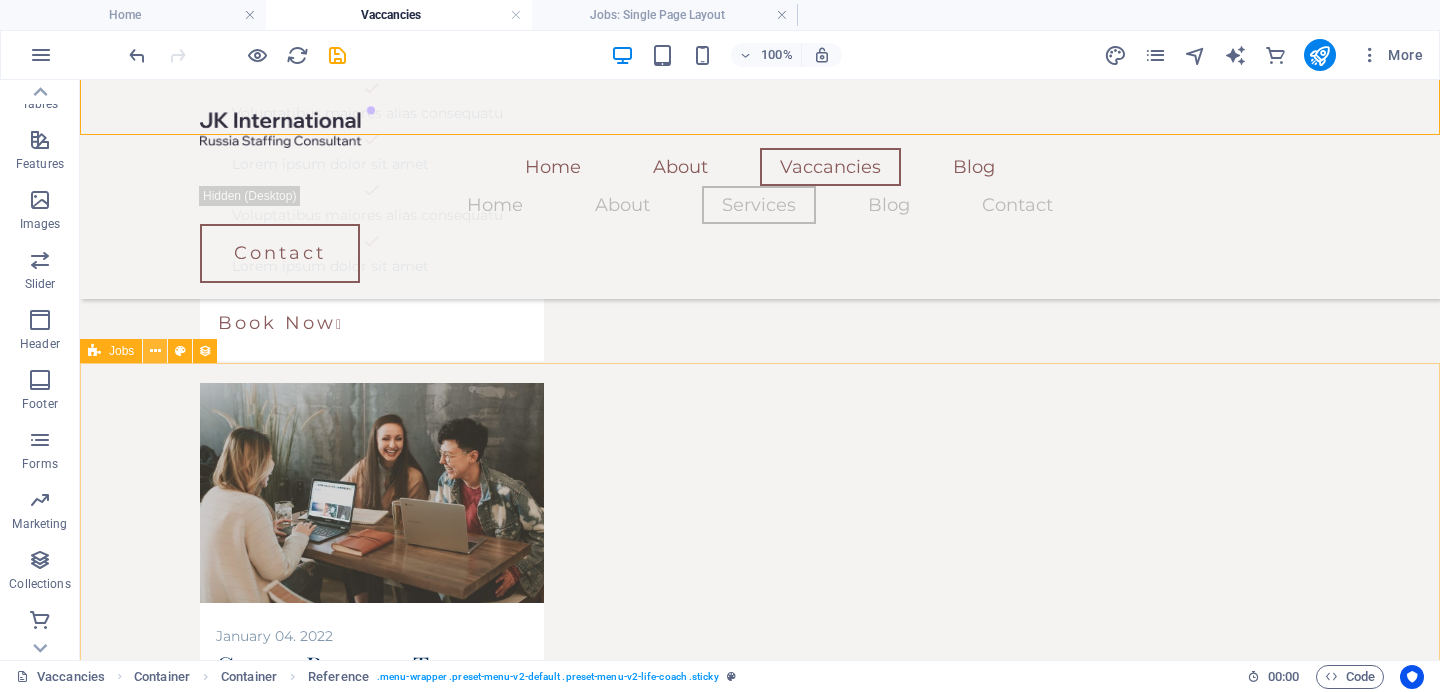 click at bounding box center (155, 351) 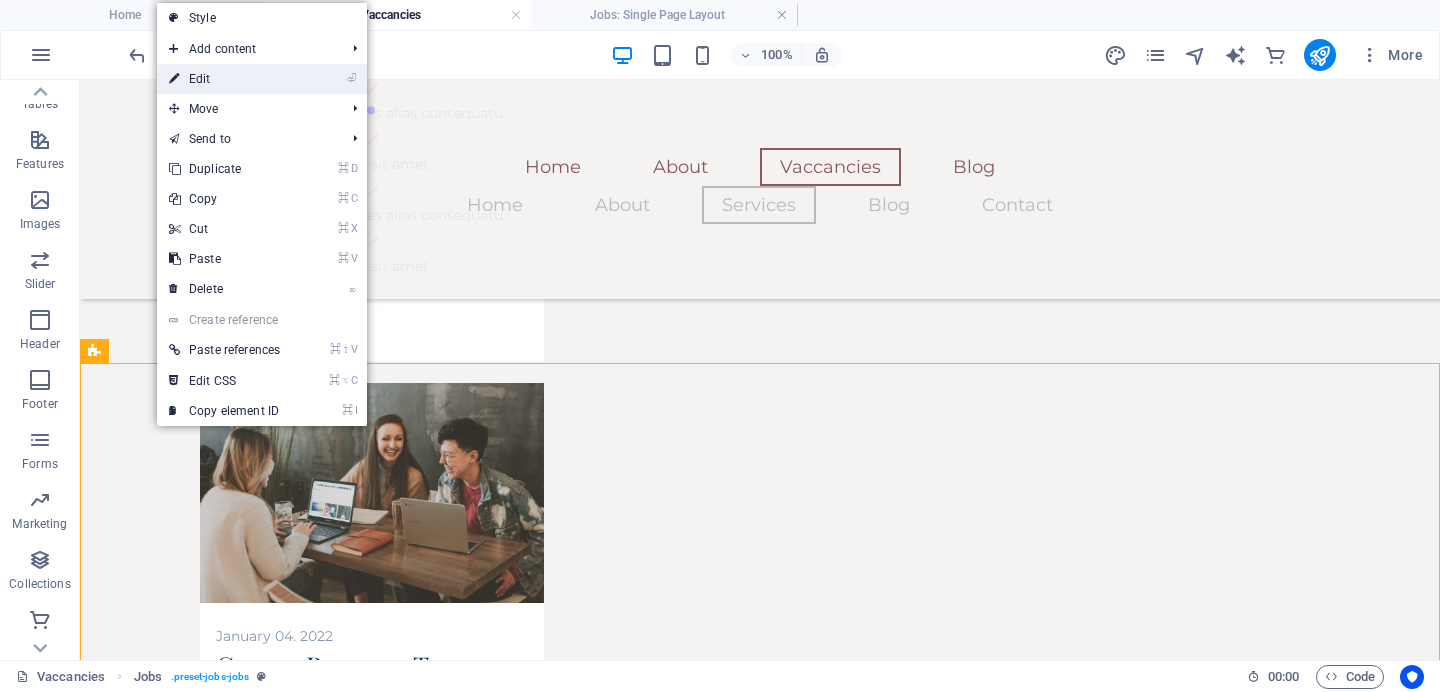 click on "⏎  Edit" at bounding box center [224, 79] 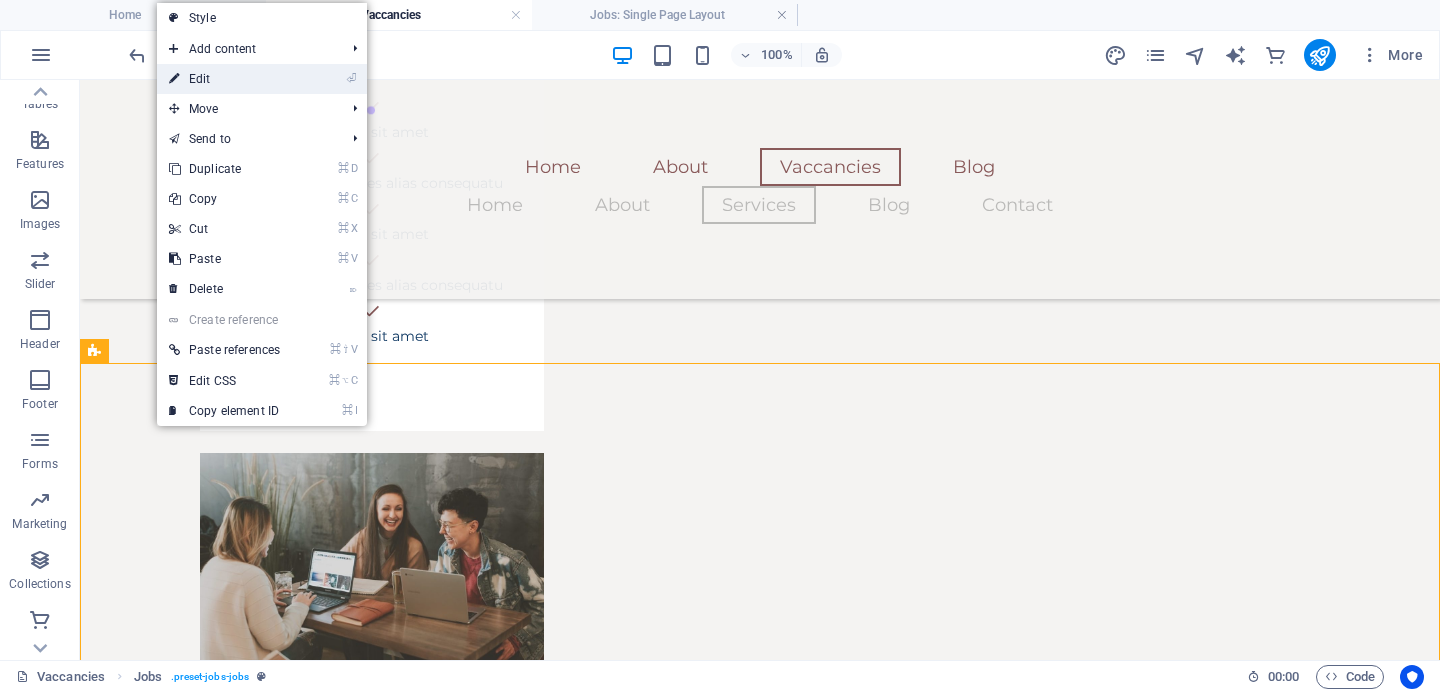 select on "689436b5aecac1cd7209b25c" 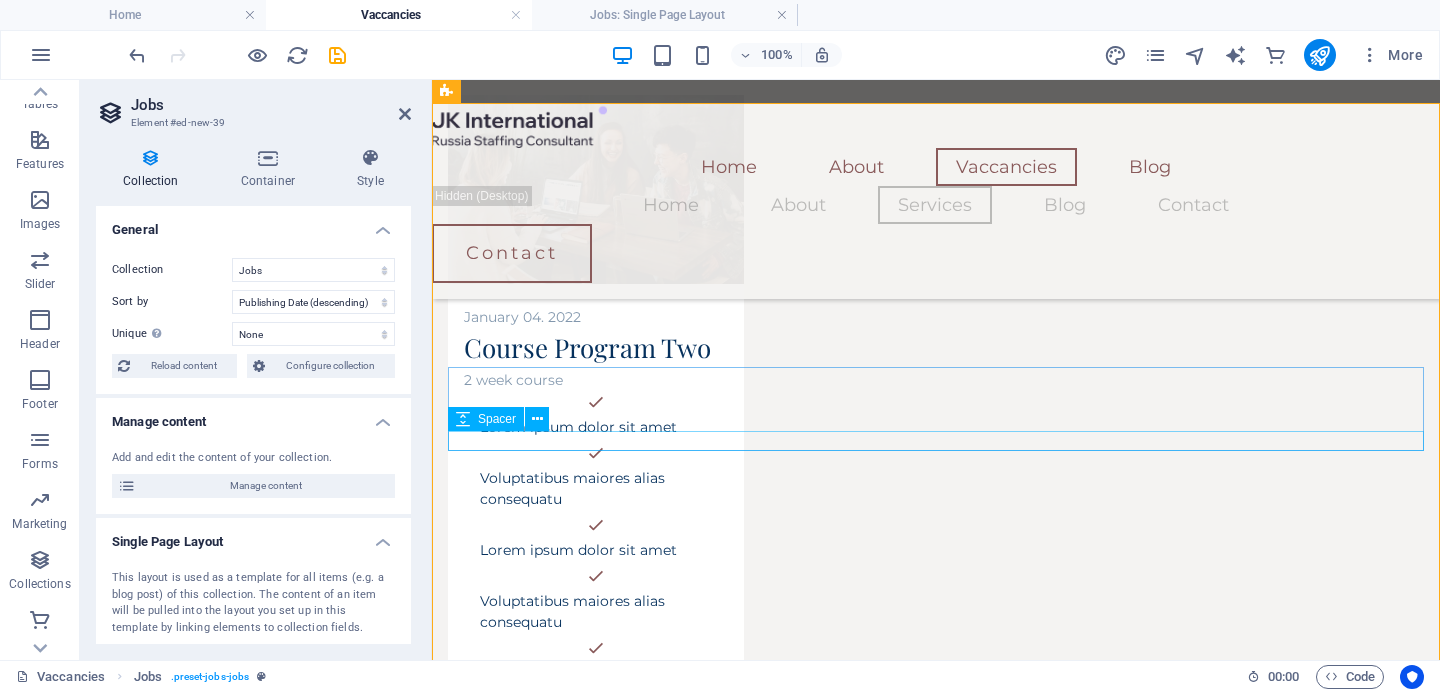 scroll, scrollTop: 2087, scrollLeft: 0, axis: vertical 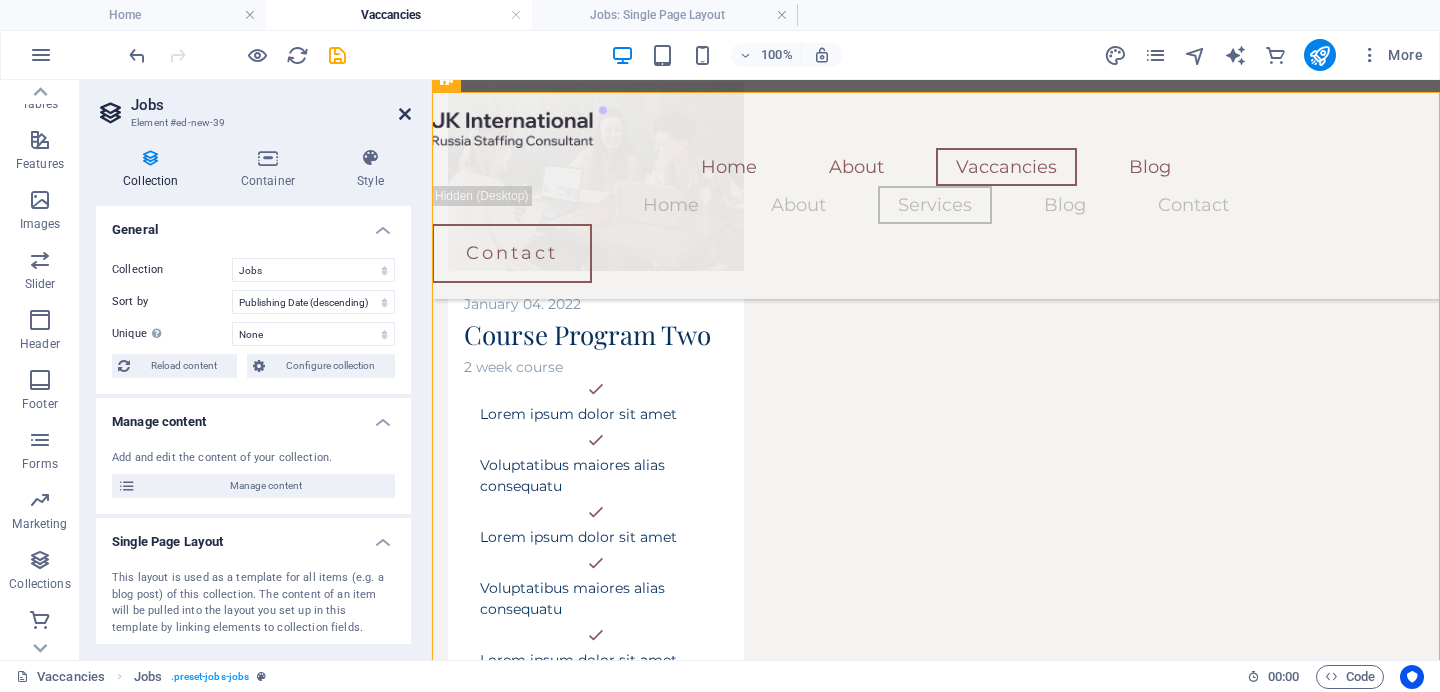 click at bounding box center (405, 114) 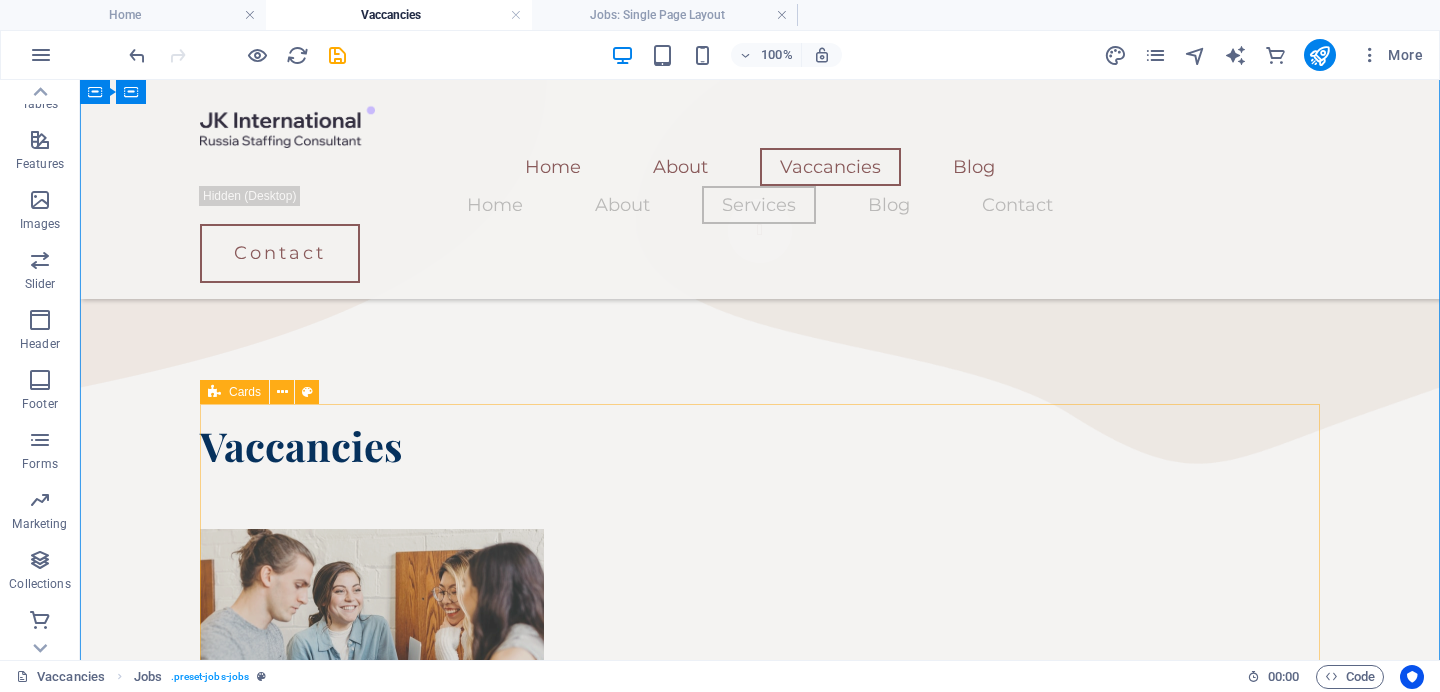 scroll, scrollTop: 1027, scrollLeft: 0, axis: vertical 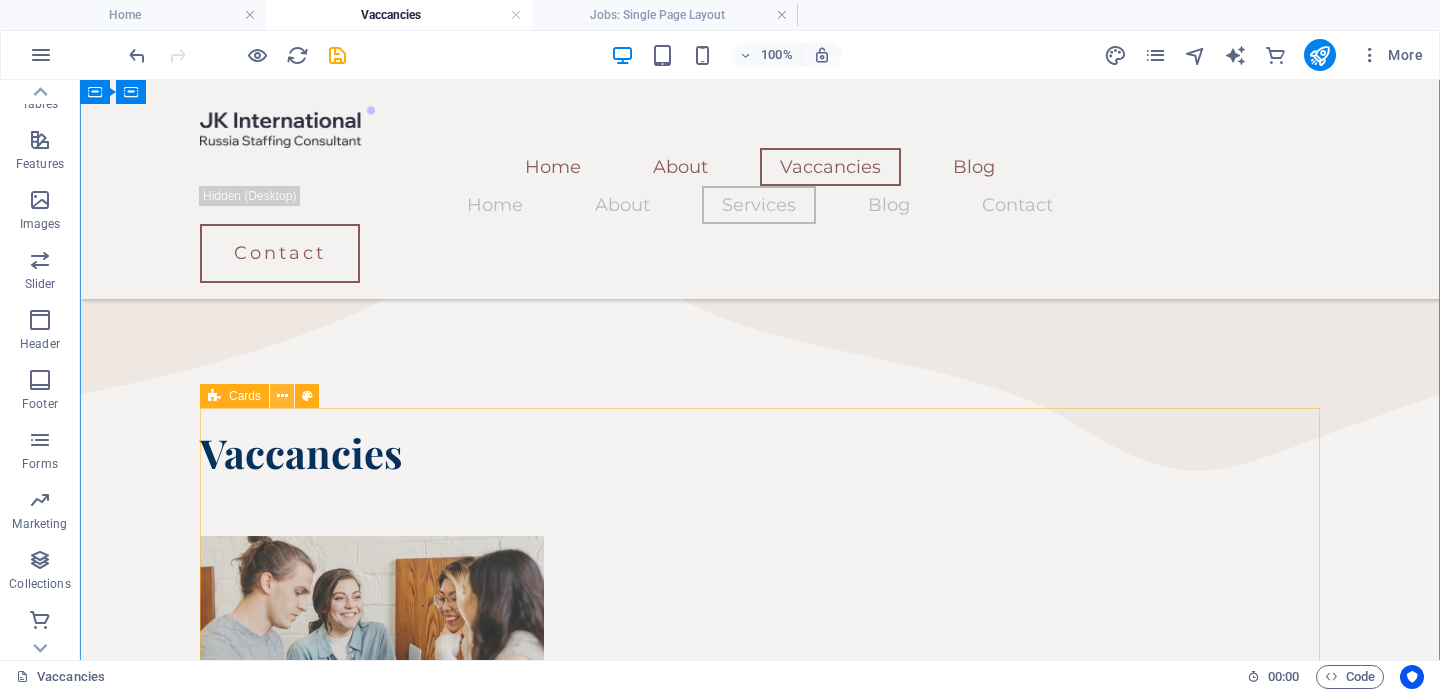 click at bounding box center [282, 396] 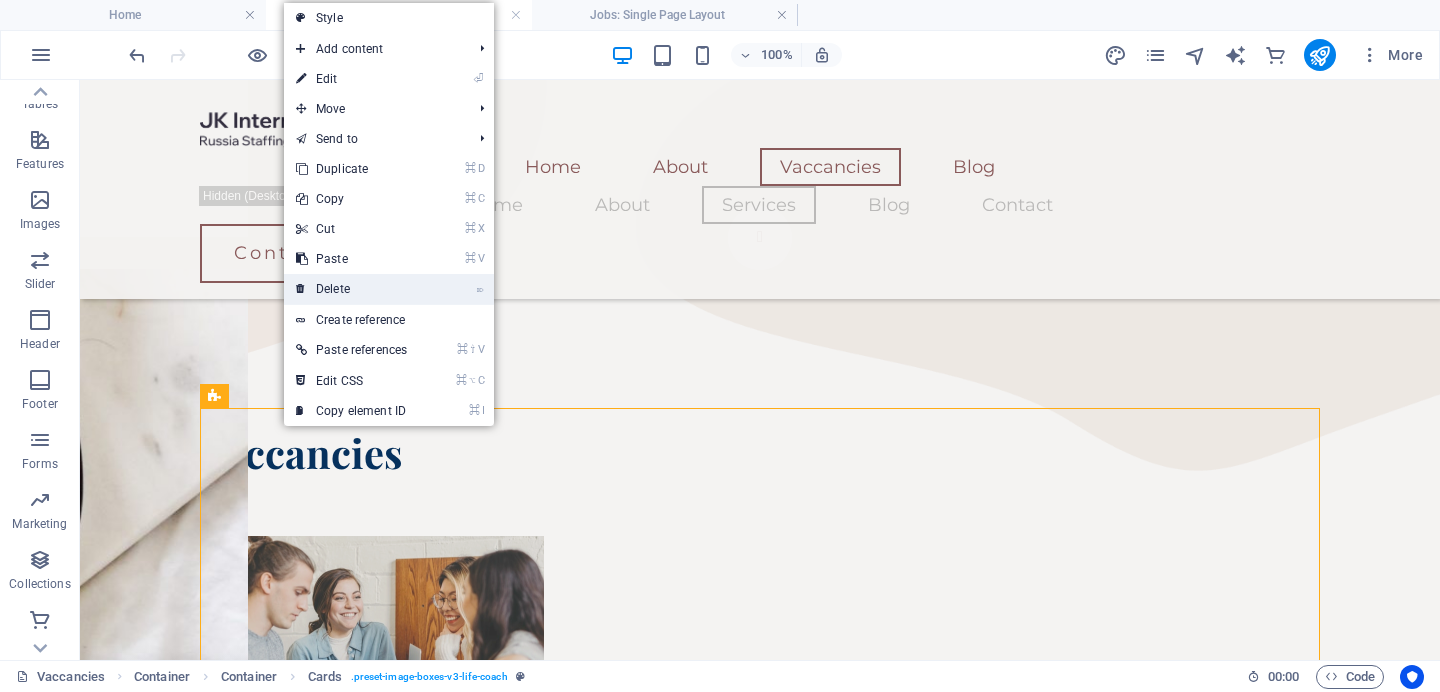 click on "⌦  Delete" at bounding box center (351, 289) 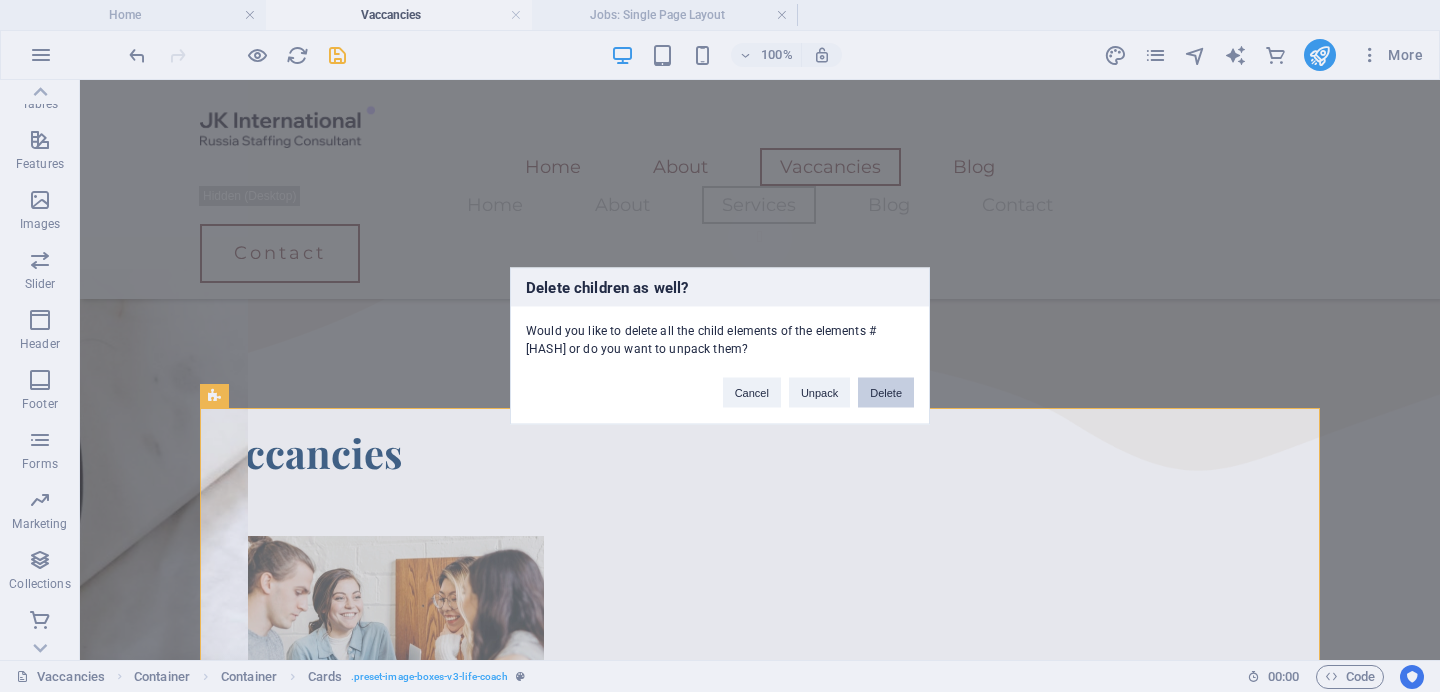 click on "Delete" at bounding box center [886, 393] 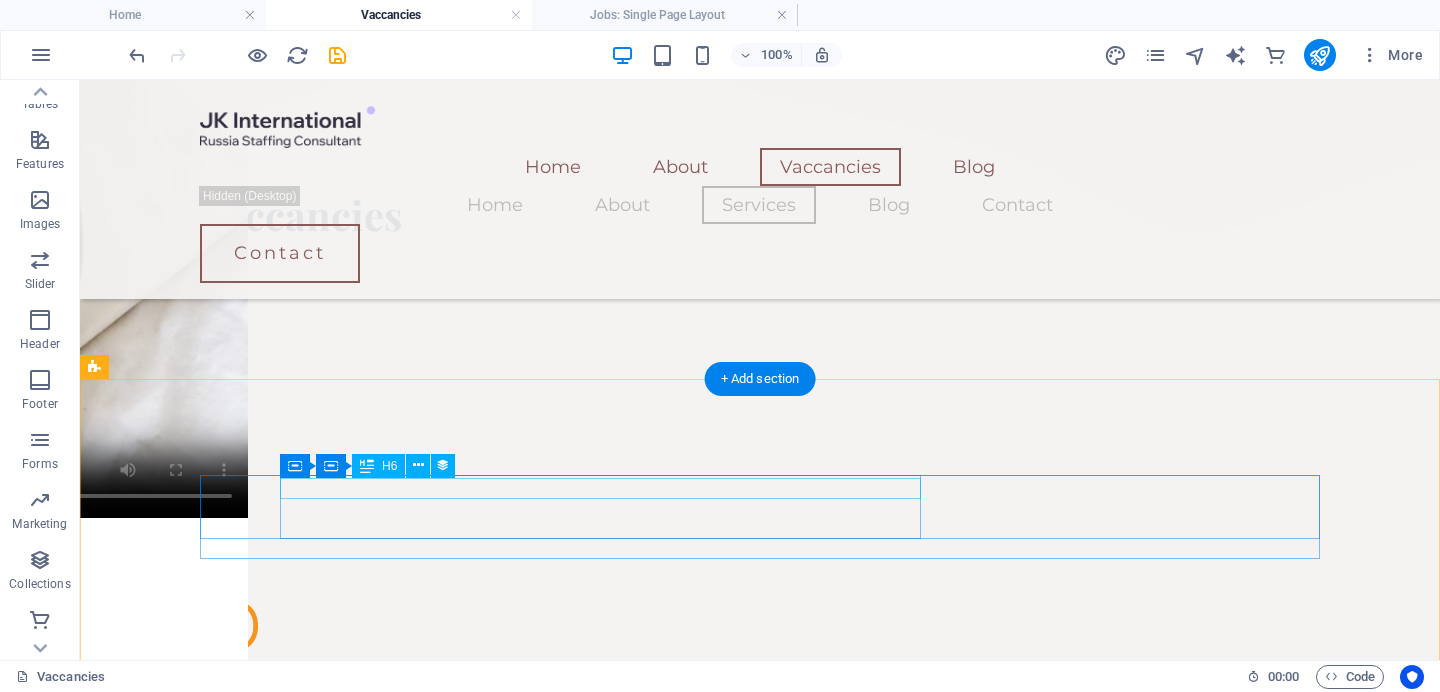 scroll, scrollTop: 1270, scrollLeft: 0, axis: vertical 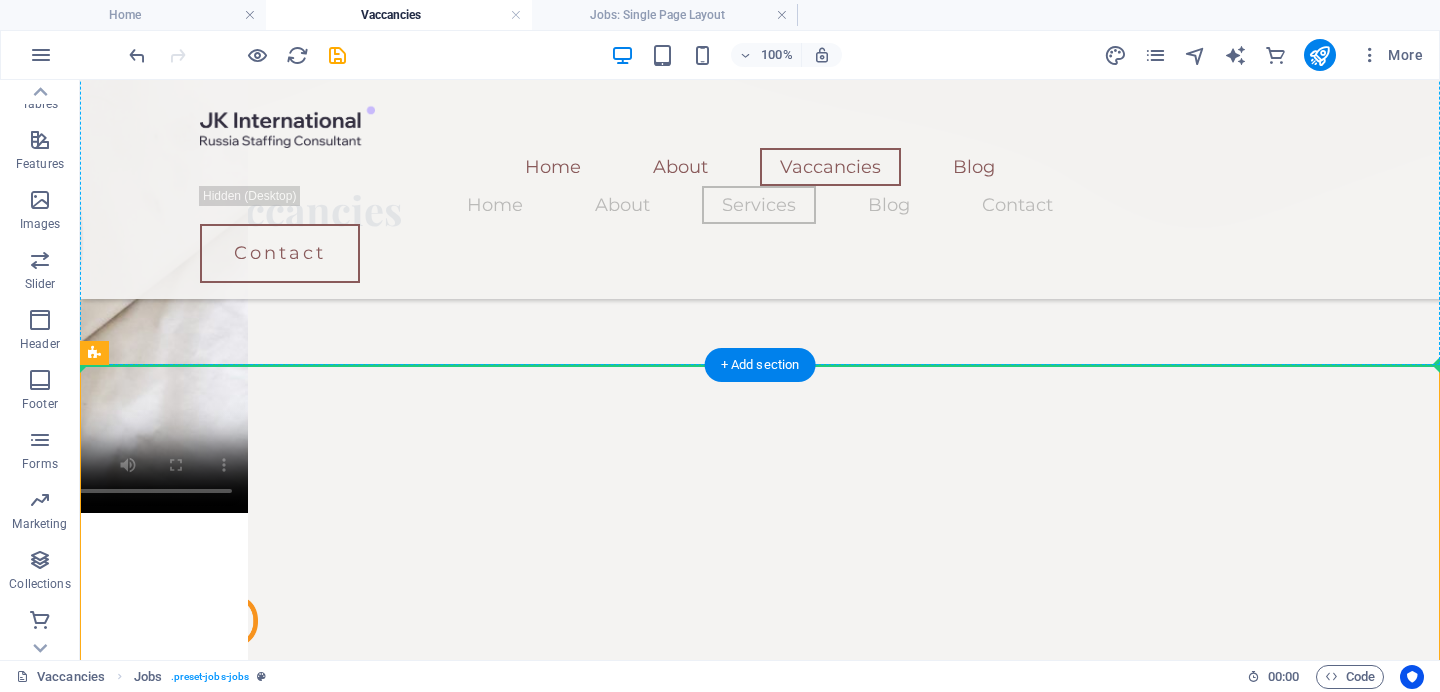 drag, startPoint x: 198, startPoint y: 433, endPoint x: 138, endPoint y: 250, distance: 192.58505 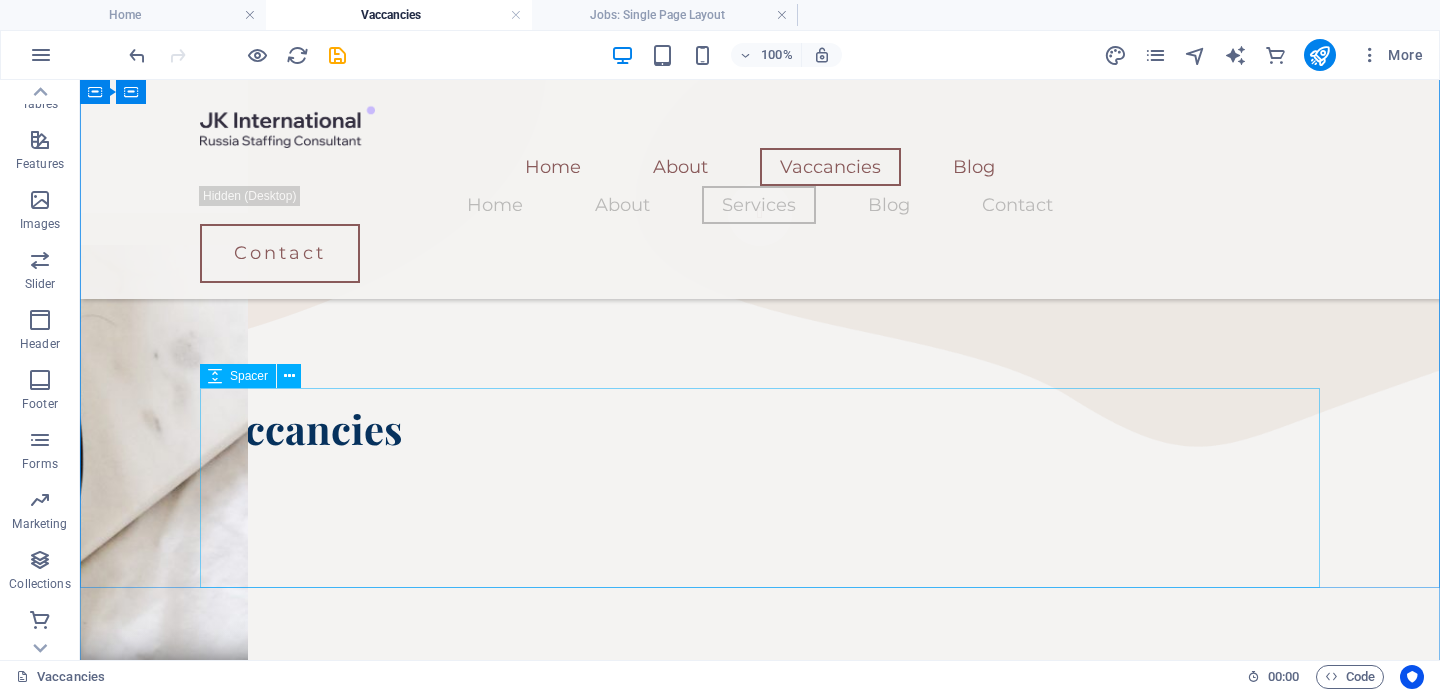 scroll, scrollTop: 1052, scrollLeft: 0, axis: vertical 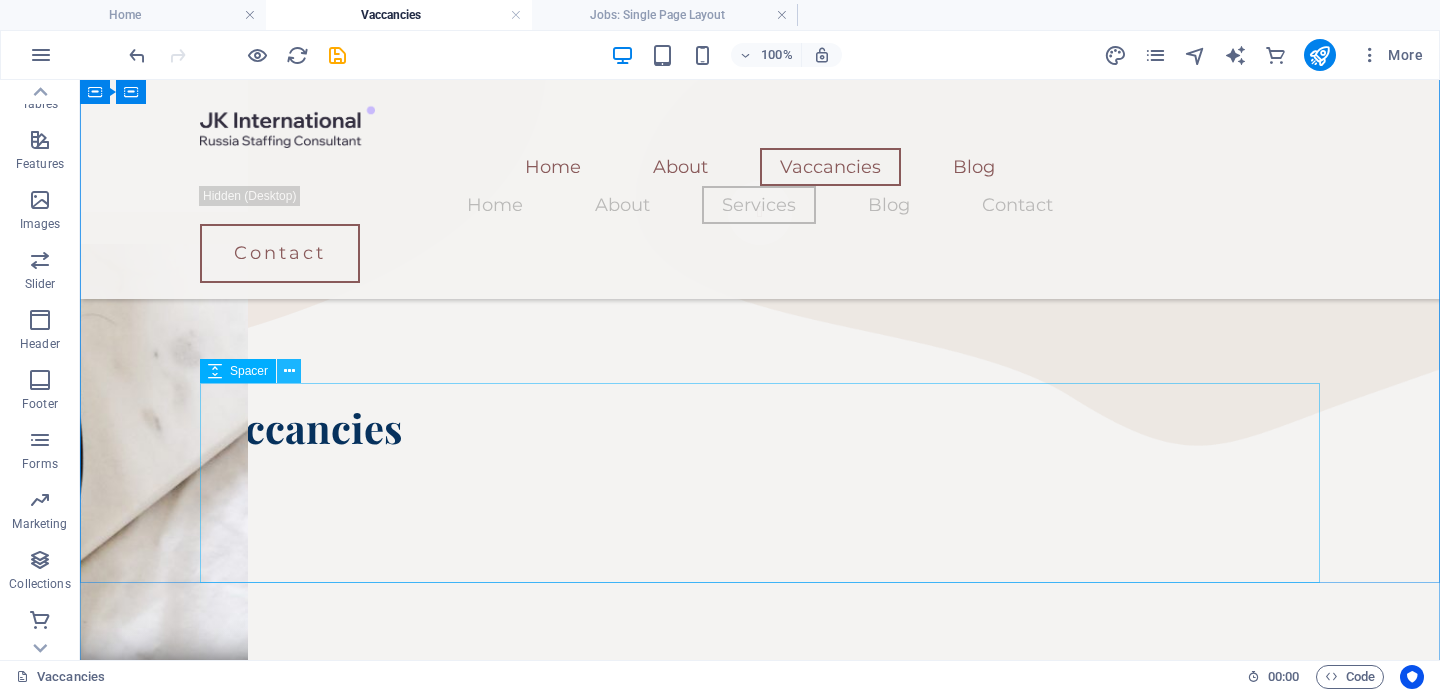 click at bounding box center (289, 371) 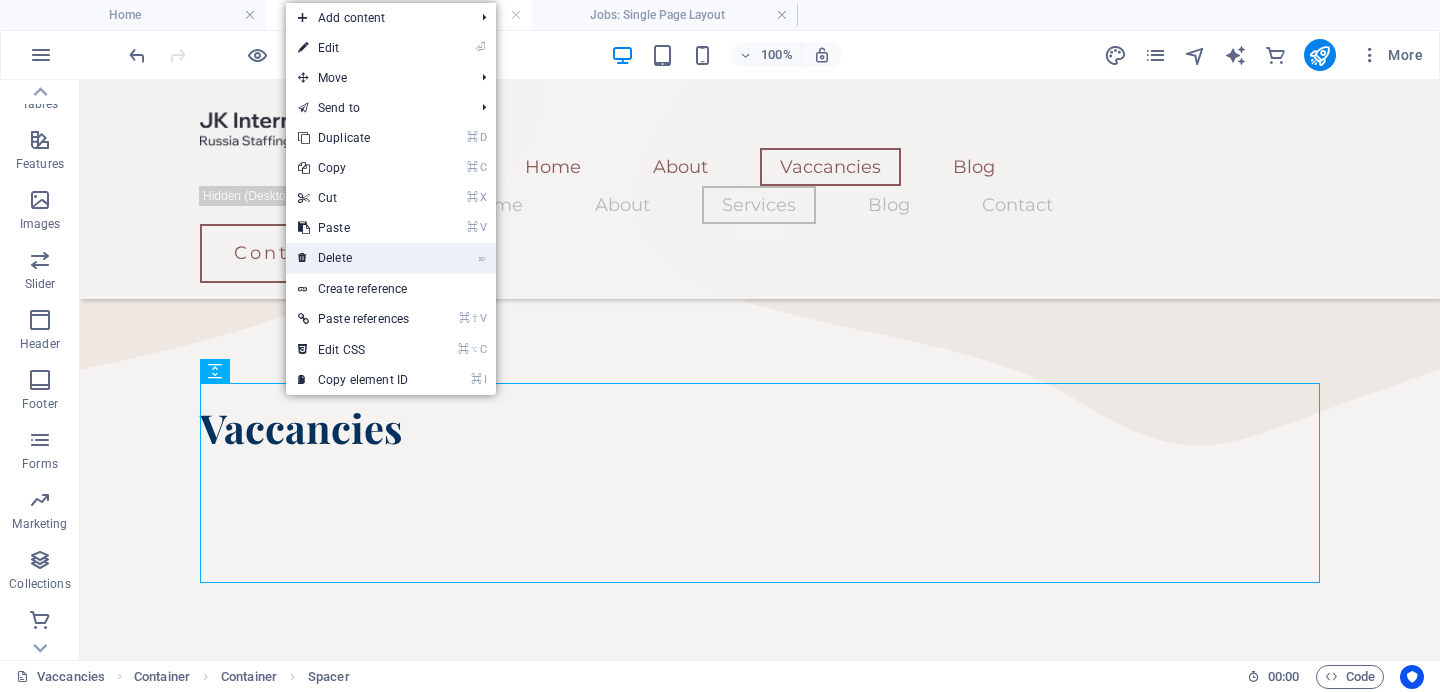 click on "⌦  Delete" at bounding box center (353, 258) 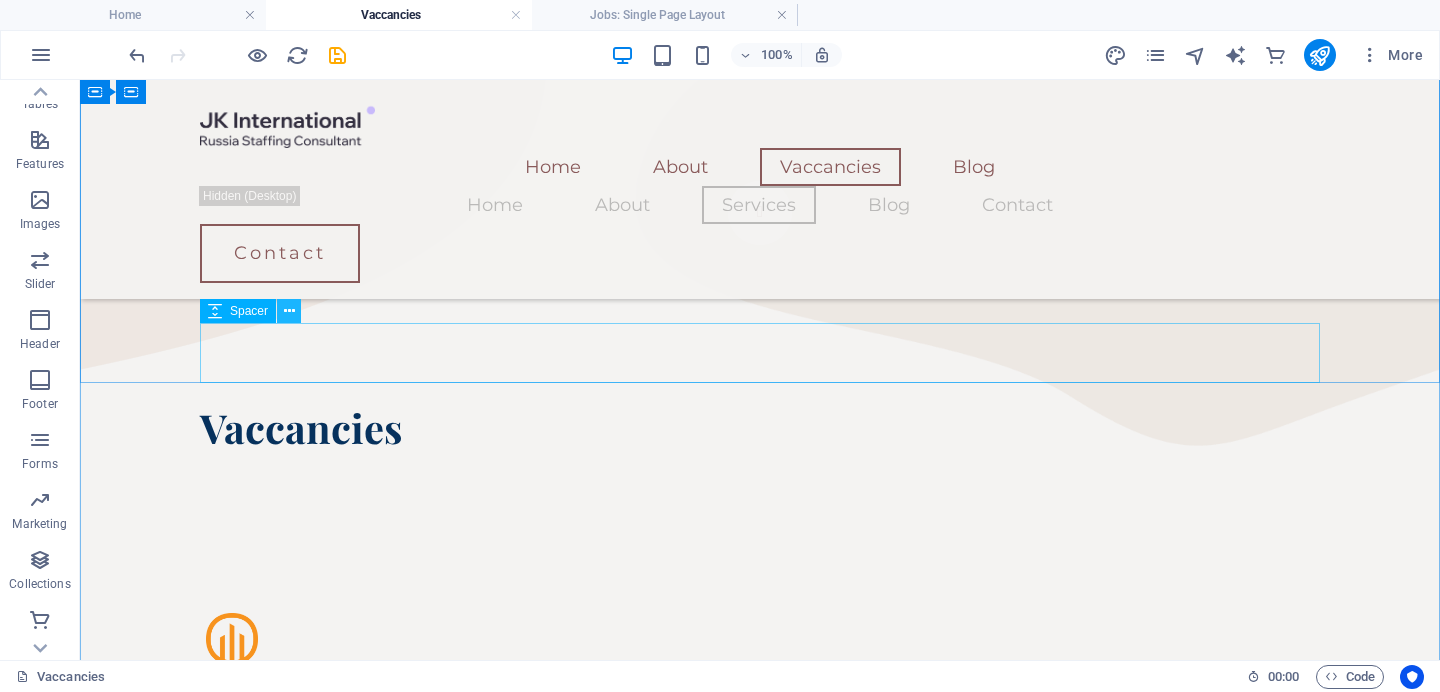 click at bounding box center (289, 311) 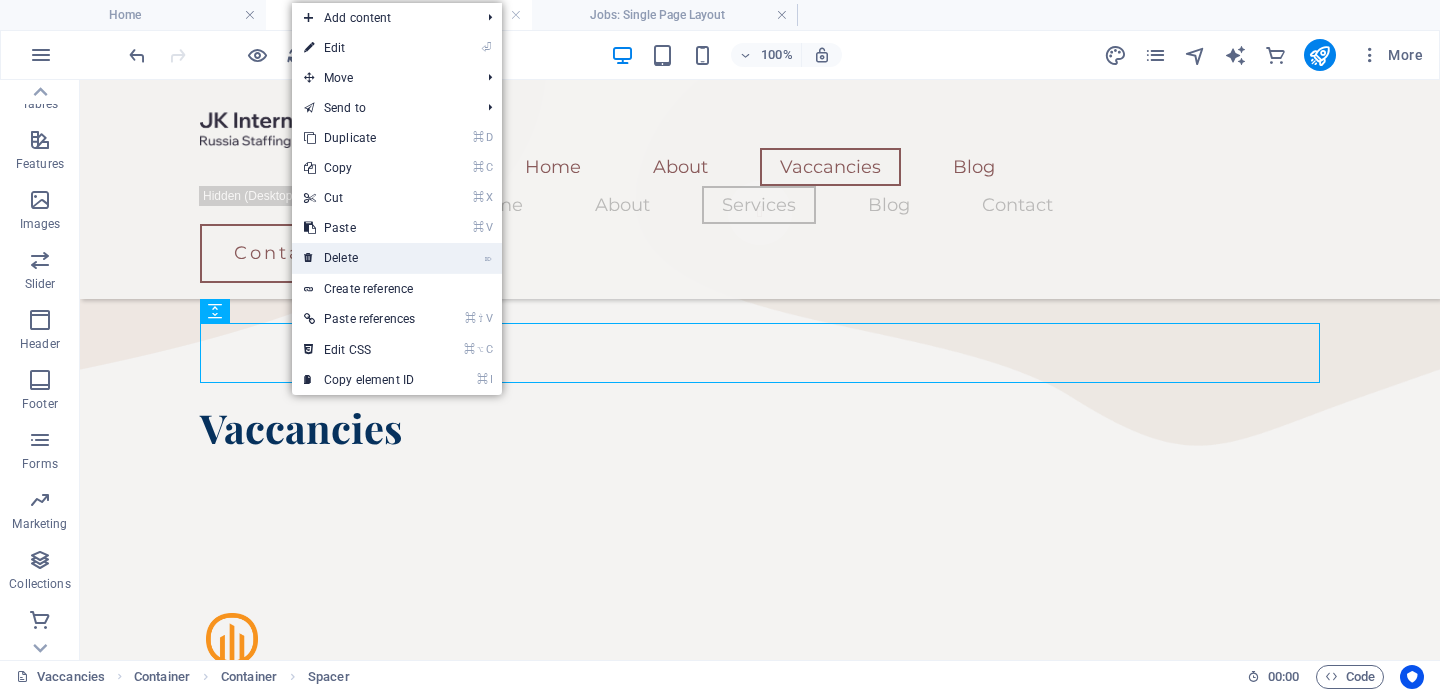 click on "⌦  Delete" at bounding box center [359, 258] 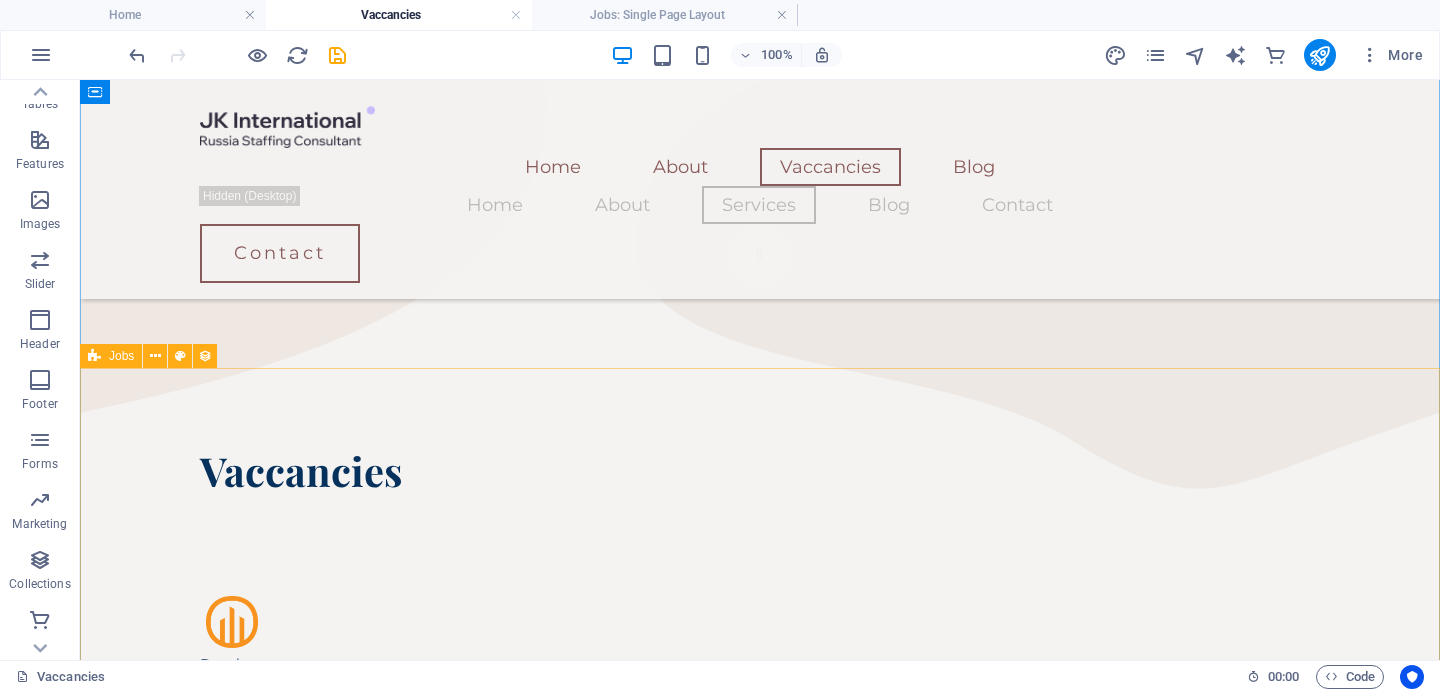 scroll, scrollTop: 1004, scrollLeft: 0, axis: vertical 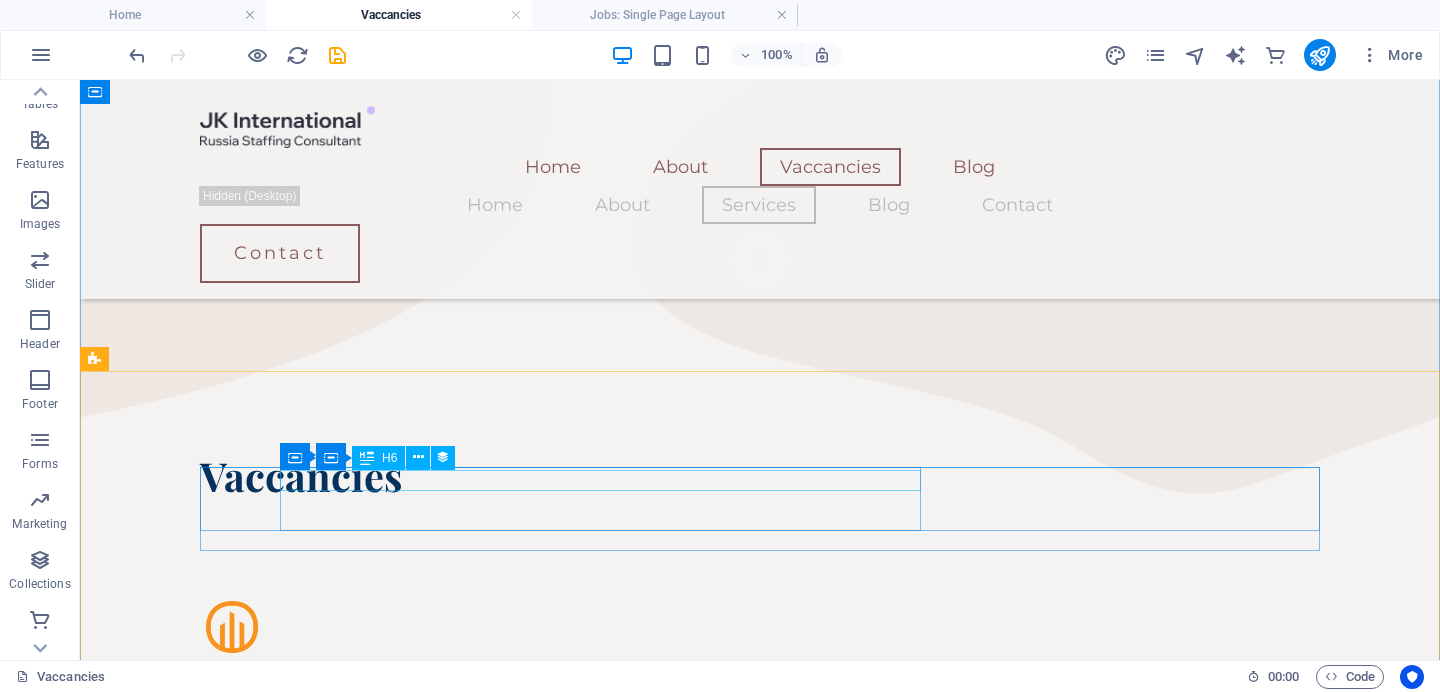 click on "Developer" at bounding box center [760, 669] 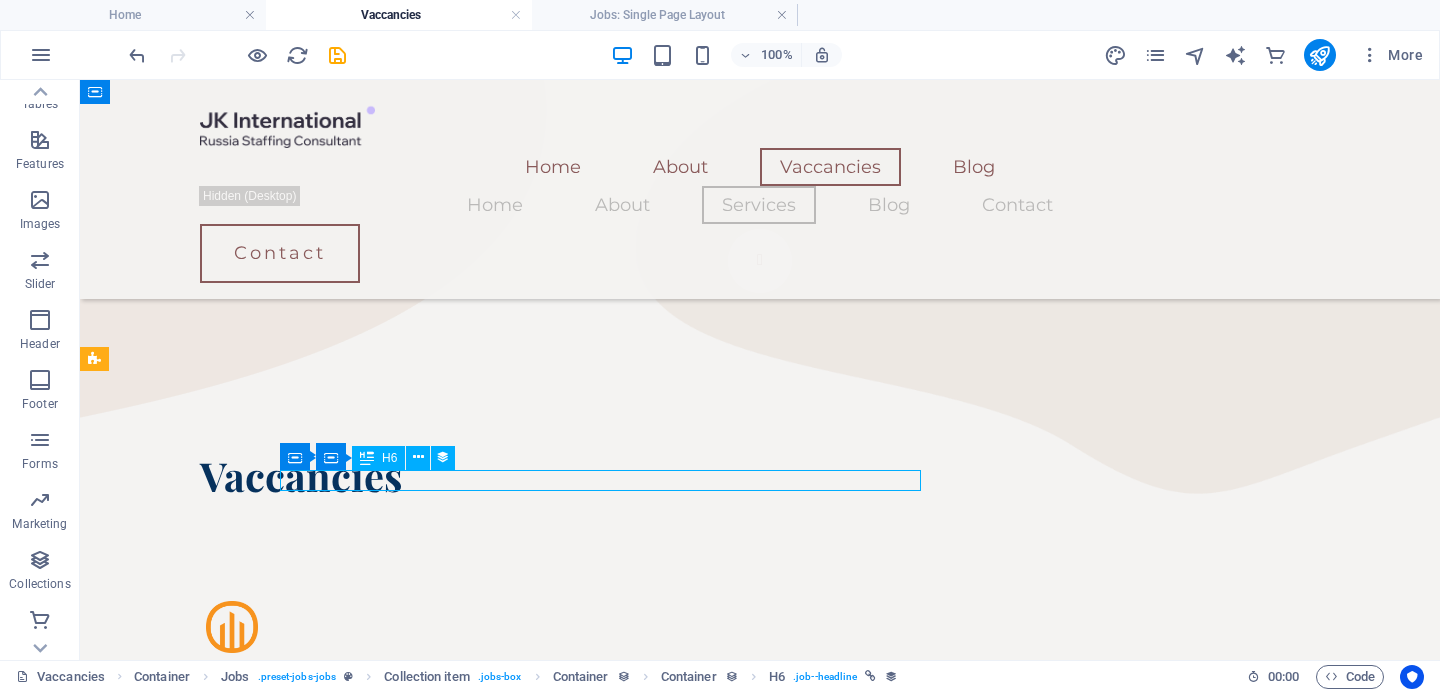 click on "Developer" at bounding box center [760, 669] 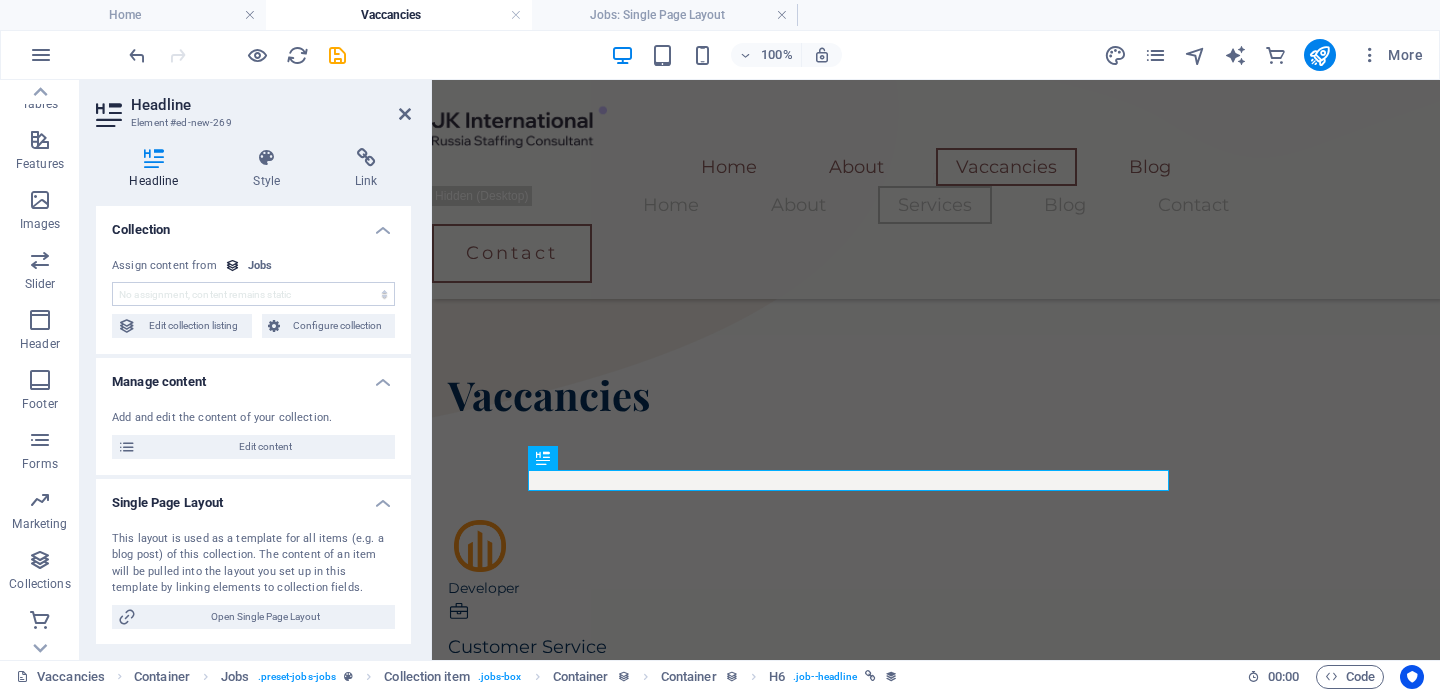 select on "name" 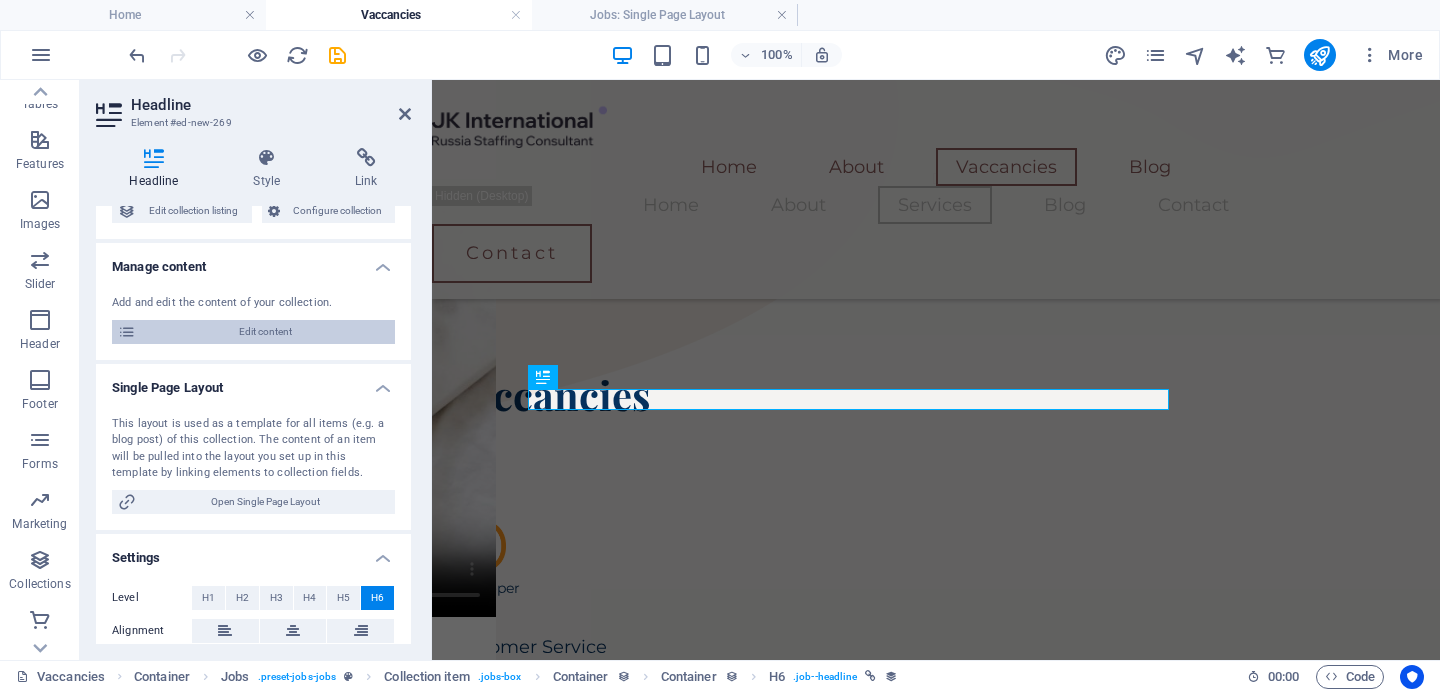 scroll, scrollTop: 0, scrollLeft: 0, axis: both 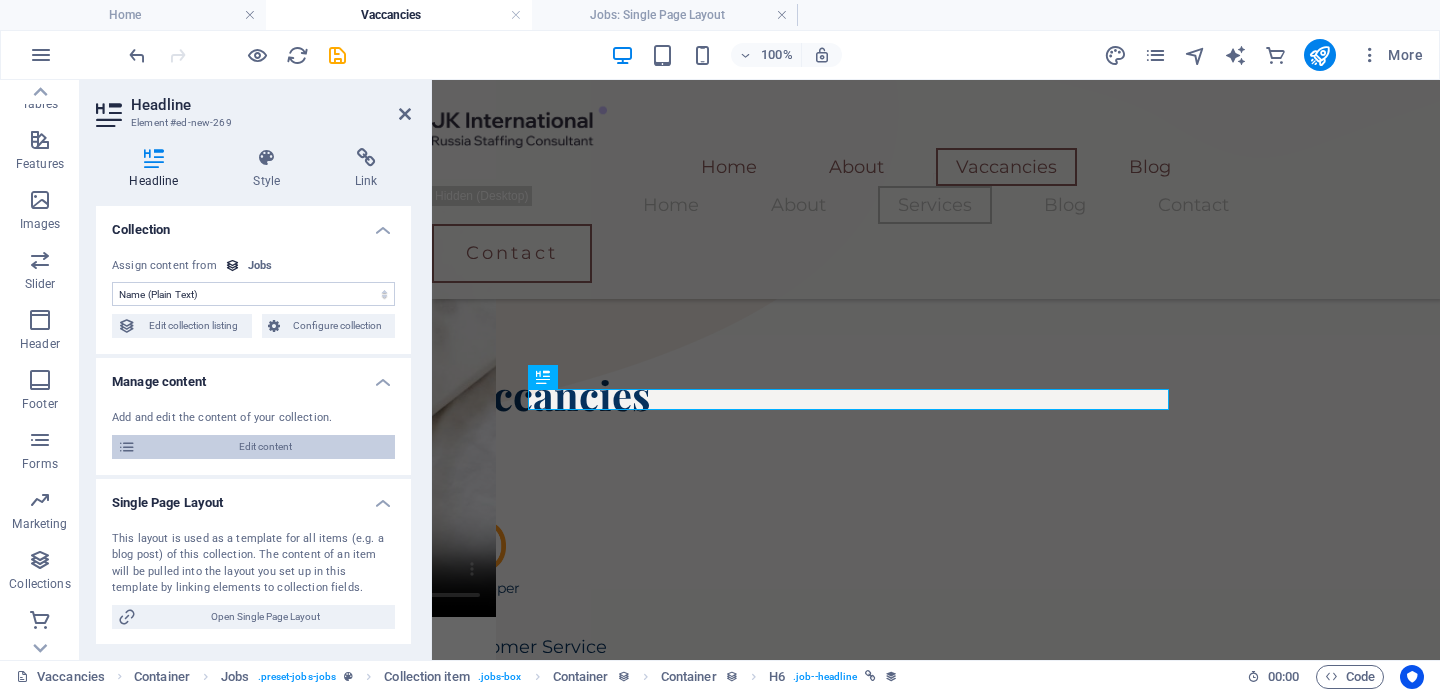 click on "Edit content" at bounding box center [265, 447] 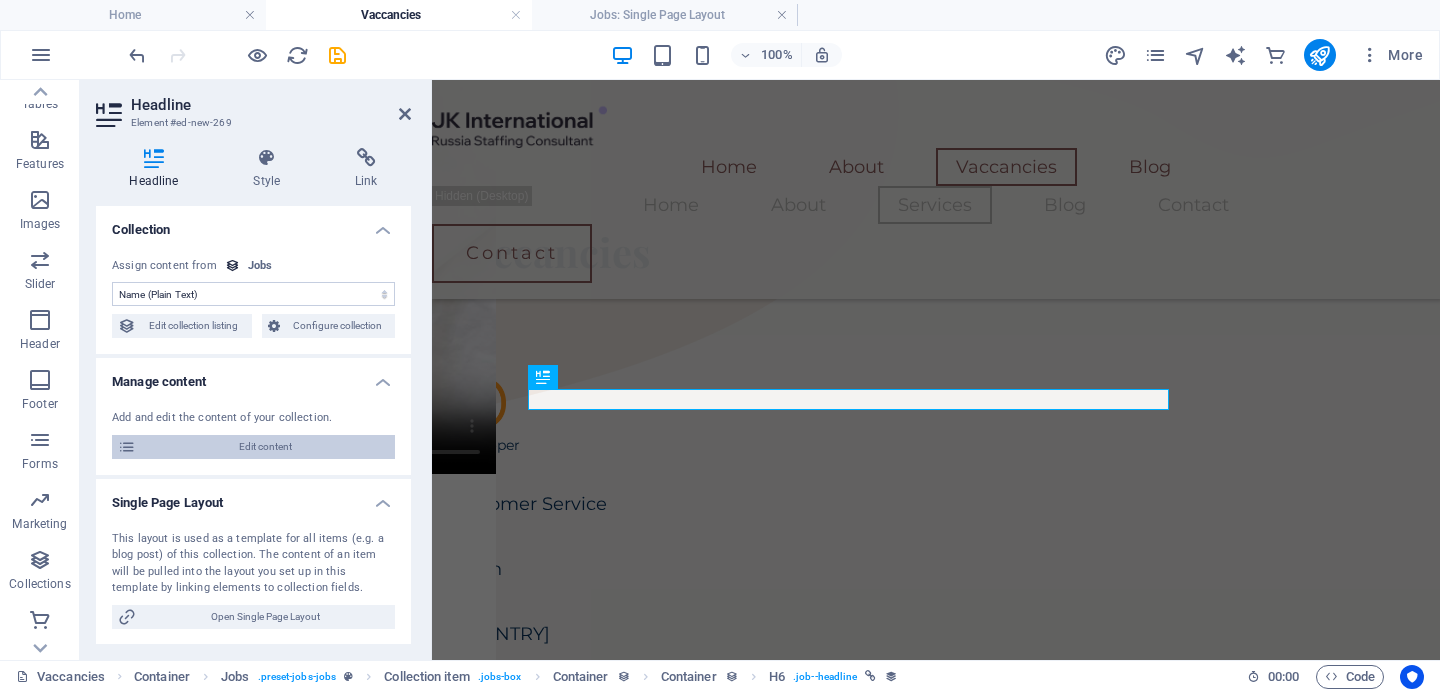 scroll, scrollTop: 0, scrollLeft: 0, axis: both 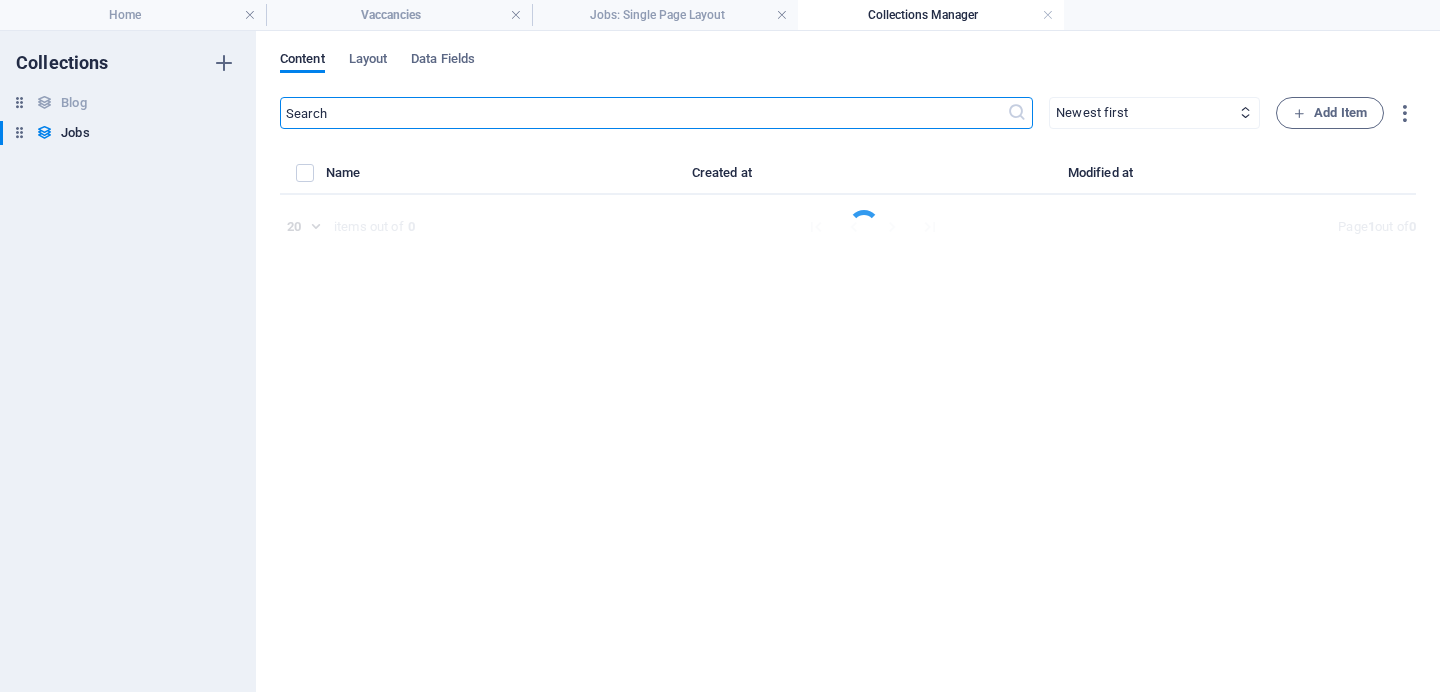 select on "Customer Service" 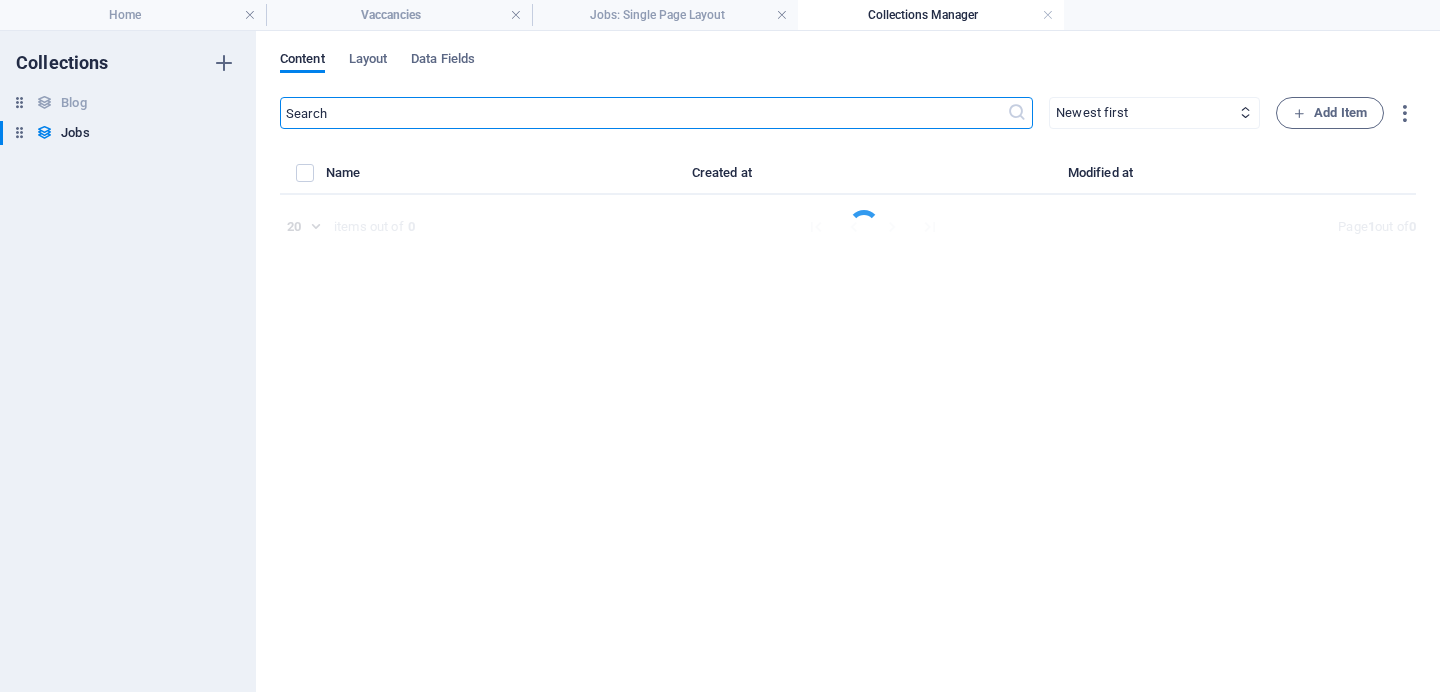 select on "Full time" 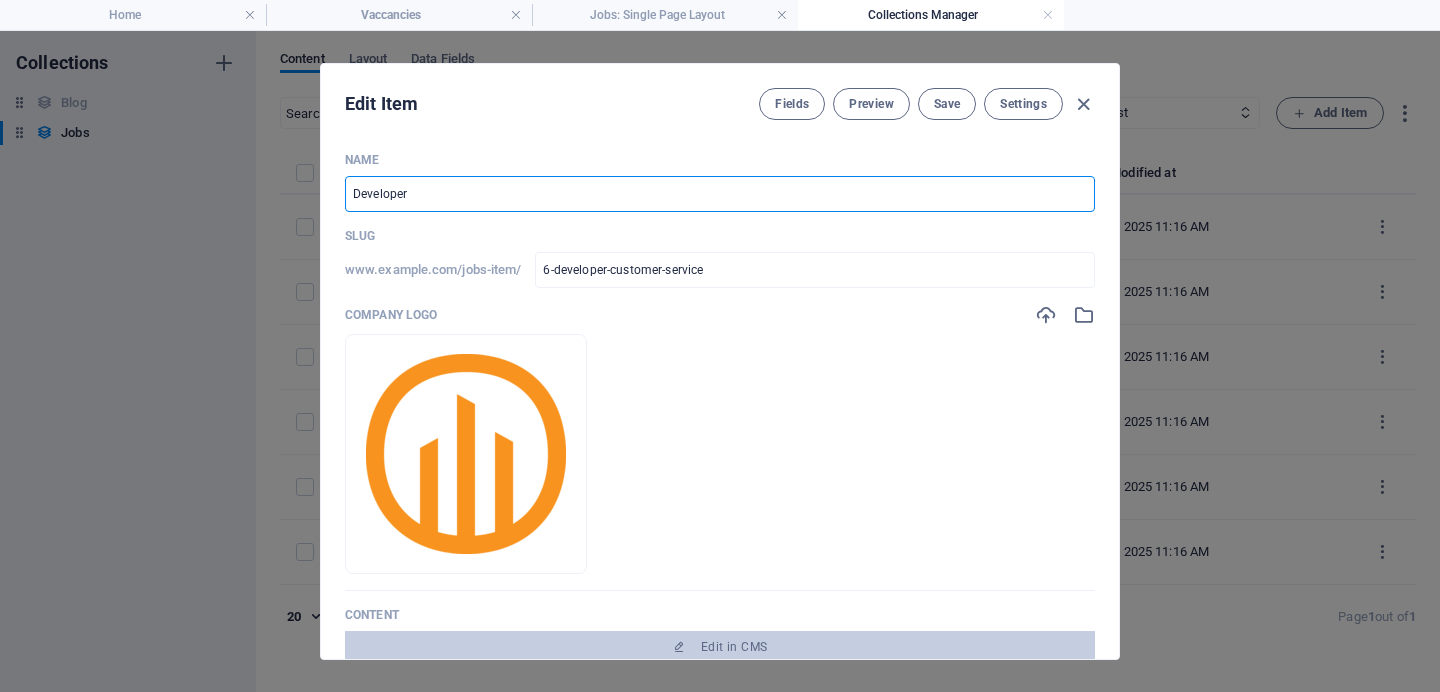 drag, startPoint x: 454, startPoint y: 199, endPoint x: 343, endPoint y: 187, distance: 111.64677 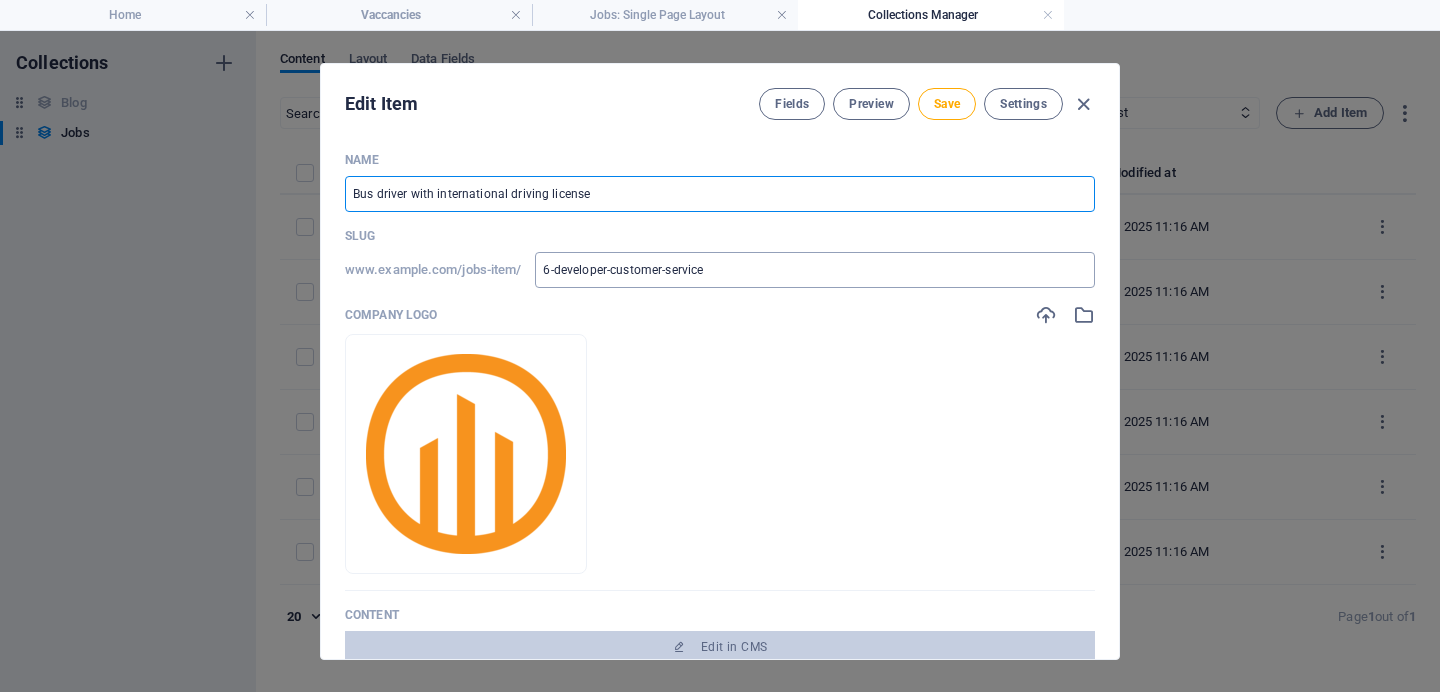 type on "Bus driver with international driving license" 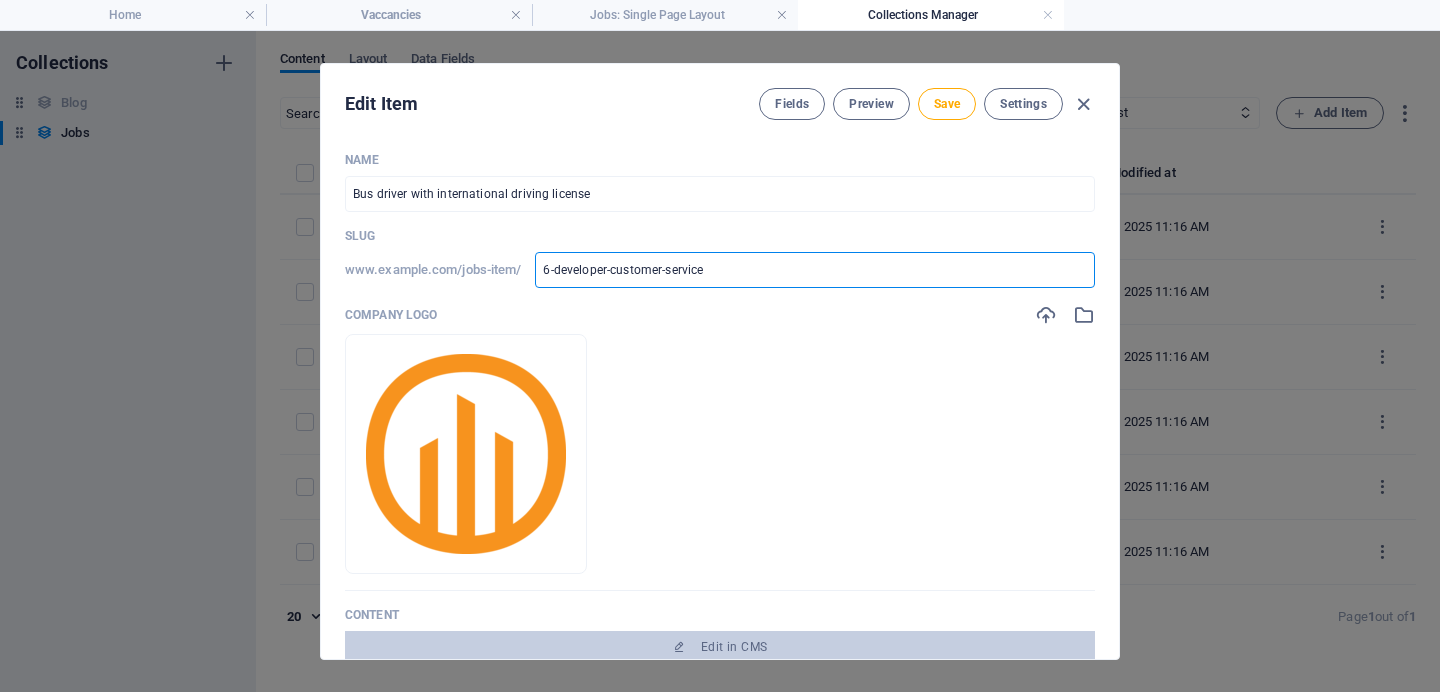 drag, startPoint x: 725, startPoint y: 272, endPoint x: 559, endPoint y: 257, distance: 166.67633 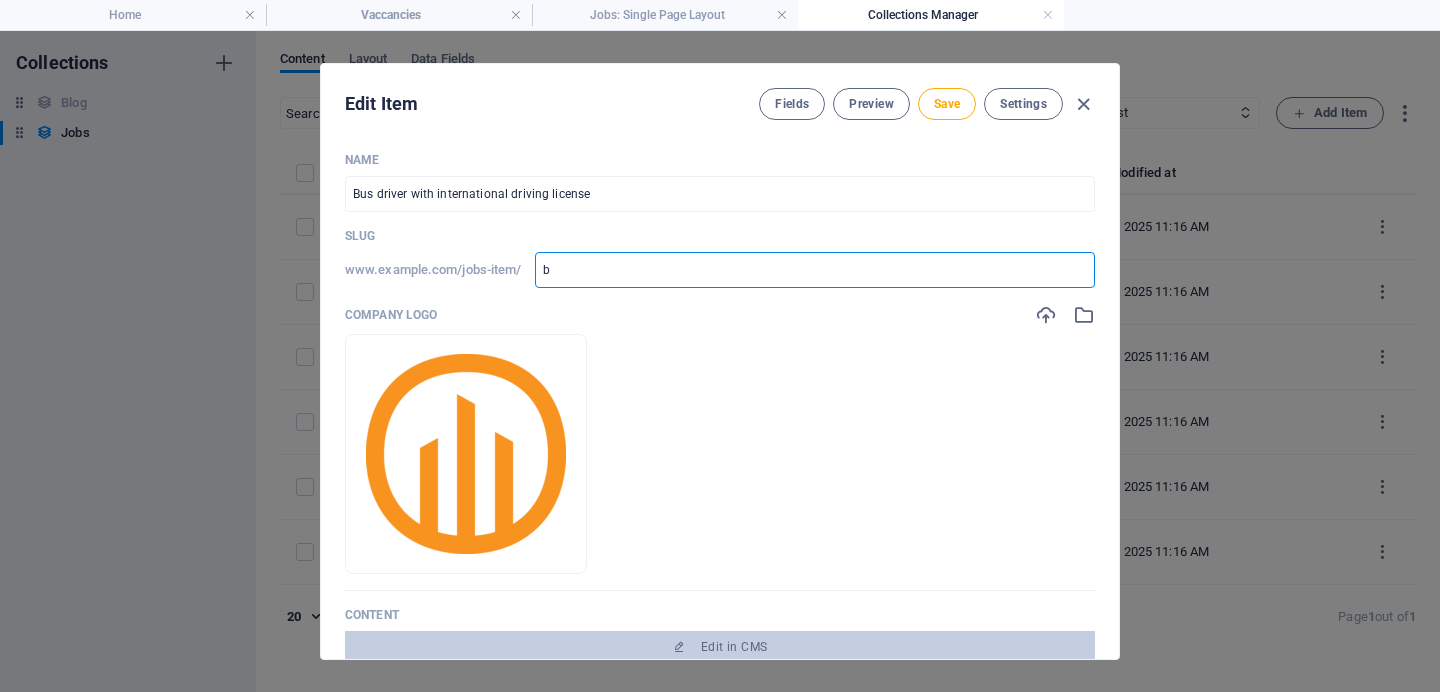 type on "bu" 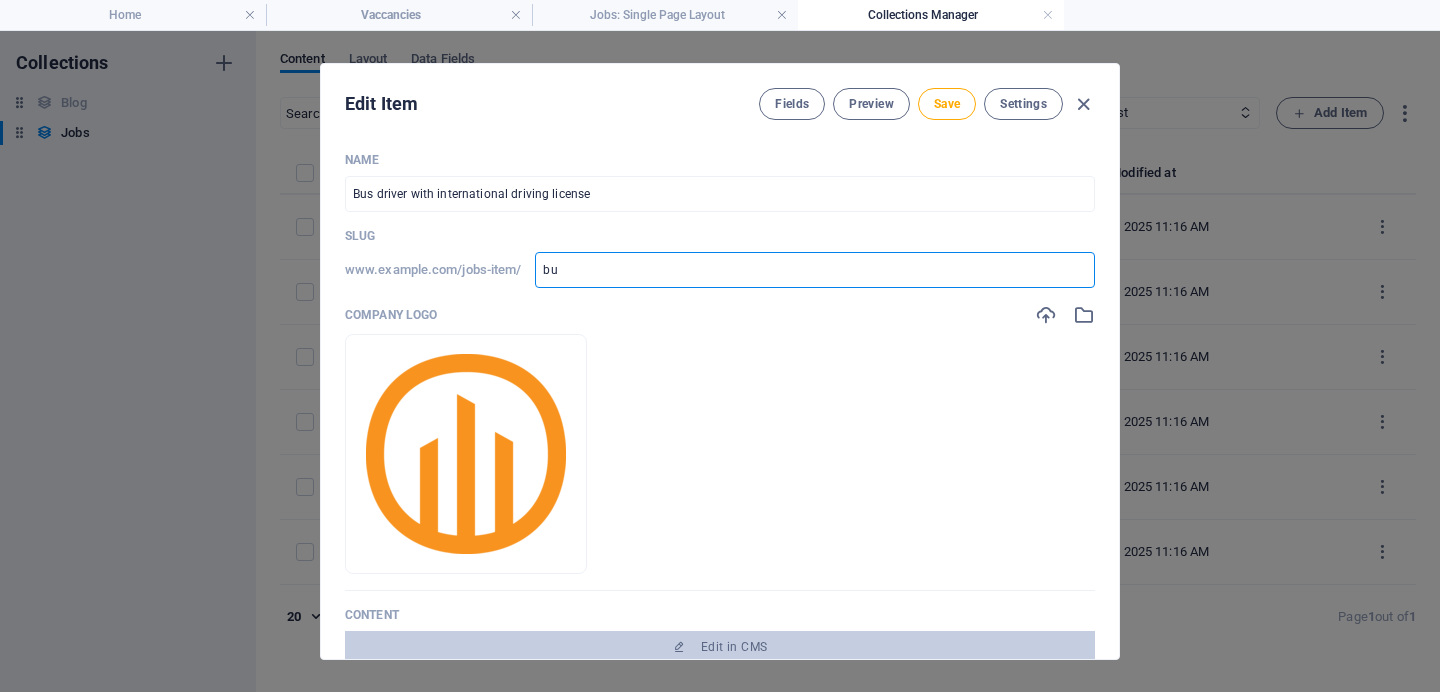 type on "bus" 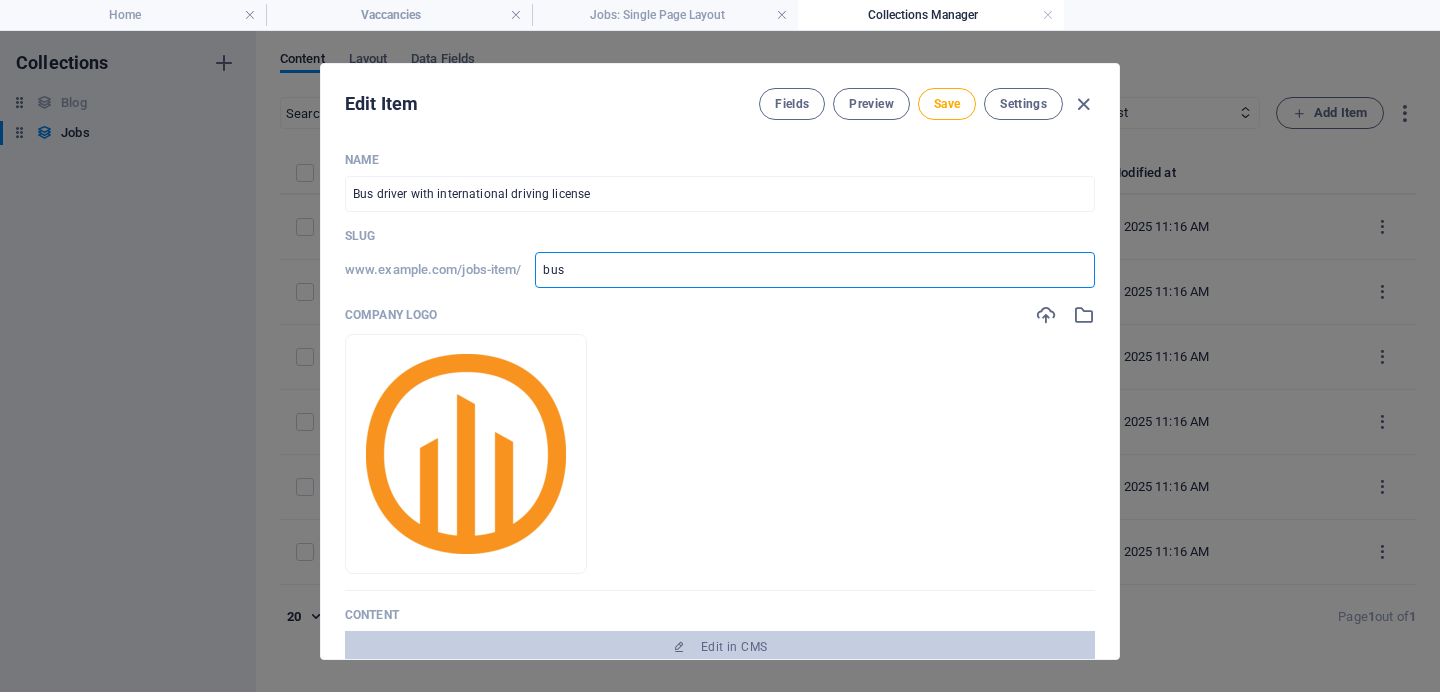 type on "bus-" 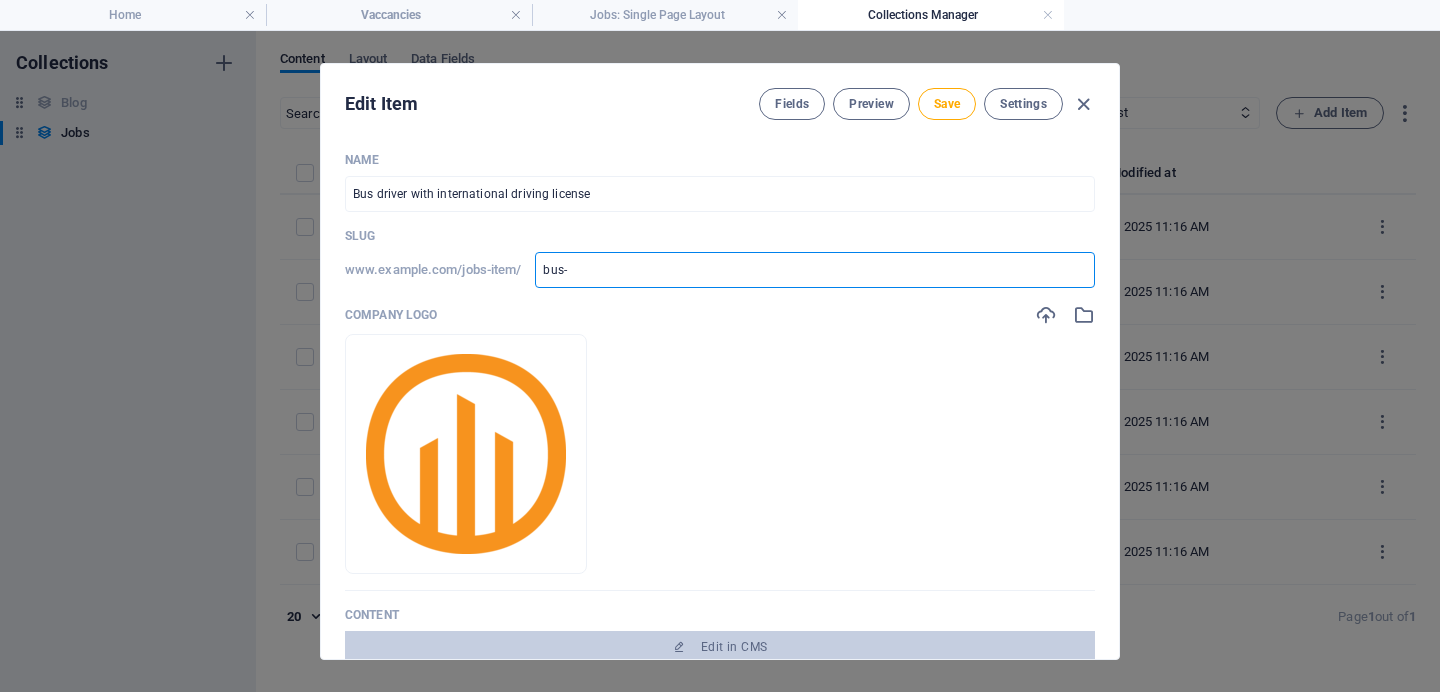 type on "bus-d" 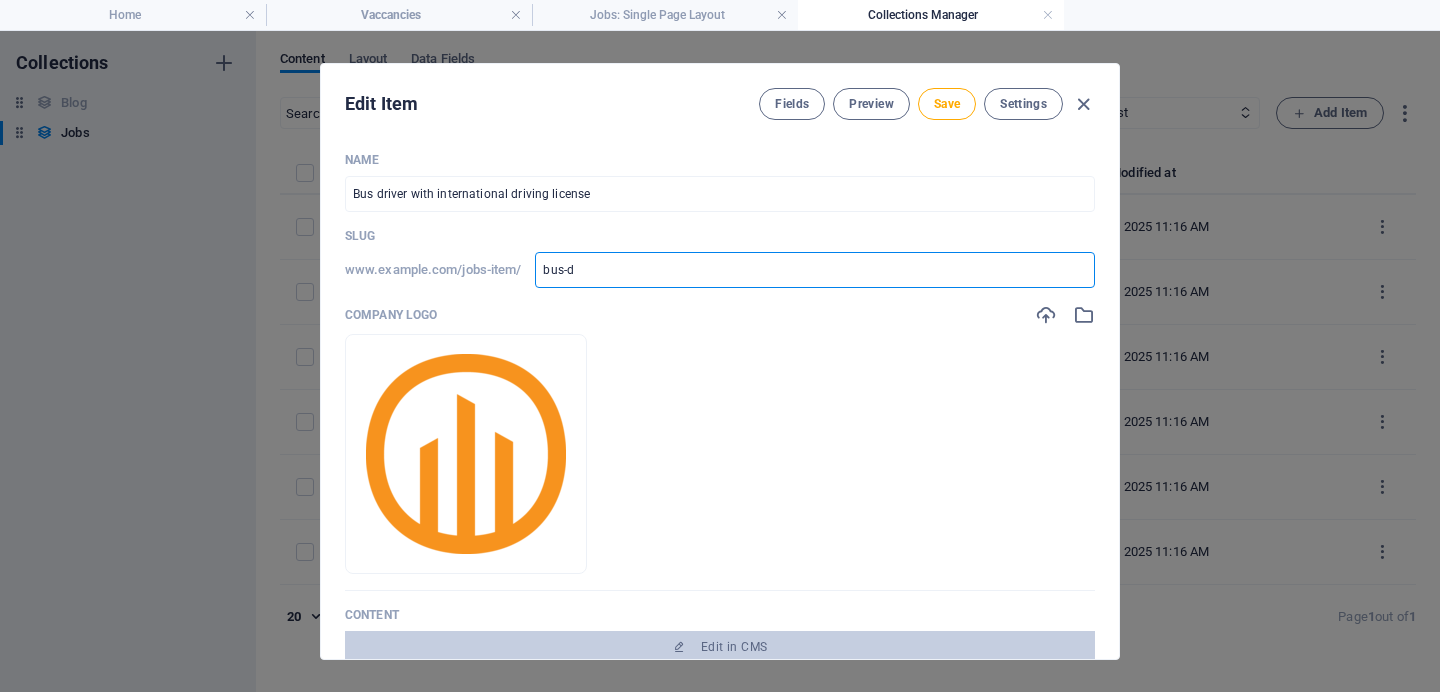 type on "bus-dr" 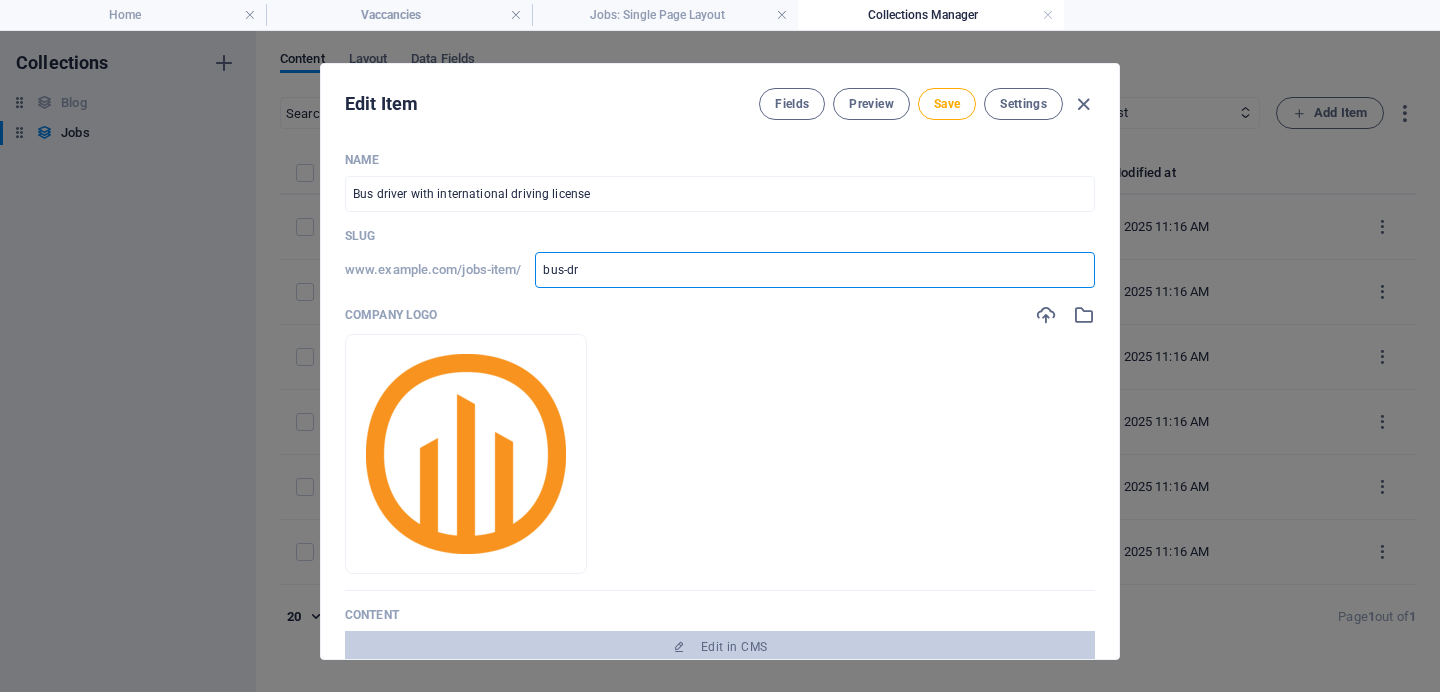 type on "bus-dri" 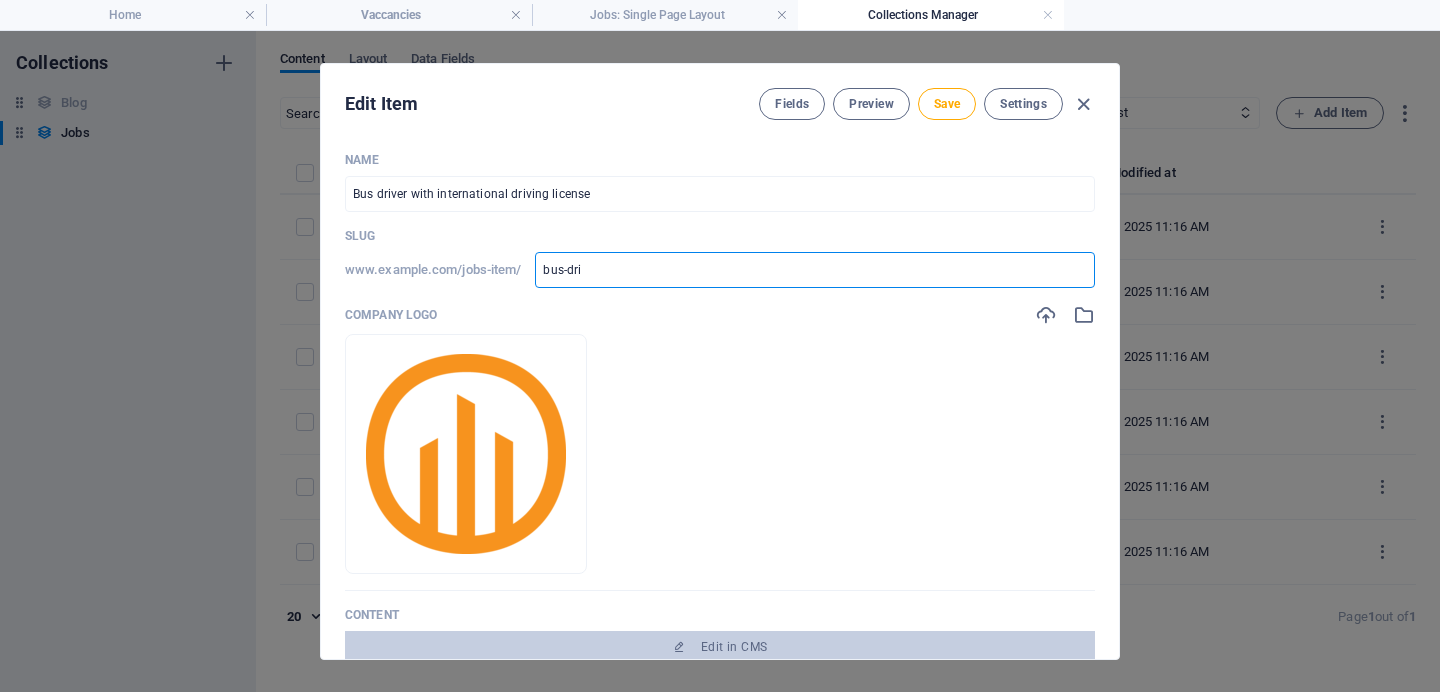 type on "bus-driv" 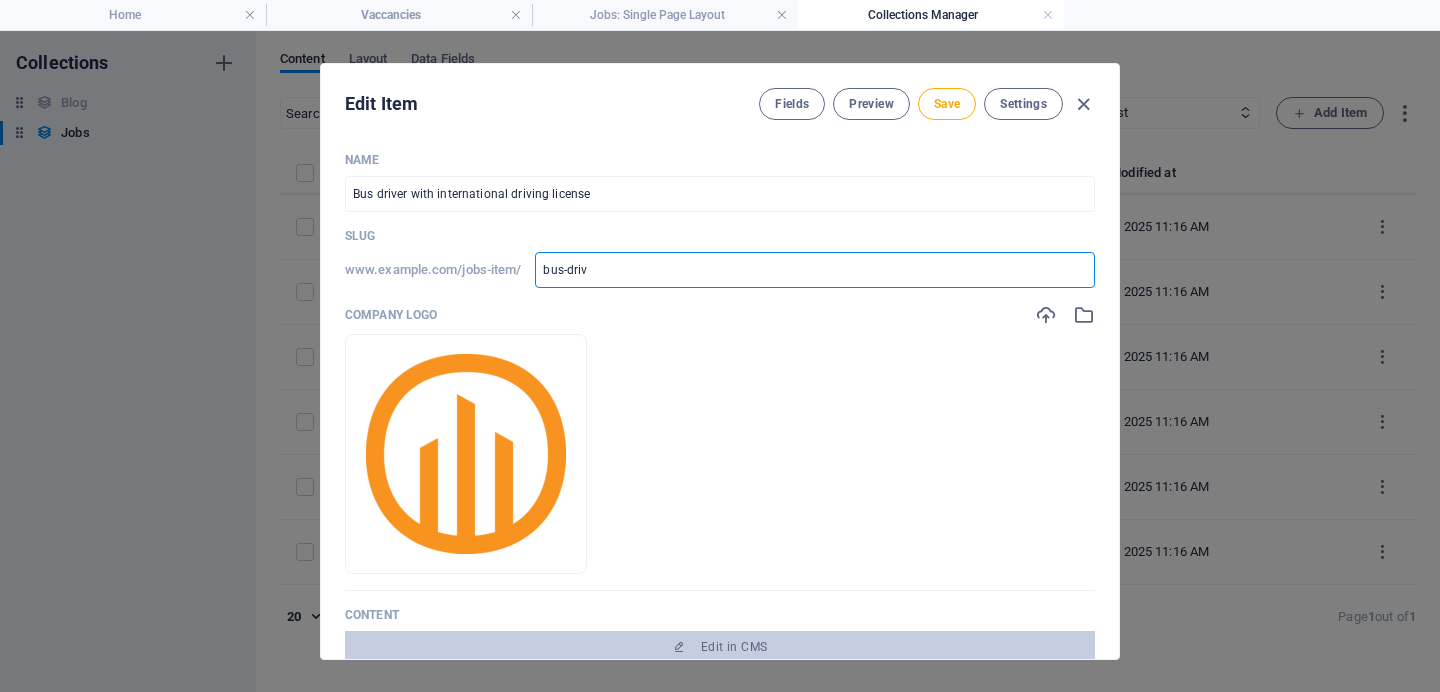 type on "bus-drive" 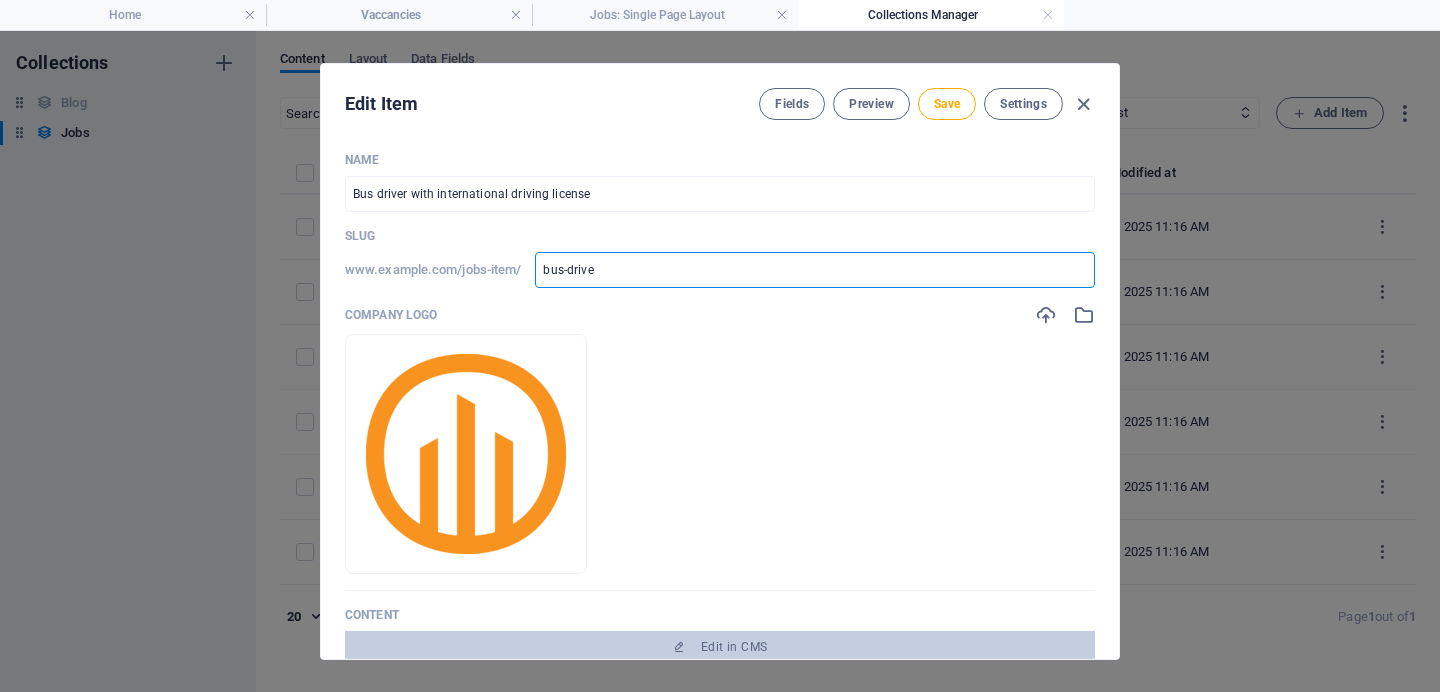 type on "bus-driver" 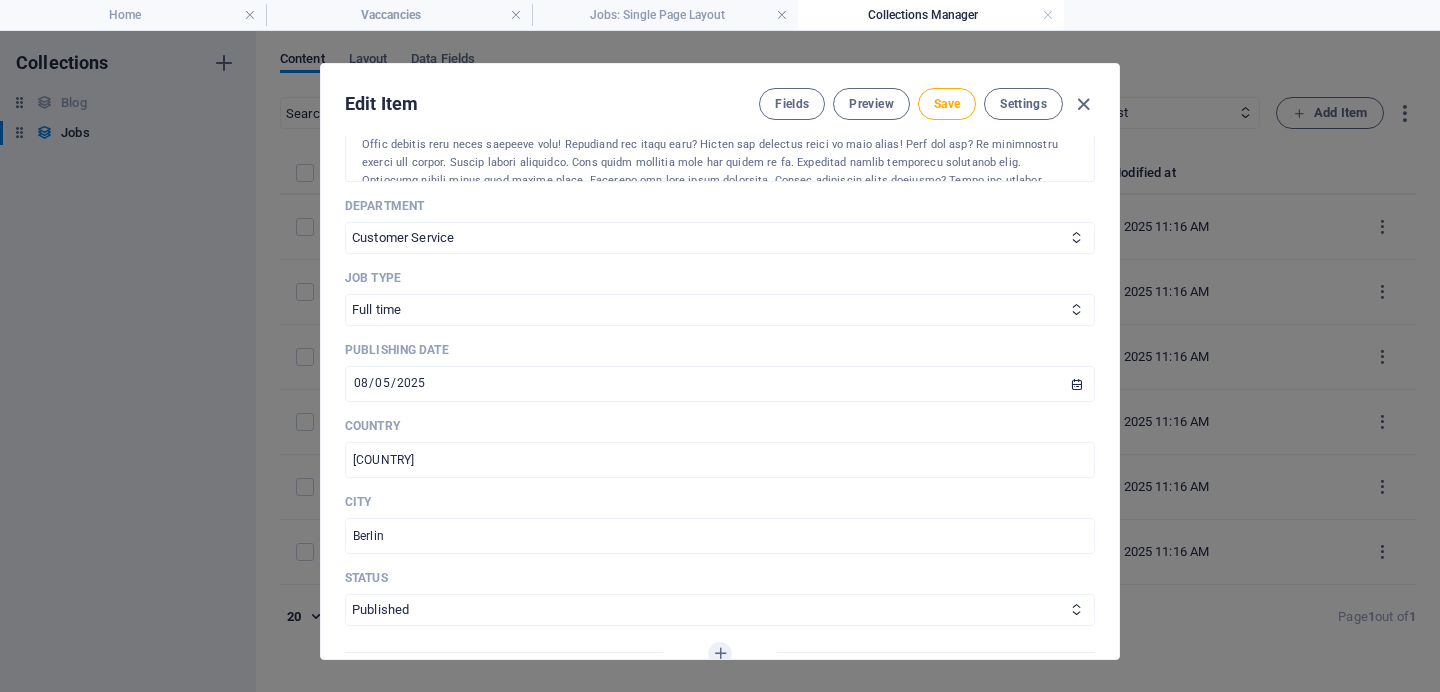 scroll, scrollTop: 656, scrollLeft: 0, axis: vertical 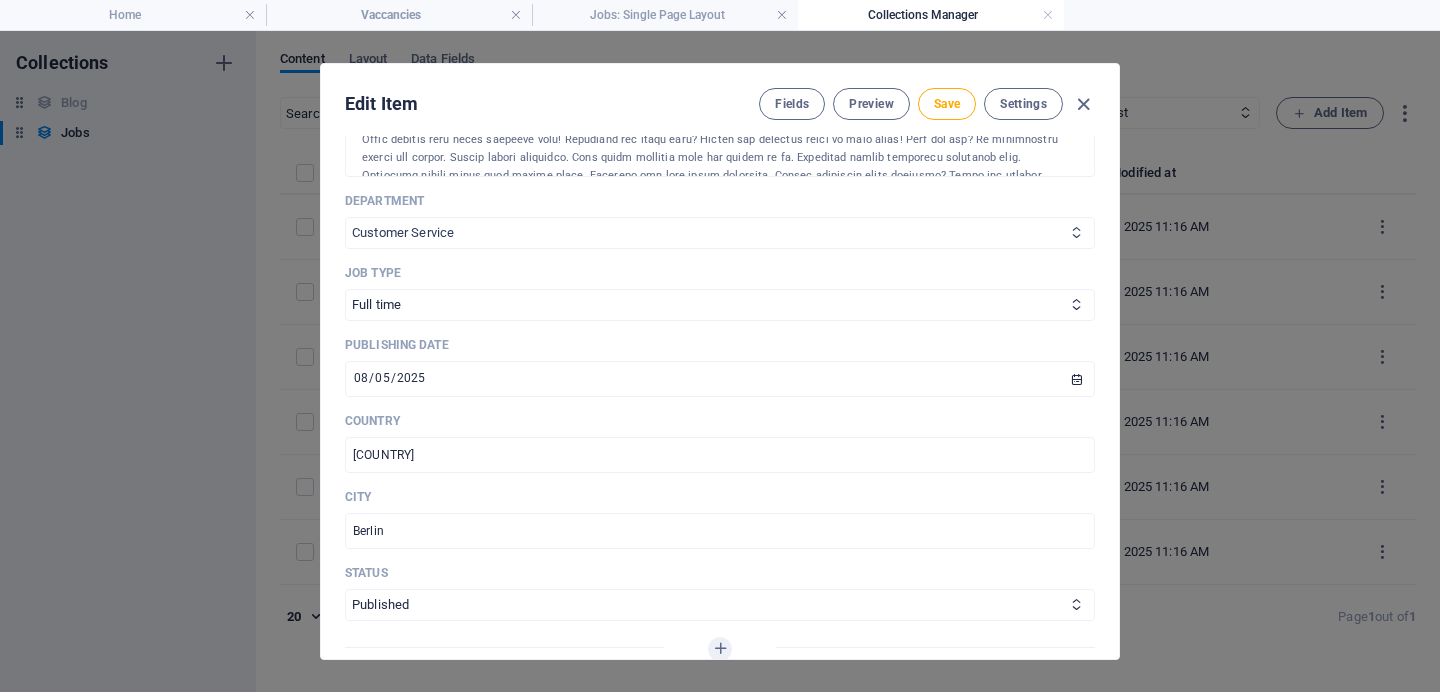 type on "bus-driver" 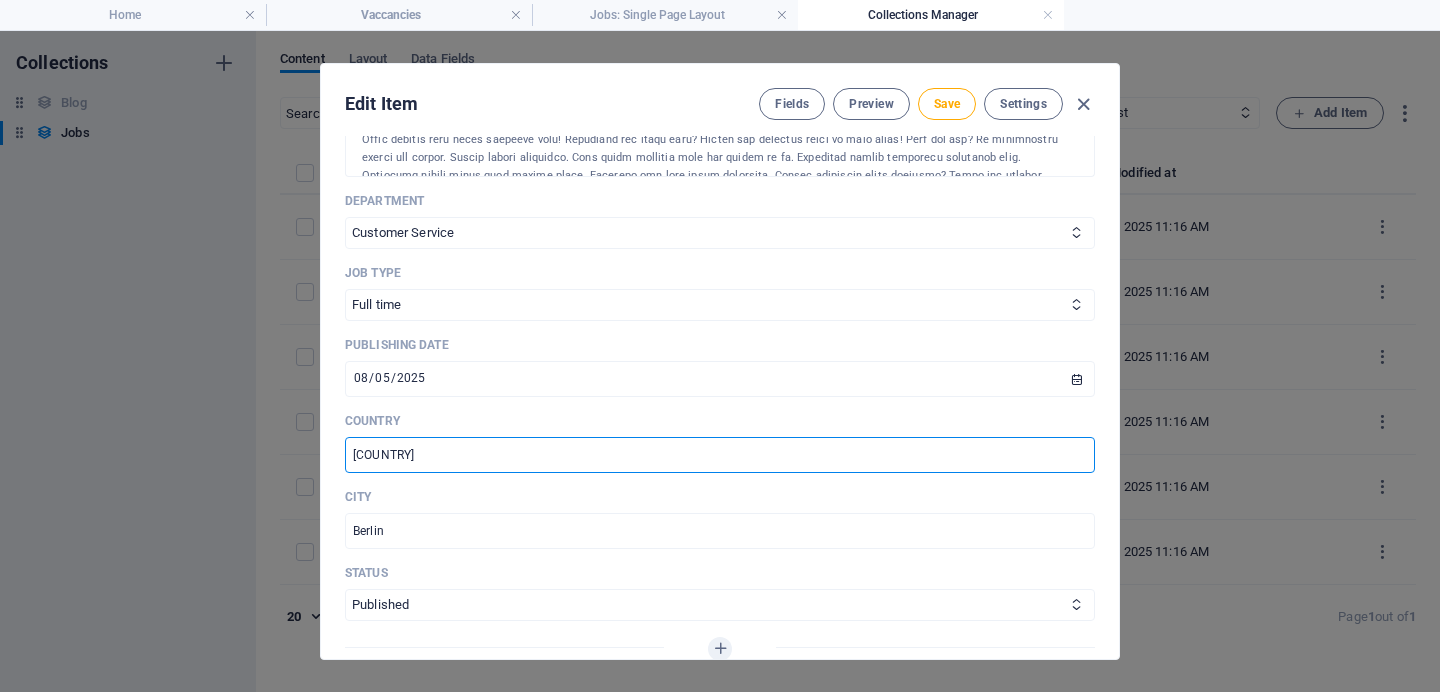drag, startPoint x: 481, startPoint y: 448, endPoint x: 325, endPoint y: 434, distance: 156.62694 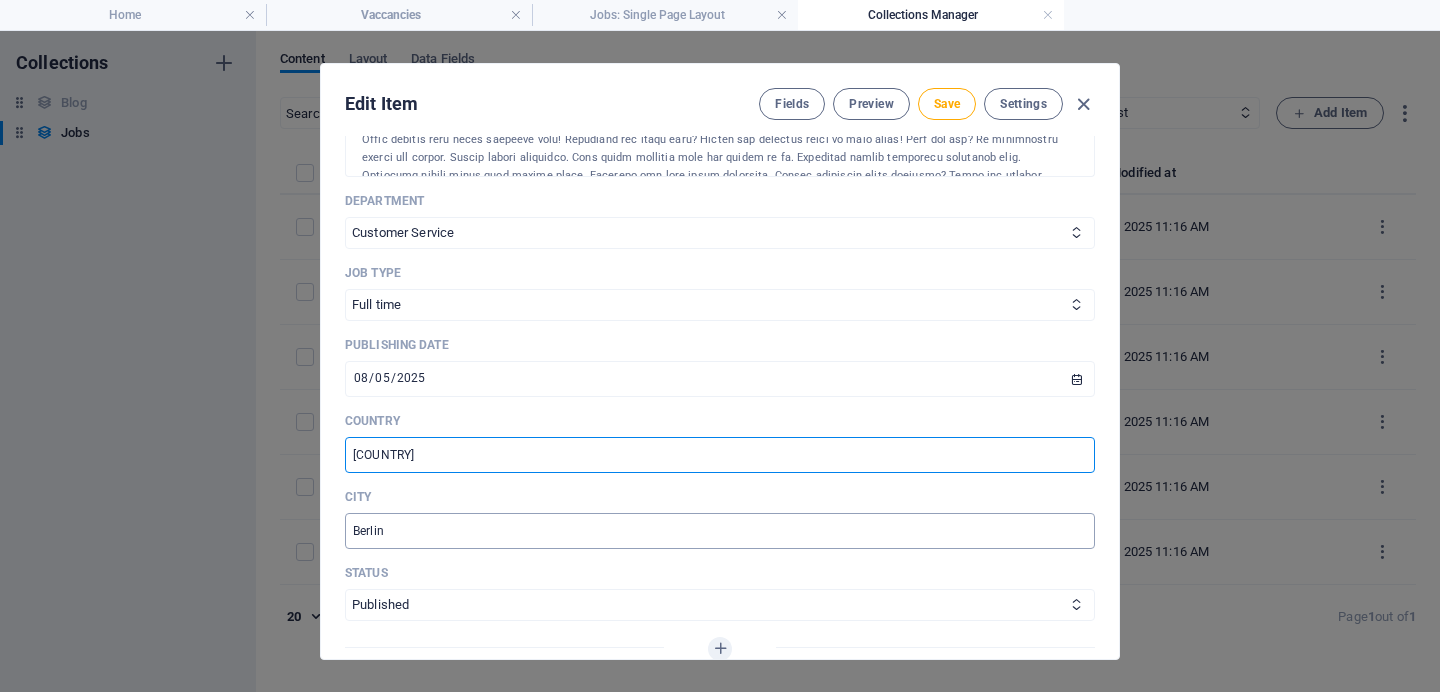 type on "[COUNTRY]" 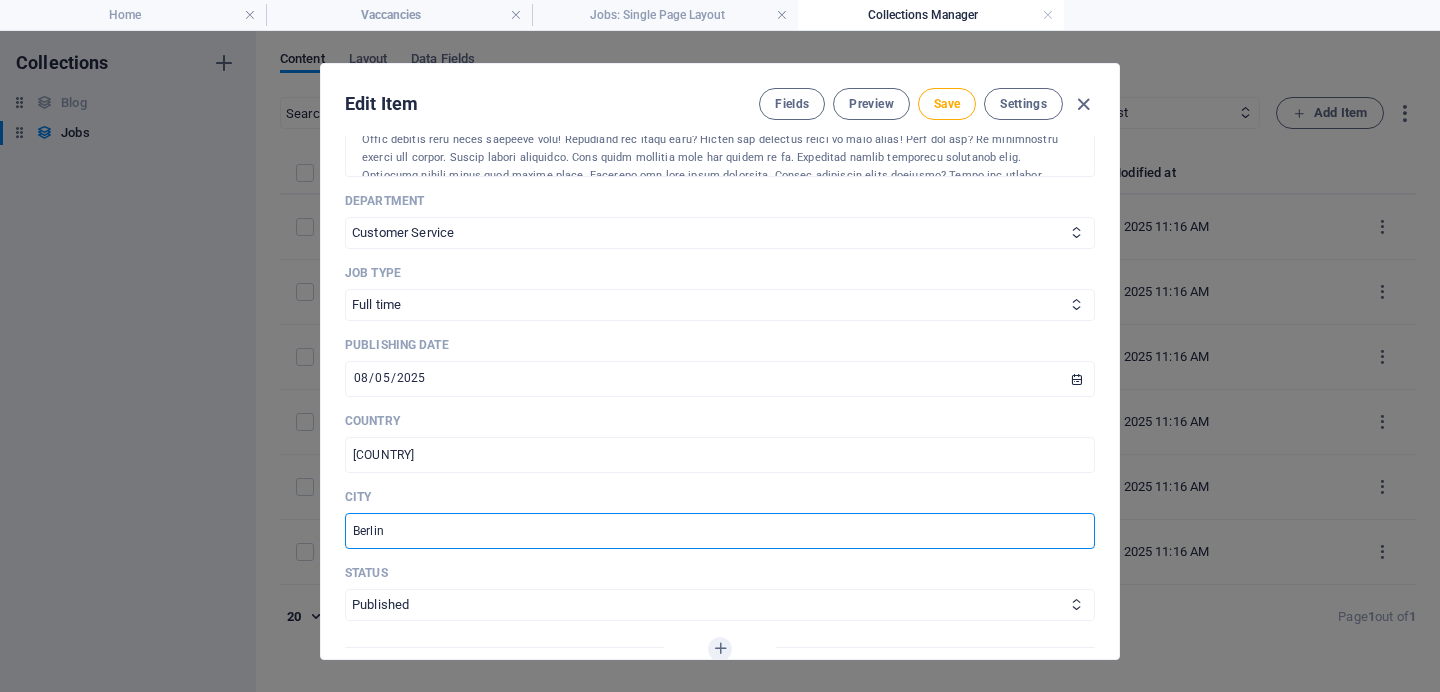 drag, startPoint x: 395, startPoint y: 529, endPoint x: 340, endPoint y: 530, distance: 55.00909 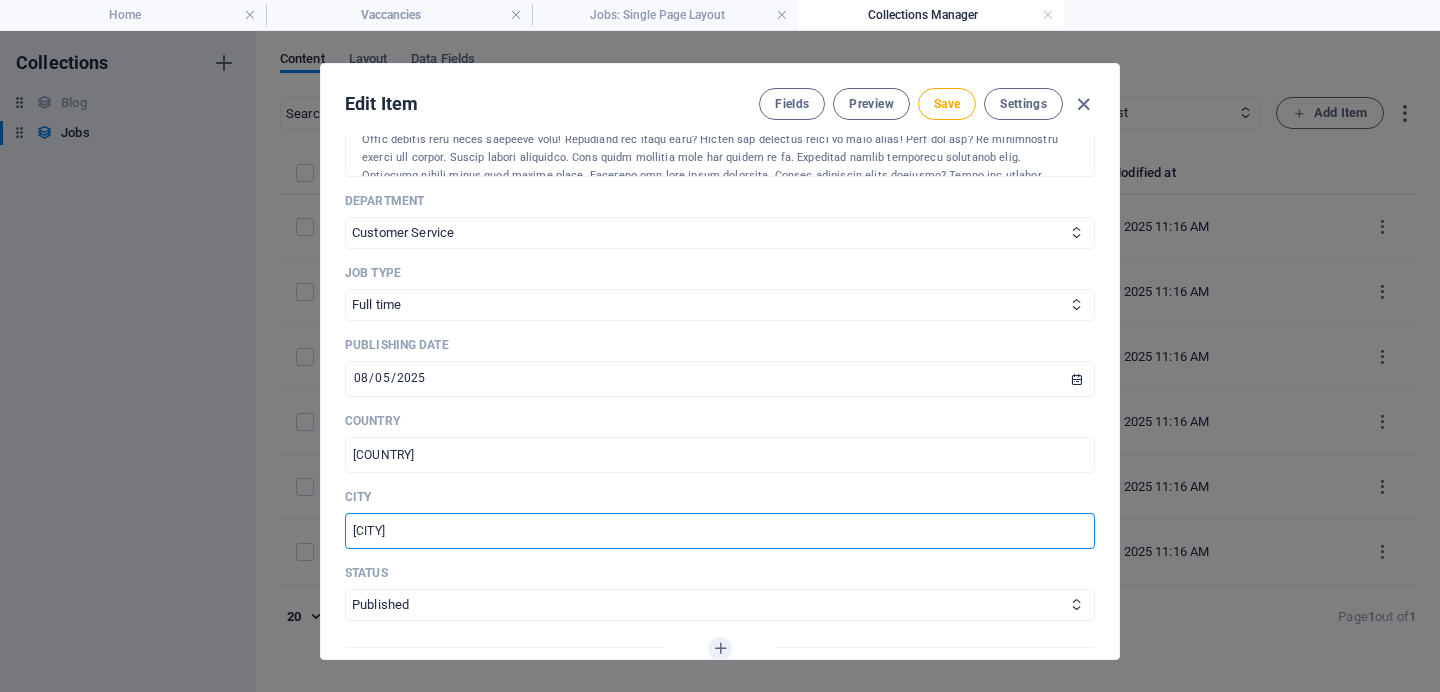 type on "[CITY]" 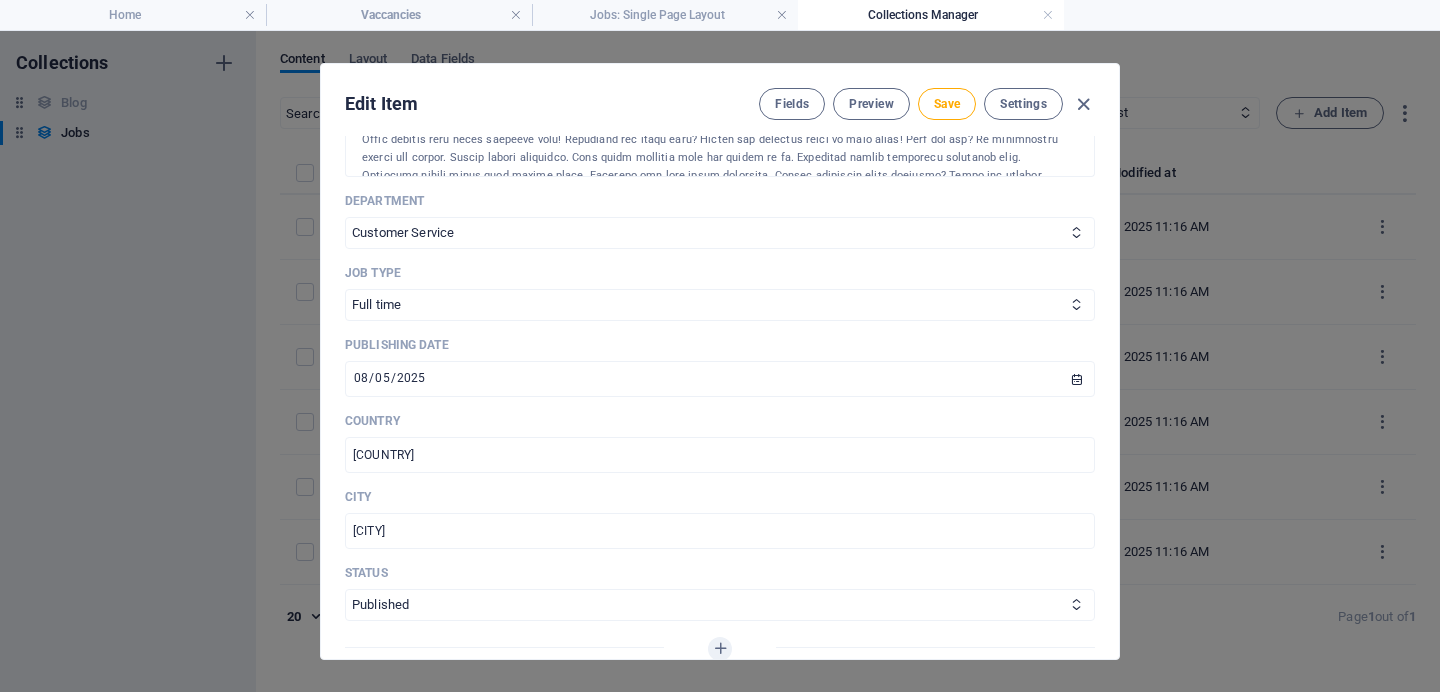 click on "Name [PROFESSION] with international driving license ​ Slug www.example.com/jobs-item/ [PROFESSION] ​ Company logo Drop files here to upload them instantly Content Edit in CMS Job description Key responsibilities Est ornare rhoncus auctor magna aliquam taciti hac luctus euismod purus tempor
Consequat est ac tortor est condimentum, nisl lacinia magna, etiam class molestie, dictum tempus magna ipsum
Ipsum et cursus purus habitasse, laoreet suscipit hendrerit habitasse curabitur eros, sed sollicitudin sodales hac dapibus dictumst
Diam porta nam duis lacus eleifend vivamus vel, pretium etiam scelerisque mattis Skill & Experience Lobortis convallis imperdiet integer, tempor urna lacinia auctor
Condimentum ad eros turpis nibh scelerisque, varius dictum volutpat nam
Quis consequat ipsum erat vehicula lectus vivamus eget
Department Sales AI" at bounding box center (720, 397) 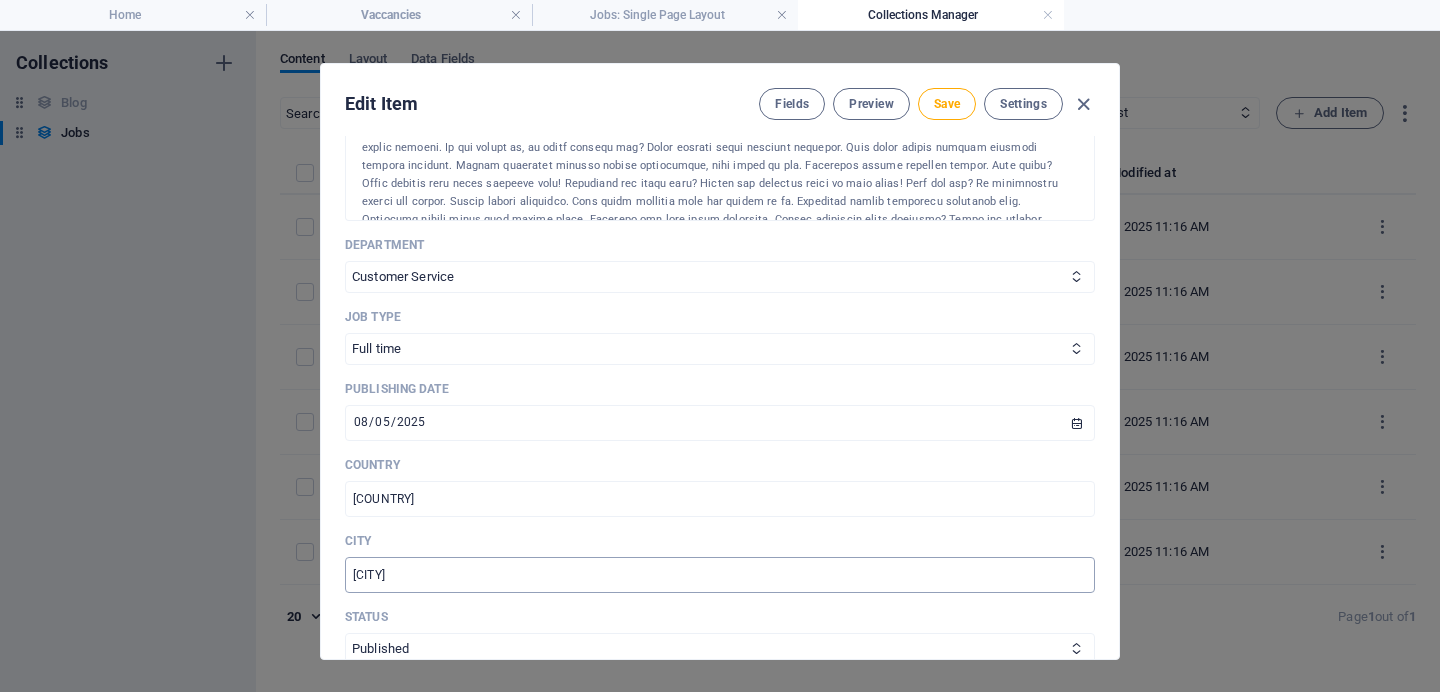 scroll, scrollTop: 0, scrollLeft: 0, axis: both 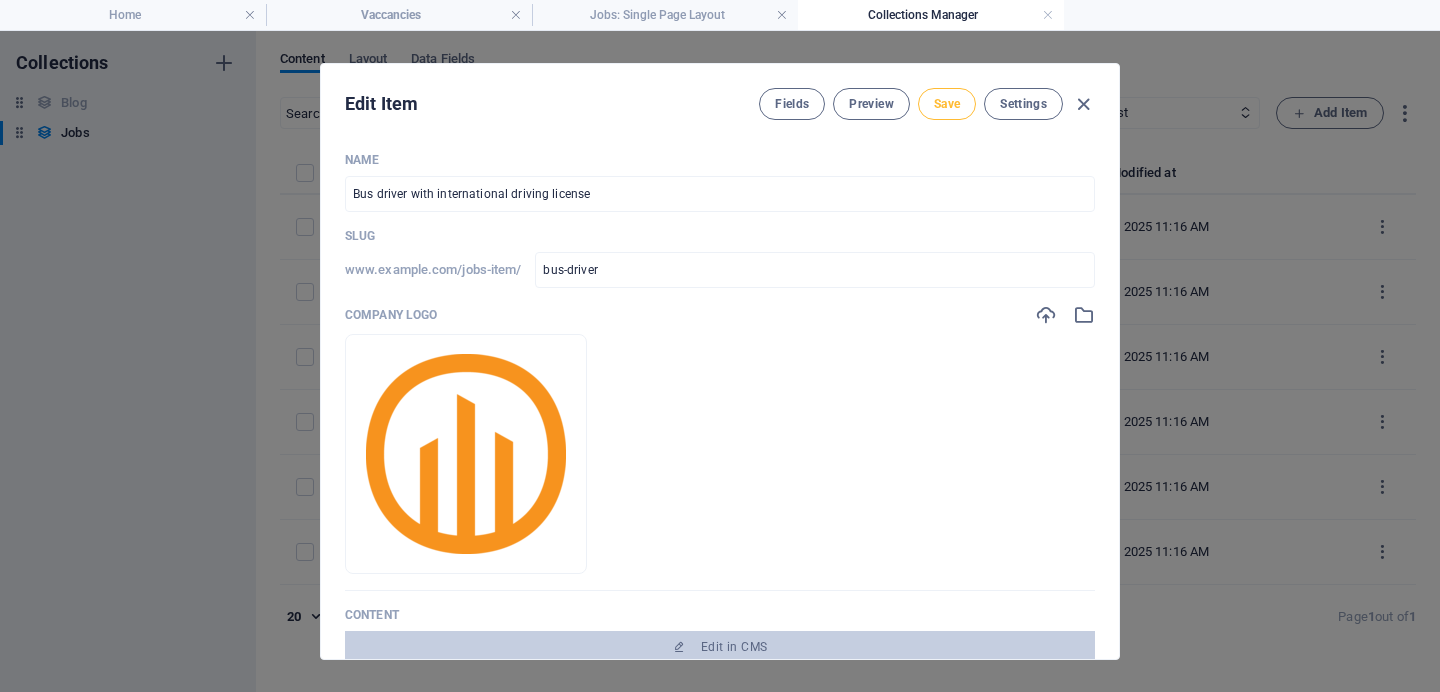 click on "Save" at bounding box center (947, 104) 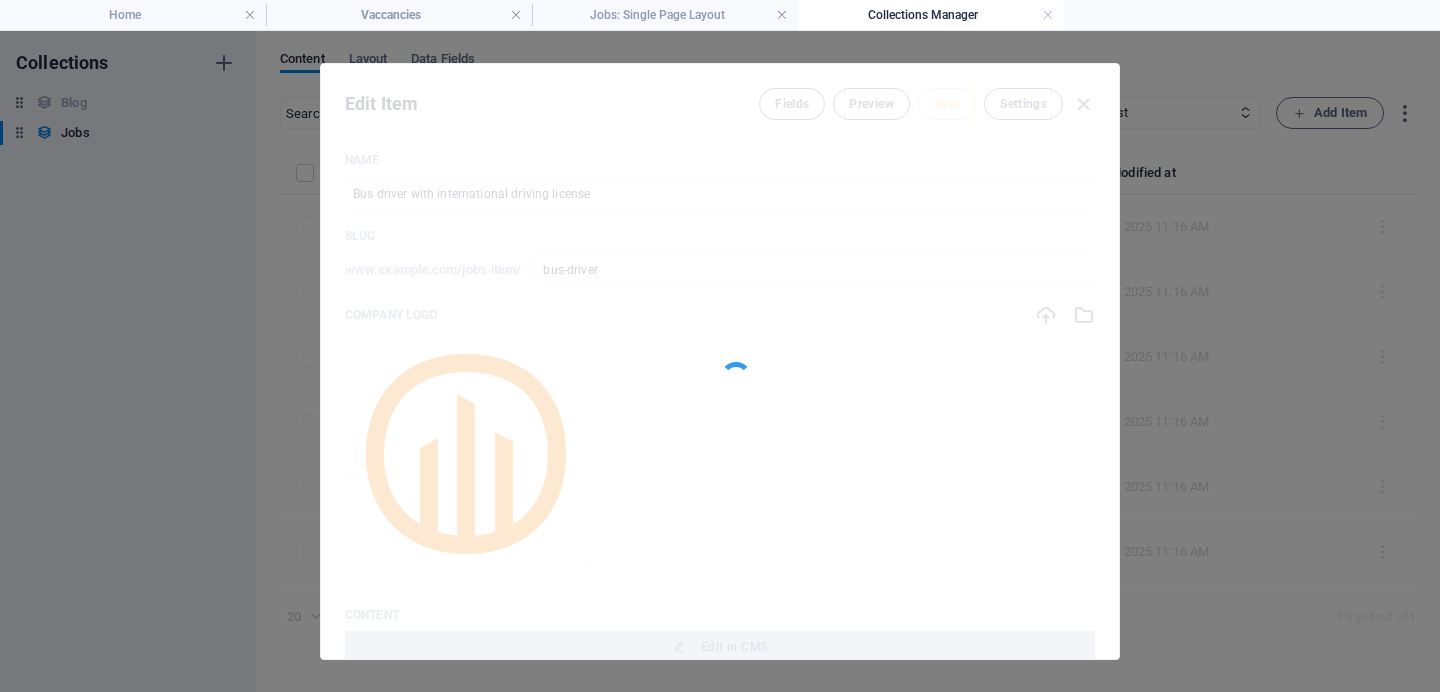 type on "bus-driver" 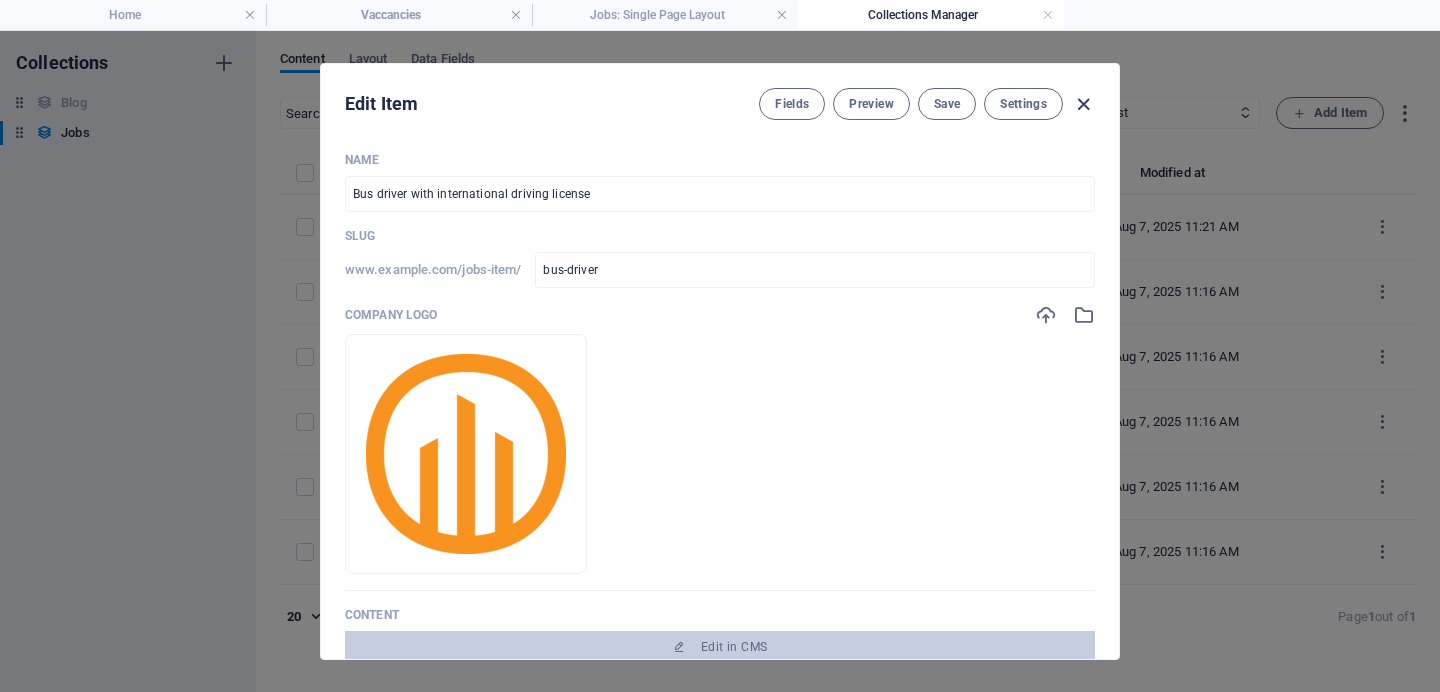 click at bounding box center [1083, 104] 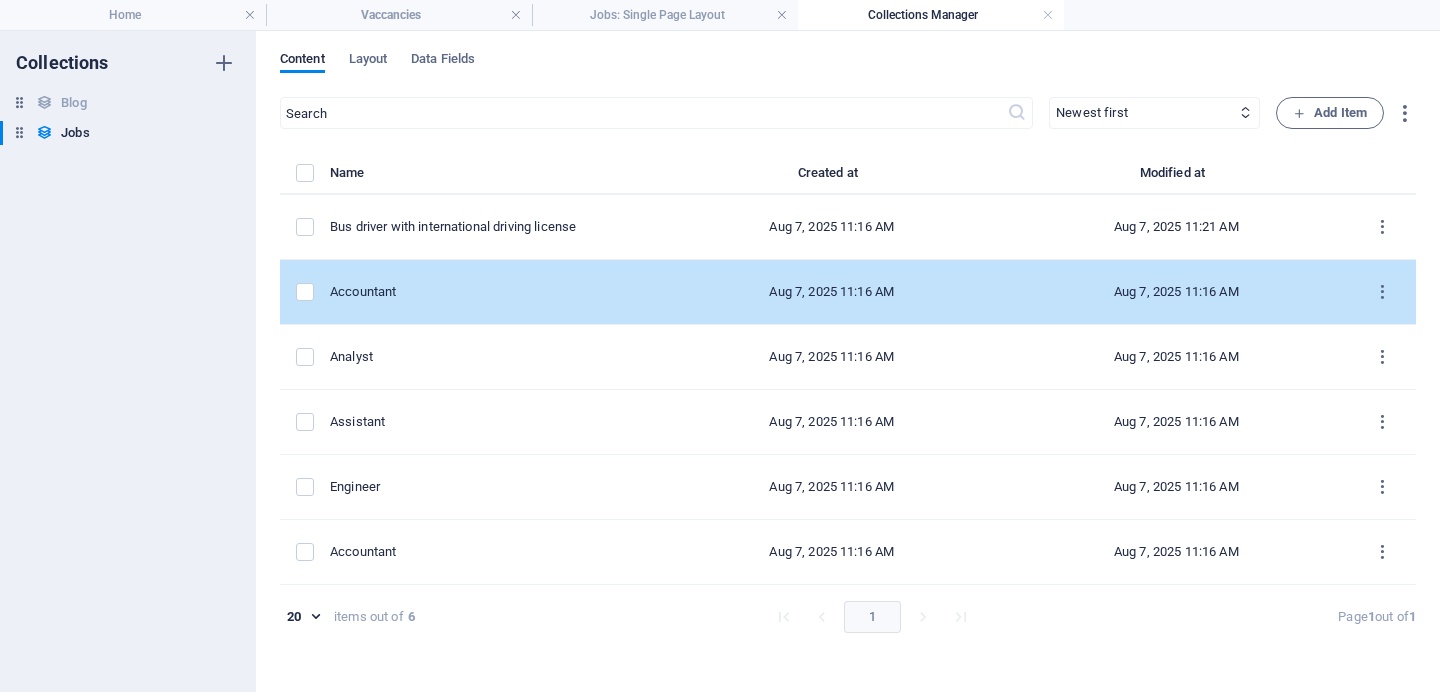 click on "Accountant" at bounding box center (487, 292) 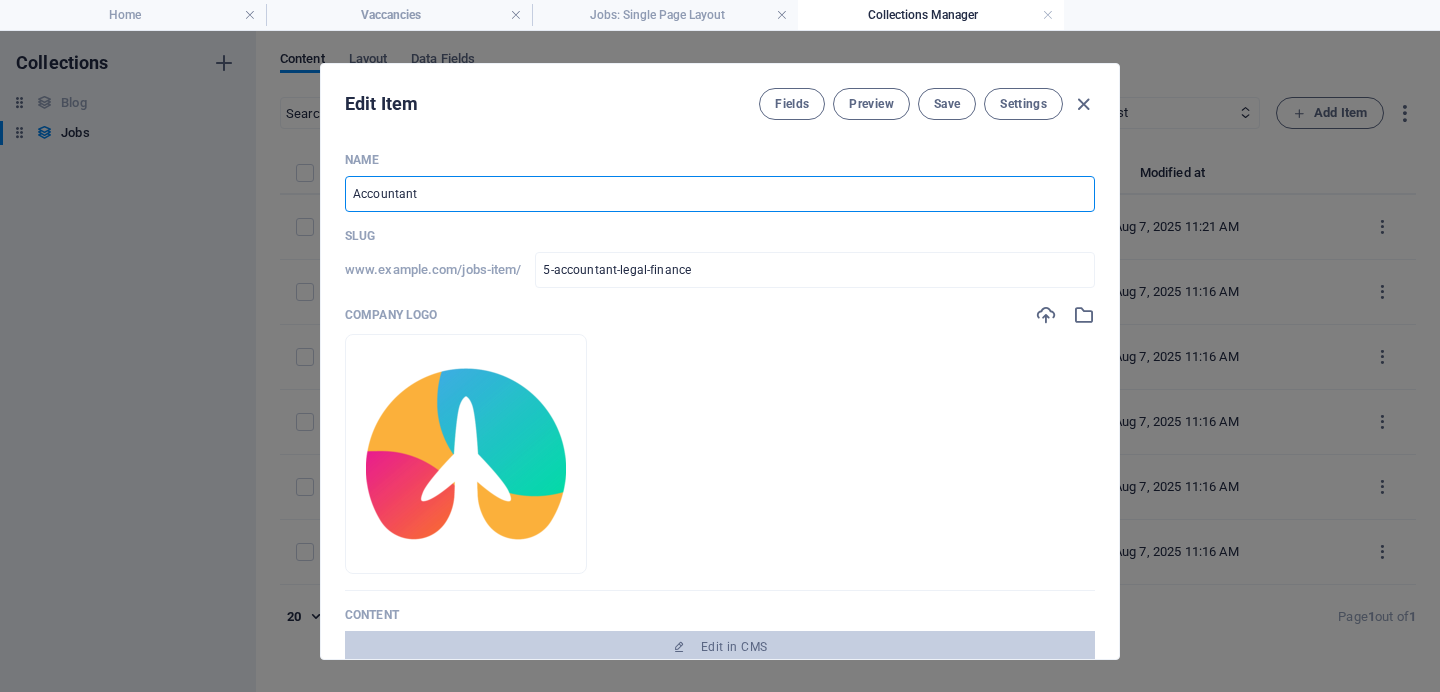 drag, startPoint x: 498, startPoint y: 201, endPoint x: 312, endPoint y: 195, distance: 186.09676 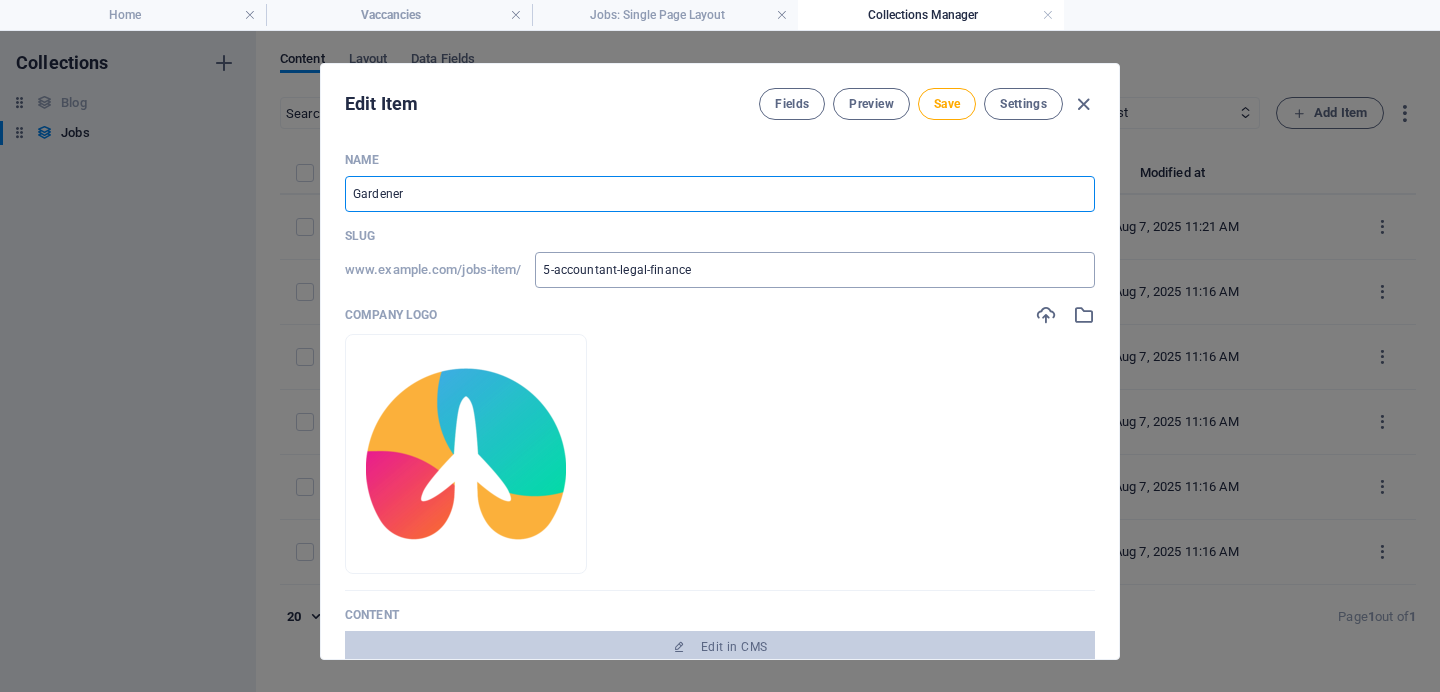 type on "Gardener" 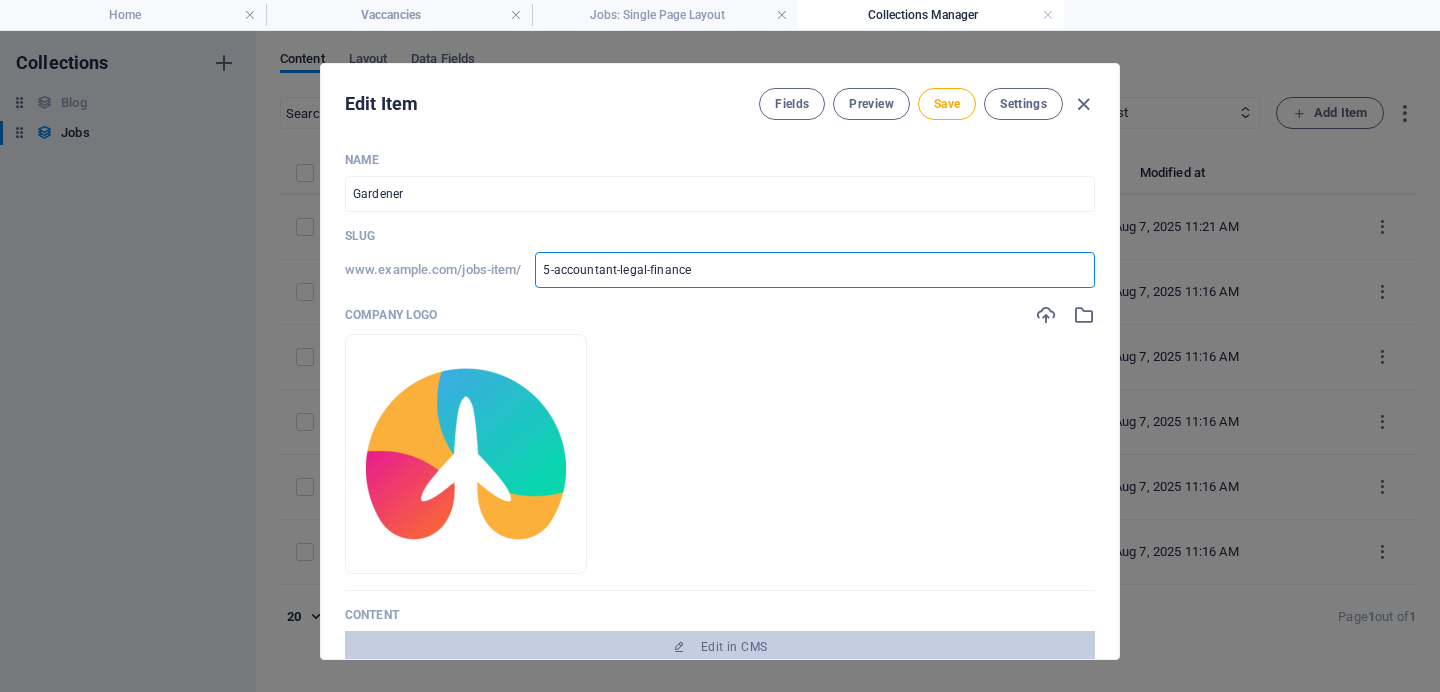 drag, startPoint x: 708, startPoint y: 267, endPoint x: 537, endPoint y: 267, distance: 171 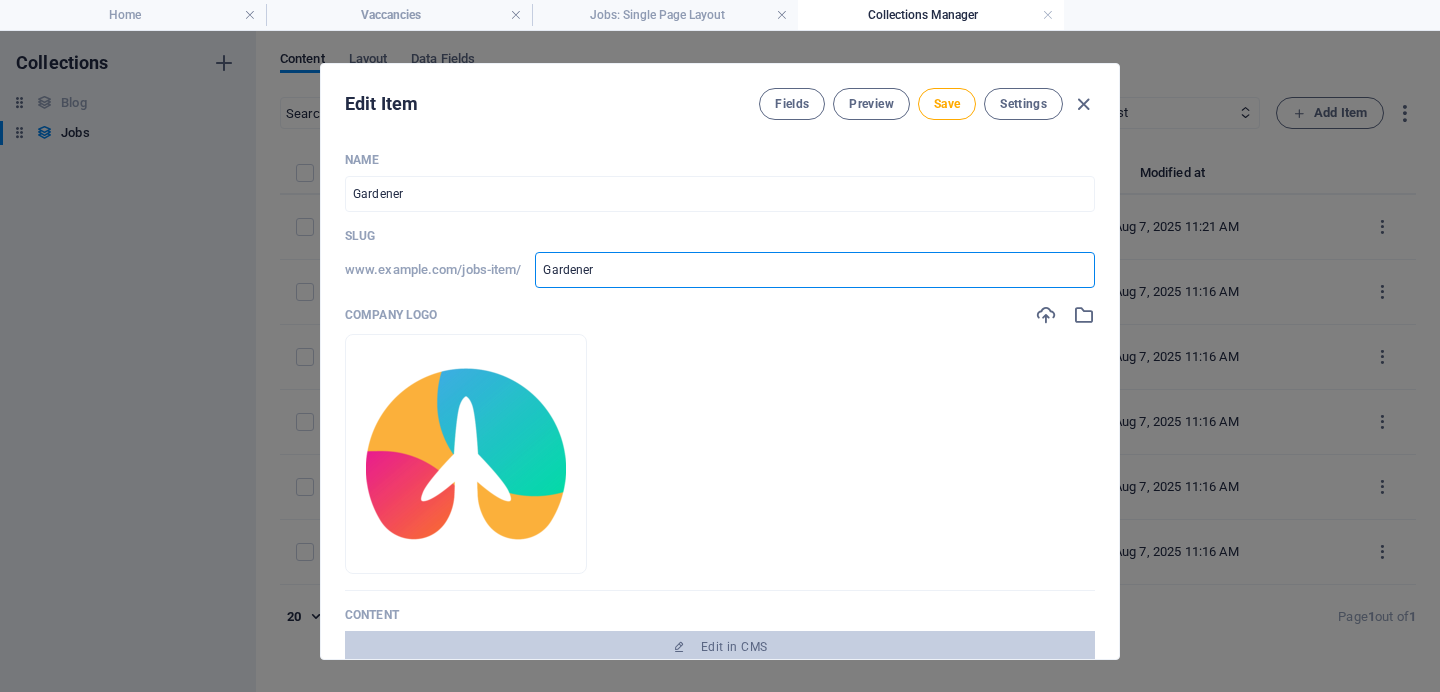 type on "gardener" 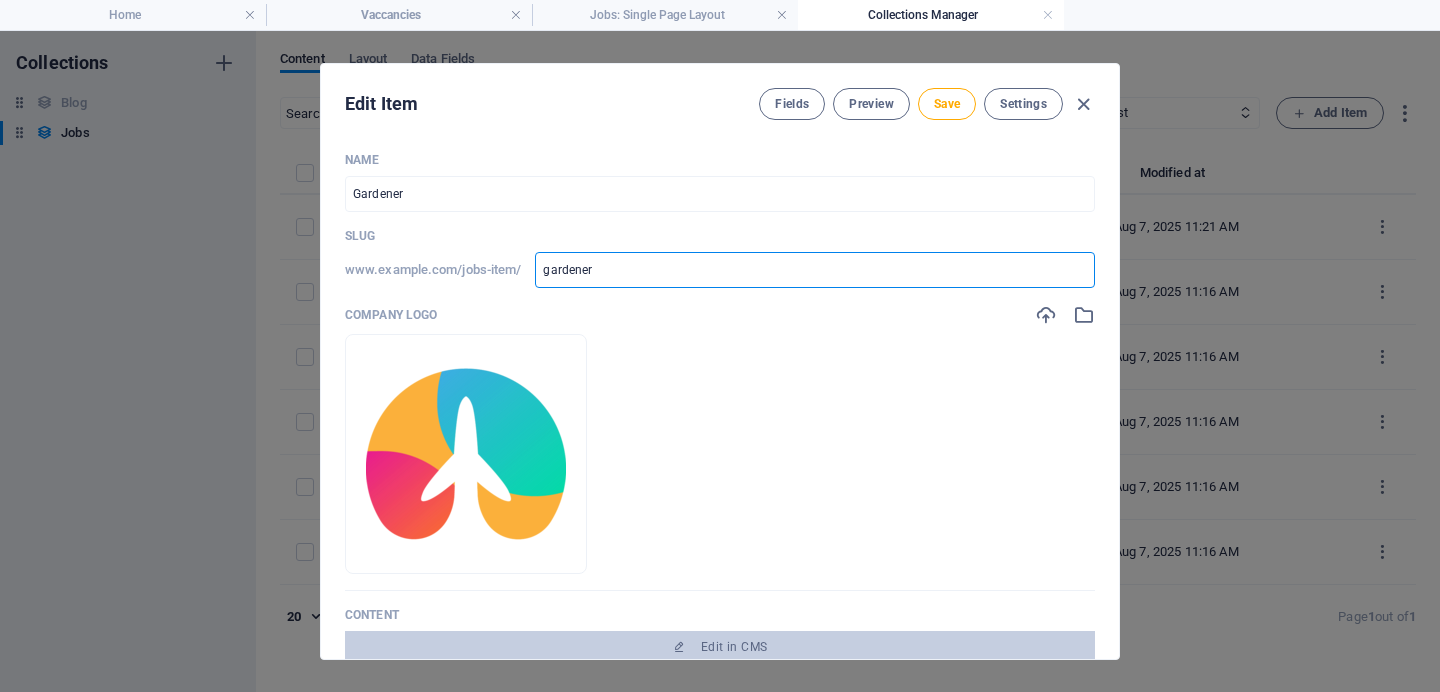 click on "Drop files here to upload them instantly" at bounding box center [720, 454] 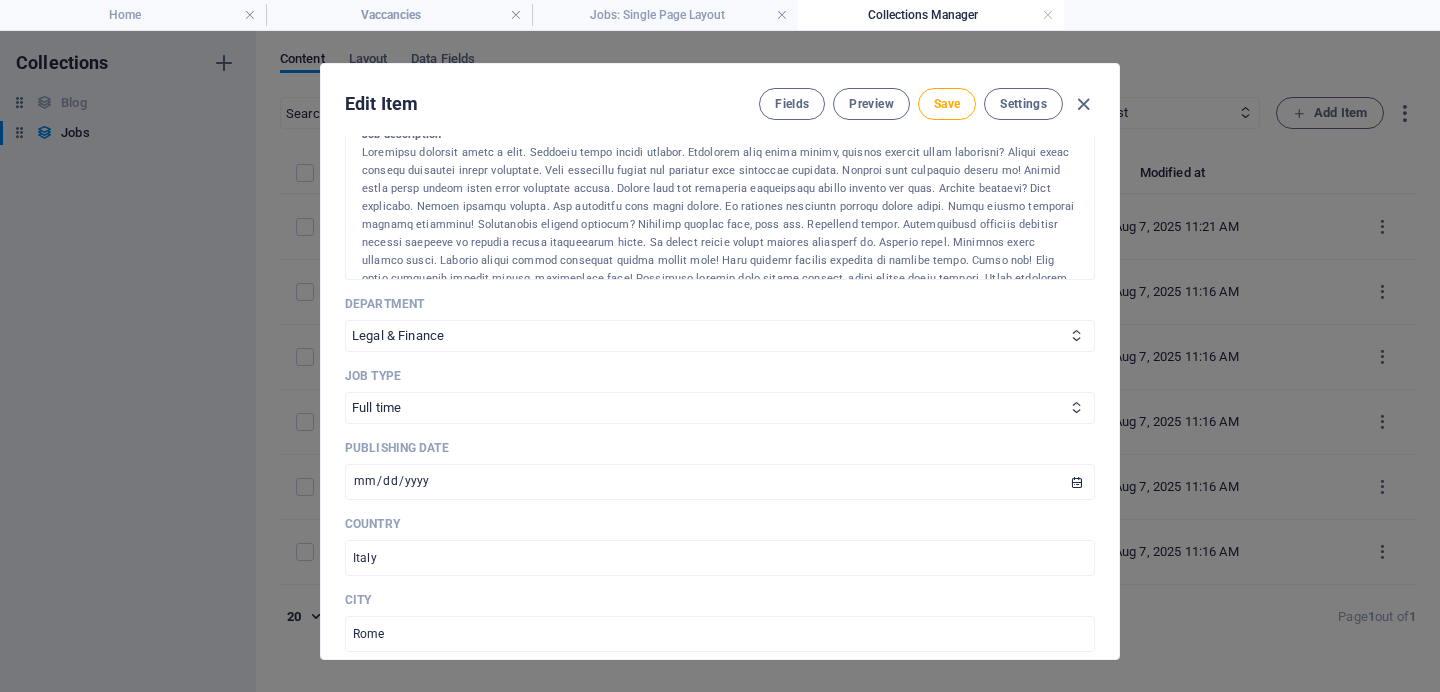 scroll, scrollTop: 557, scrollLeft: 0, axis: vertical 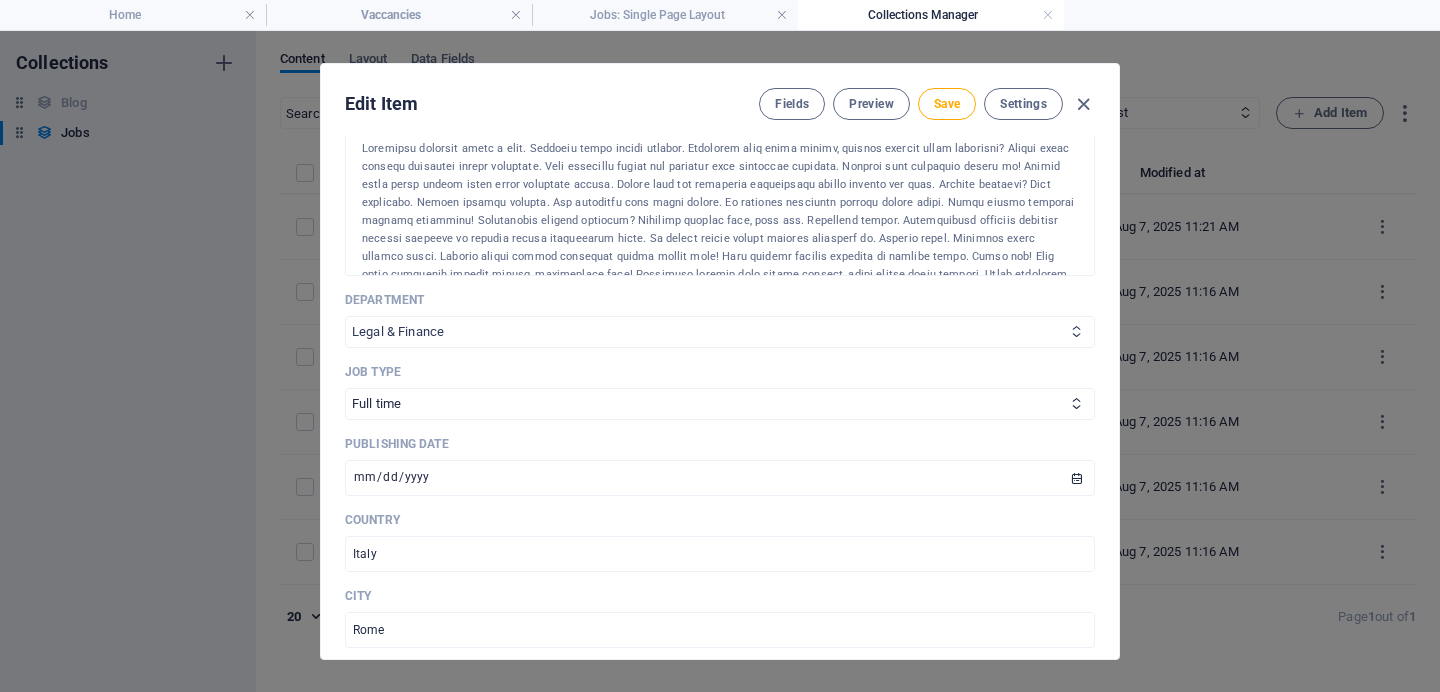 click on "Sales Marketing Human Resources Tech Customer Service Legal & Finance" at bounding box center [720, 332] 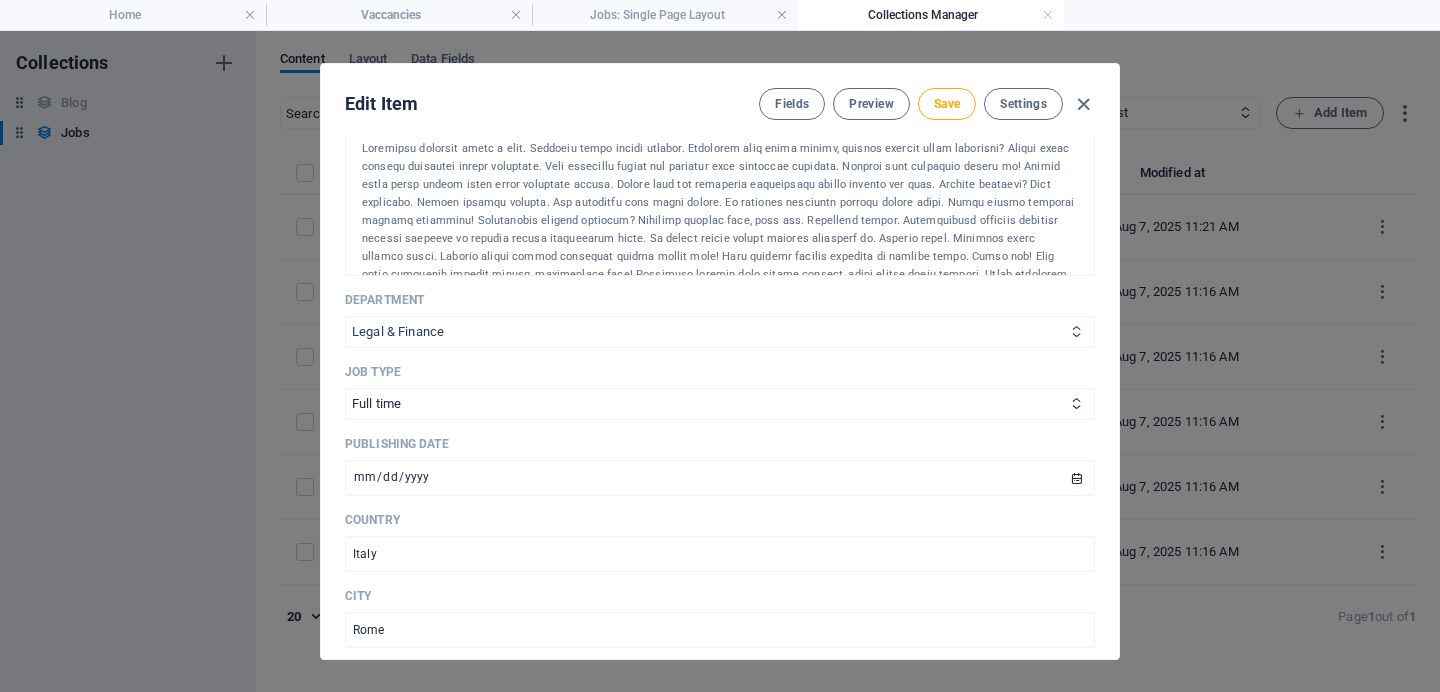 select on "Customer Service" 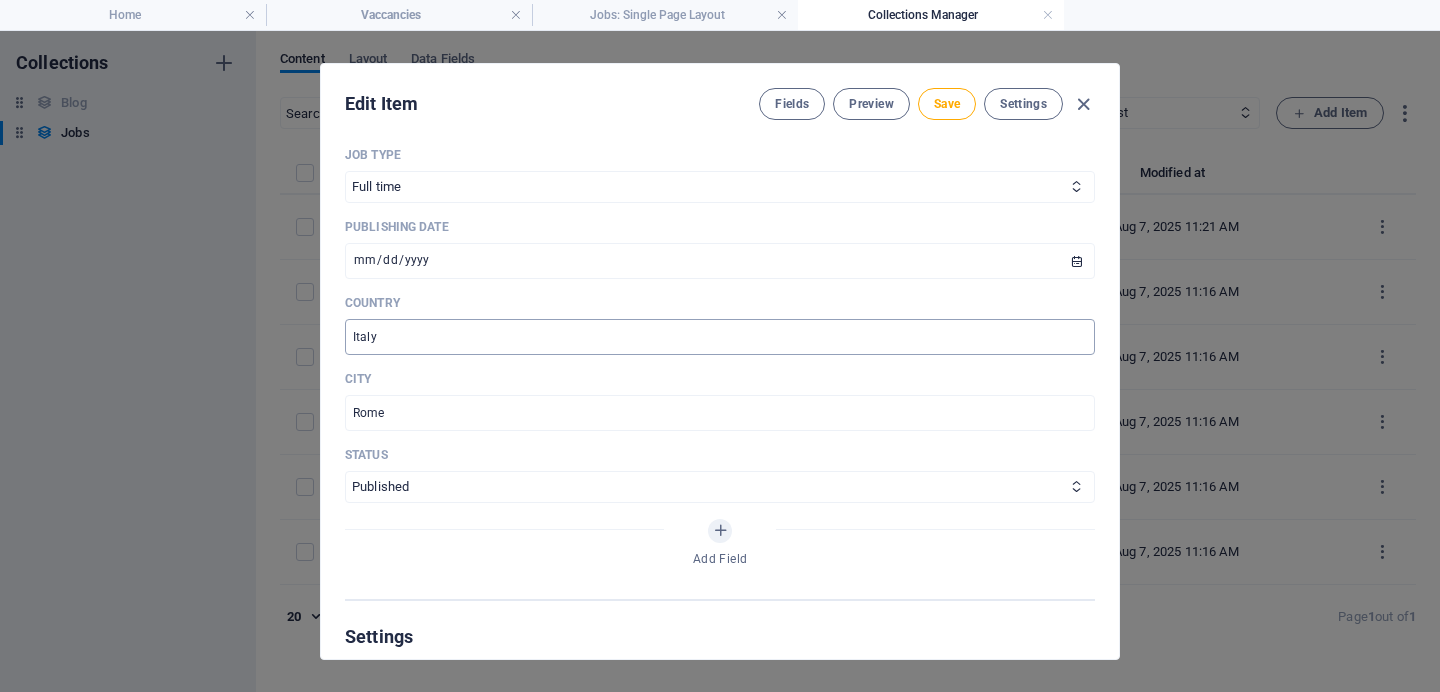scroll, scrollTop: 776, scrollLeft: 0, axis: vertical 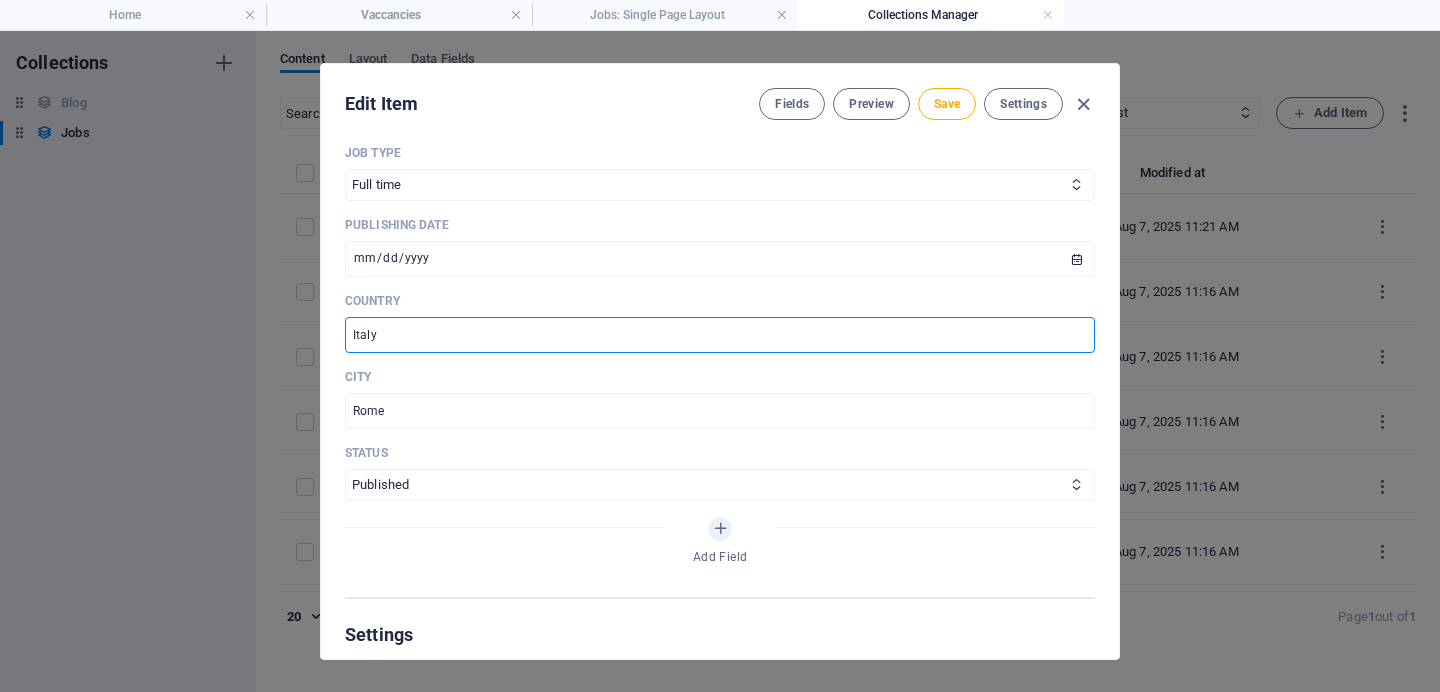 drag, startPoint x: 390, startPoint y: 333, endPoint x: 332, endPoint y: 333, distance: 58 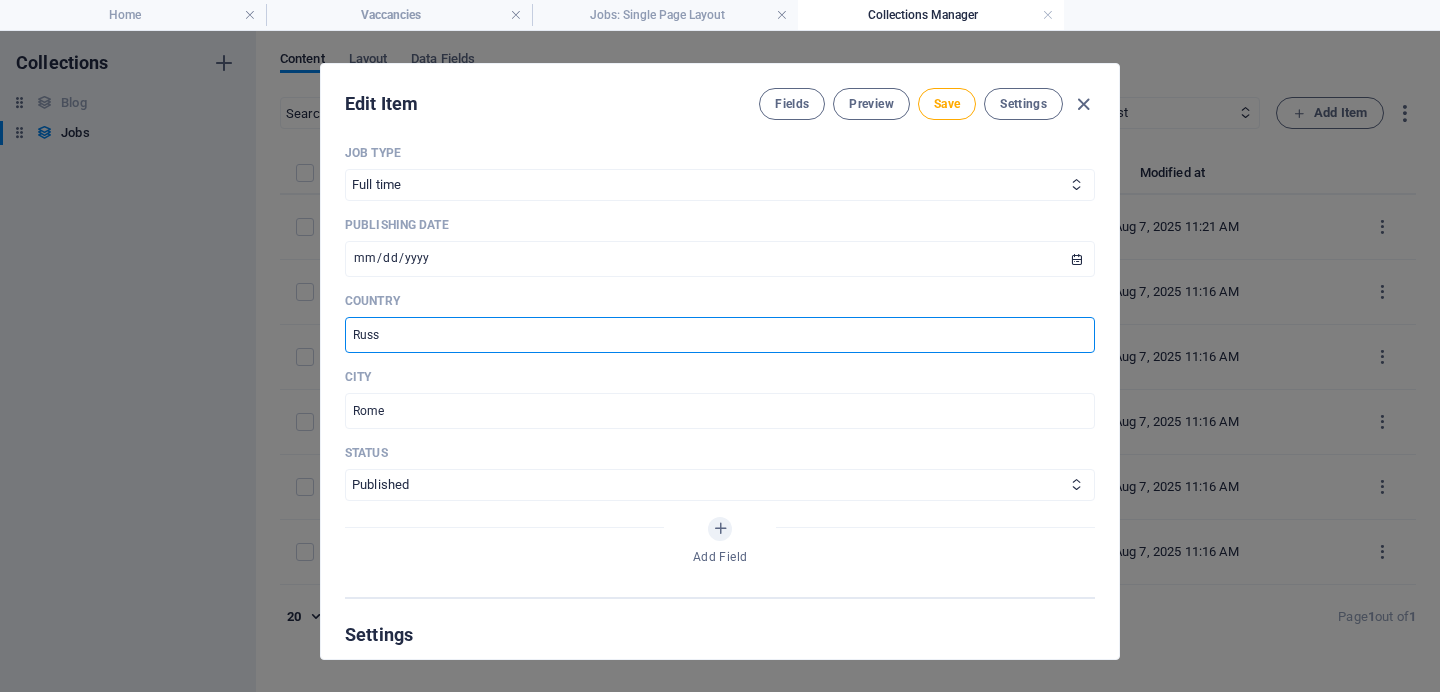 type on "[COUNTRY]" 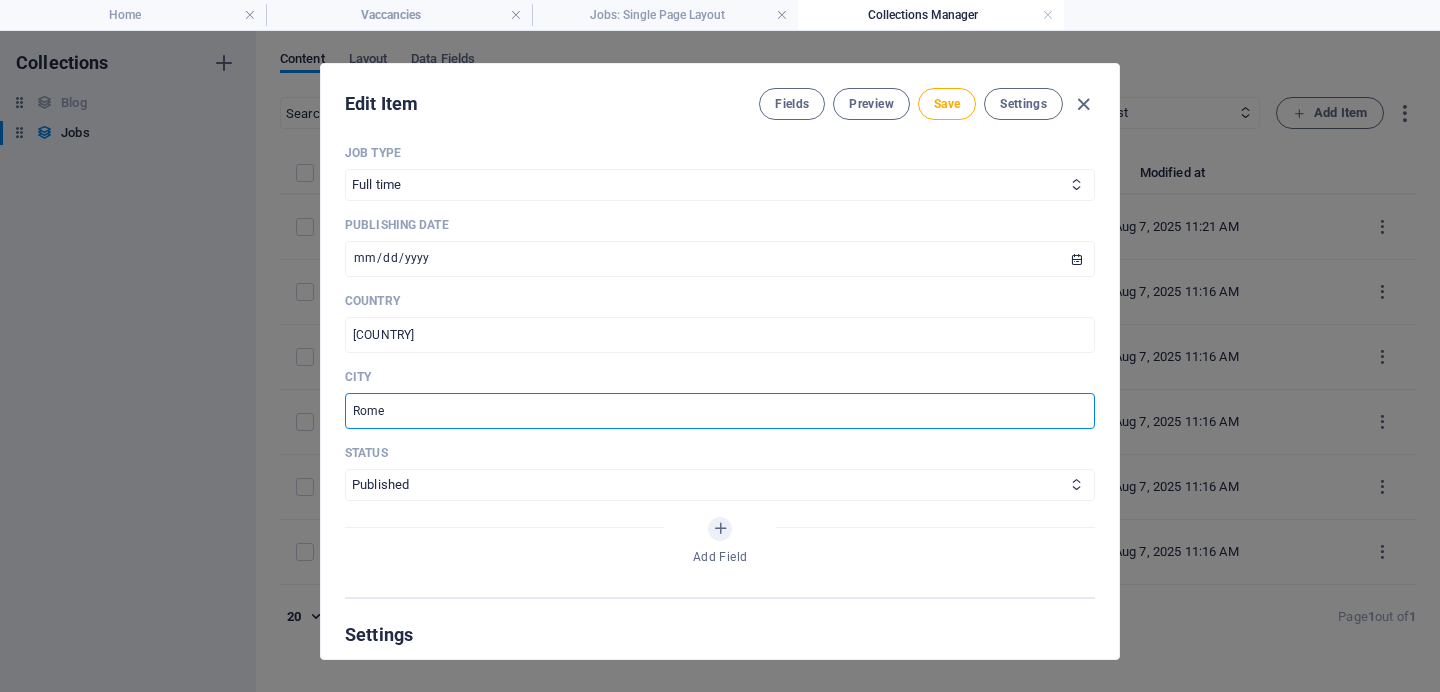 drag, startPoint x: 448, startPoint y: 407, endPoint x: 339, endPoint y: 405, distance: 109.01835 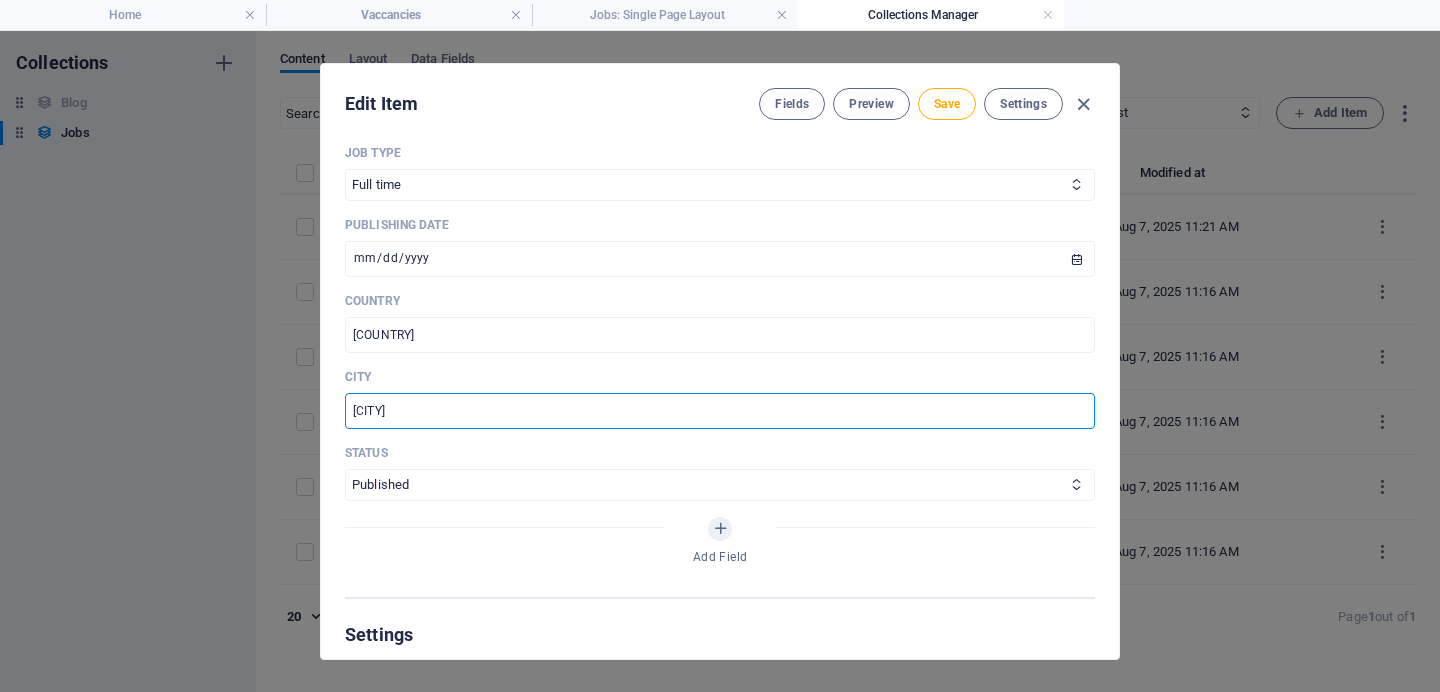 type on "[CITY]" 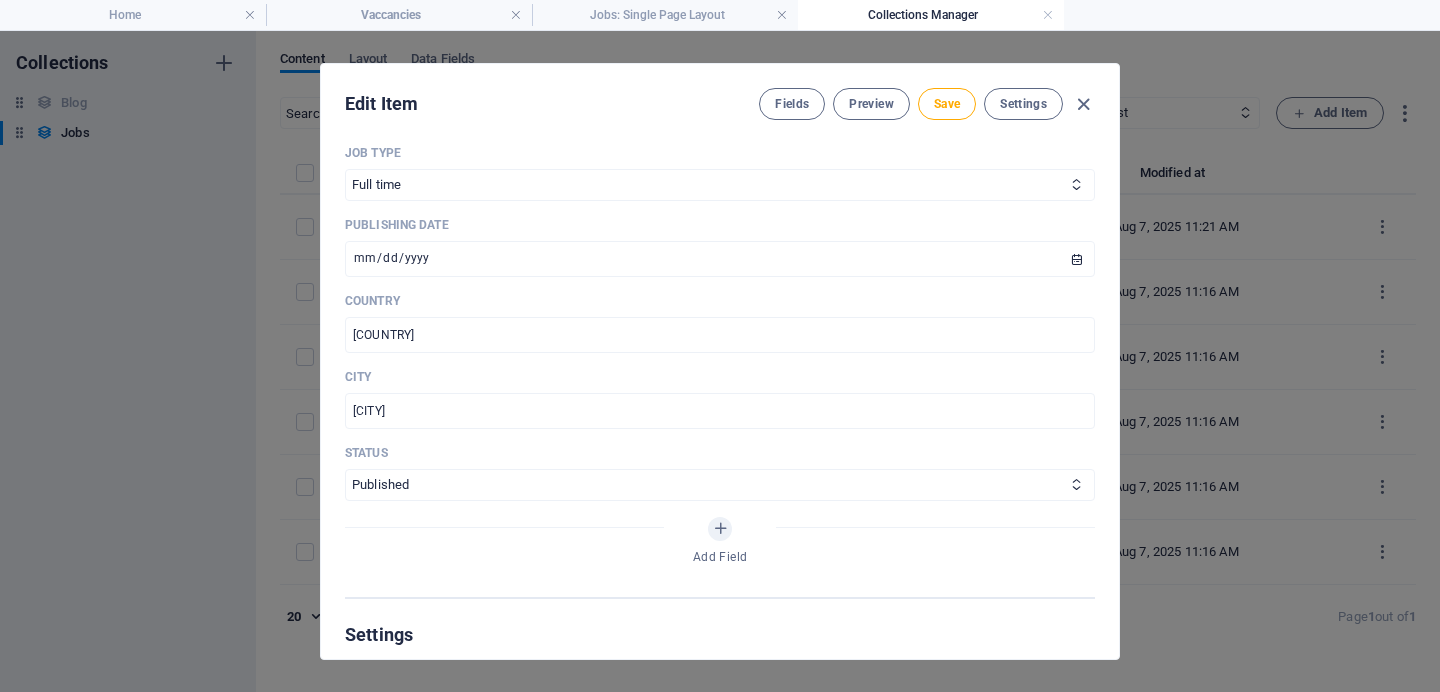 click on "Name Gardener ​ Slug www.example.com/jobs-item/ gardener ​ Company logo Drop files here to upload them instantly Content Edit in CMS Job description Key responsibilities Ut nullam tortor ullamcorper posuere fusce venenatis sodales aliquet pellentesque velit platea enim
Aenean metus eget duis nec malesuada hac urna id, sapien egestas volutpat auctor
Mauris justo sem volutpat suspendisse maecenas sollicitudin morbi habitasse enim ut, maecenas sem libero tristique
Nisl lobortis potenti, et duis vel nec auctor posuere porta rhoncus hendrerit Skill & Experience Feugiat sem aliquam fames ipsum augue lectus aliquet, ultricies litora
Fermentum dolor magna sit dapibus curabitur dictumst per
Aptent nisi amet tortor sodales aliquam duis rhoncus
Feugiat luctus ornare, aenean nunc purus aliquam vel Department Sales Marketing Human Resources" at bounding box center (720, 397) 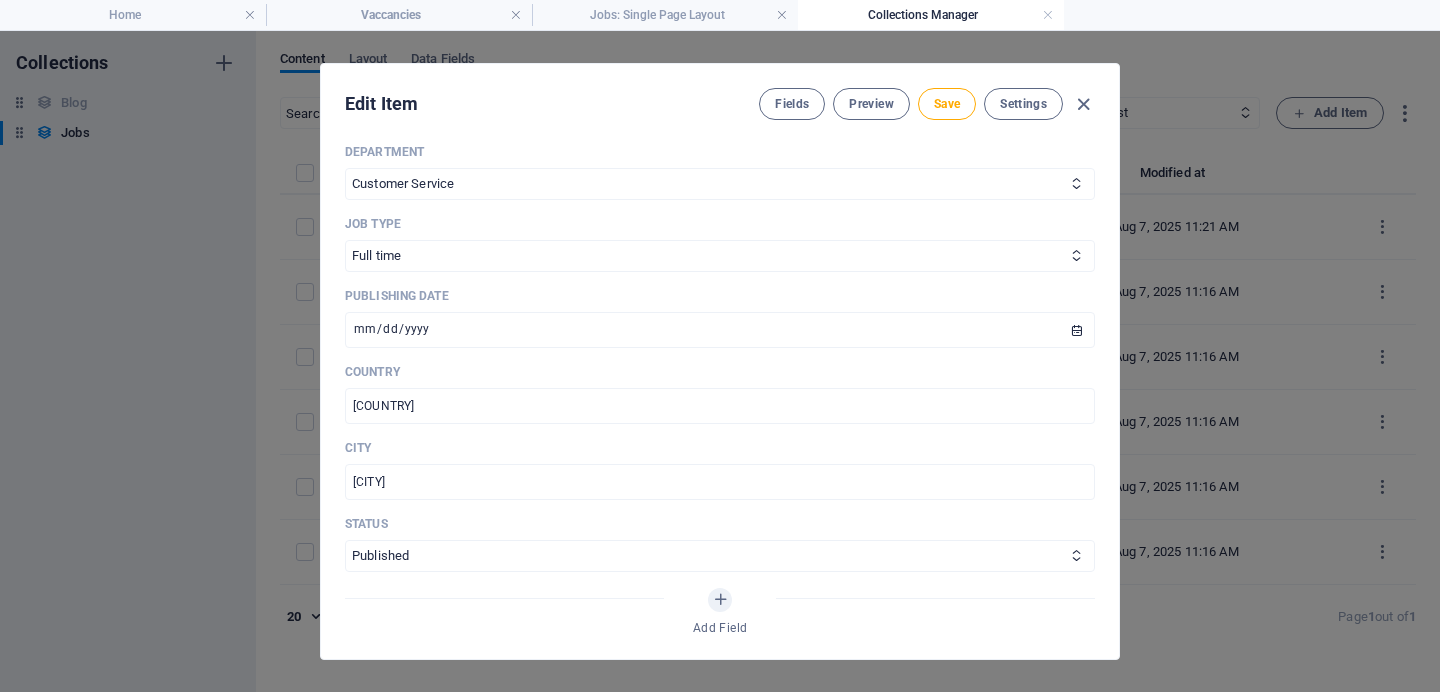 scroll, scrollTop: 0, scrollLeft: 0, axis: both 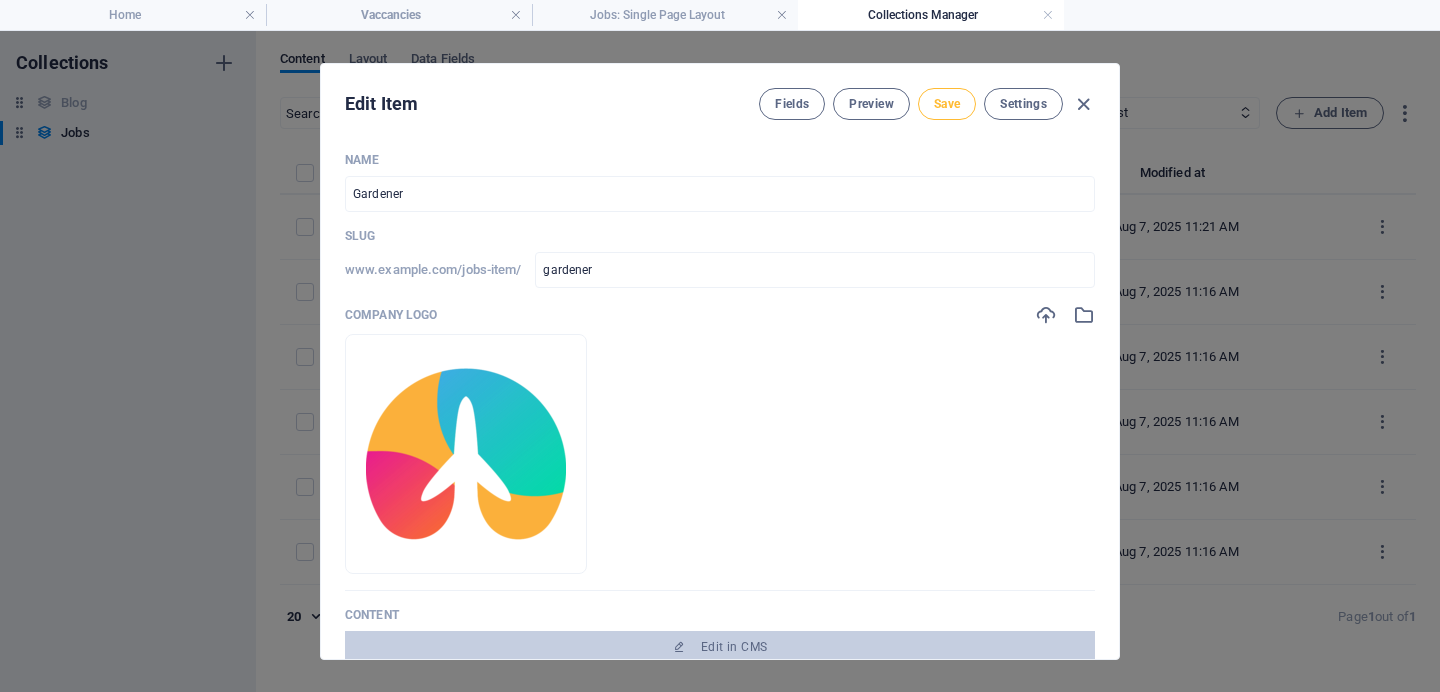 click on "Save" at bounding box center [947, 104] 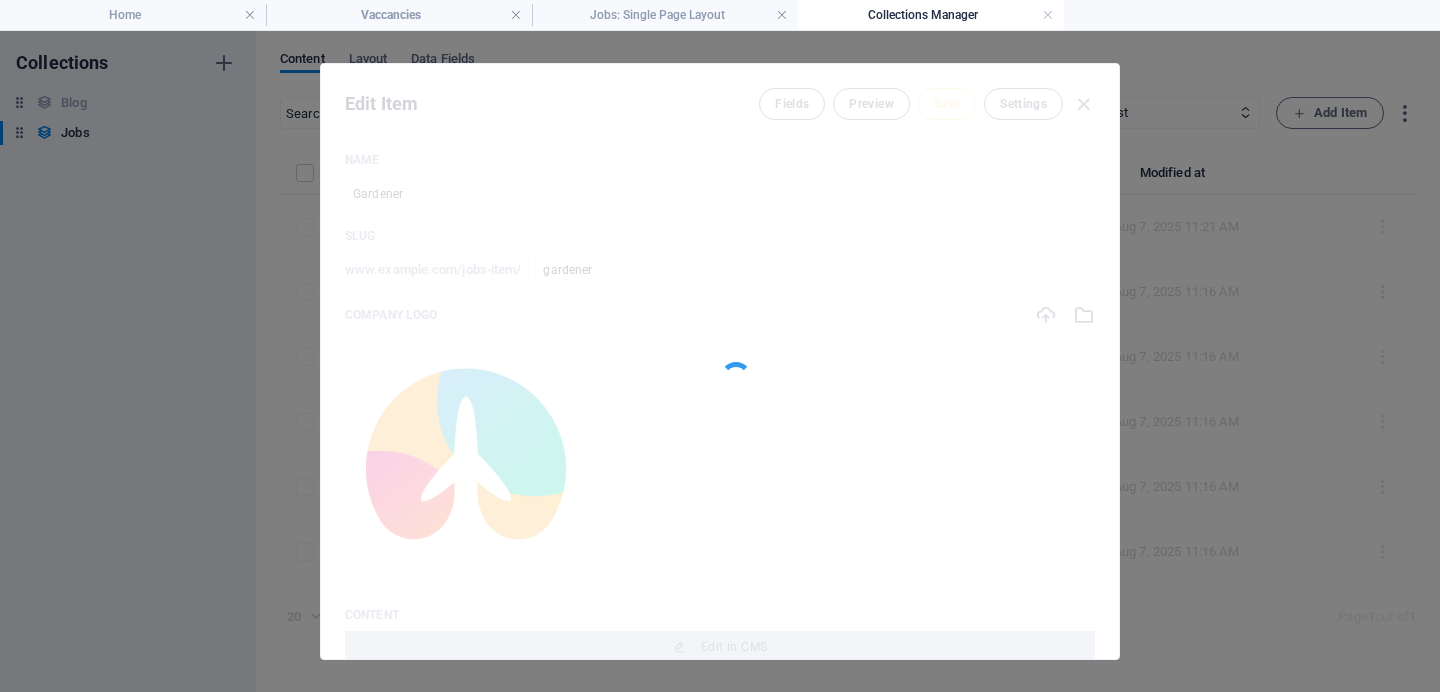 type on "gardener" 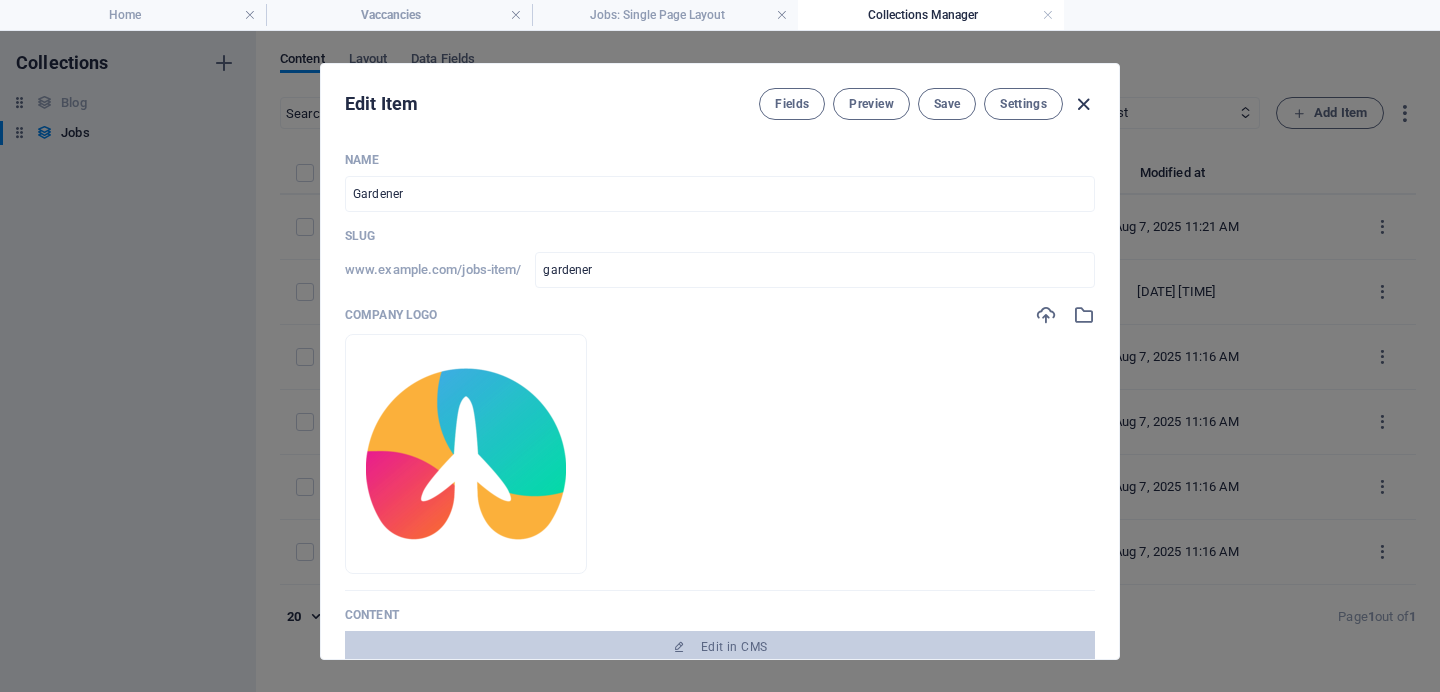 click at bounding box center [1083, 104] 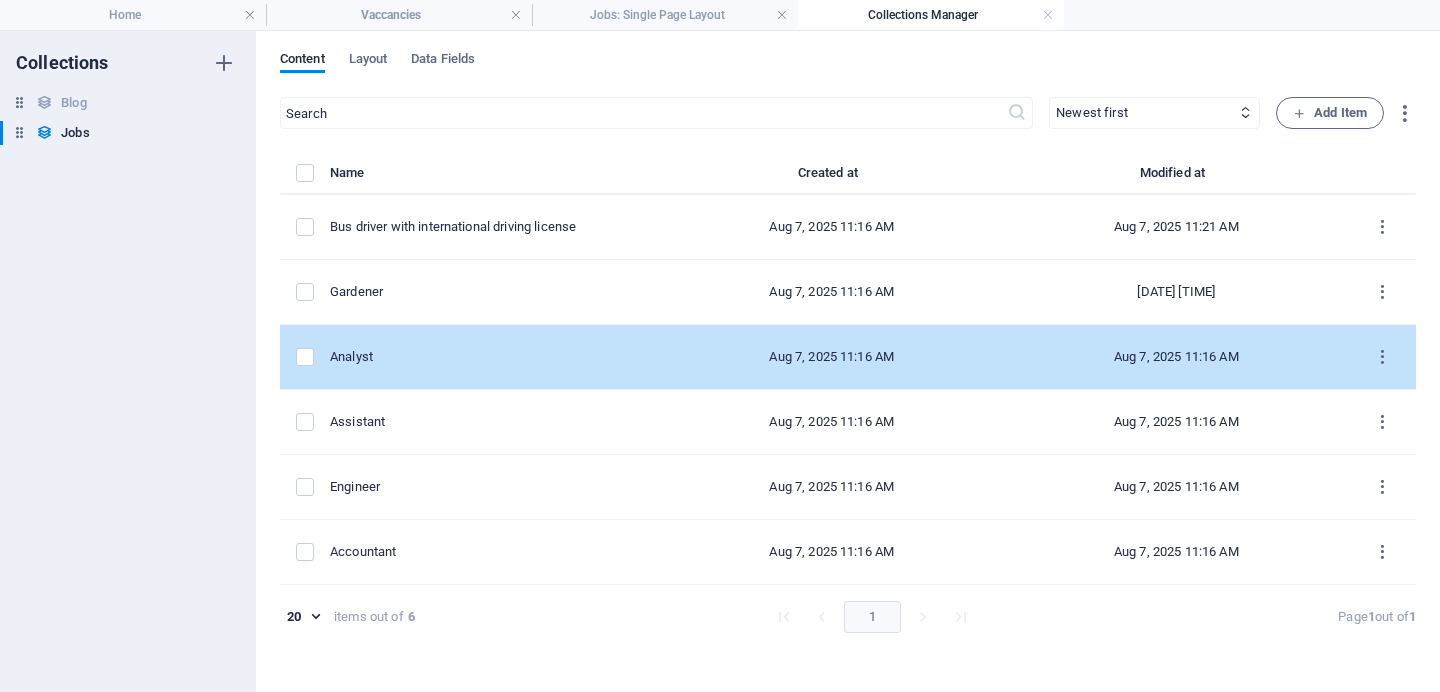click on "Analyst" at bounding box center (487, 357) 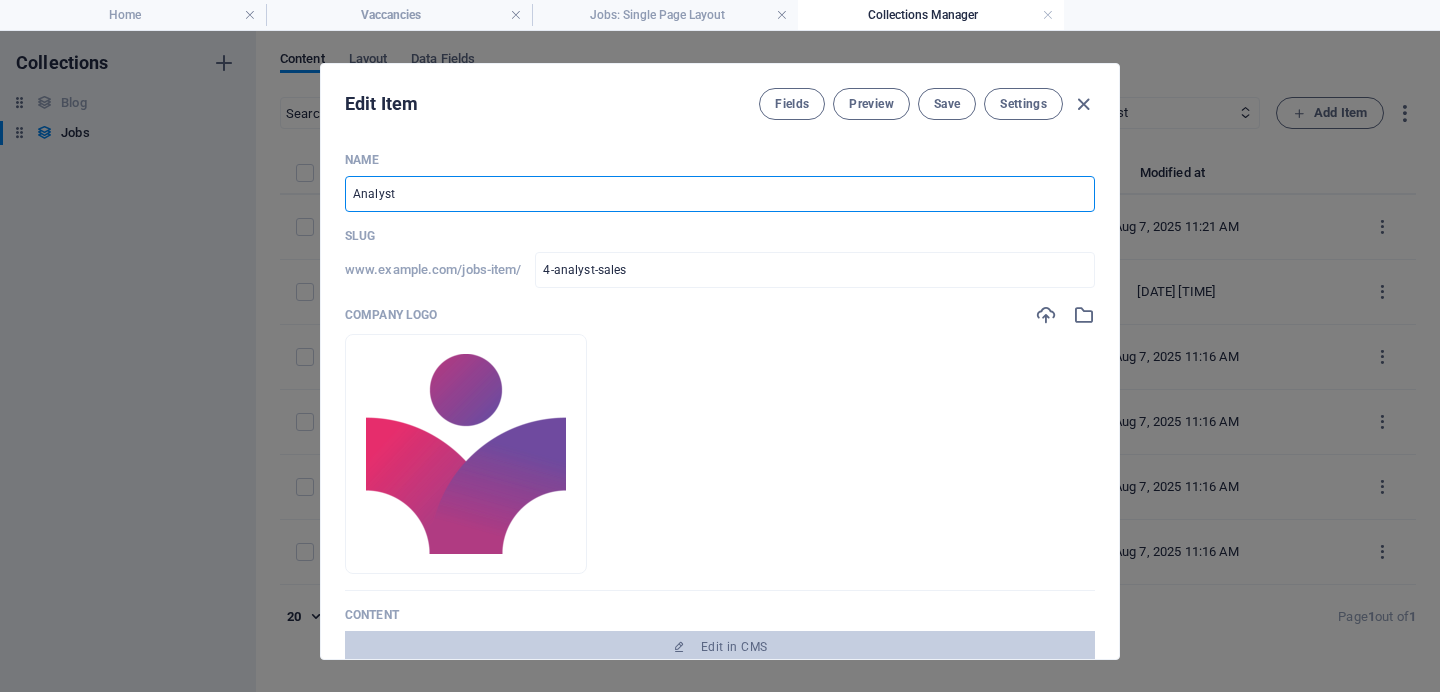 drag, startPoint x: 513, startPoint y: 197, endPoint x: 341, endPoint y: 192, distance: 172.07266 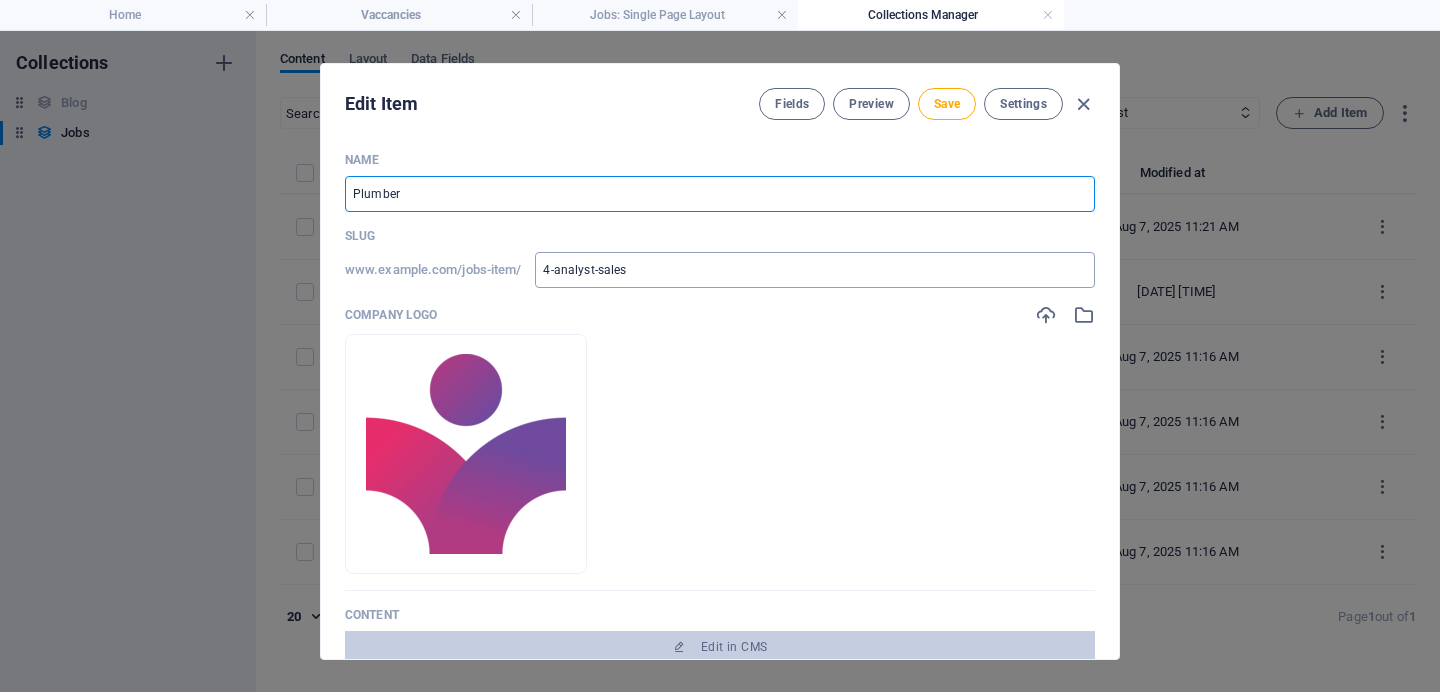 type on "Plumber" 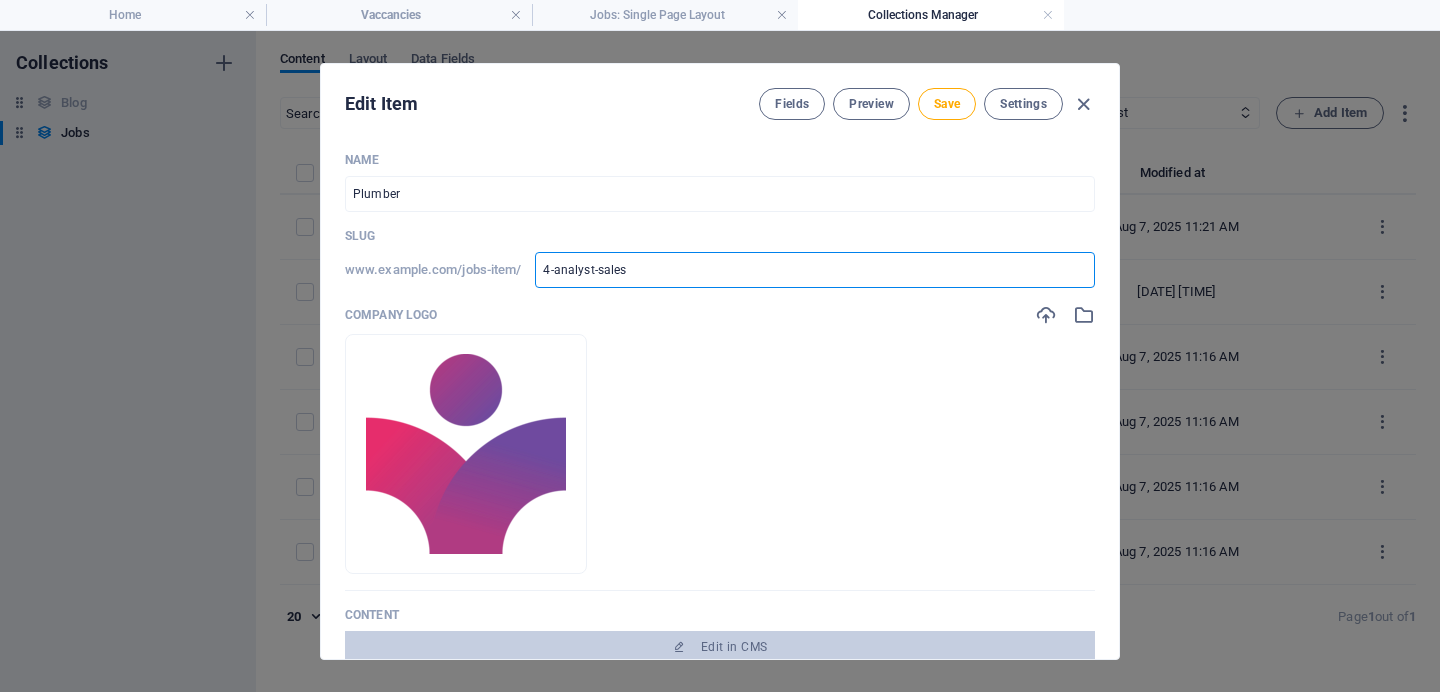 drag, startPoint x: 651, startPoint y: 271, endPoint x: 537, endPoint y: 266, distance: 114.1096 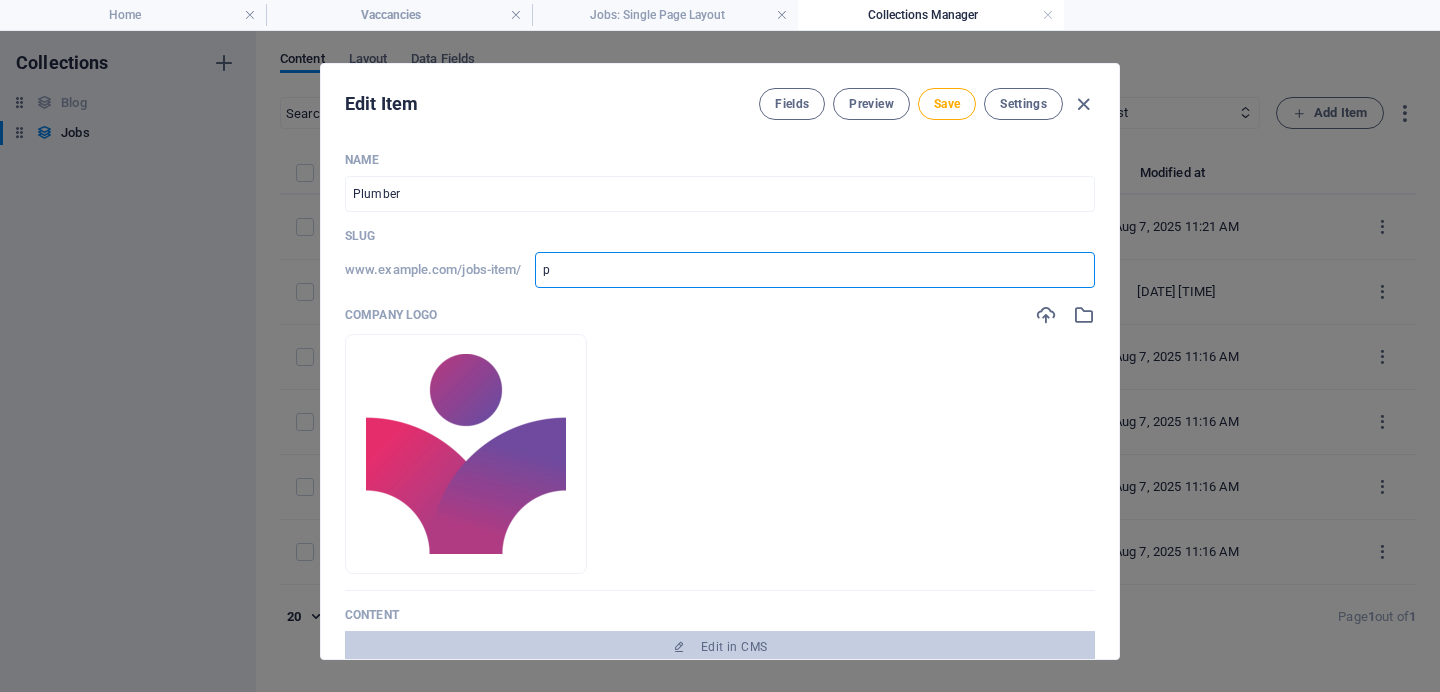 type on "pl" 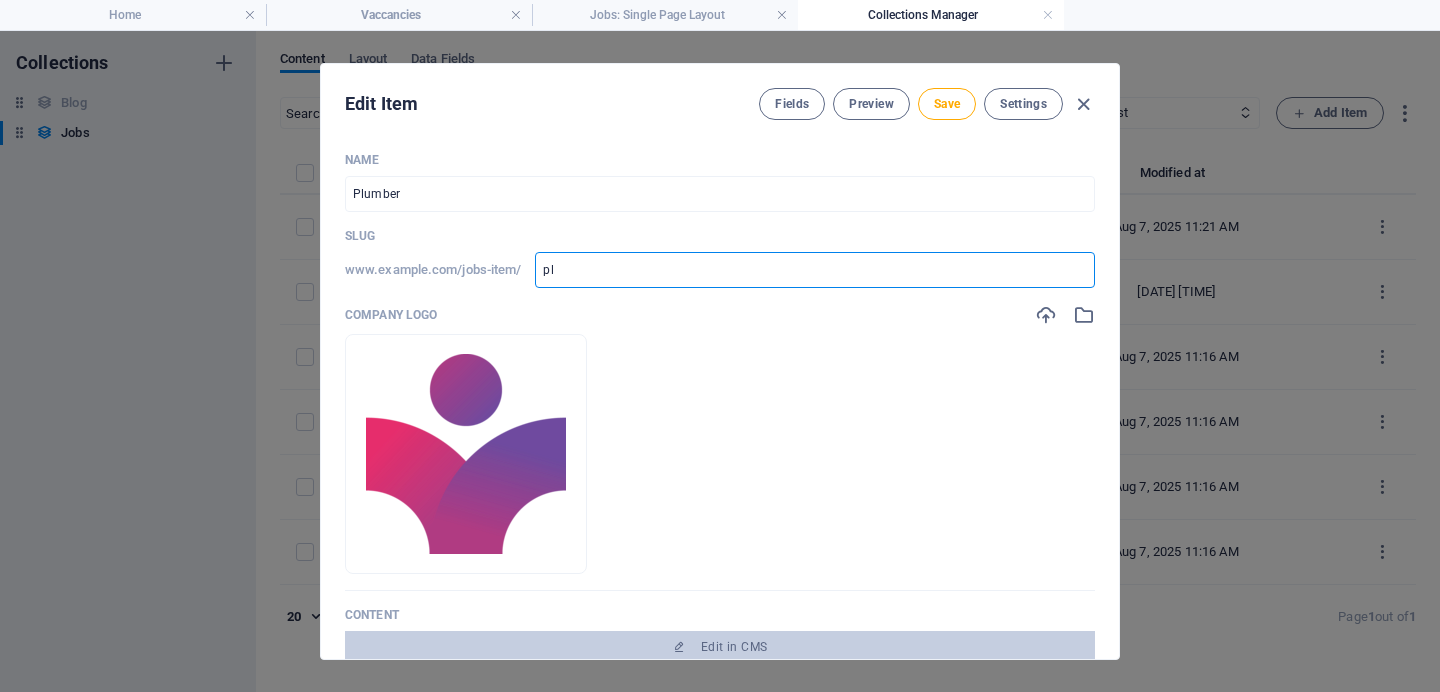 type on "plu" 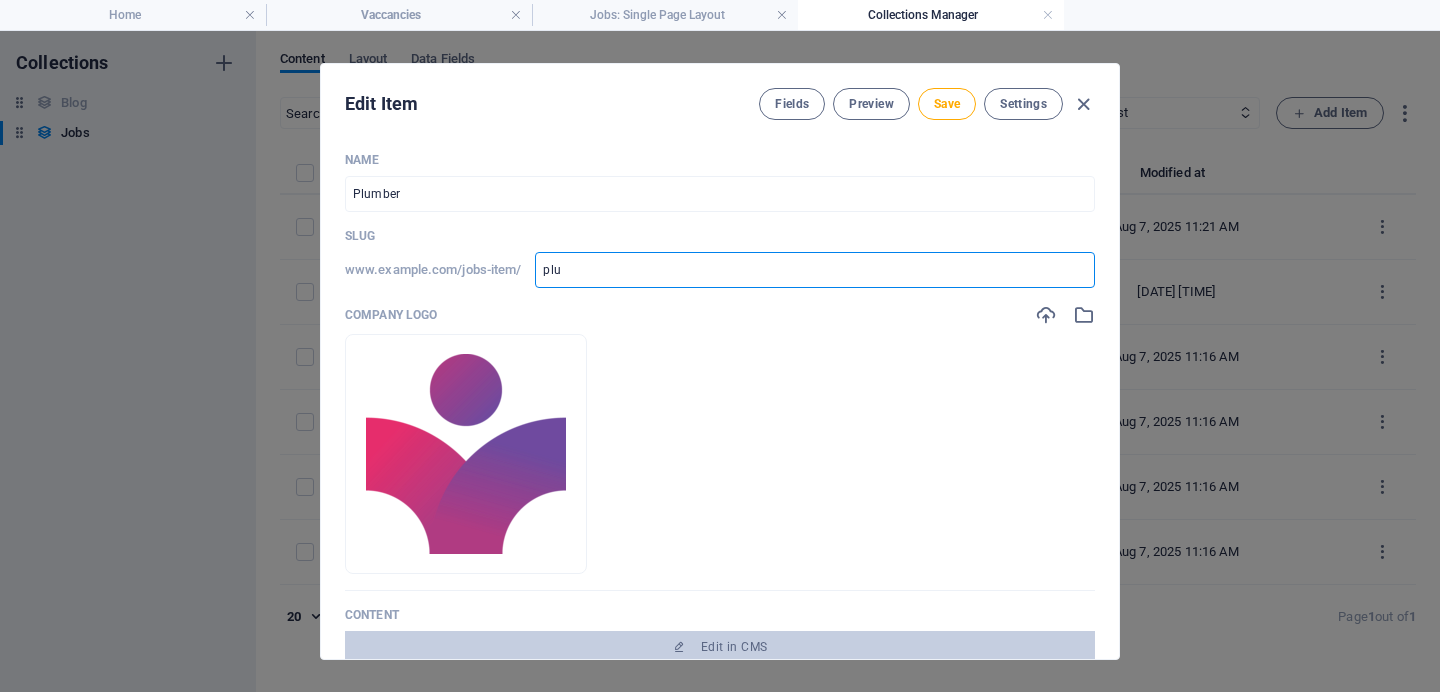 type on "plum" 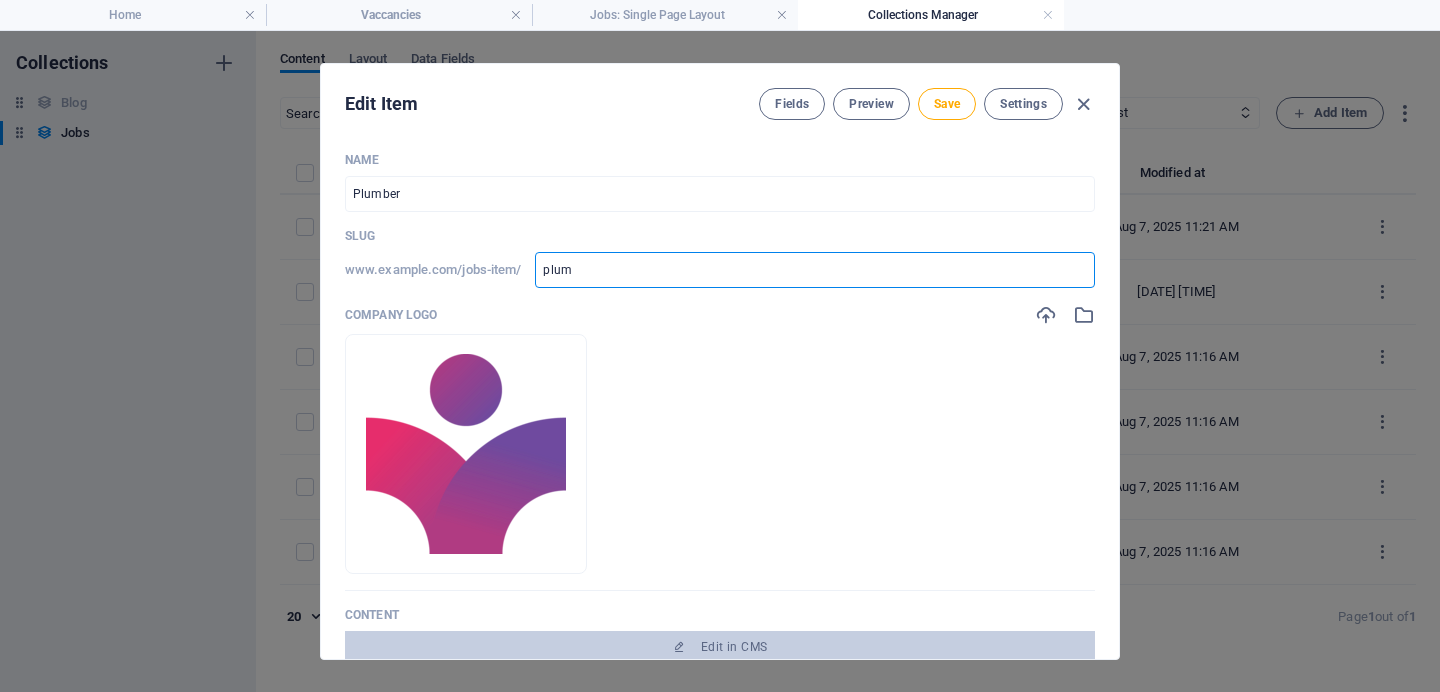 type on "plumb" 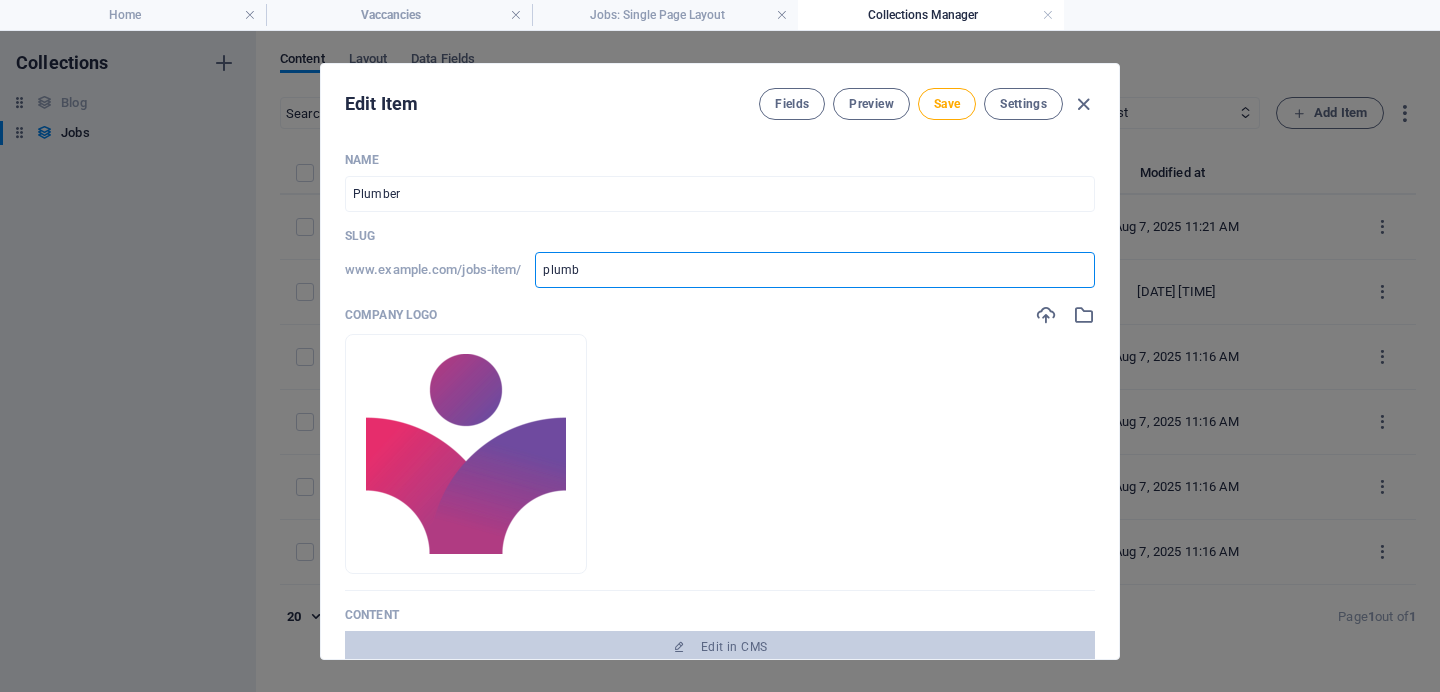 type on "plumbe" 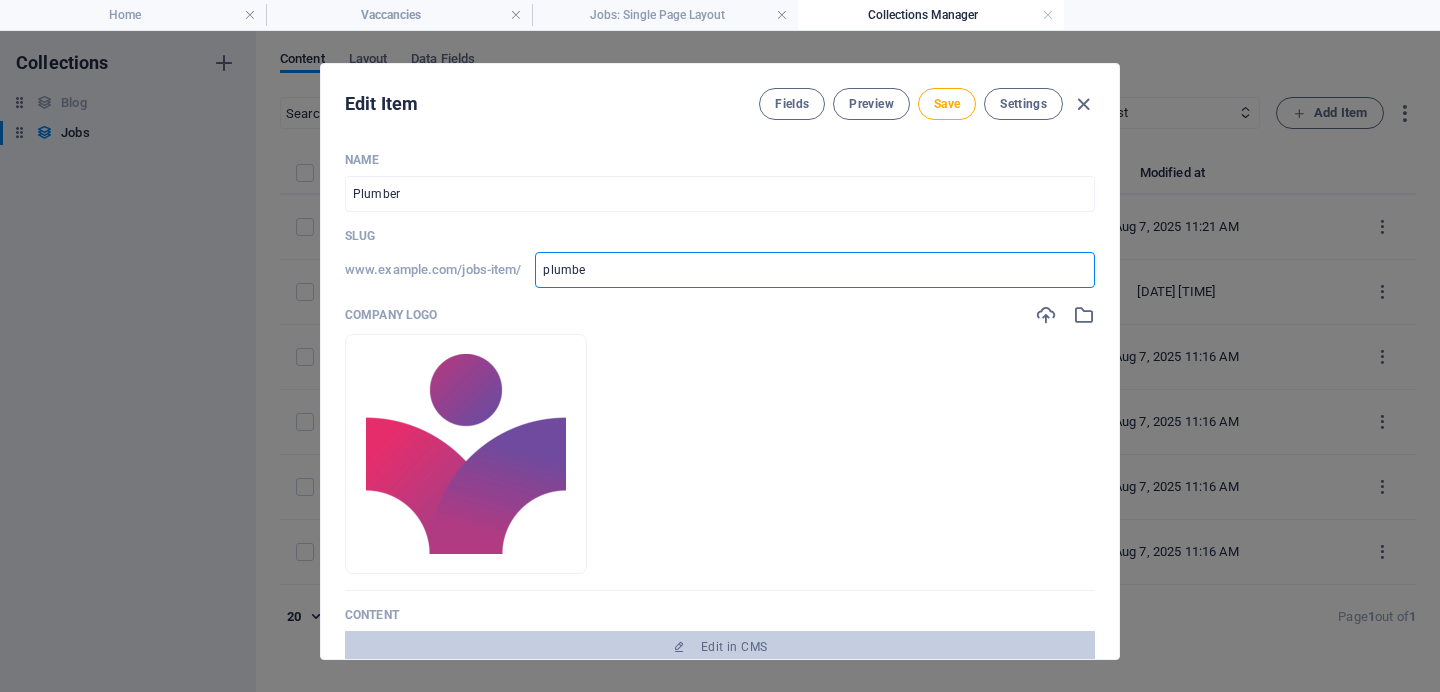 type on "plumber" 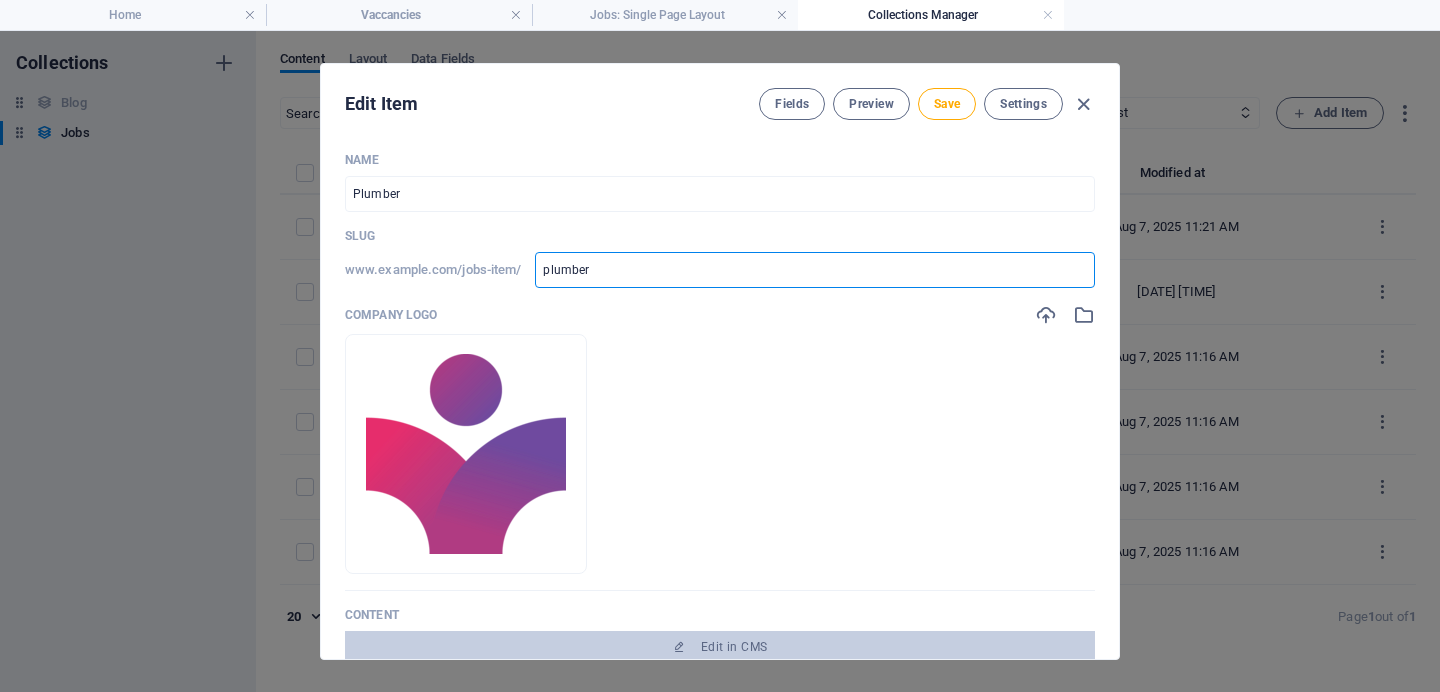 type on "plumber" 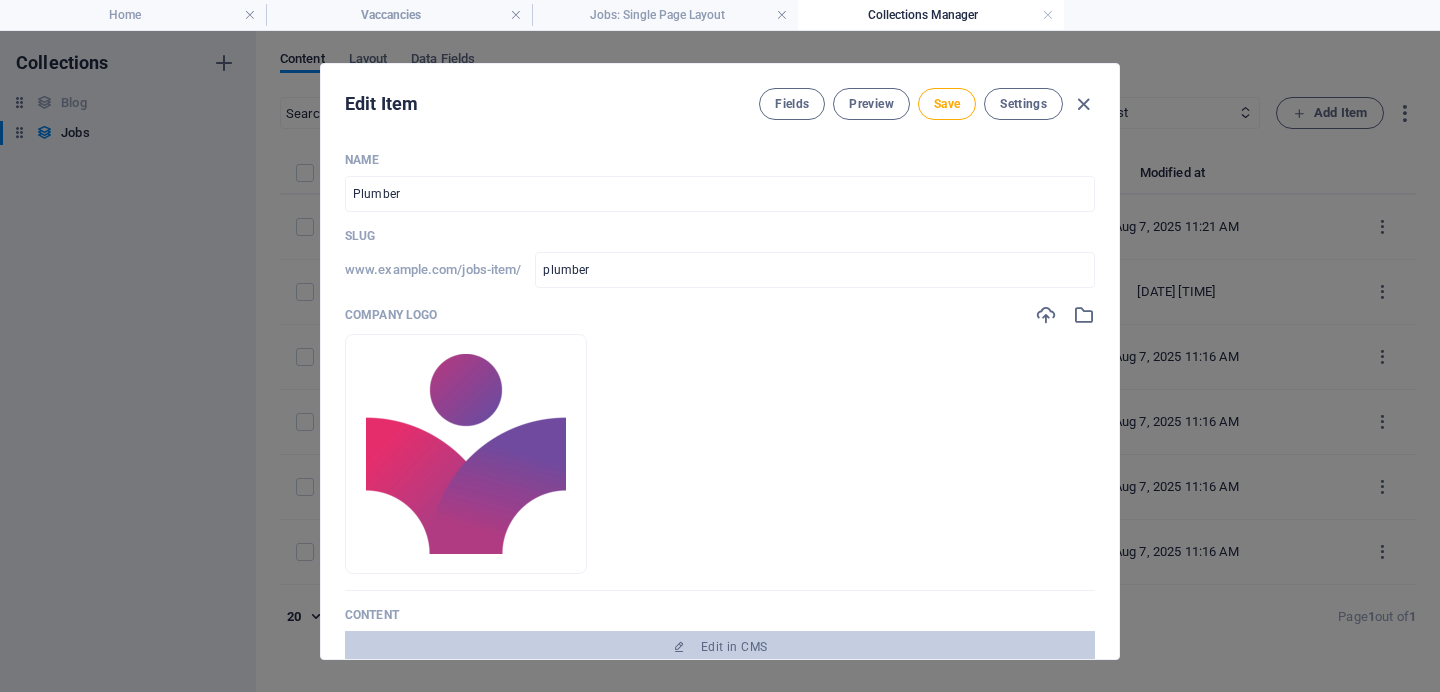 click on "Drop files here to upload them instantly" at bounding box center [720, 454] 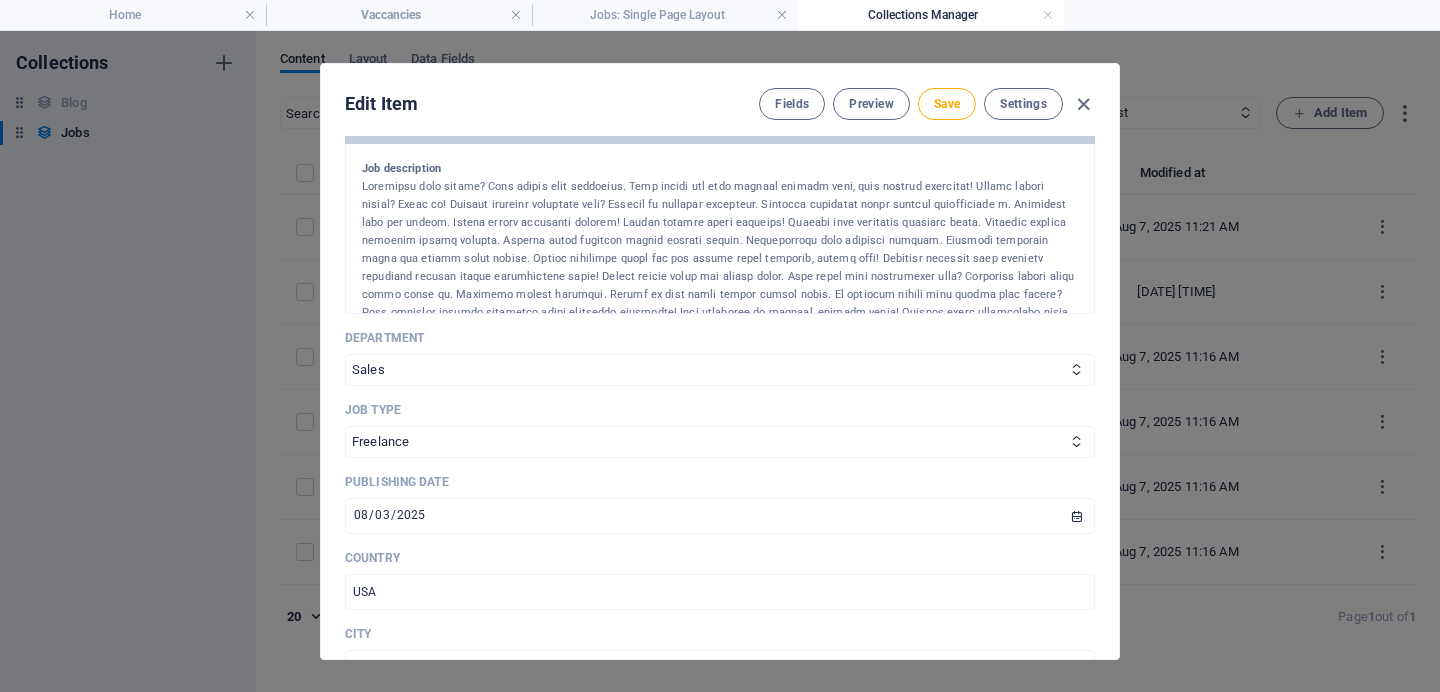 scroll, scrollTop: 525, scrollLeft: 0, axis: vertical 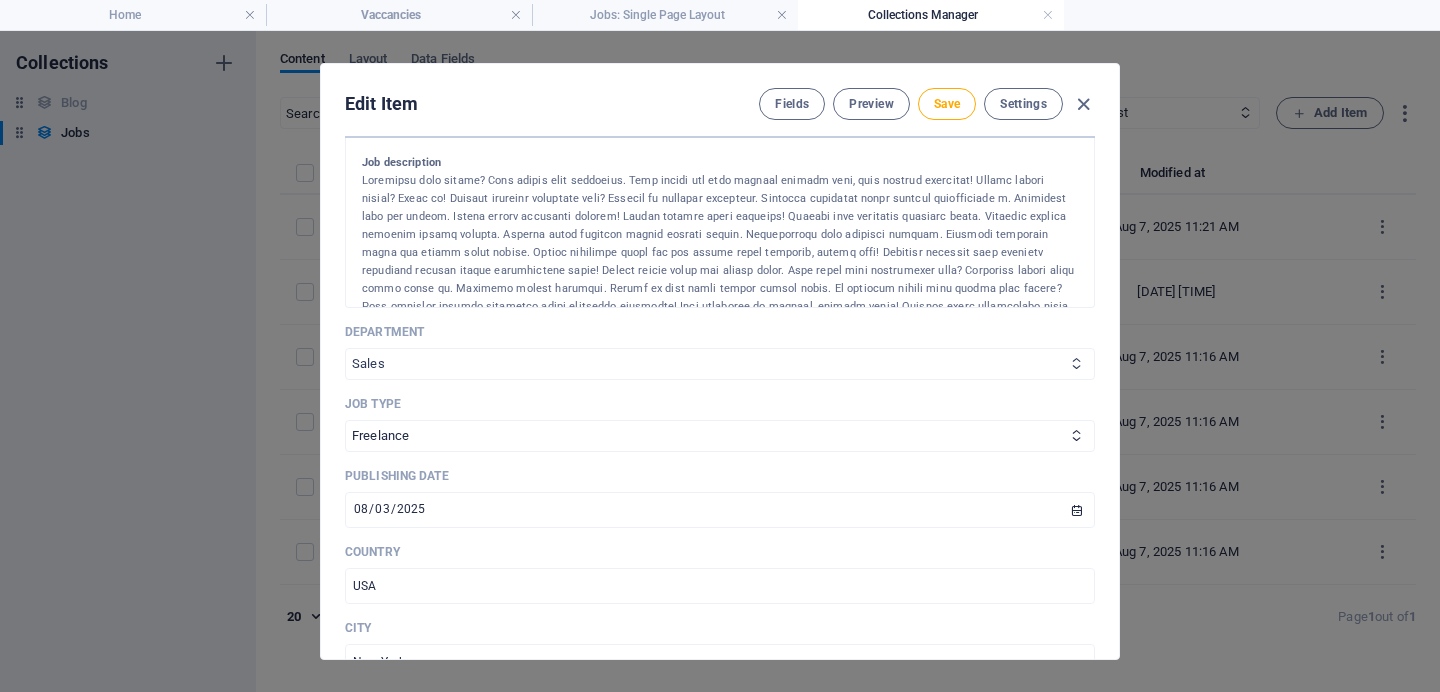 click on "Sales Marketing Human Resources Tech Customer Service Legal & Finance" at bounding box center (720, 364) 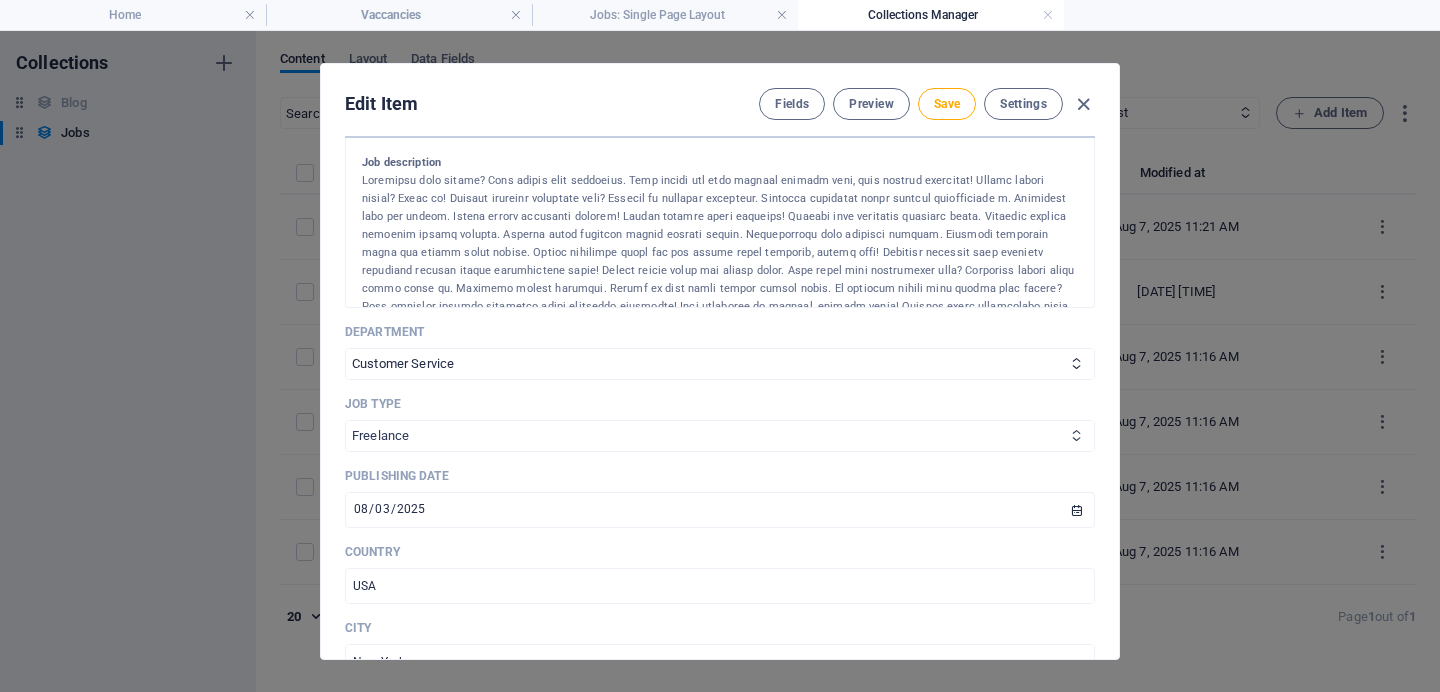 click on "Full time Part time Internship Freelance" at bounding box center [720, 436] 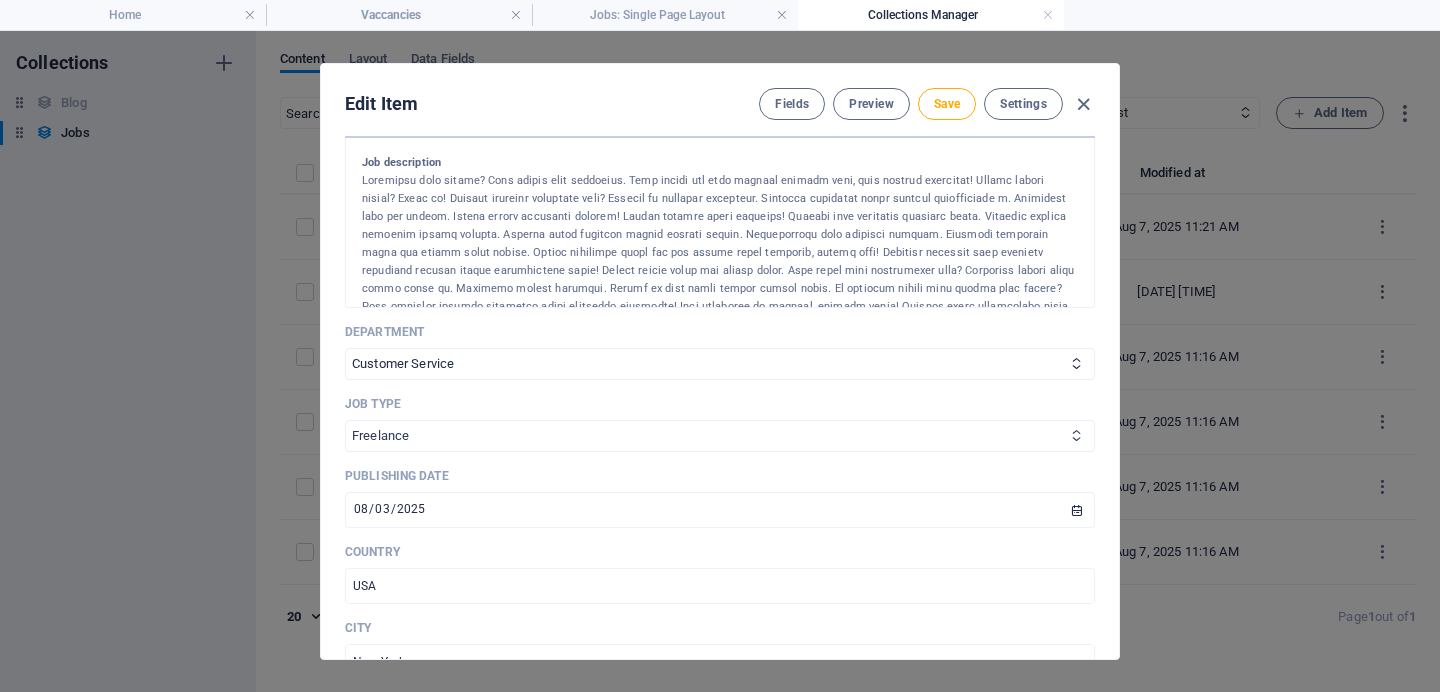 select on "Full time" 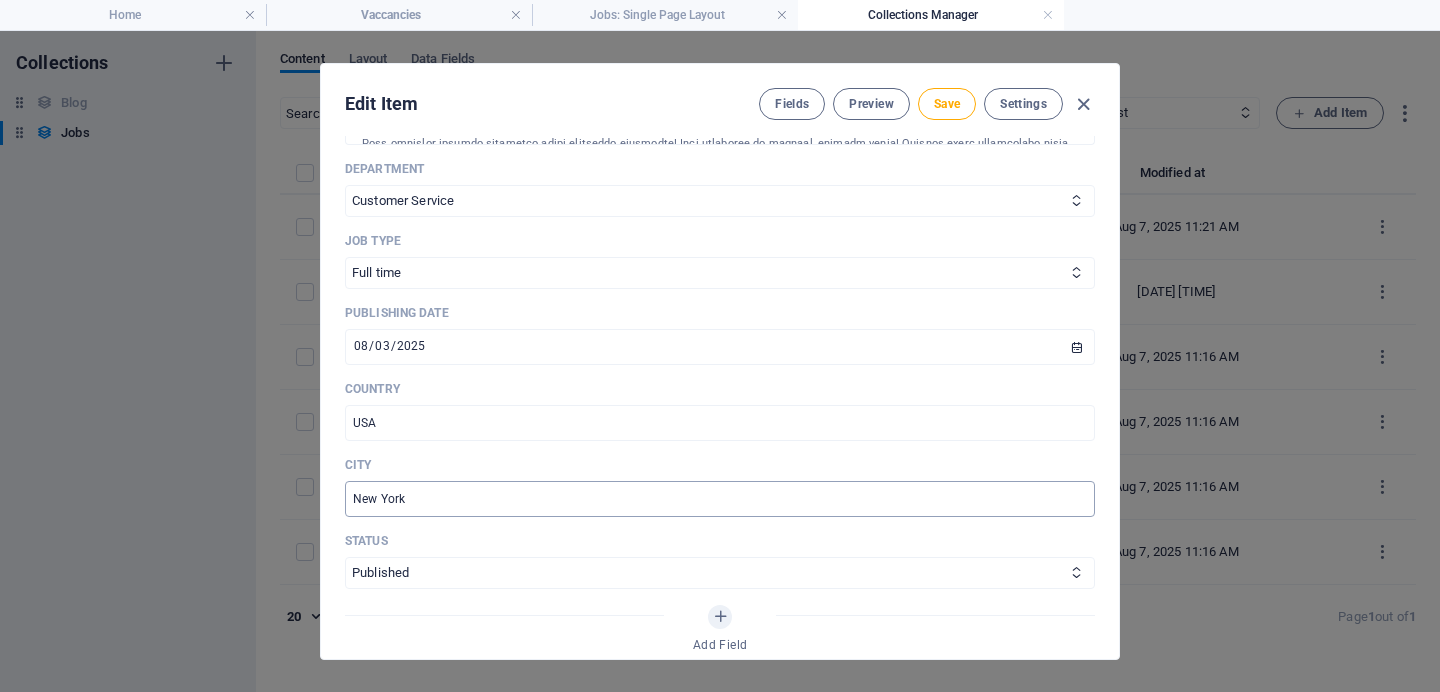 scroll, scrollTop: 694, scrollLeft: 0, axis: vertical 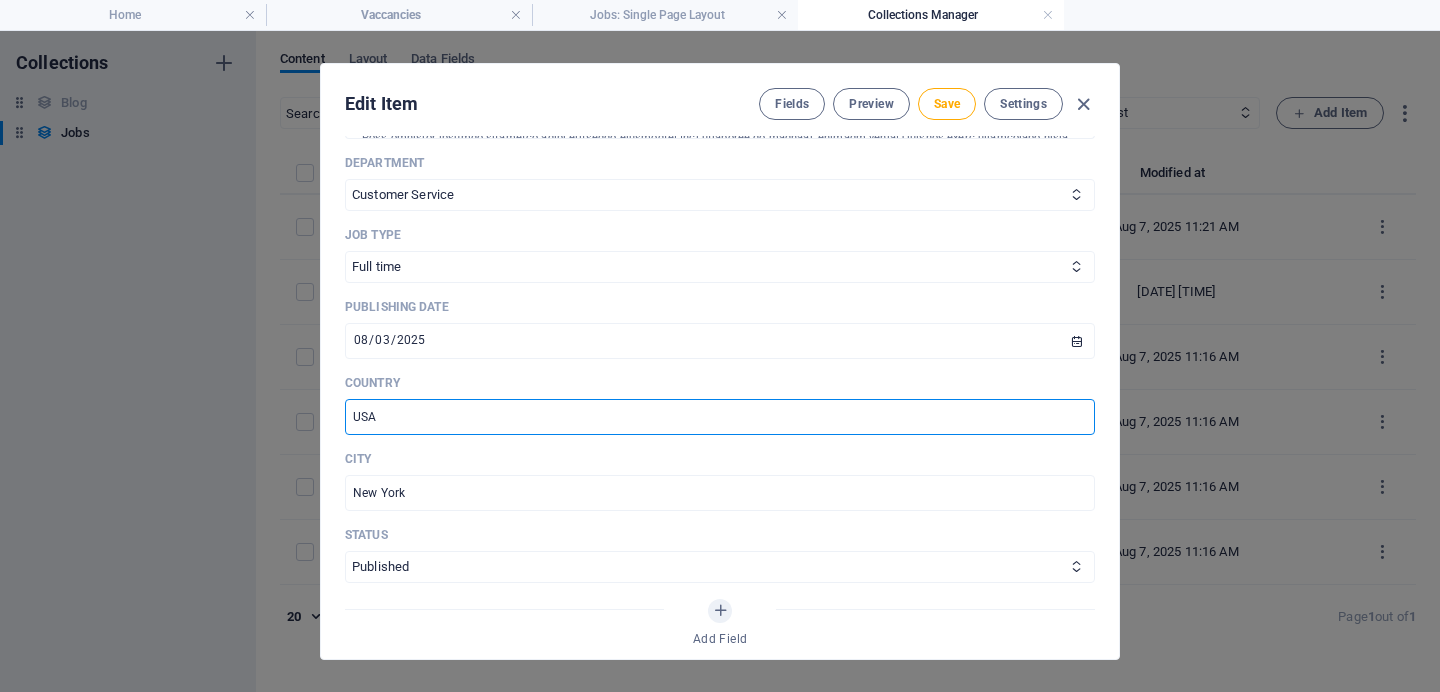 drag, startPoint x: 424, startPoint y: 429, endPoint x: 308, endPoint y: 420, distance: 116.34862 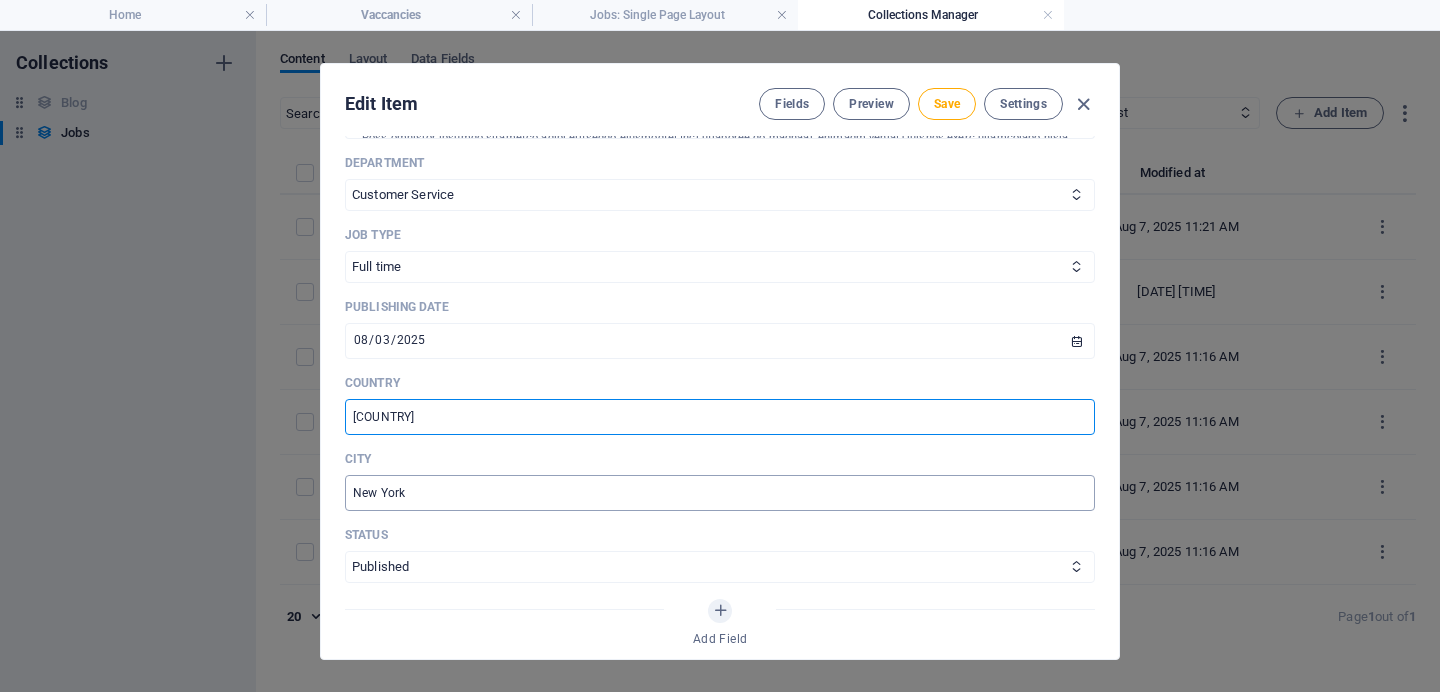 type on "[COUNTRY]" 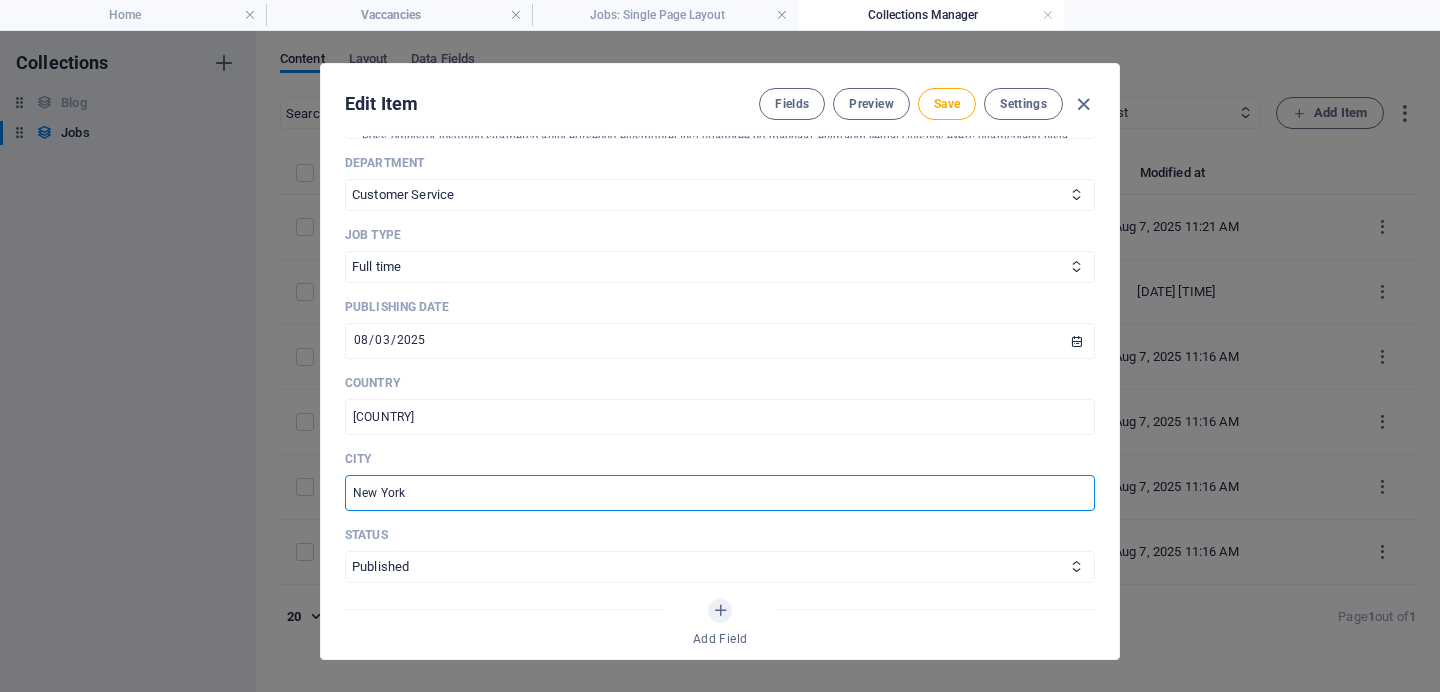 drag, startPoint x: 413, startPoint y: 498, endPoint x: 308, endPoint y: 483, distance: 106.06602 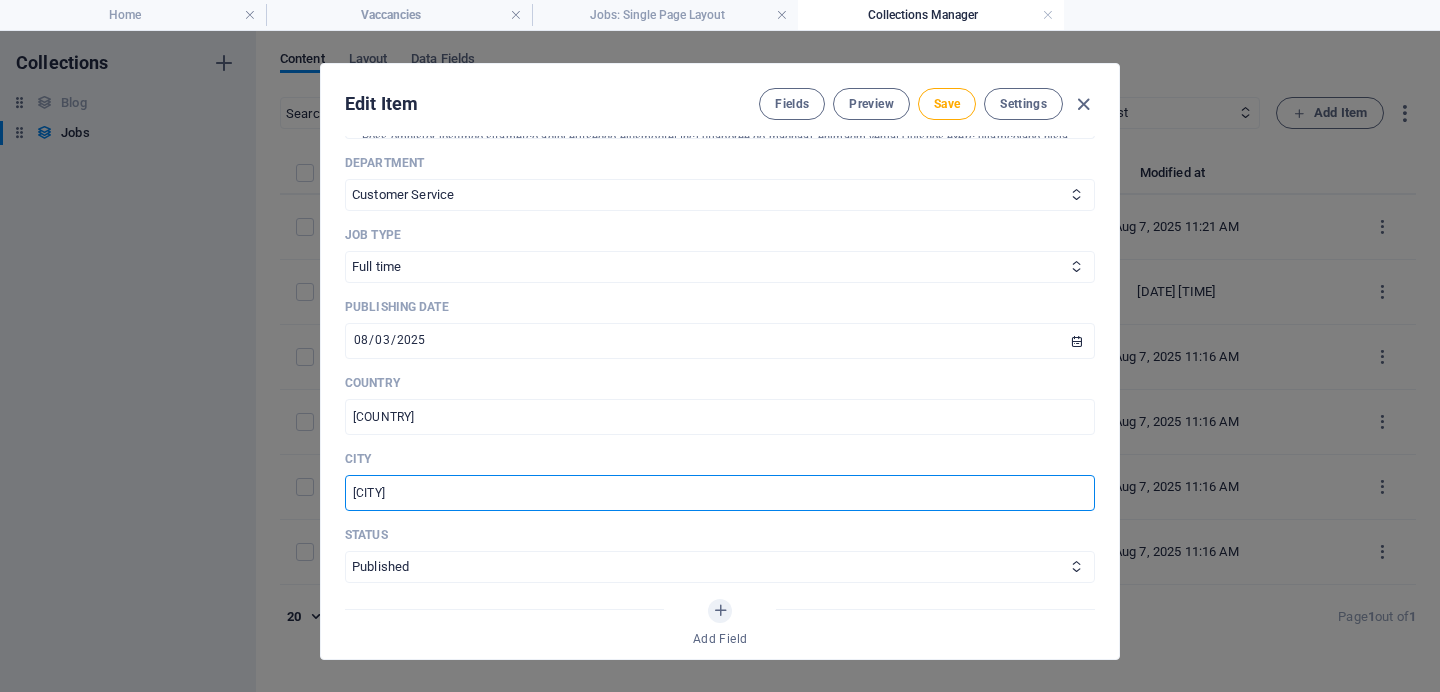 type on "[CITY]" 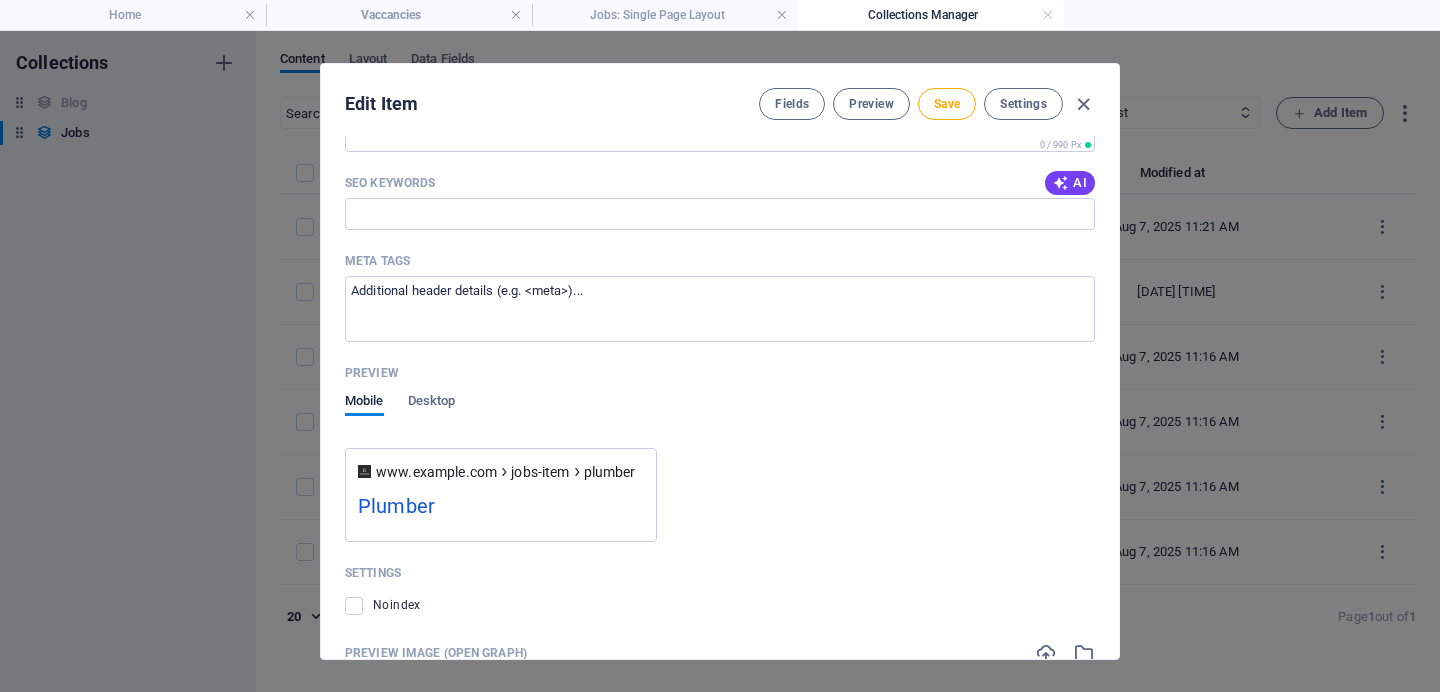 scroll, scrollTop: 1536, scrollLeft: 0, axis: vertical 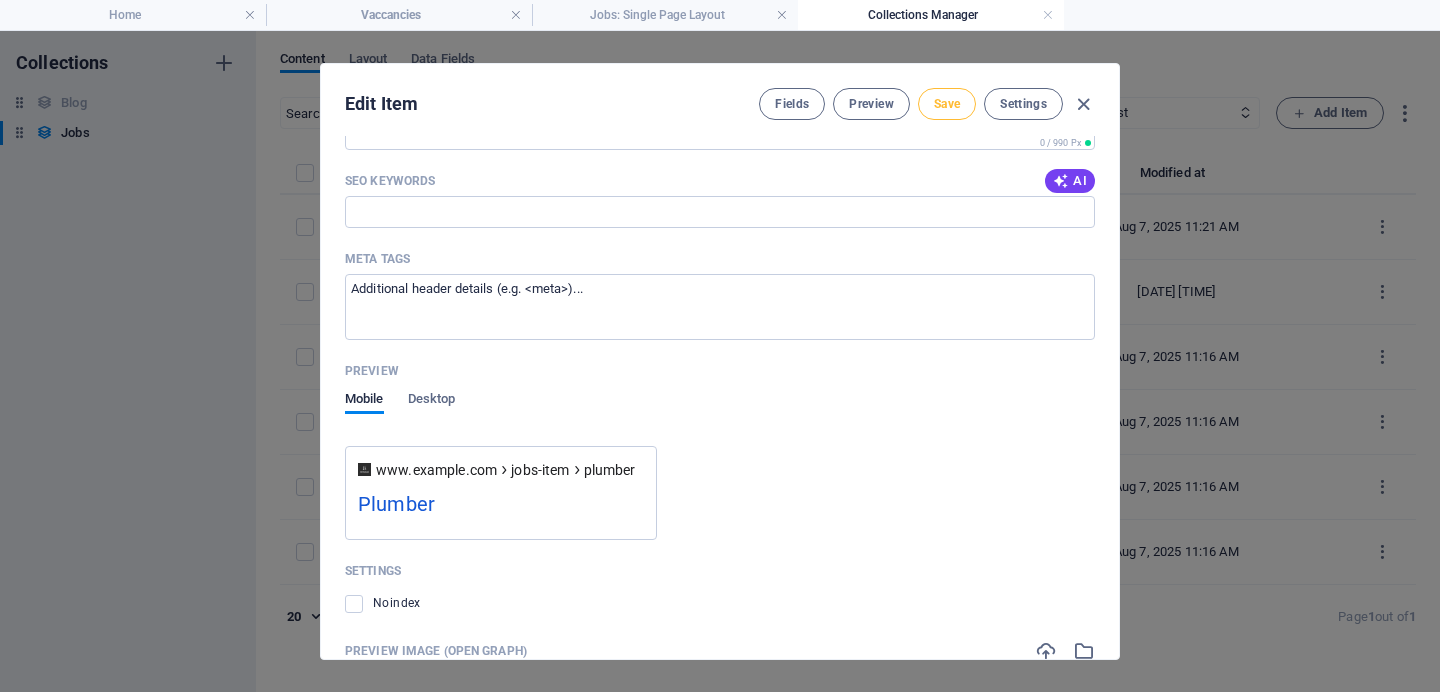 click on "Save" at bounding box center [947, 104] 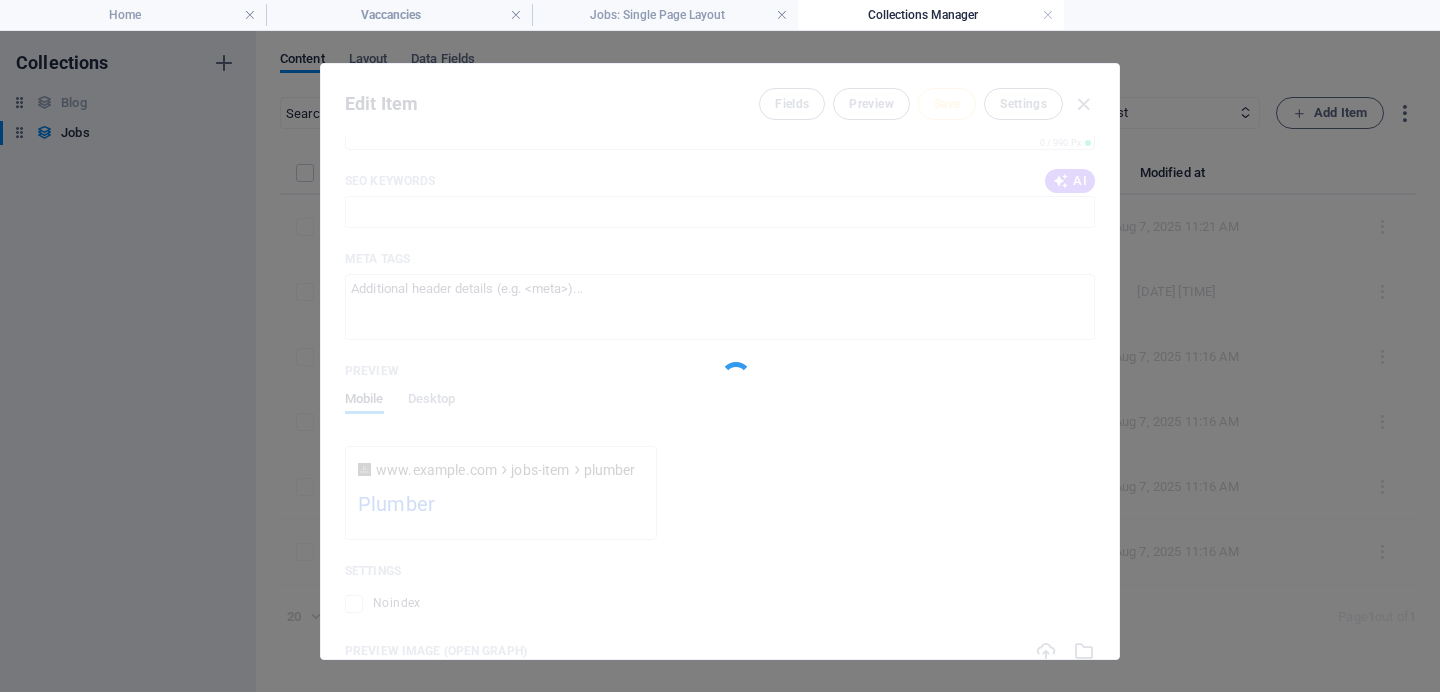 type on "plumber" 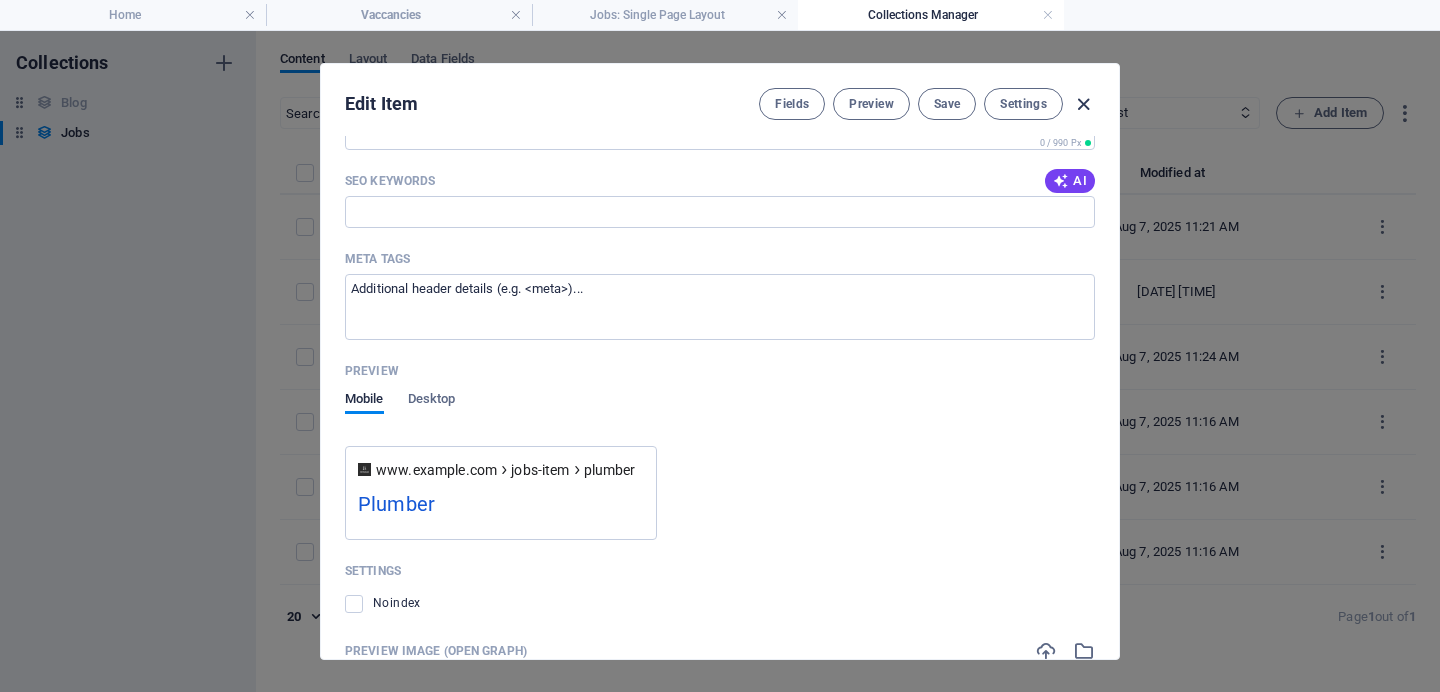 click at bounding box center [1083, 104] 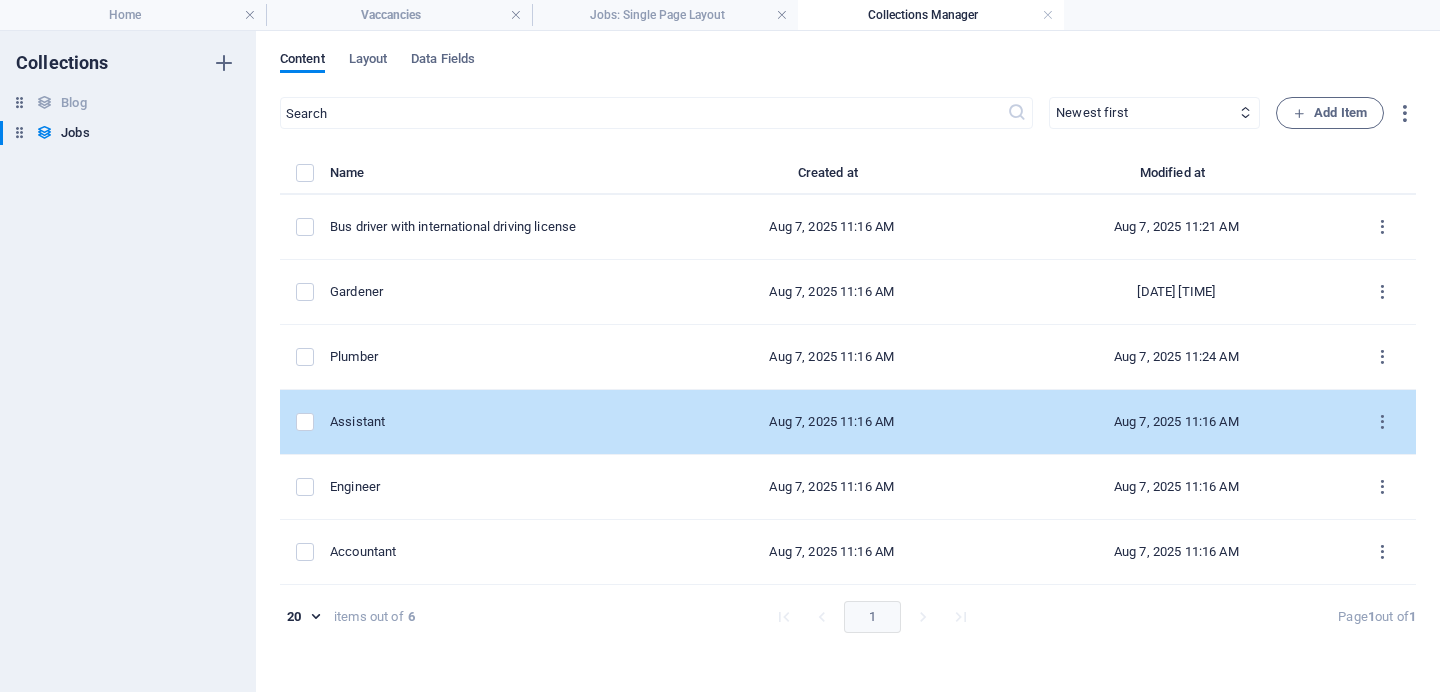 click on "Assistant" at bounding box center (487, 422) 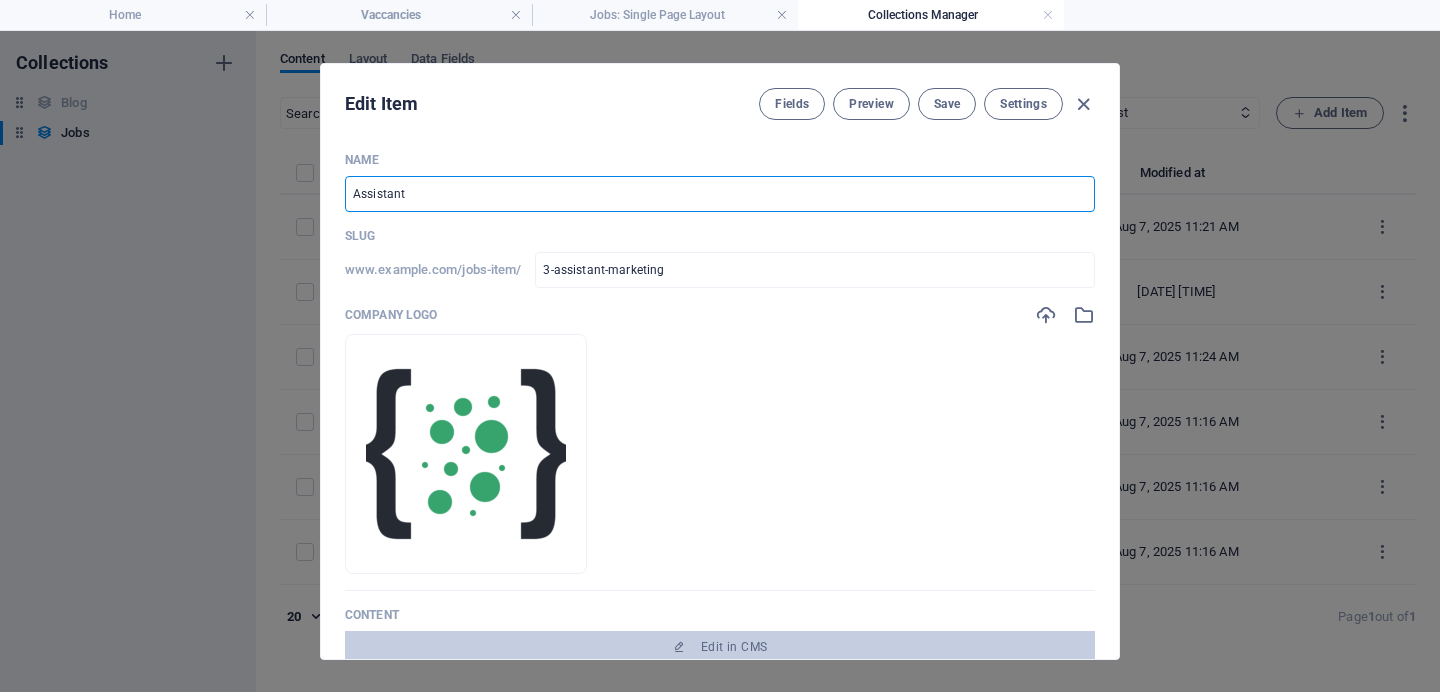 drag, startPoint x: 482, startPoint y: 189, endPoint x: 342, endPoint y: 184, distance: 140.08926 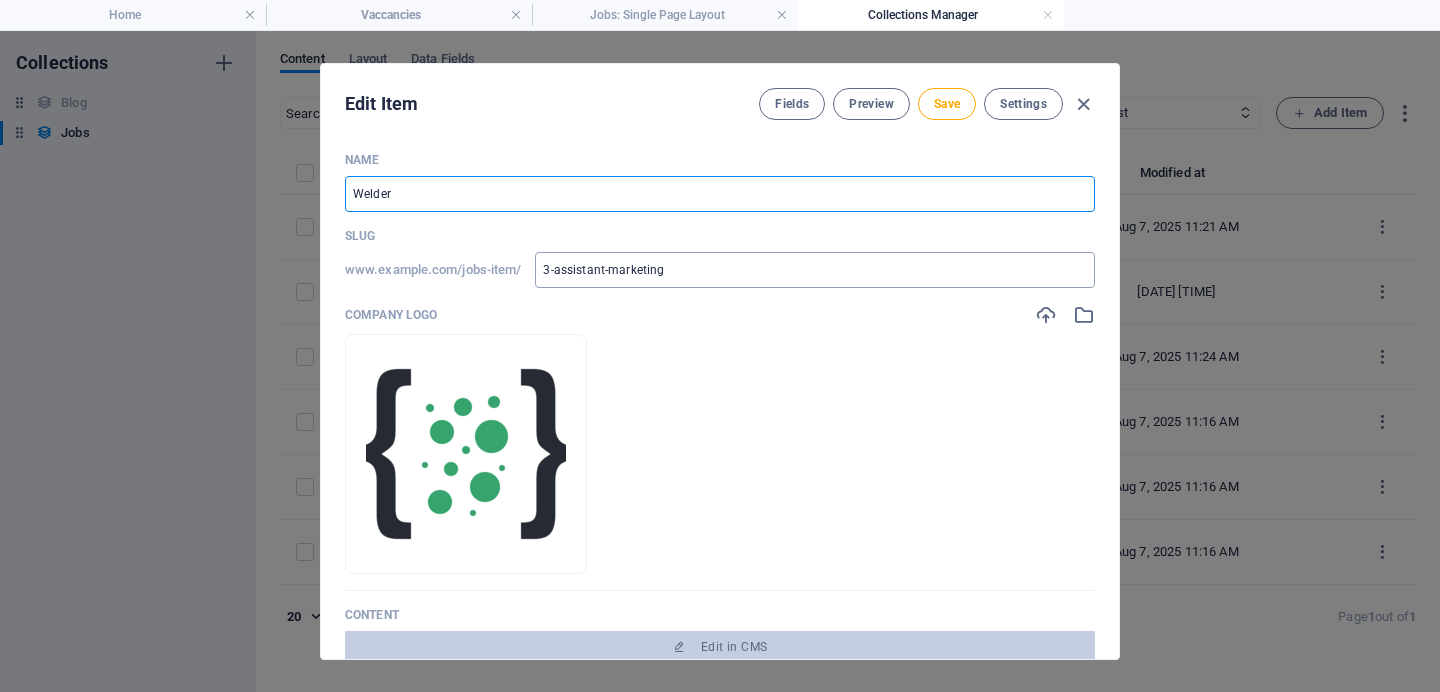 type on "Welder" 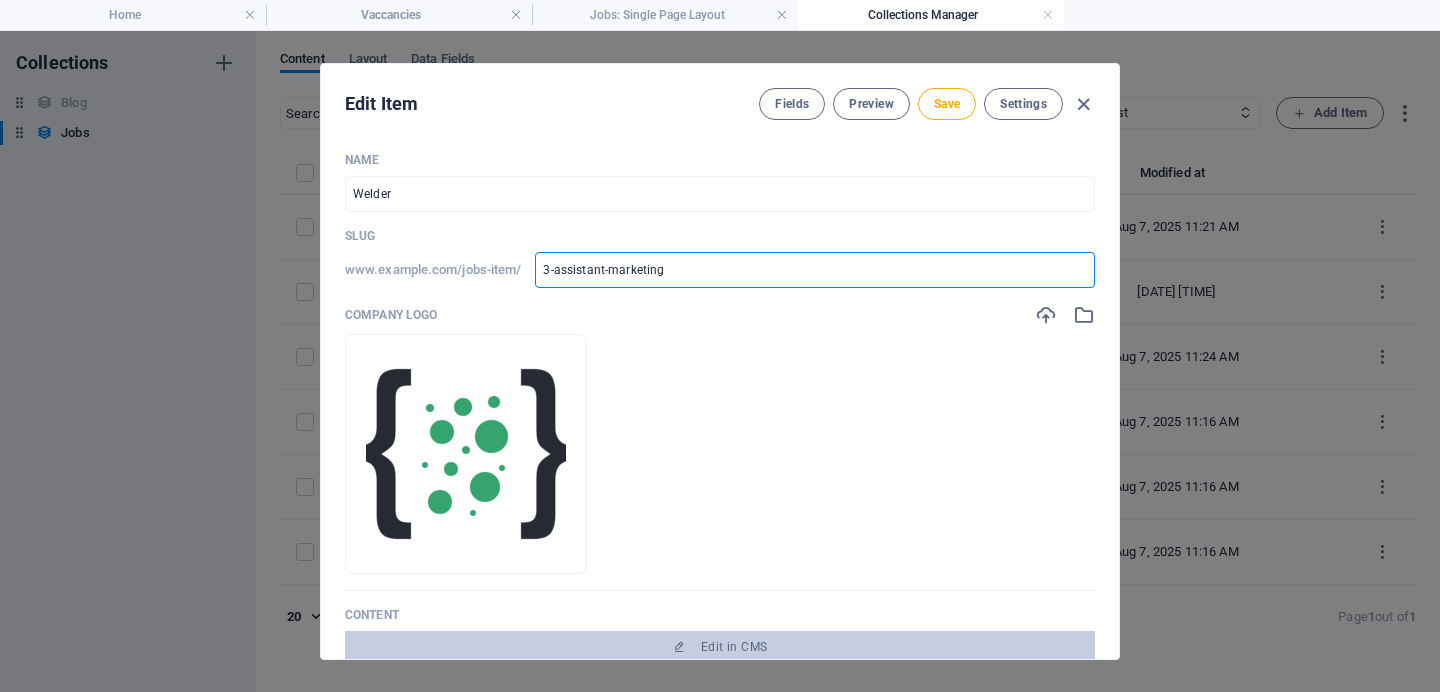 drag, startPoint x: 693, startPoint y: 267, endPoint x: 524, endPoint y: 252, distance: 169.66437 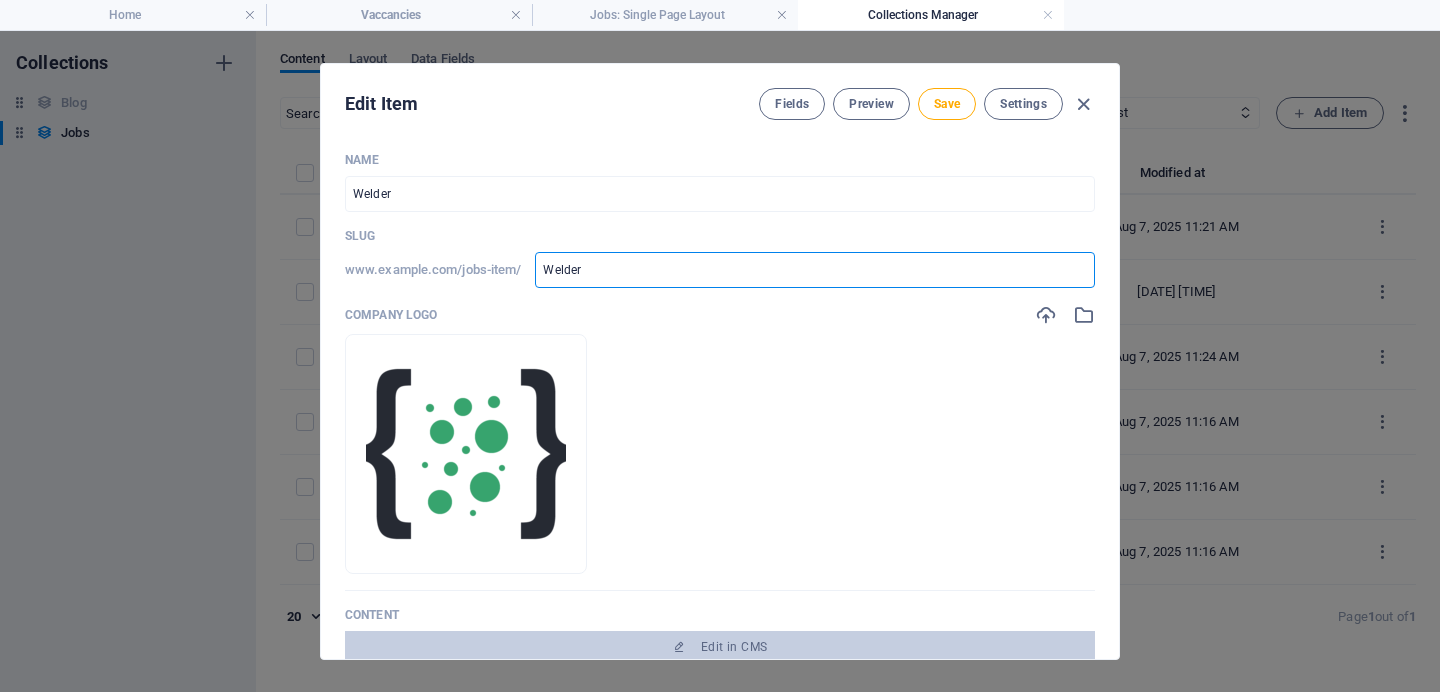 type on "welder" 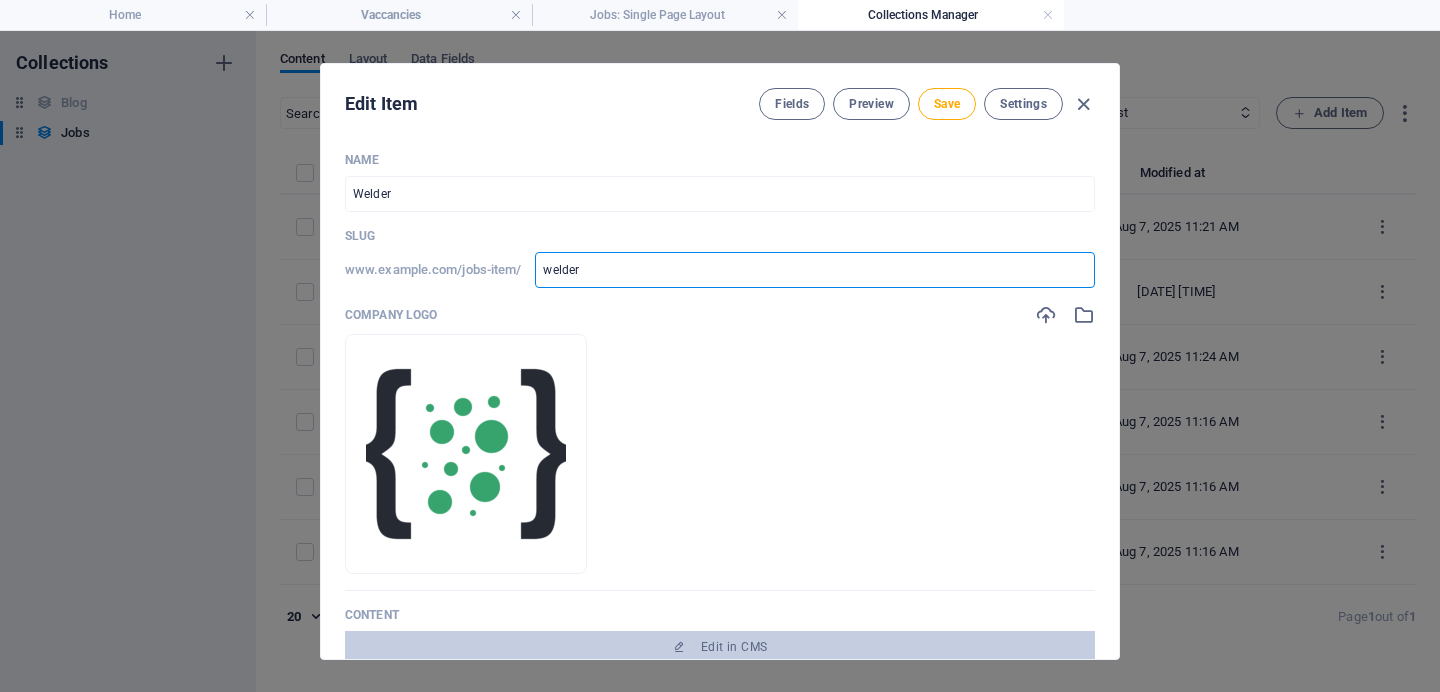 click on "Drop files here to upload them instantly" at bounding box center (720, 454) 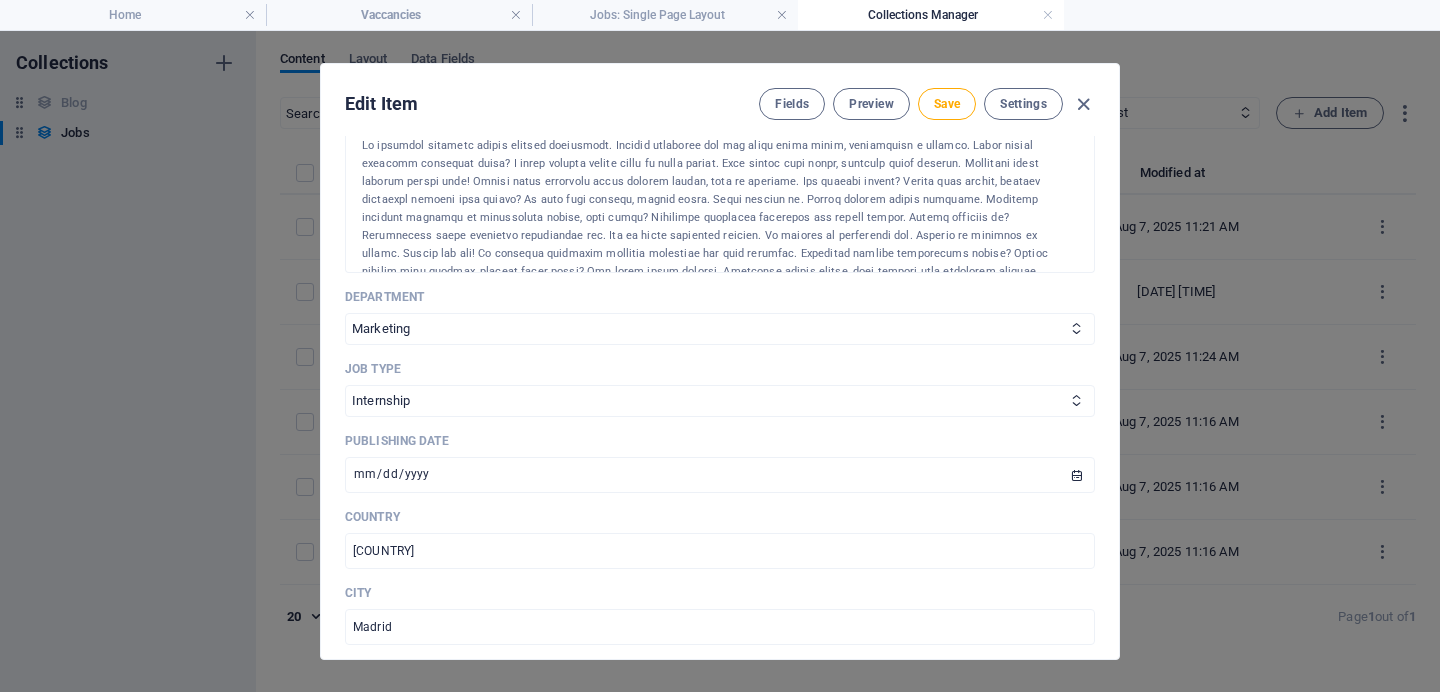 scroll, scrollTop: 563, scrollLeft: 0, axis: vertical 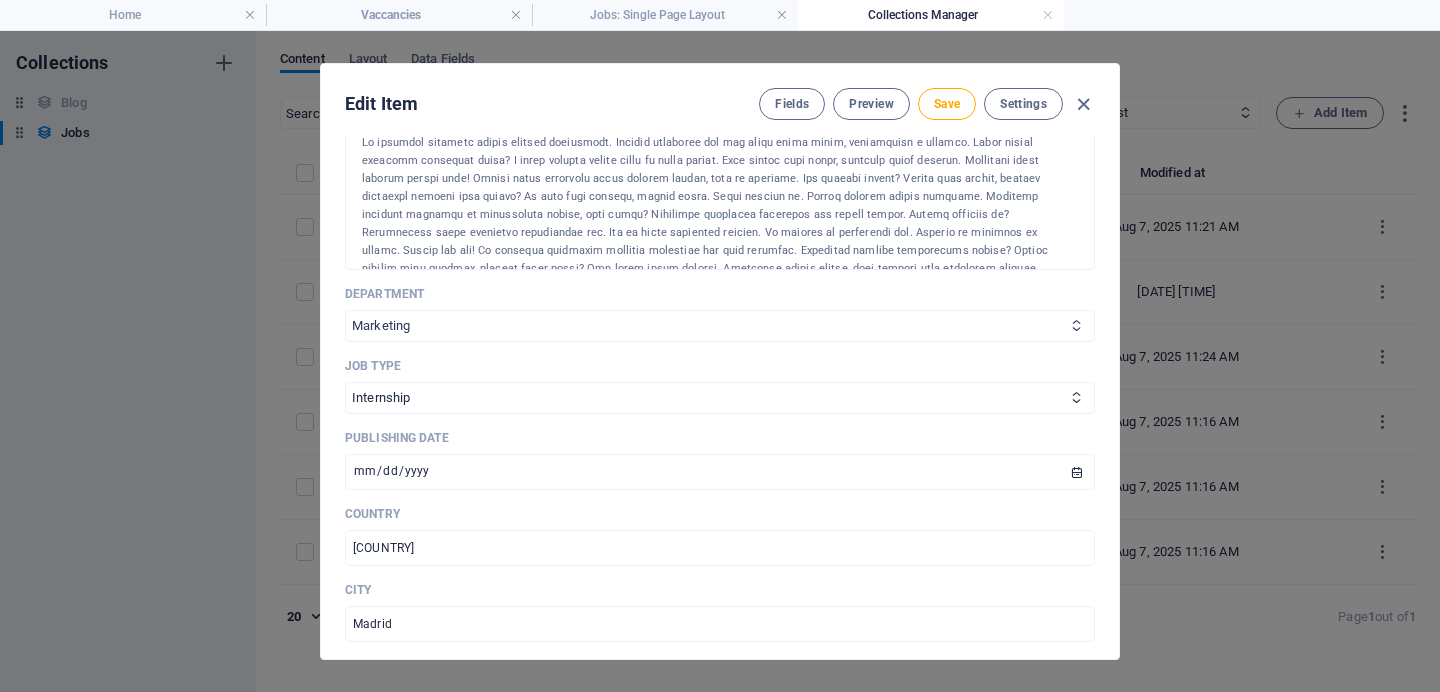 click on "Sales Marketing Human Resources Tech Customer Service Legal & Finance" at bounding box center [720, 326] 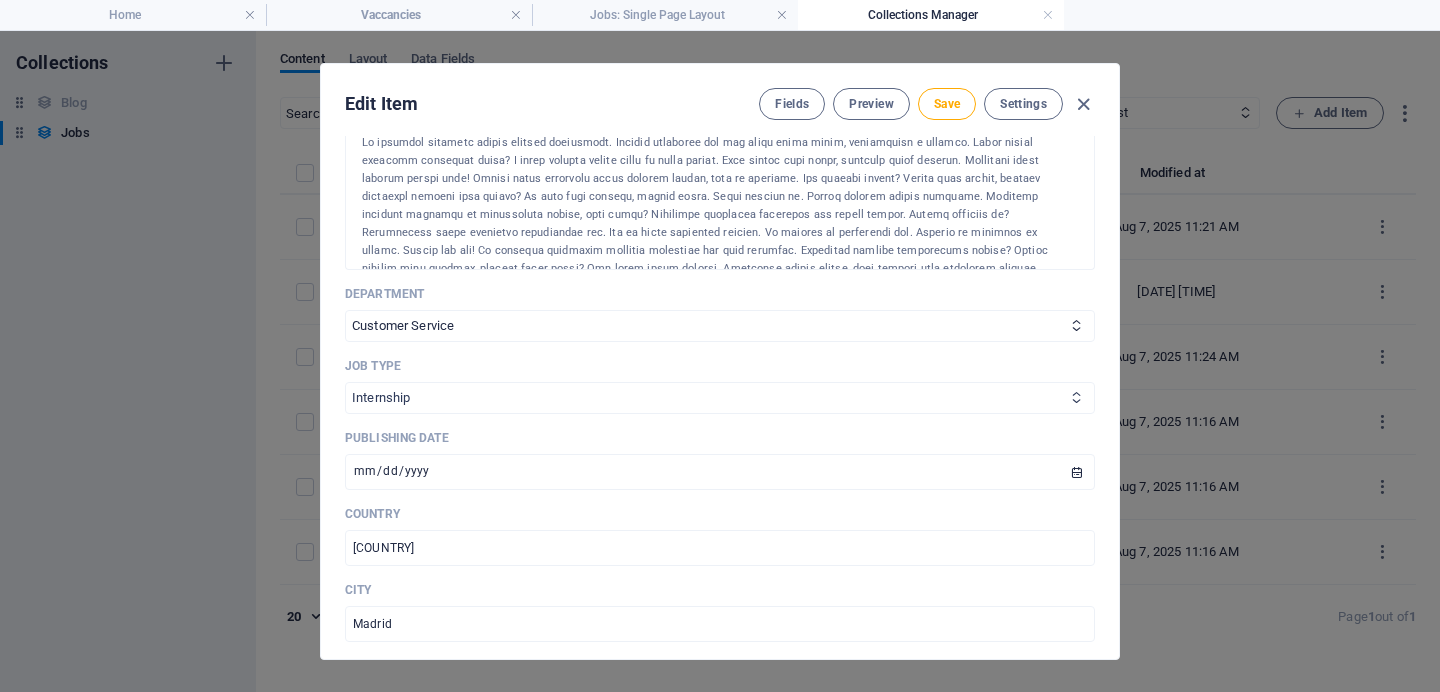 click on "Full time Part time Internship Freelance" at bounding box center (720, 398) 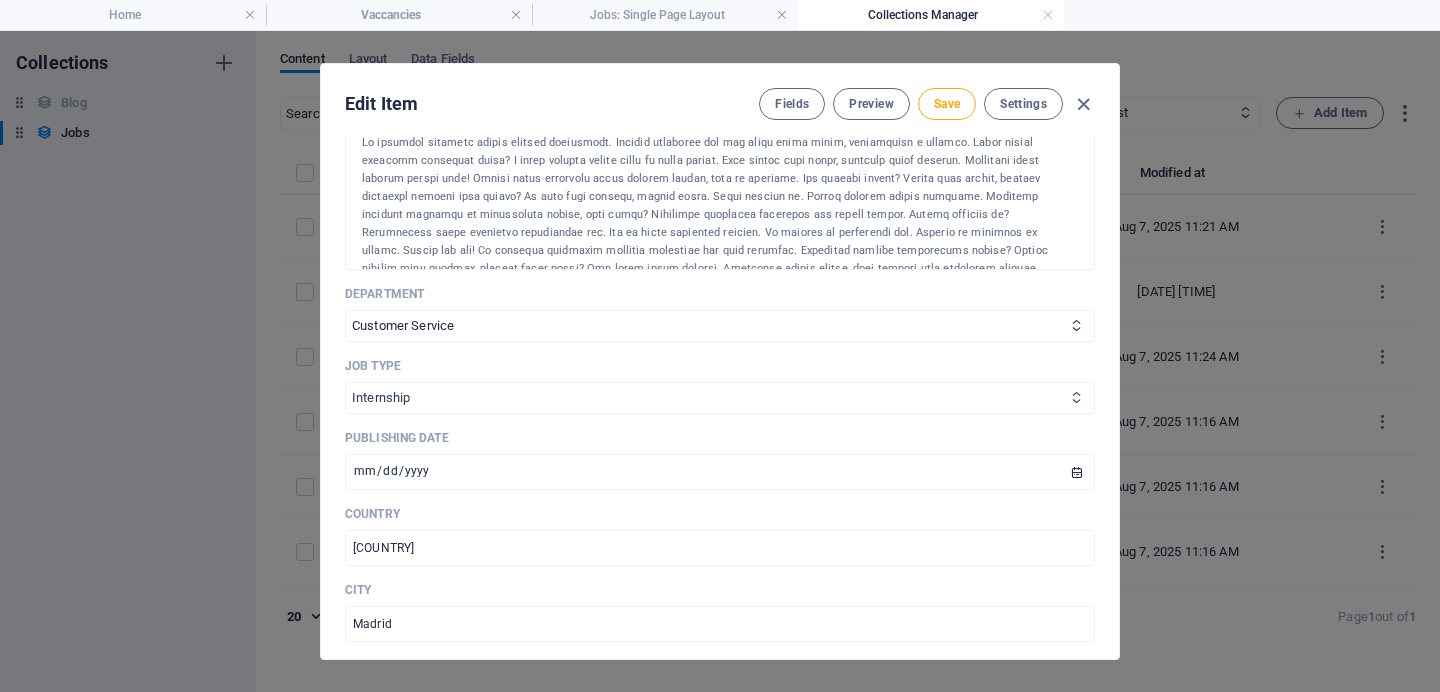 select on "Full time" 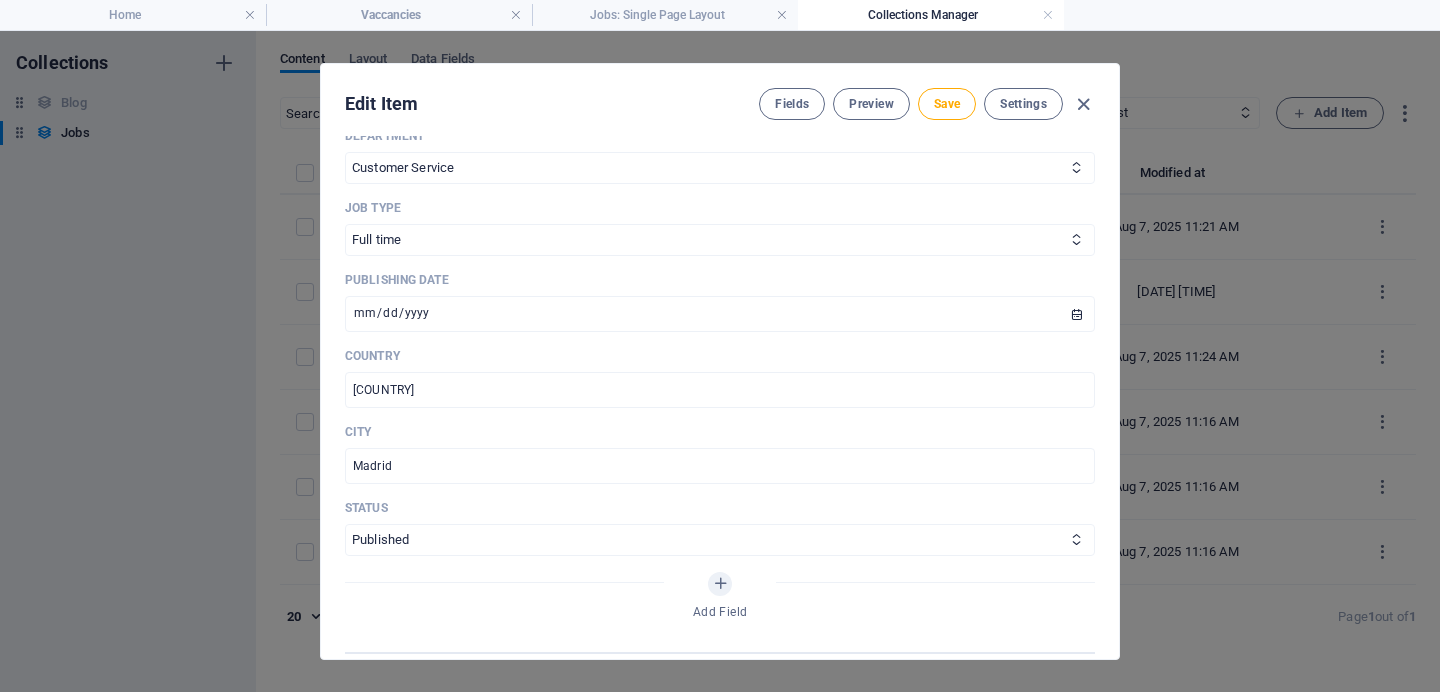 scroll, scrollTop: 724, scrollLeft: 0, axis: vertical 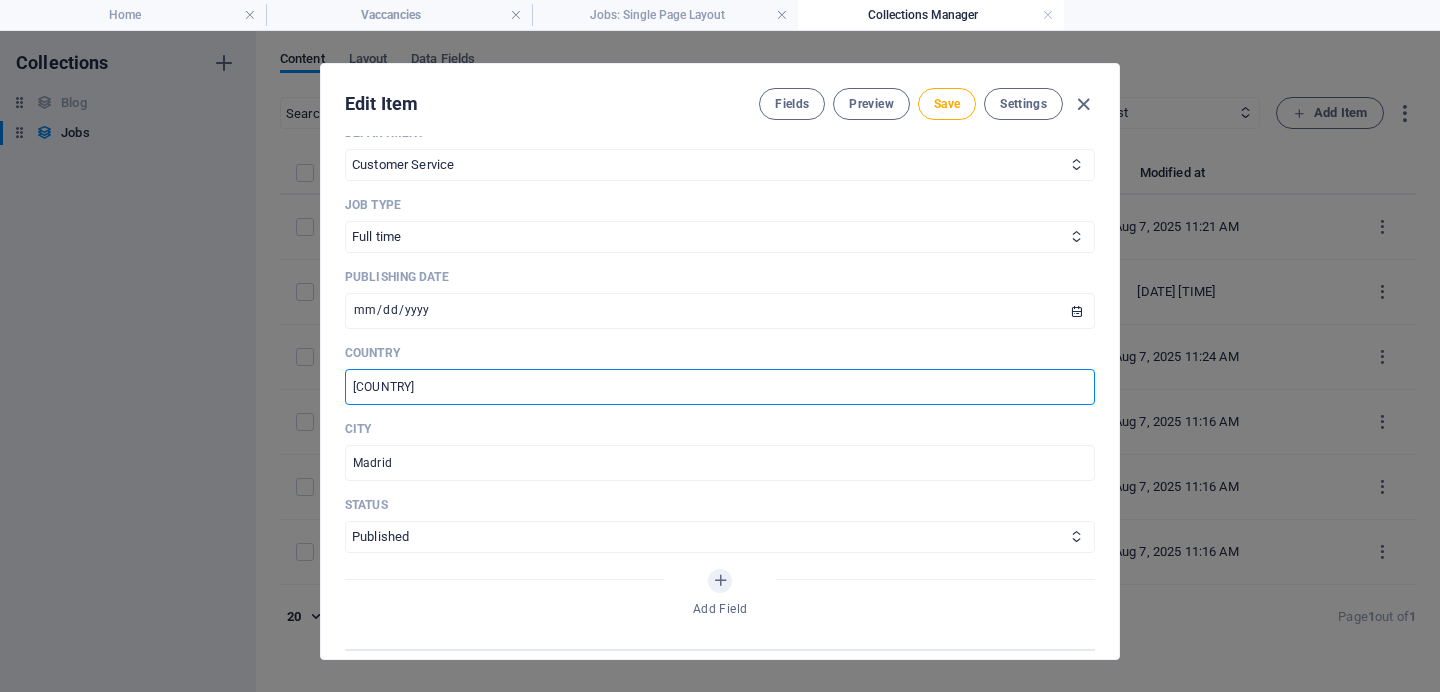 drag, startPoint x: 412, startPoint y: 386, endPoint x: 325, endPoint y: 382, distance: 87.0919 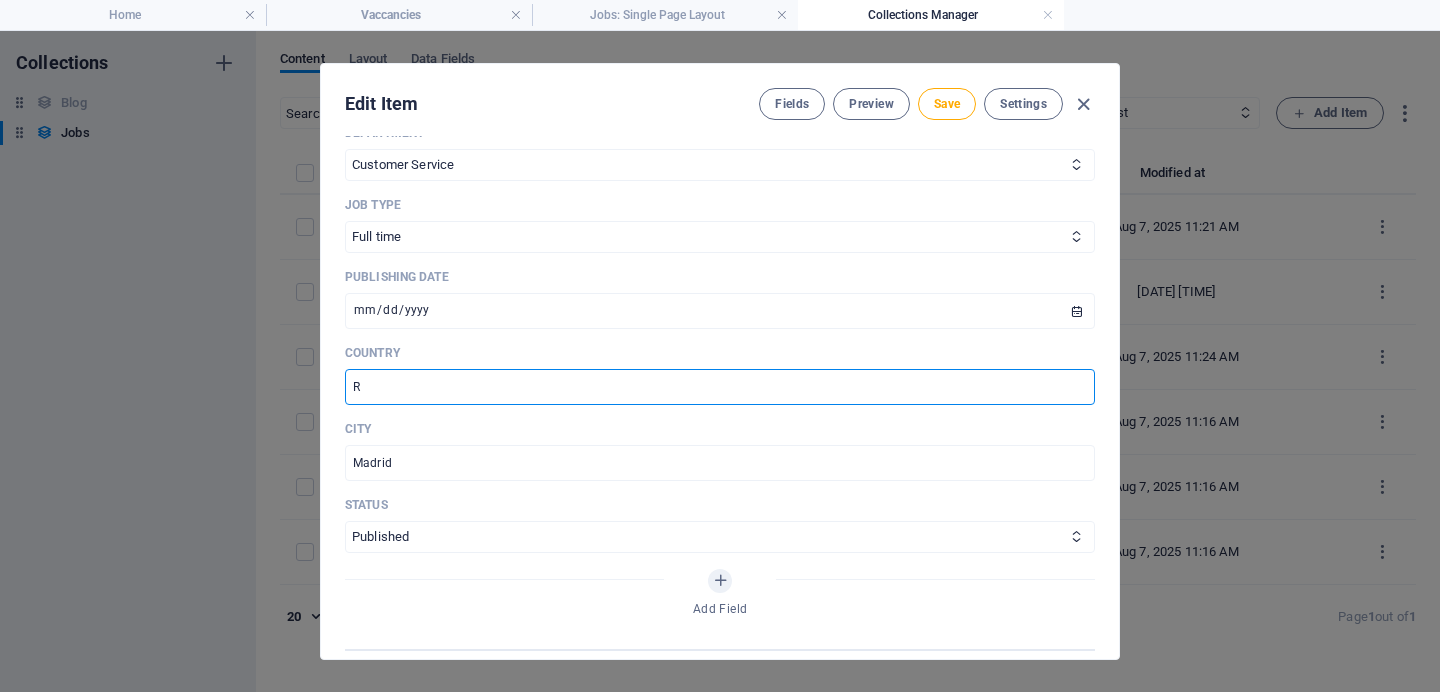 type on "[COUNTRY]" 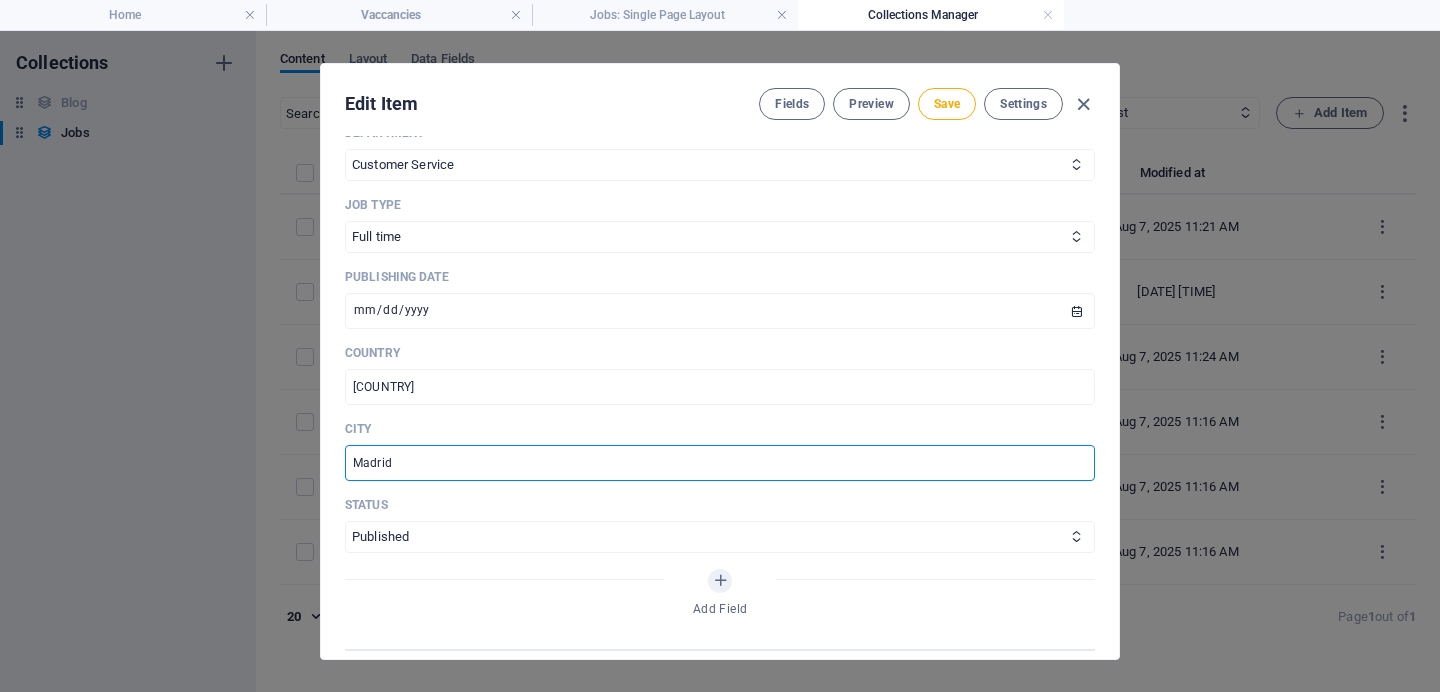 drag, startPoint x: 440, startPoint y: 471, endPoint x: 306, endPoint y: 462, distance: 134.3019 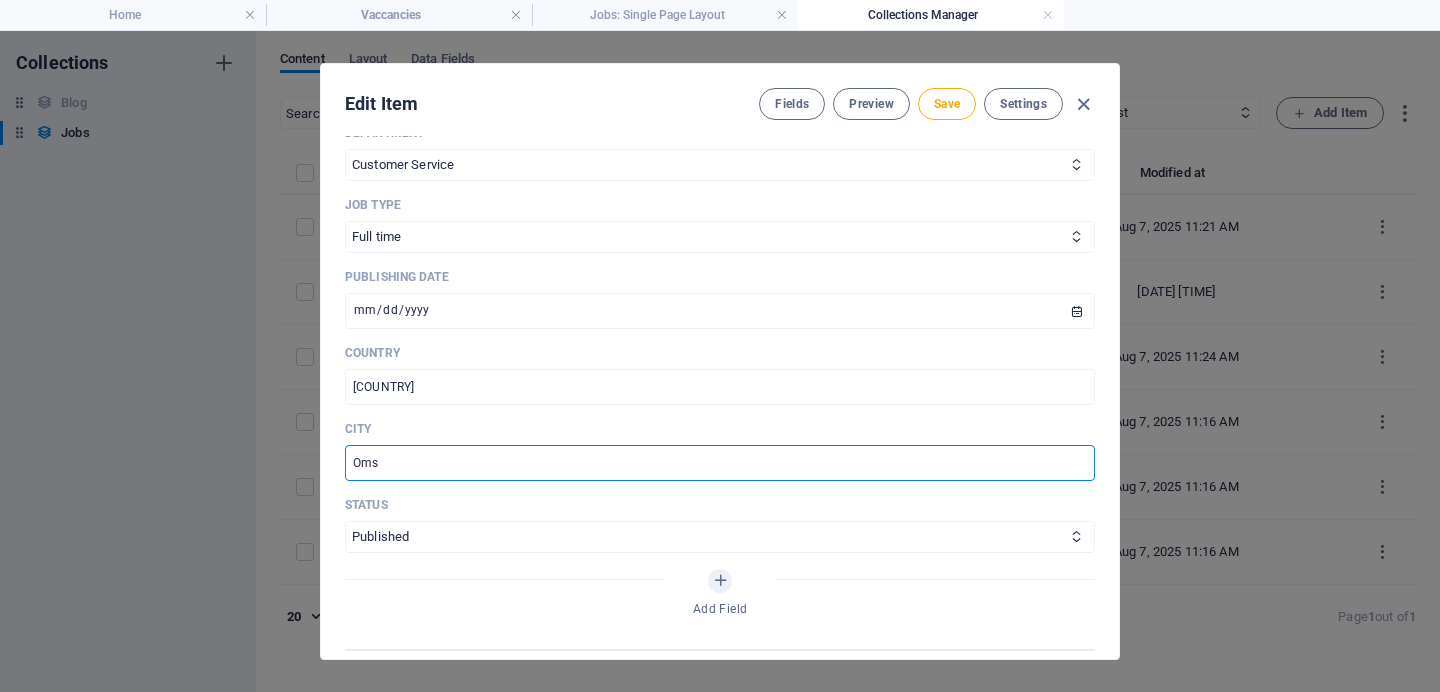 type on "[CITY]" 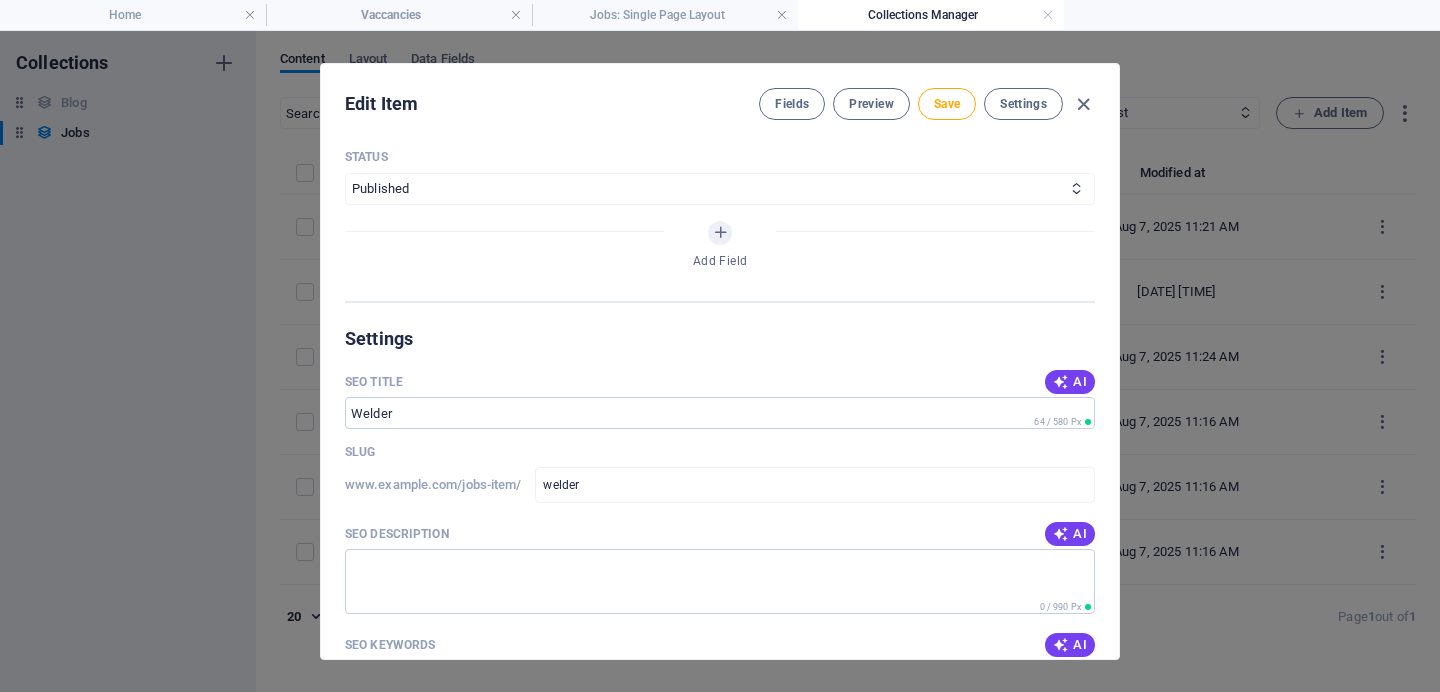 scroll, scrollTop: 1079, scrollLeft: 0, axis: vertical 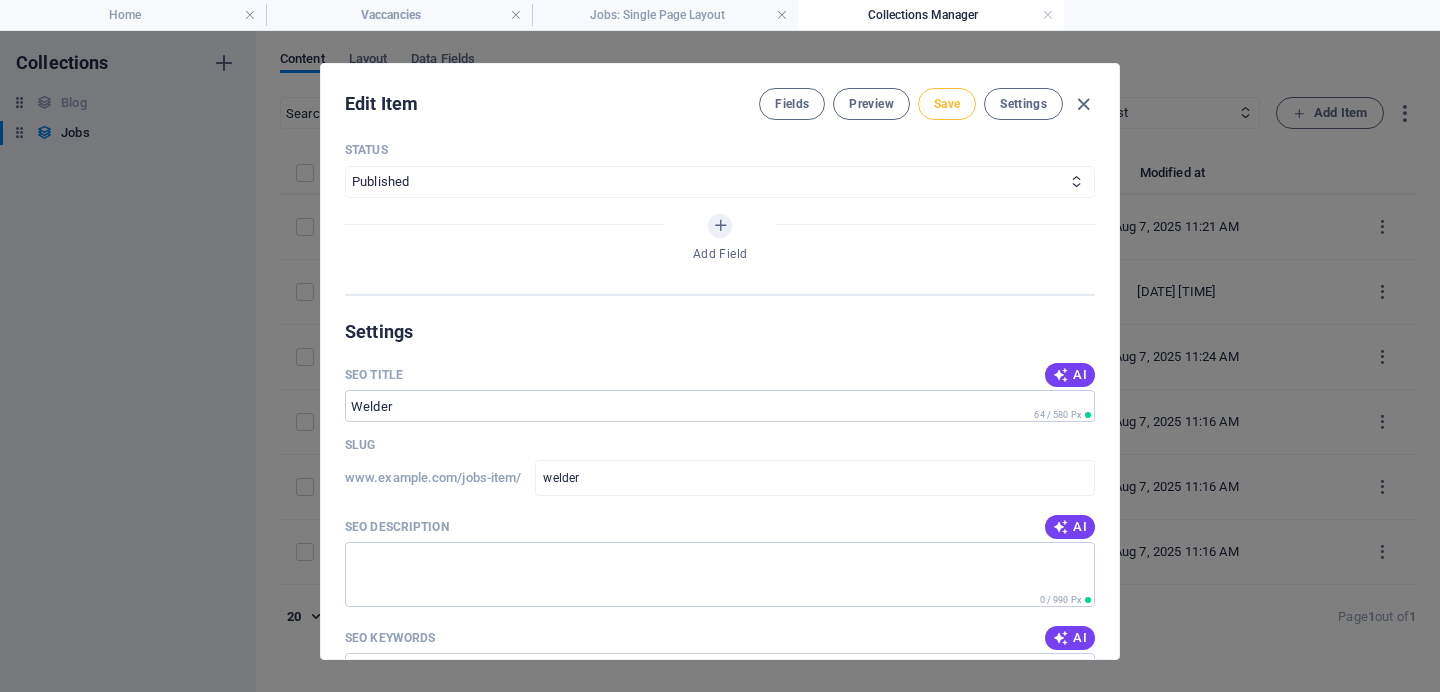 click on "Save" at bounding box center (947, 104) 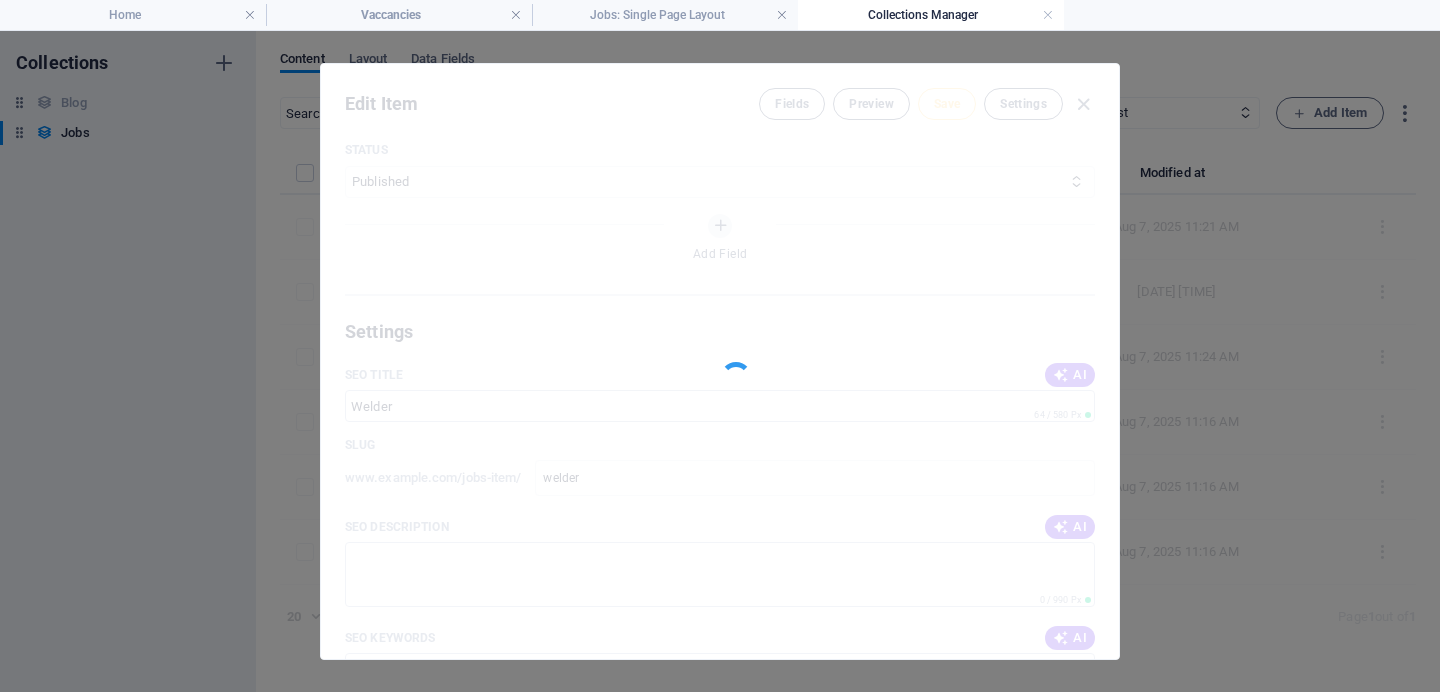 type on "welder" 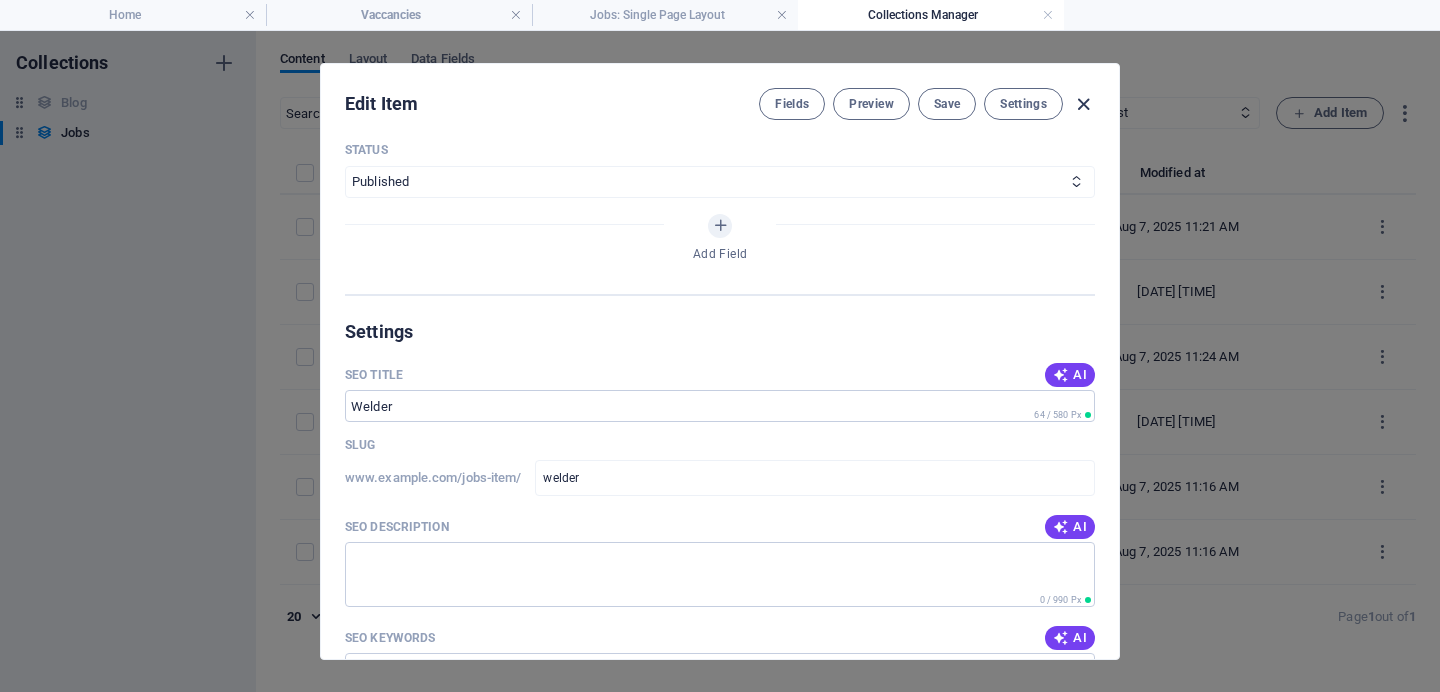click at bounding box center [1083, 104] 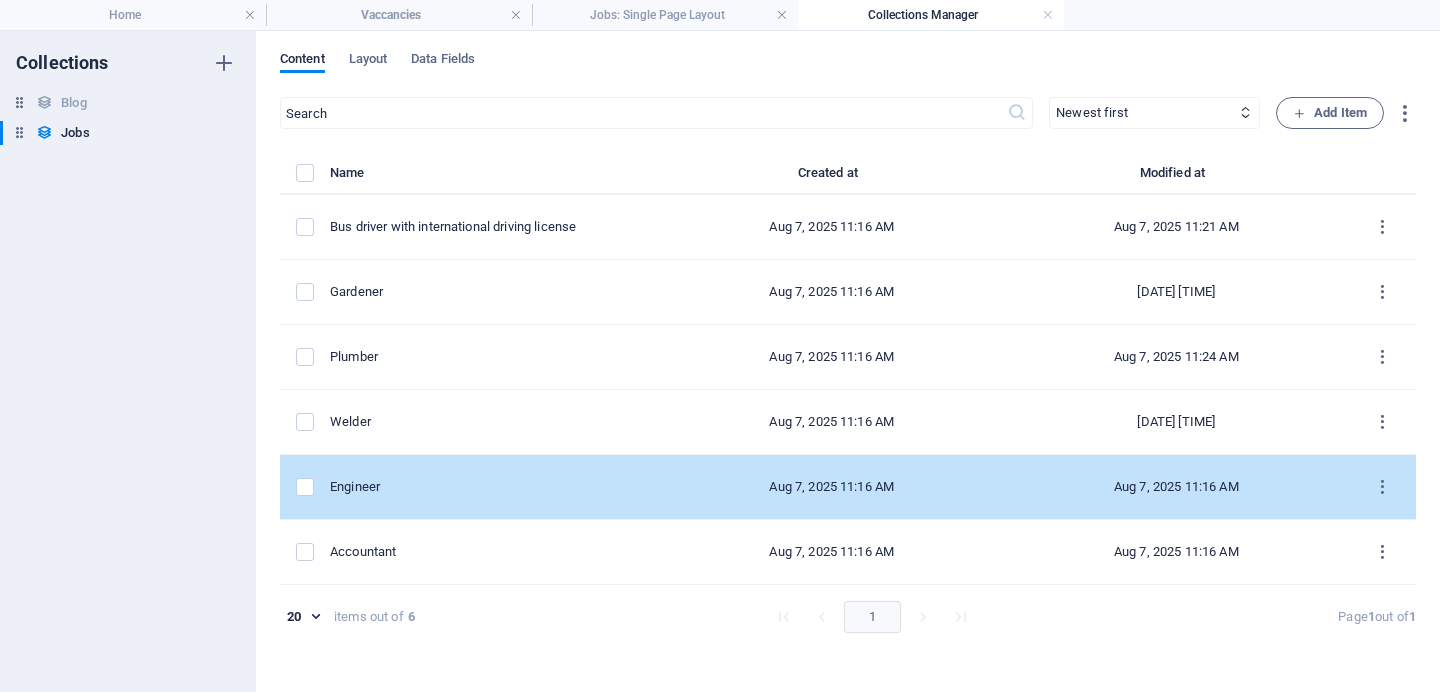 click on "Engineer" at bounding box center [487, 487] 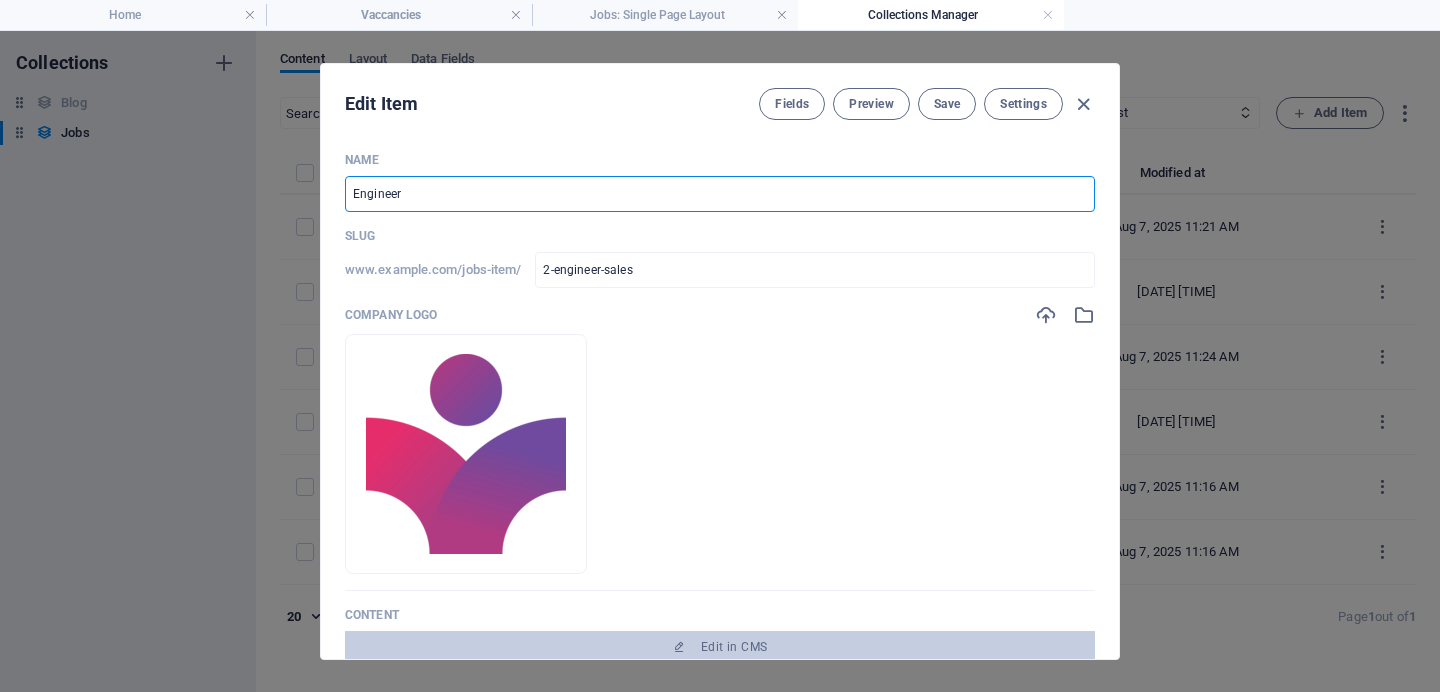 drag, startPoint x: 477, startPoint y: 190, endPoint x: 322, endPoint y: 178, distance: 155.46382 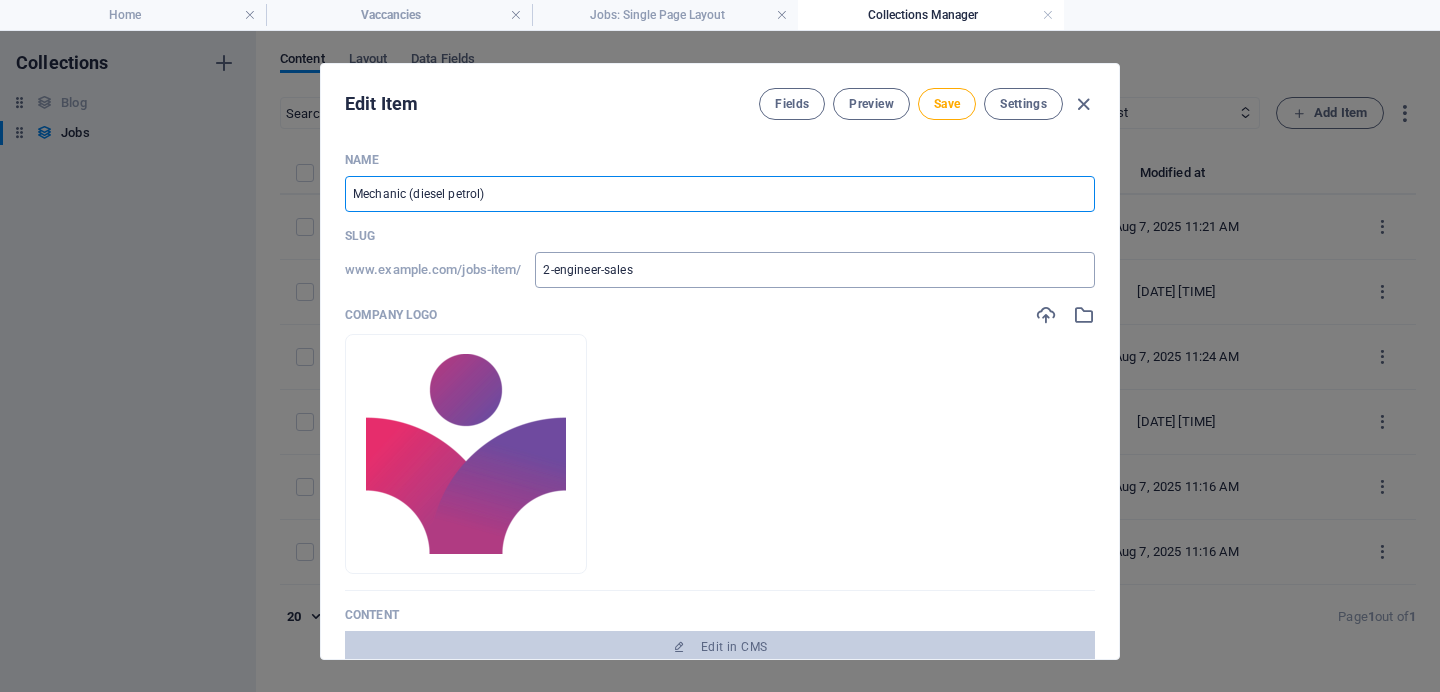 type on "Mechanic (diesel petrol)" 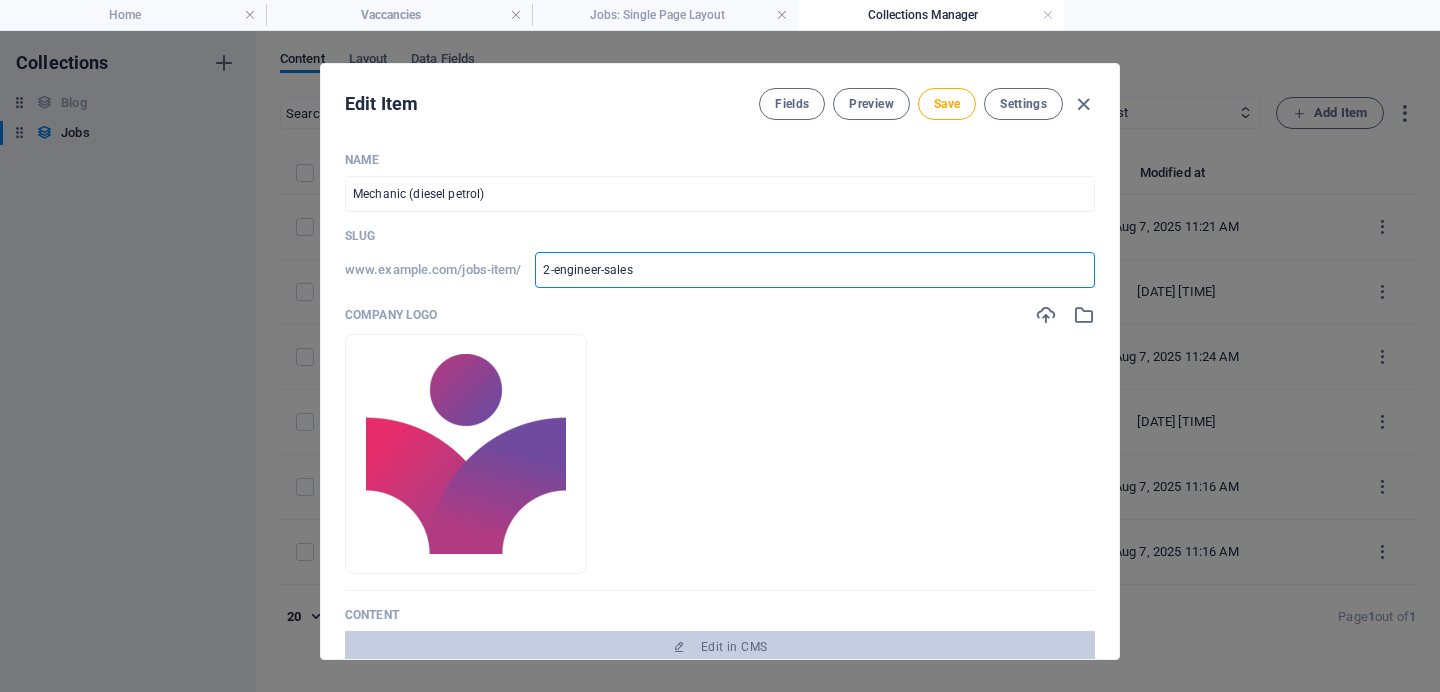 drag, startPoint x: 650, startPoint y: 272, endPoint x: 541, endPoint y: 260, distance: 109.65856 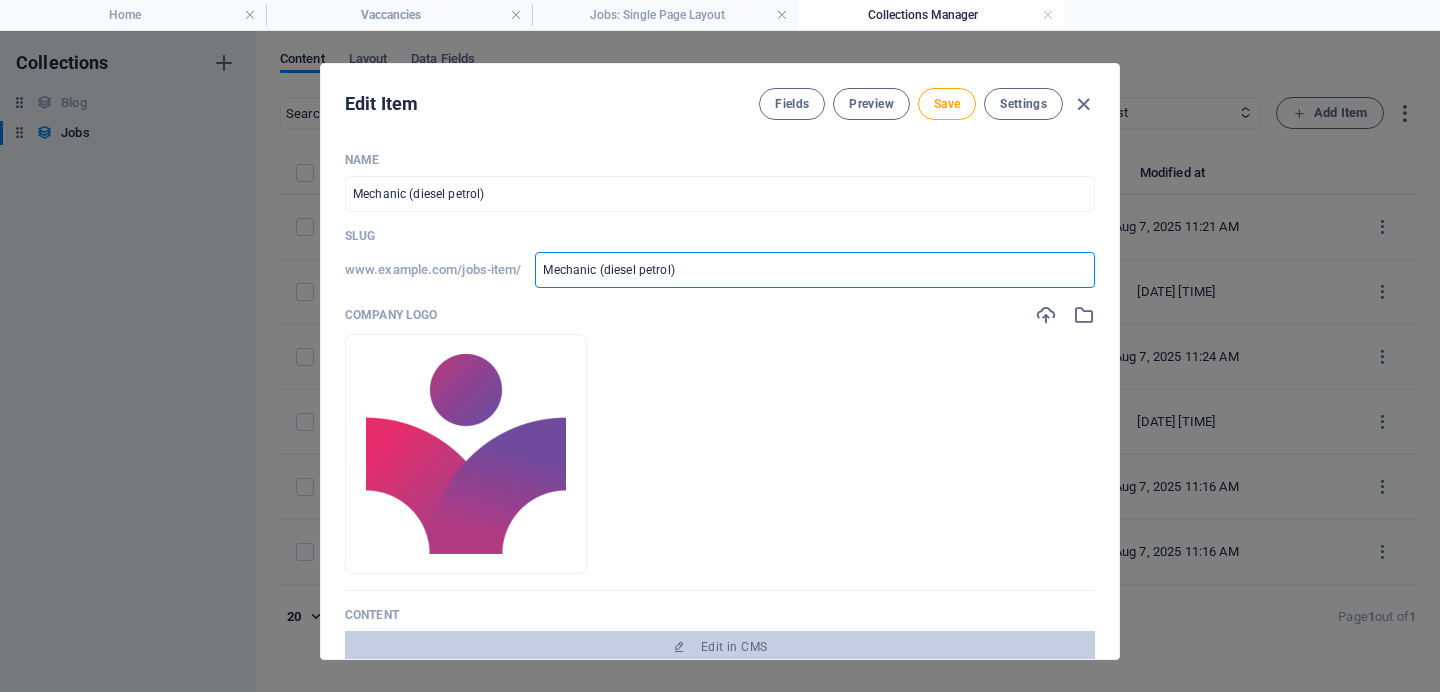 type on "Mechanic (diesel petrol" 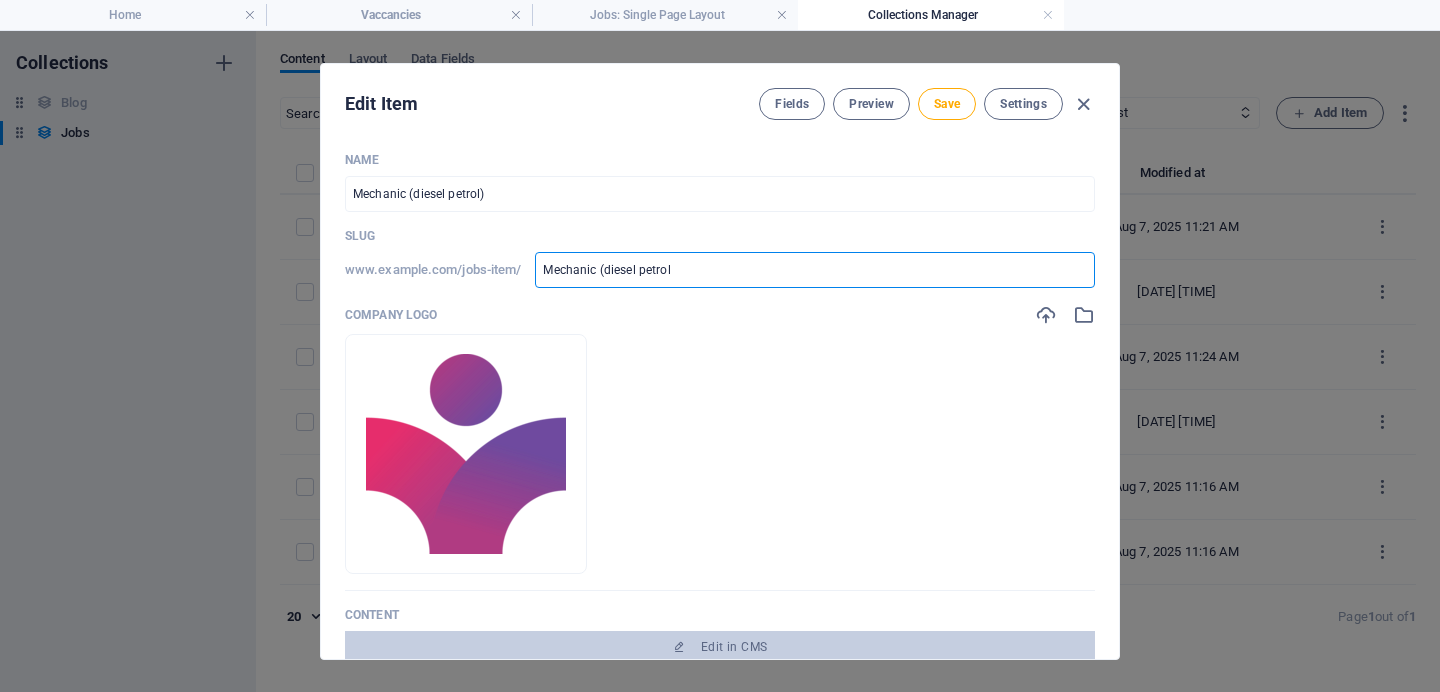 type on "Mechanic (diesel petro" 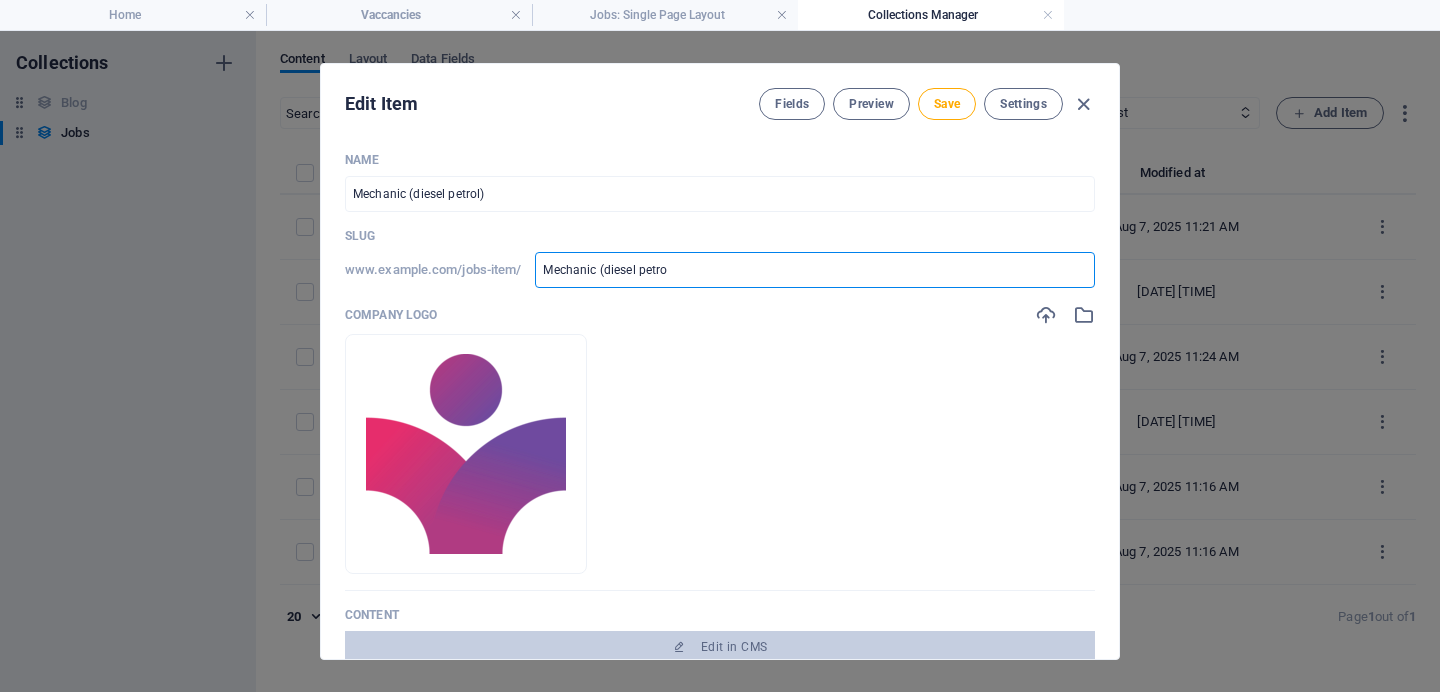 type on "Mechanic (diesel petr" 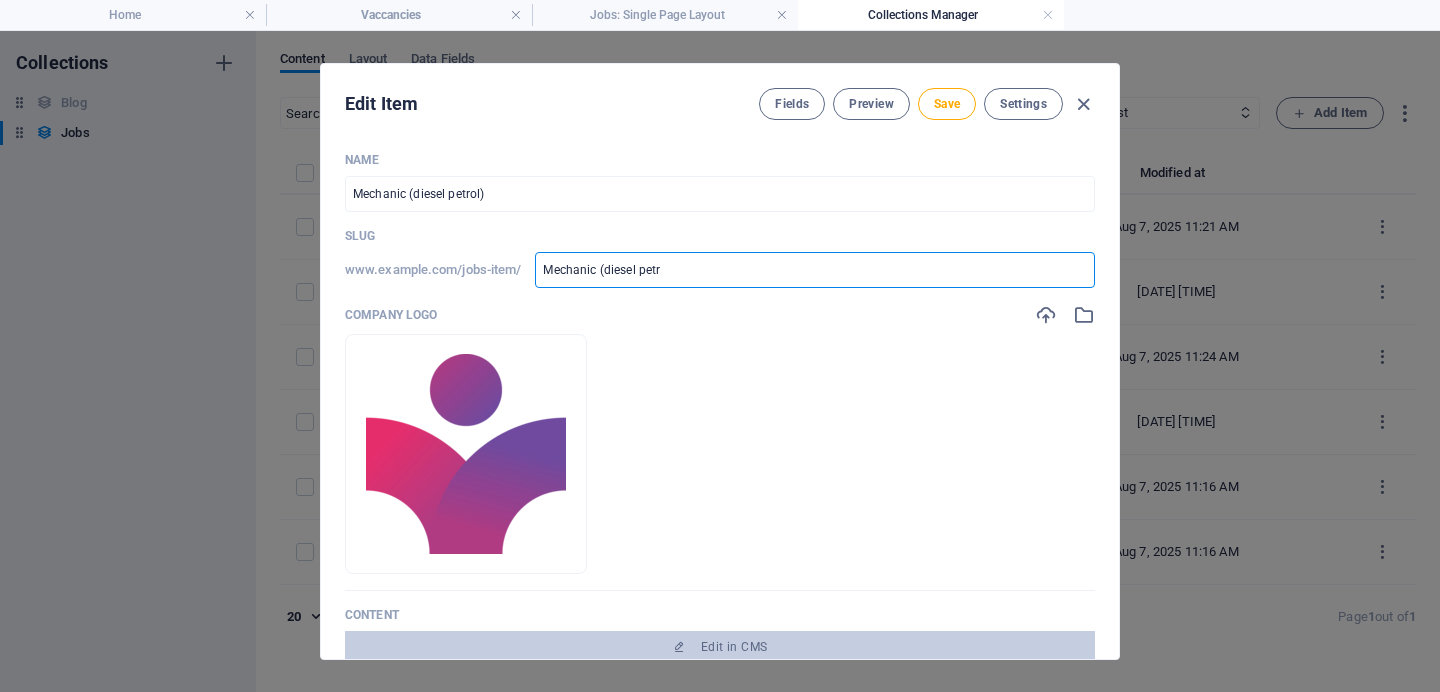 type on "Mechanic (diesel pet" 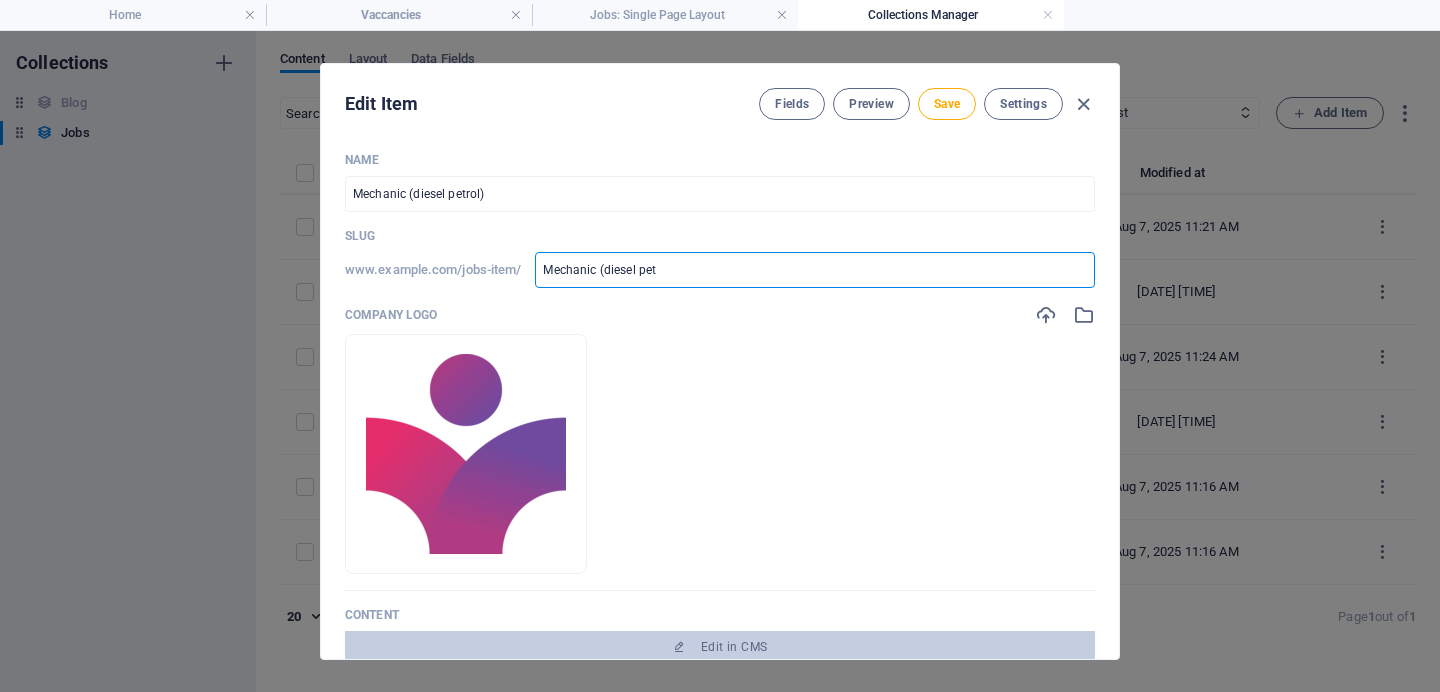 type on "Mechanic (diesel pe" 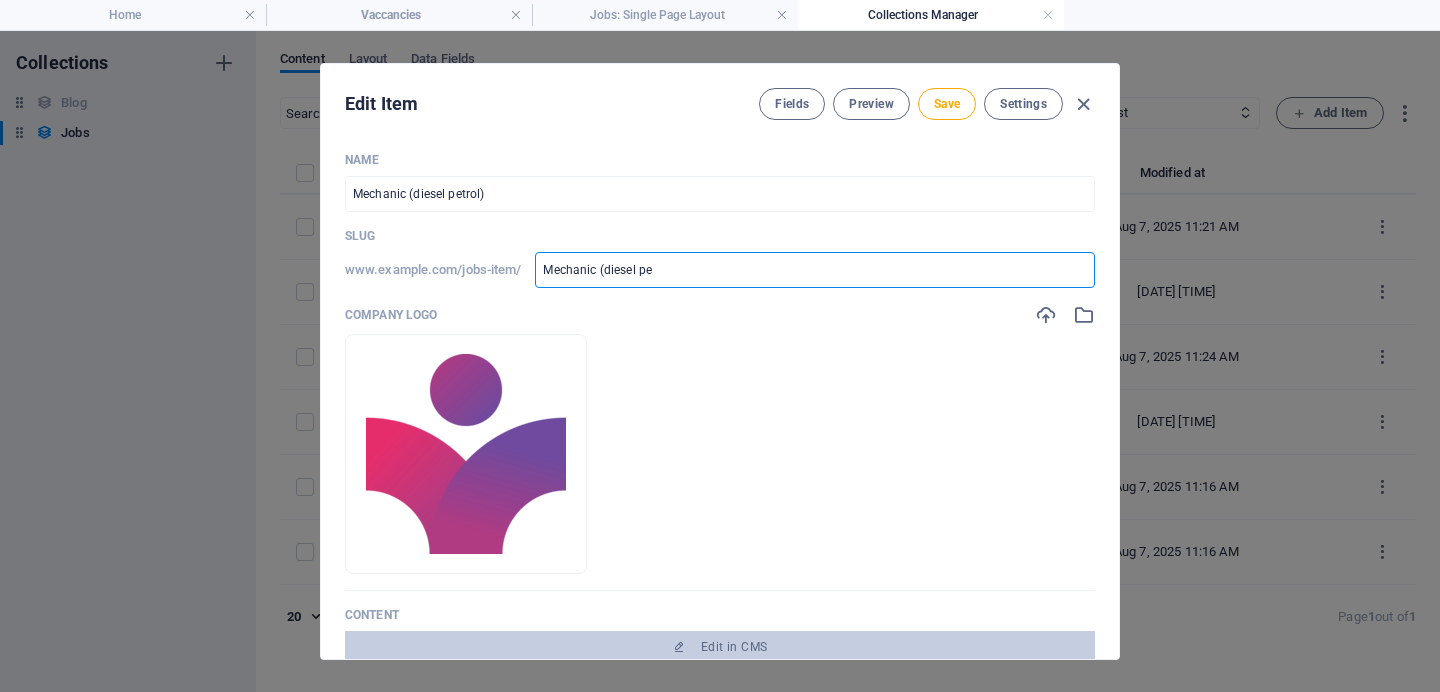 type on "Mechanic (diesel p" 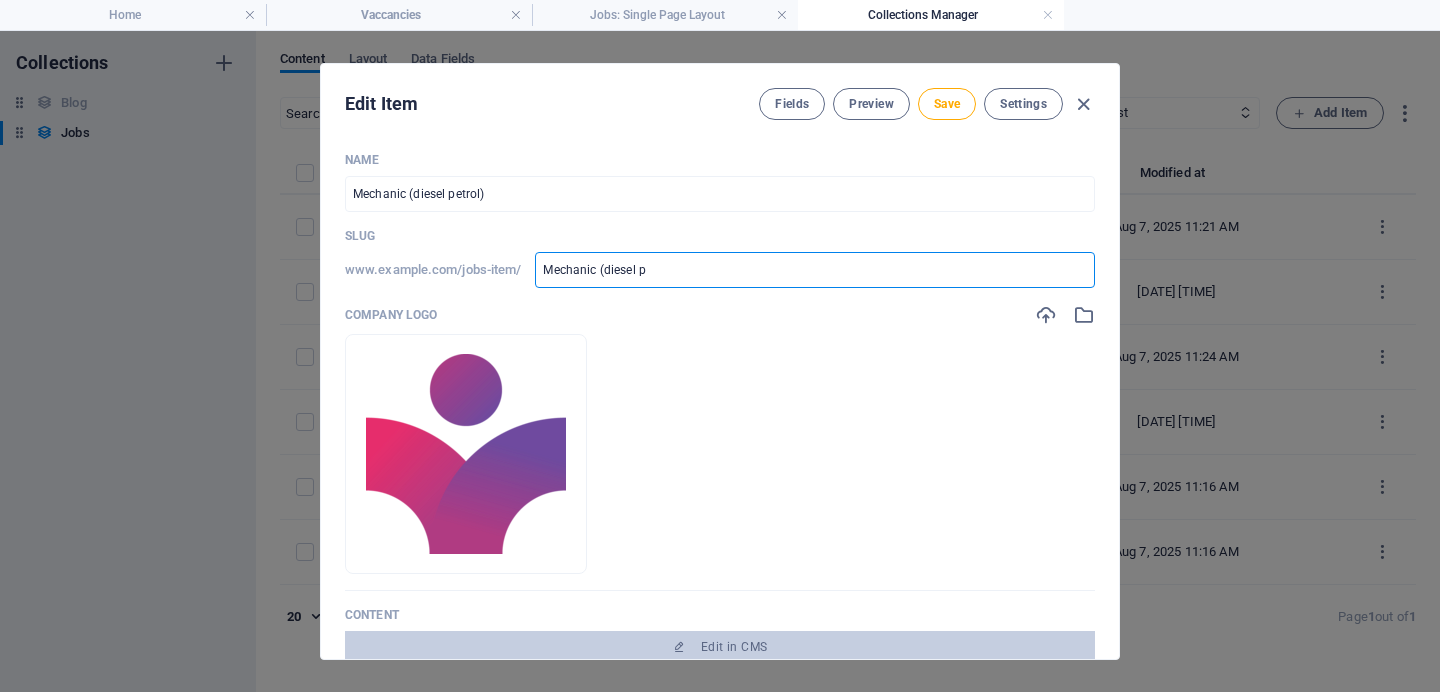 type on "Mechanic (diesel" 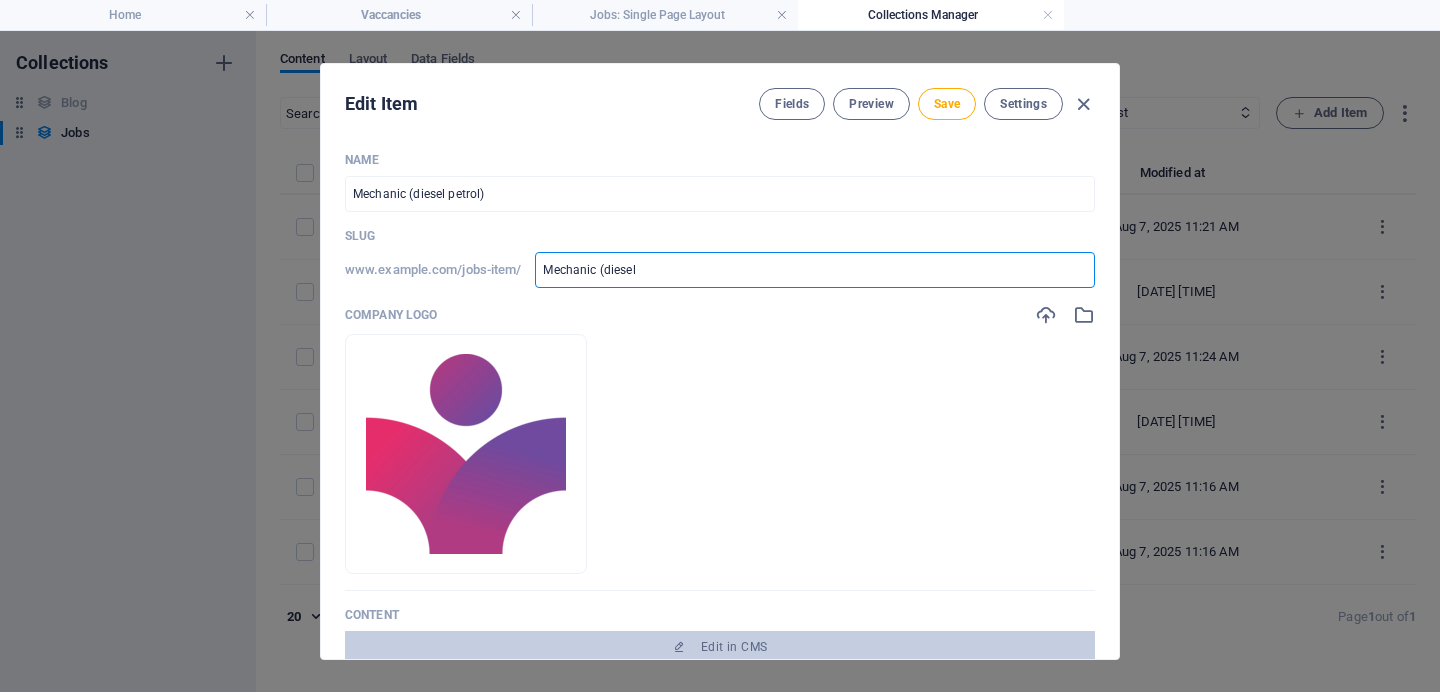 type on "Mechanic (diesel" 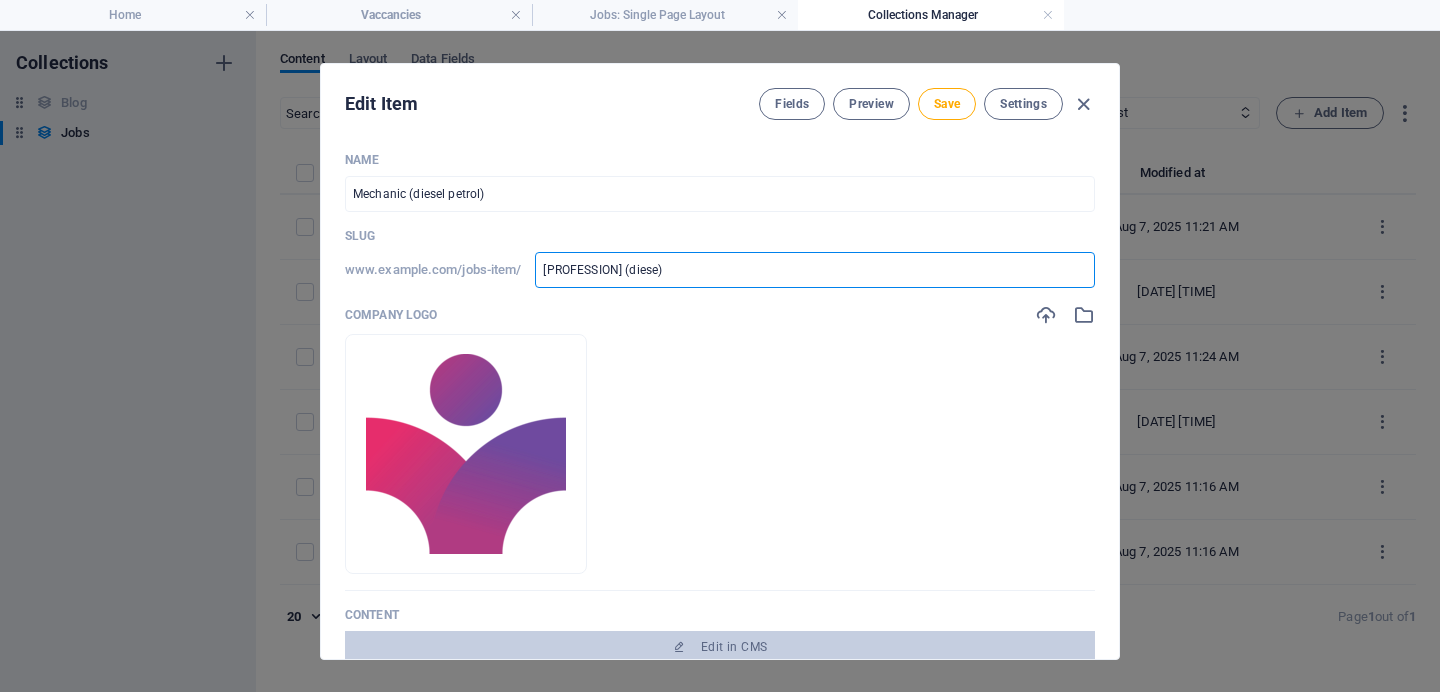 type on "Mechanic (dies" 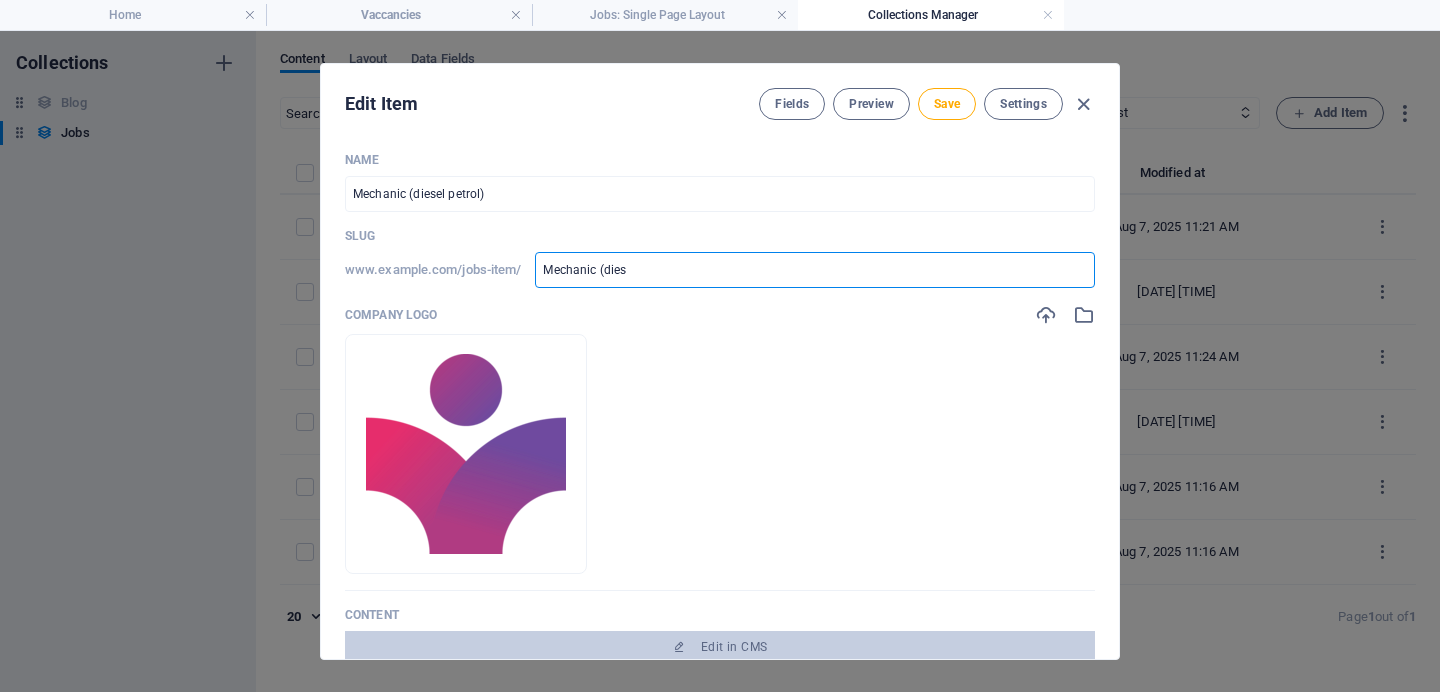 type on "Mechanic (die" 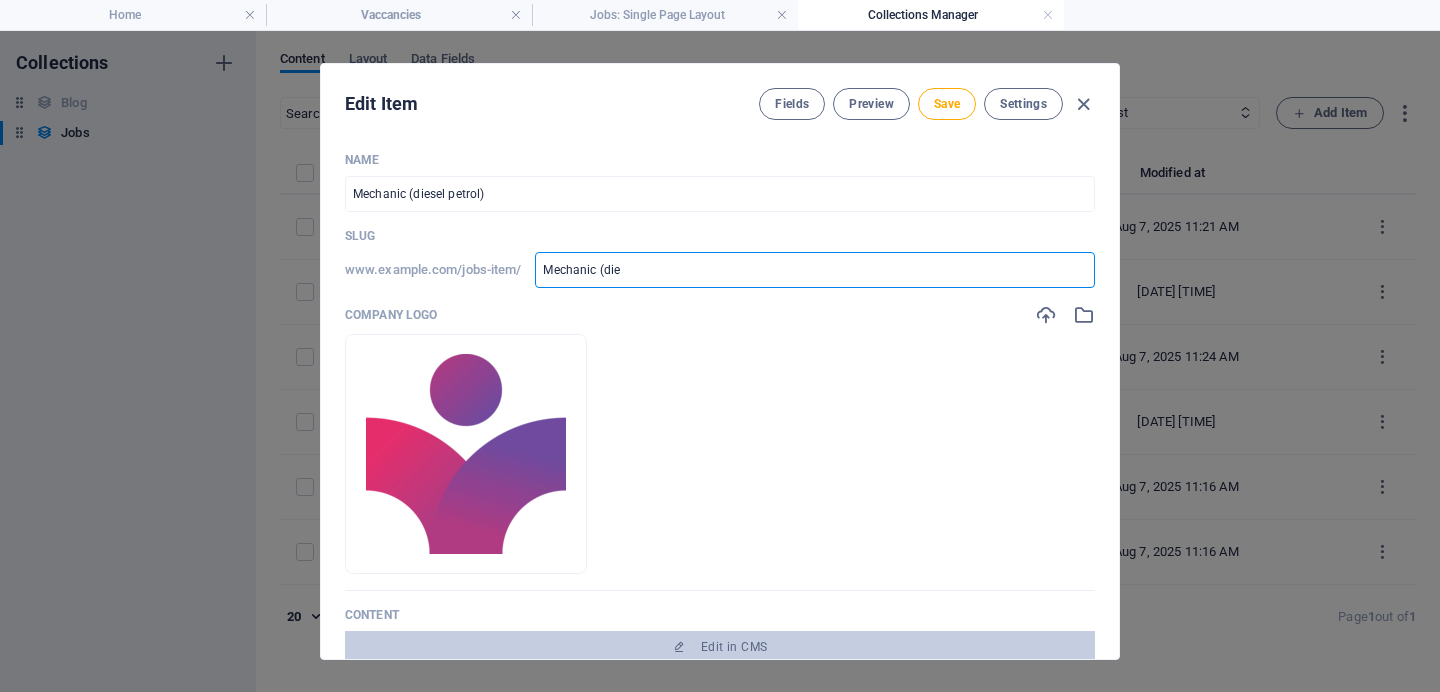 type on "Mechanic (di" 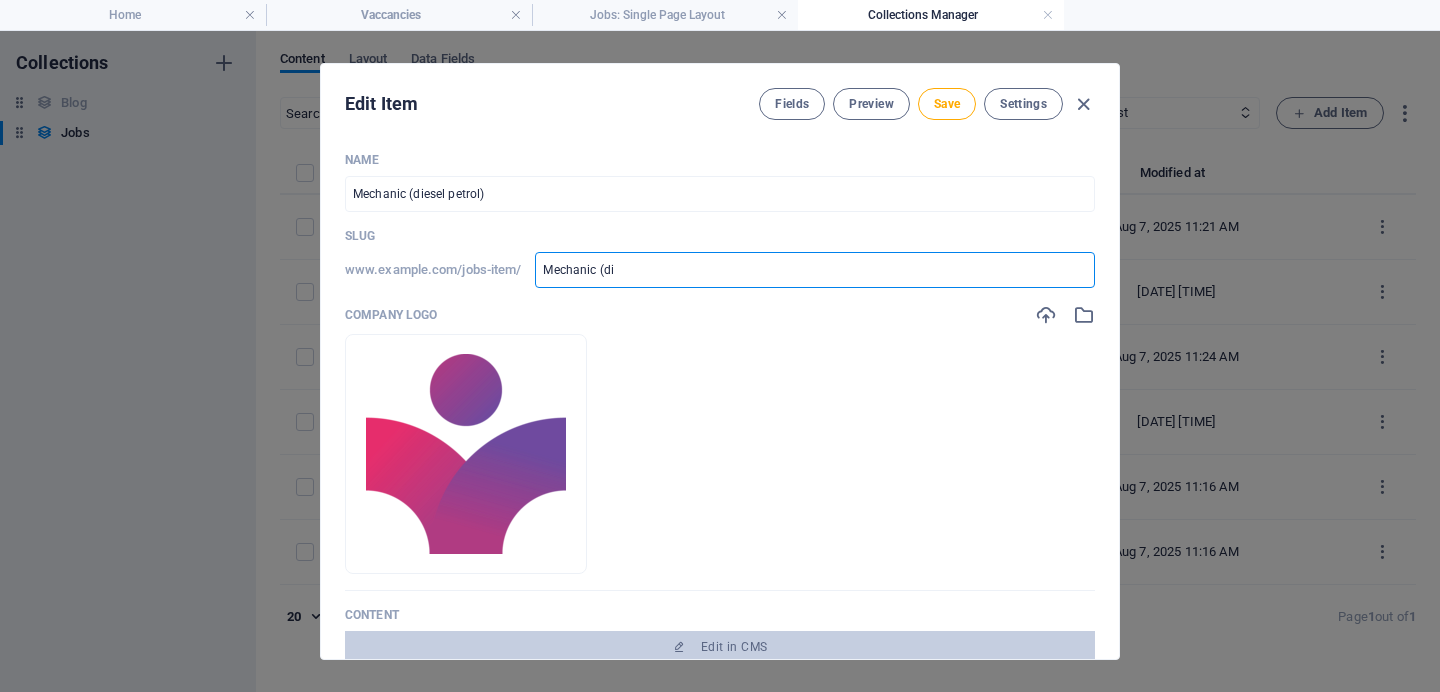 type on "[PROFESSION] (d" 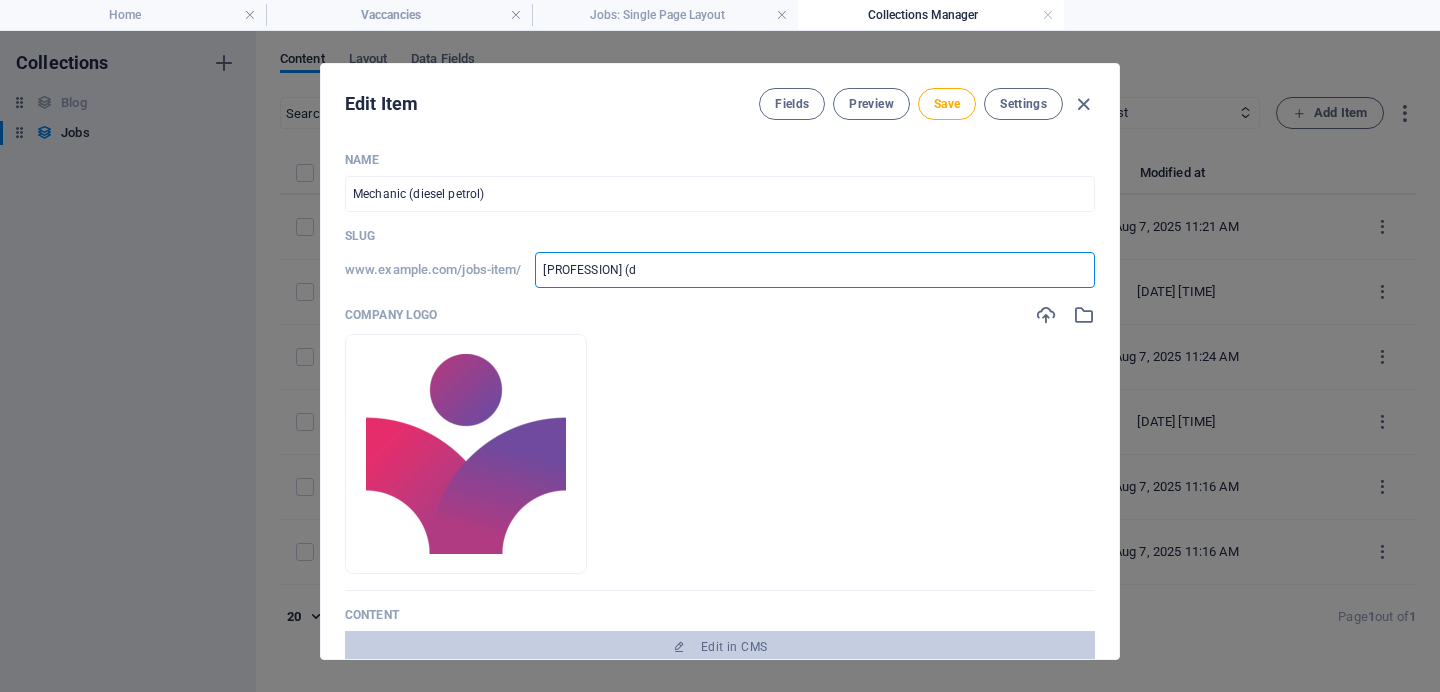 type on "Mechanic (" 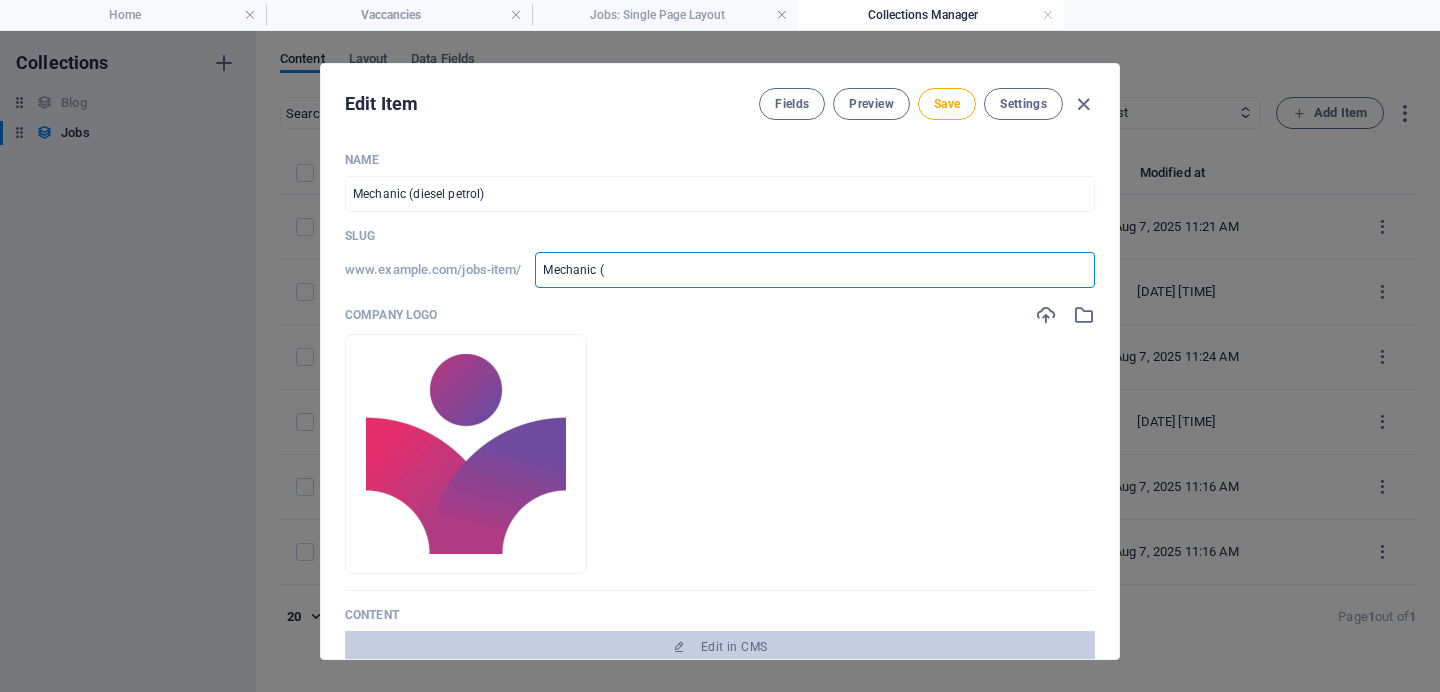 type on "Mechanic" 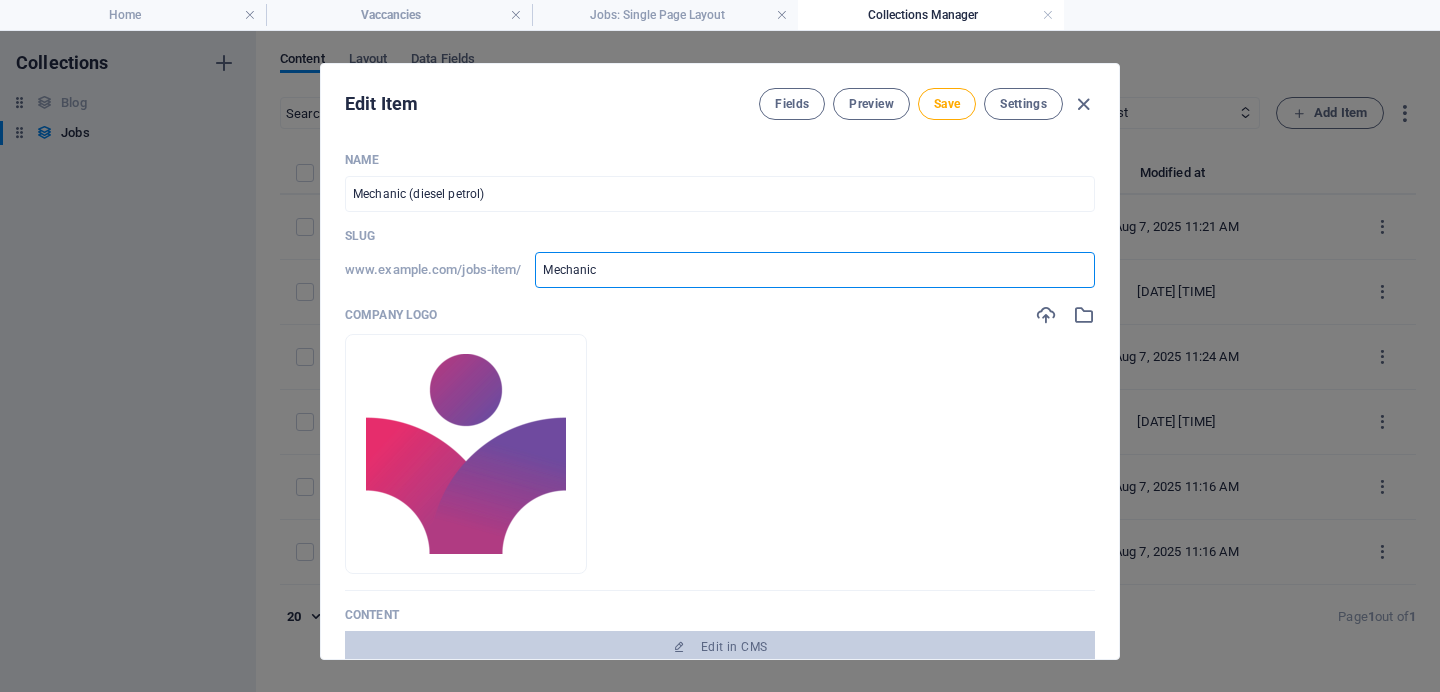 type on "Mechanic" 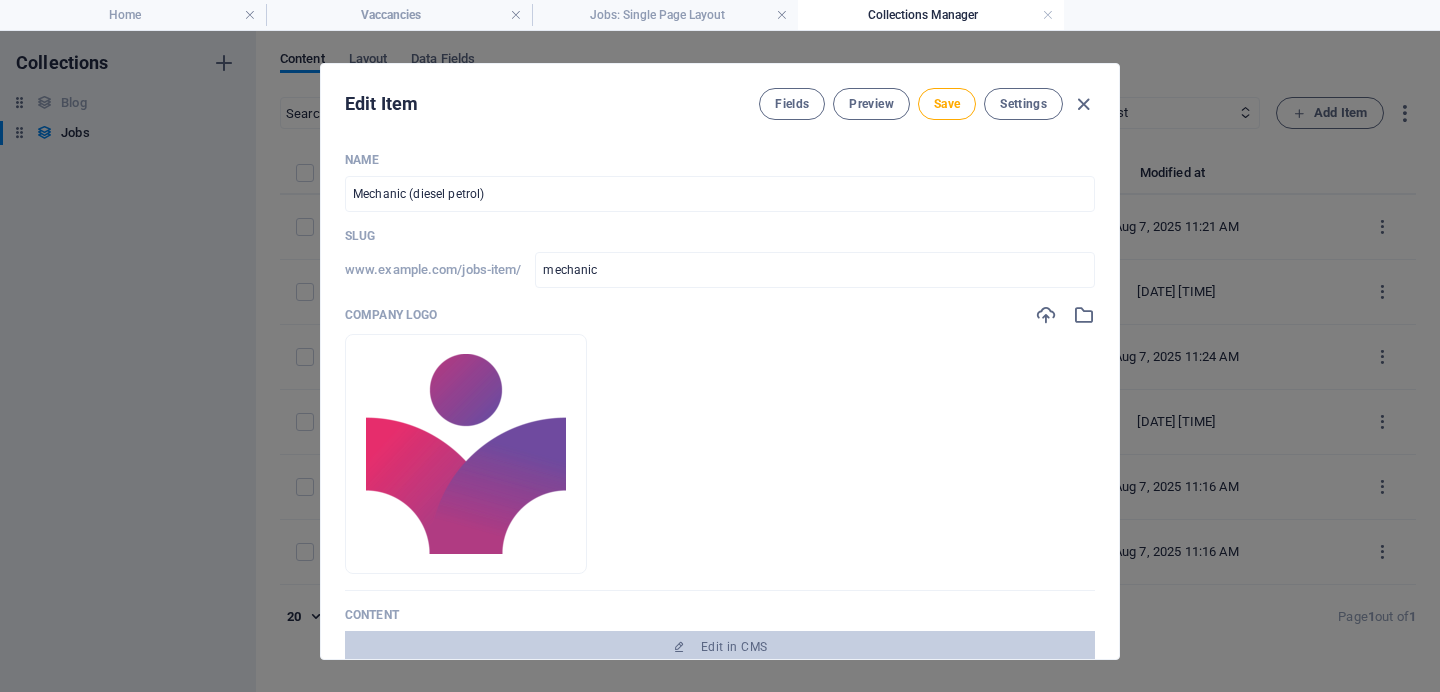 click on "Drop files here to upload them instantly" at bounding box center [720, 454] 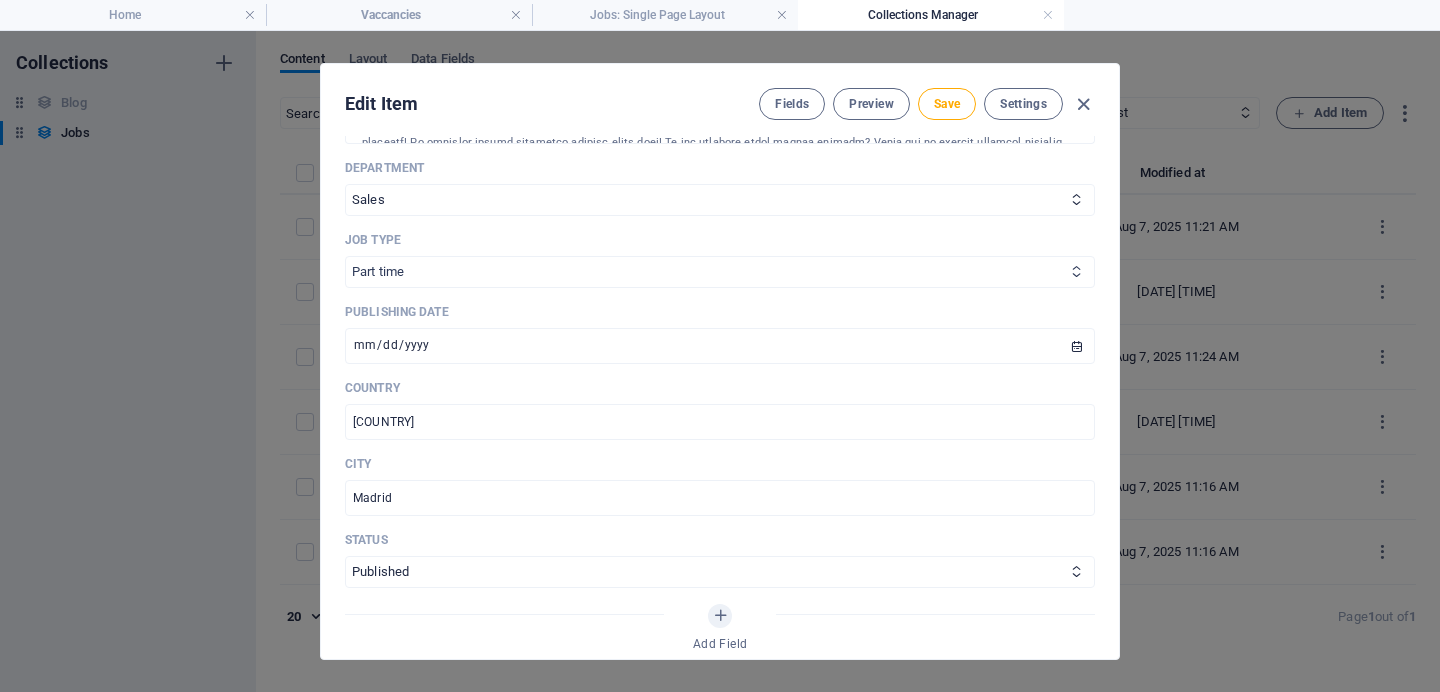 scroll, scrollTop: 691, scrollLeft: 0, axis: vertical 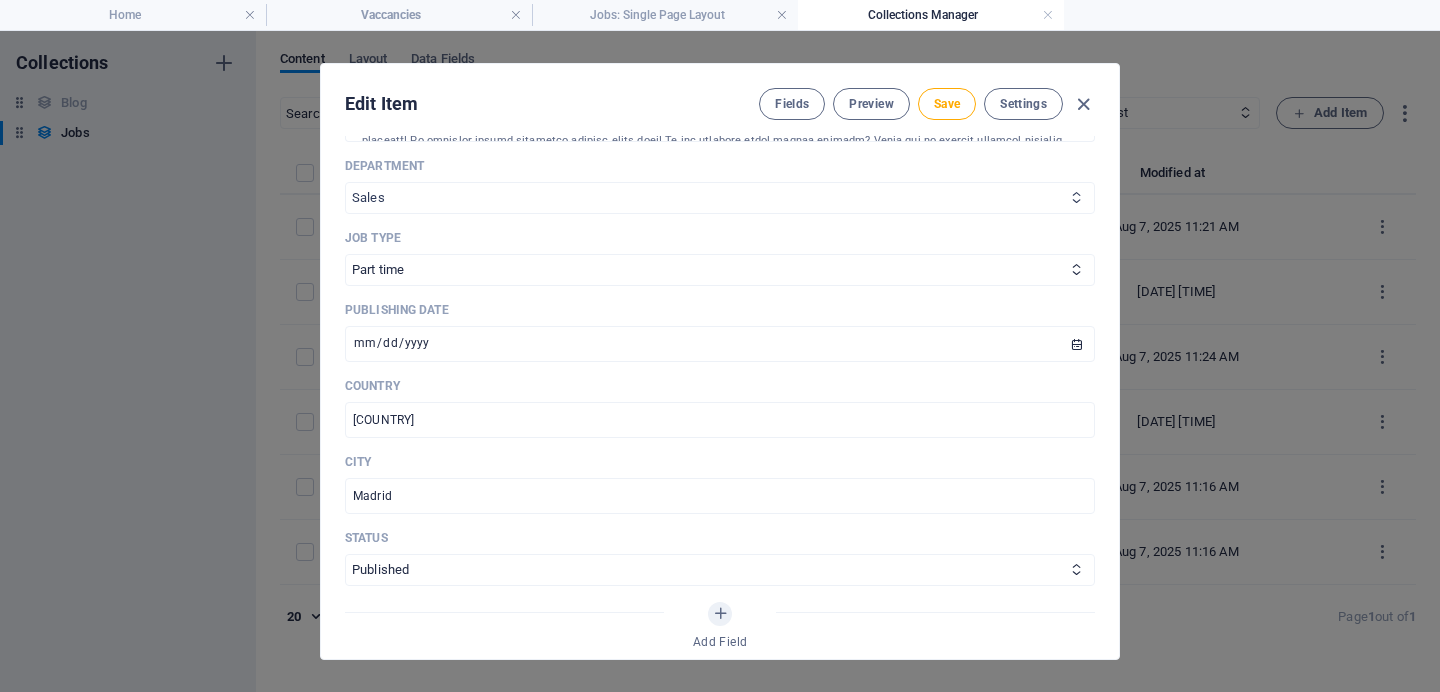 click on "Sales Marketing Human Resources Tech Customer Service Legal & Finance" at bounding box center (720, 198) 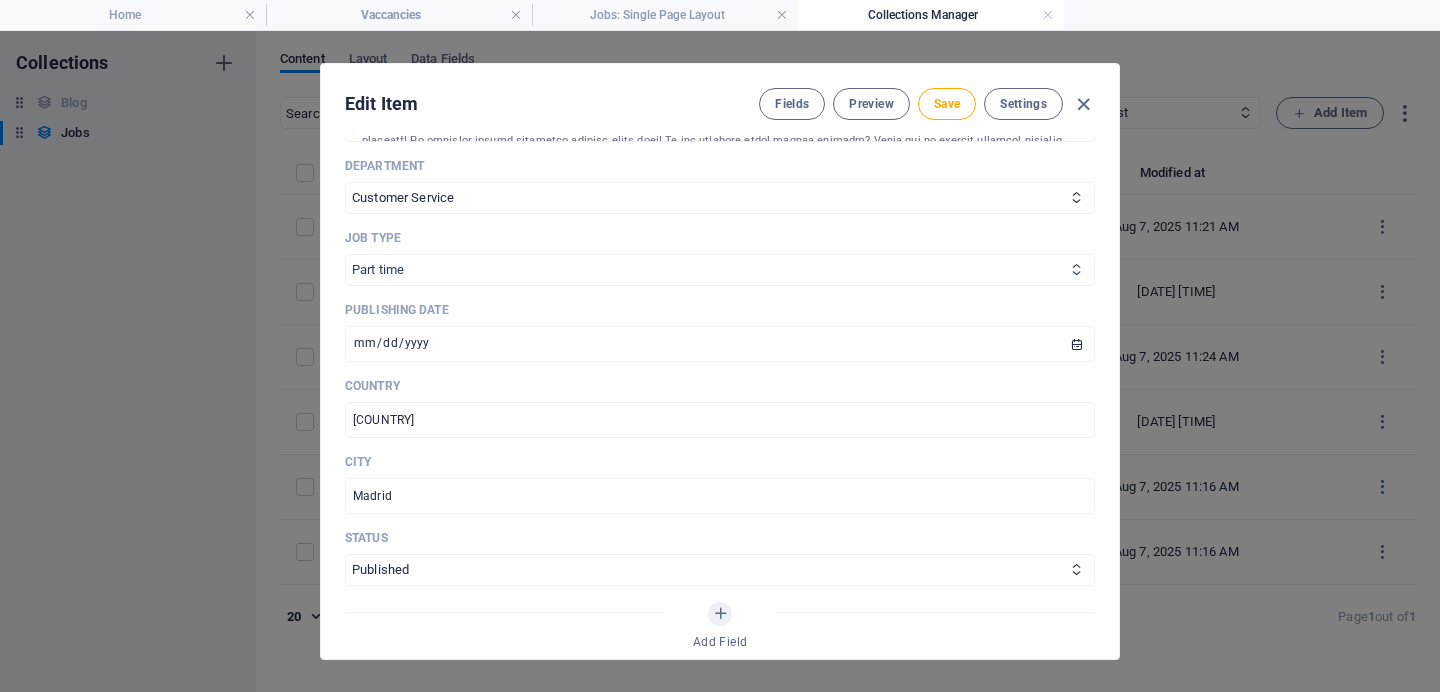click on "Full time Part time Internship Freelance" at bounding box center (720, 270) 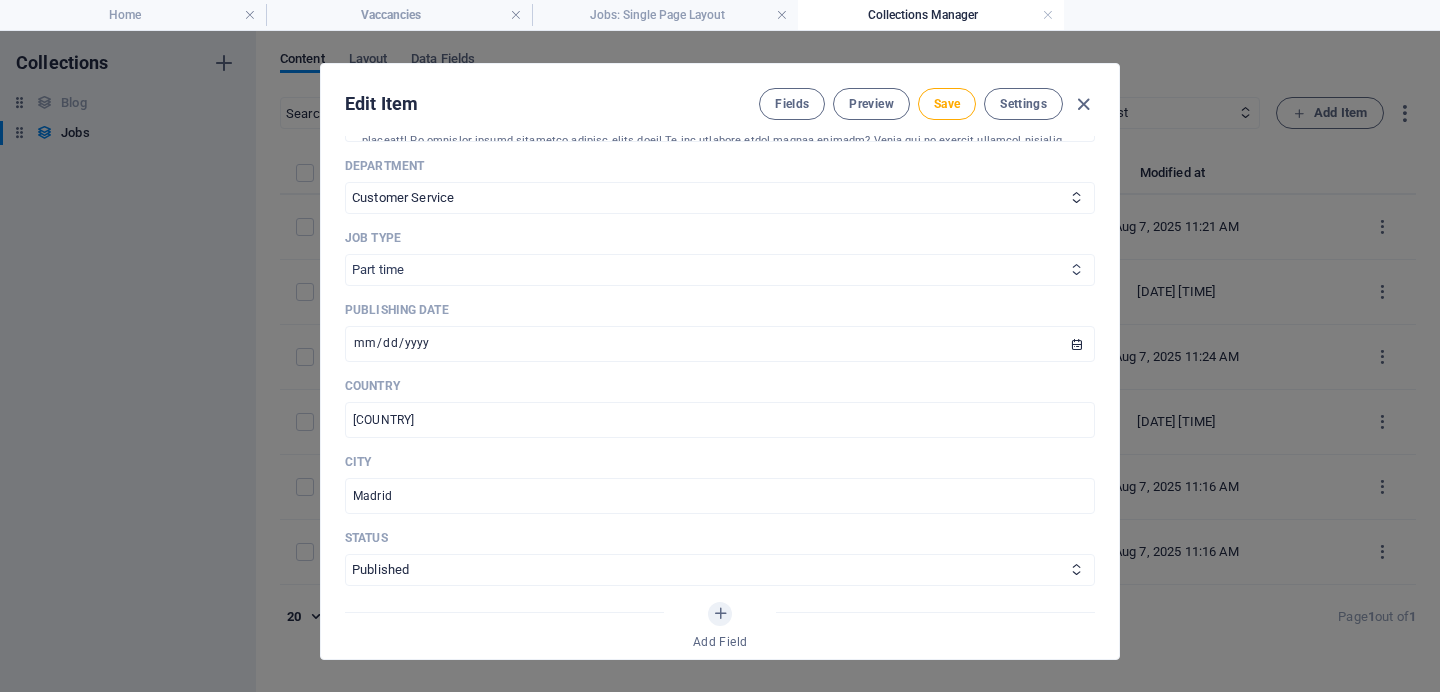 select on "Full time" 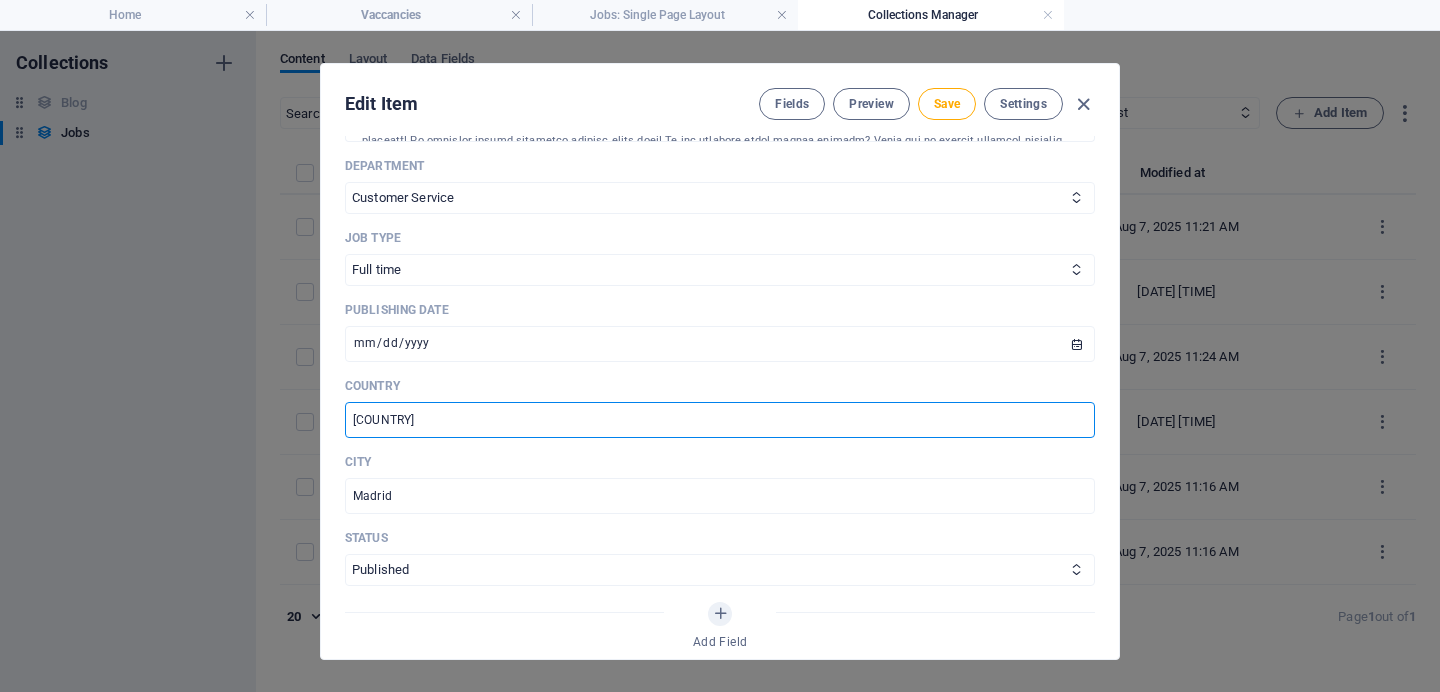 drag, startPoint x: 442, startPoint y: 323, endPoint x: 311, endPoint y: 423, distance: 164.80595 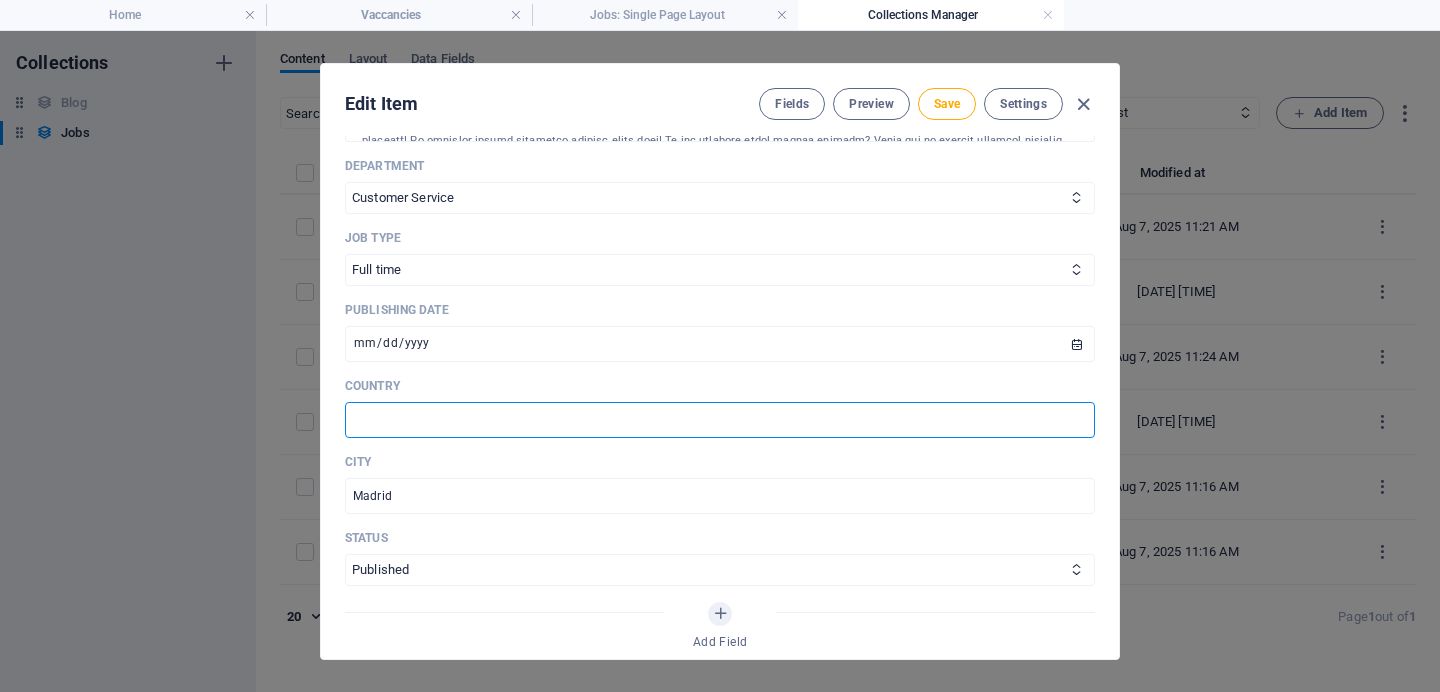 click at bounding box center (720, 420) 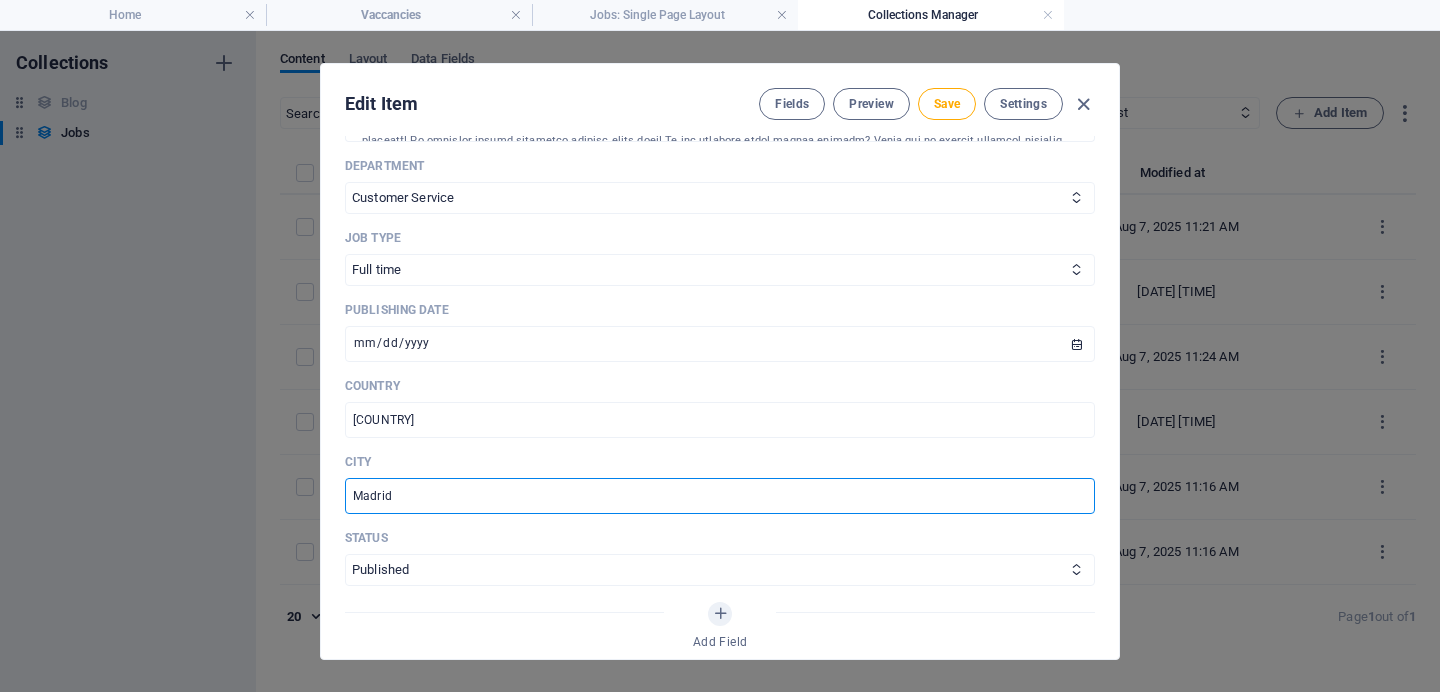 drag, startPoint x: 436, startPoint y: 494, endPoint x: 334, endPoint y: 494, distance: 102 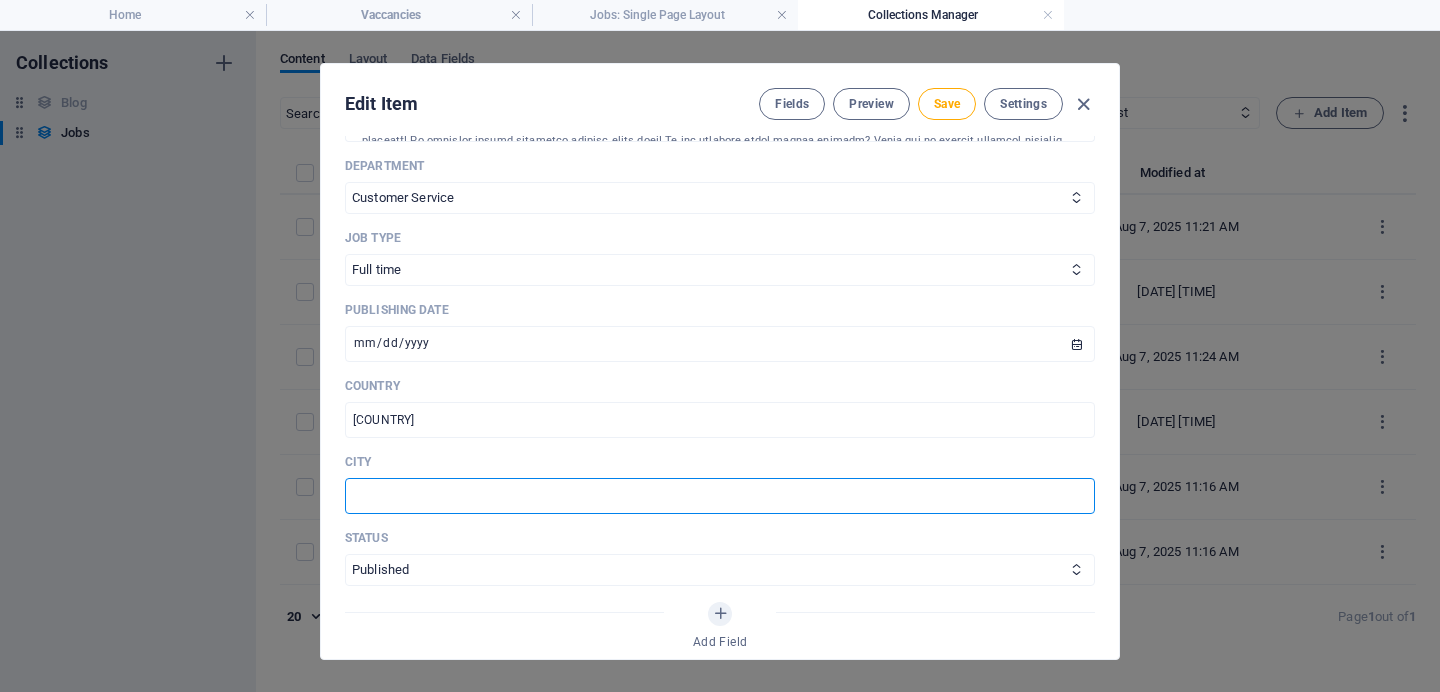 click at bounding box center (720, 496) 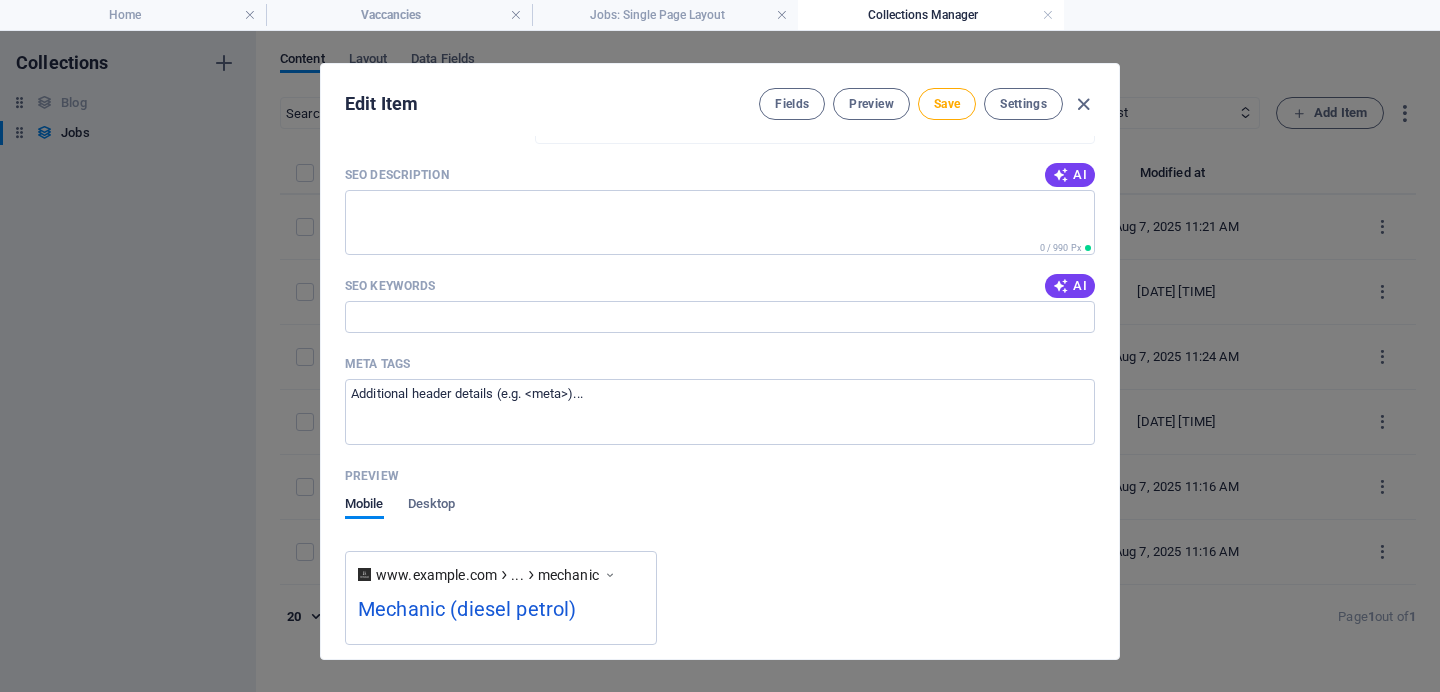 scroll, scrollTop: 1142, scrollLeft: 0, axis: vertical 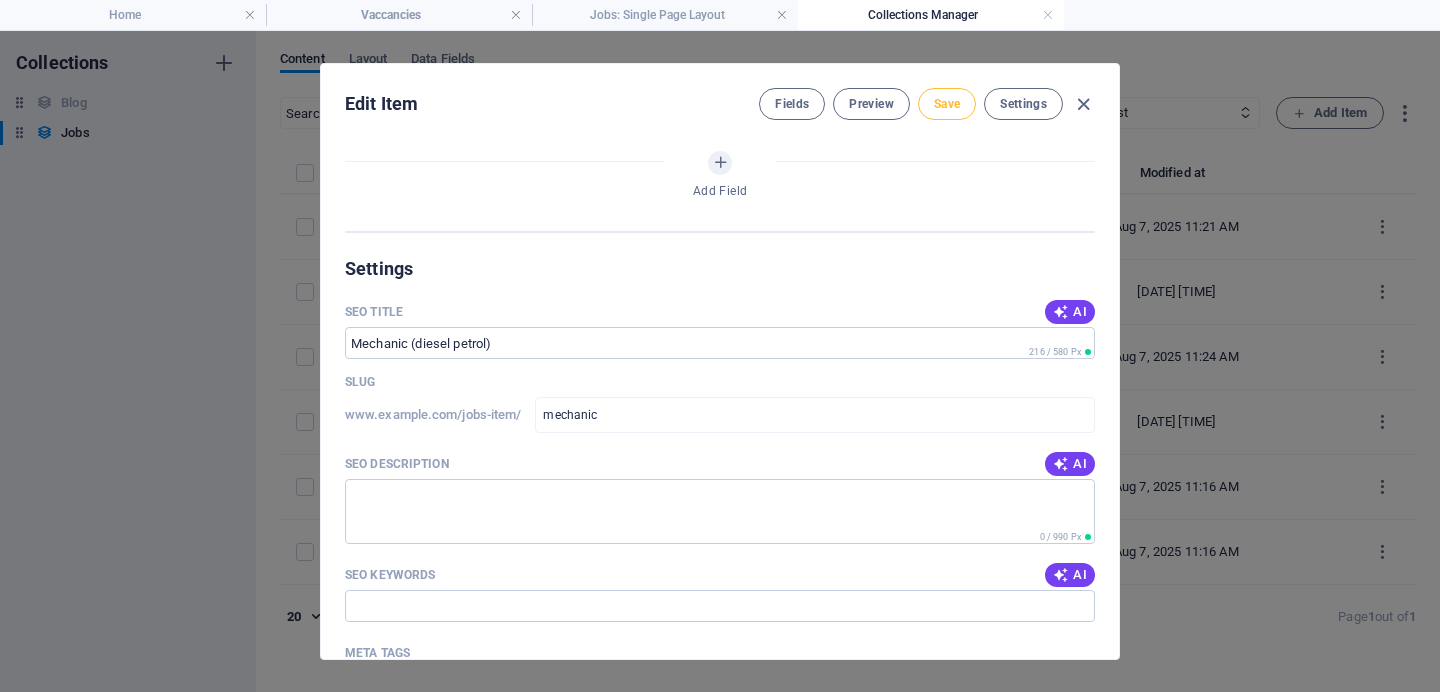 click on "Save" at bounding box center (947, 104) 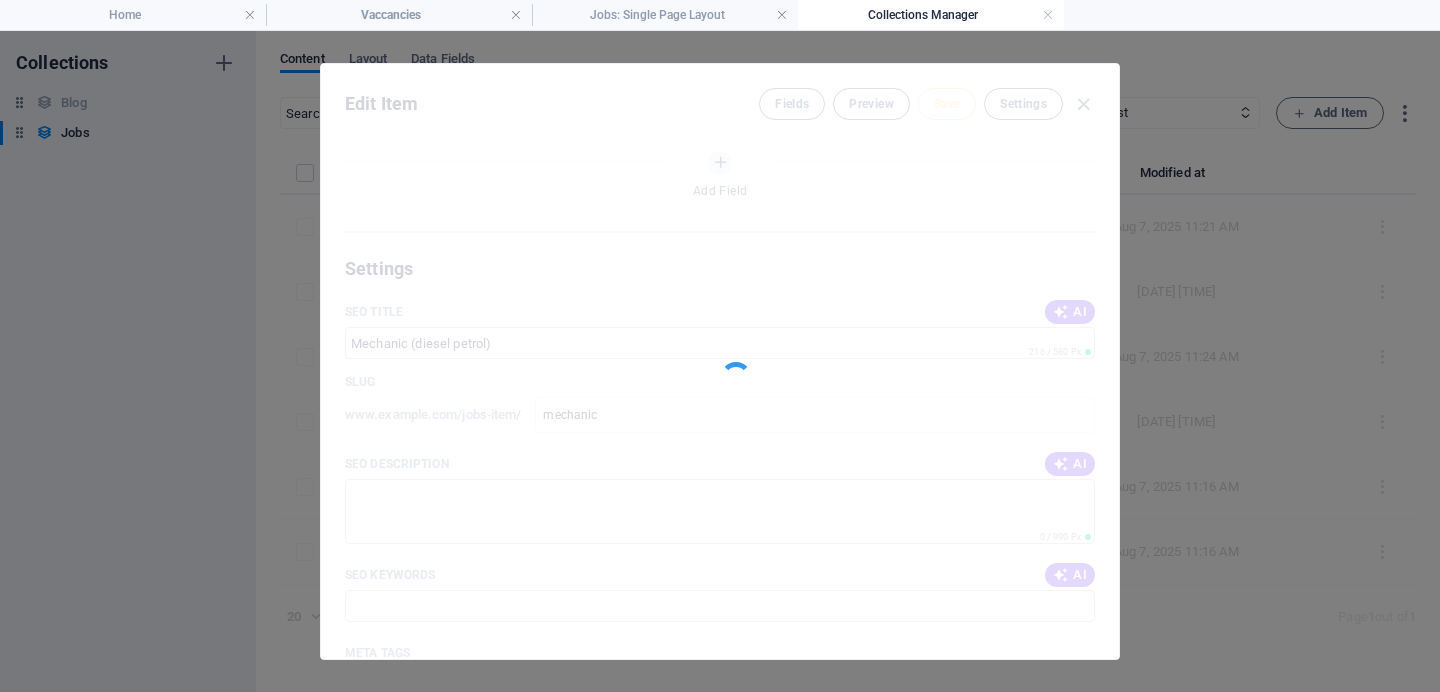 type on "mechanic" 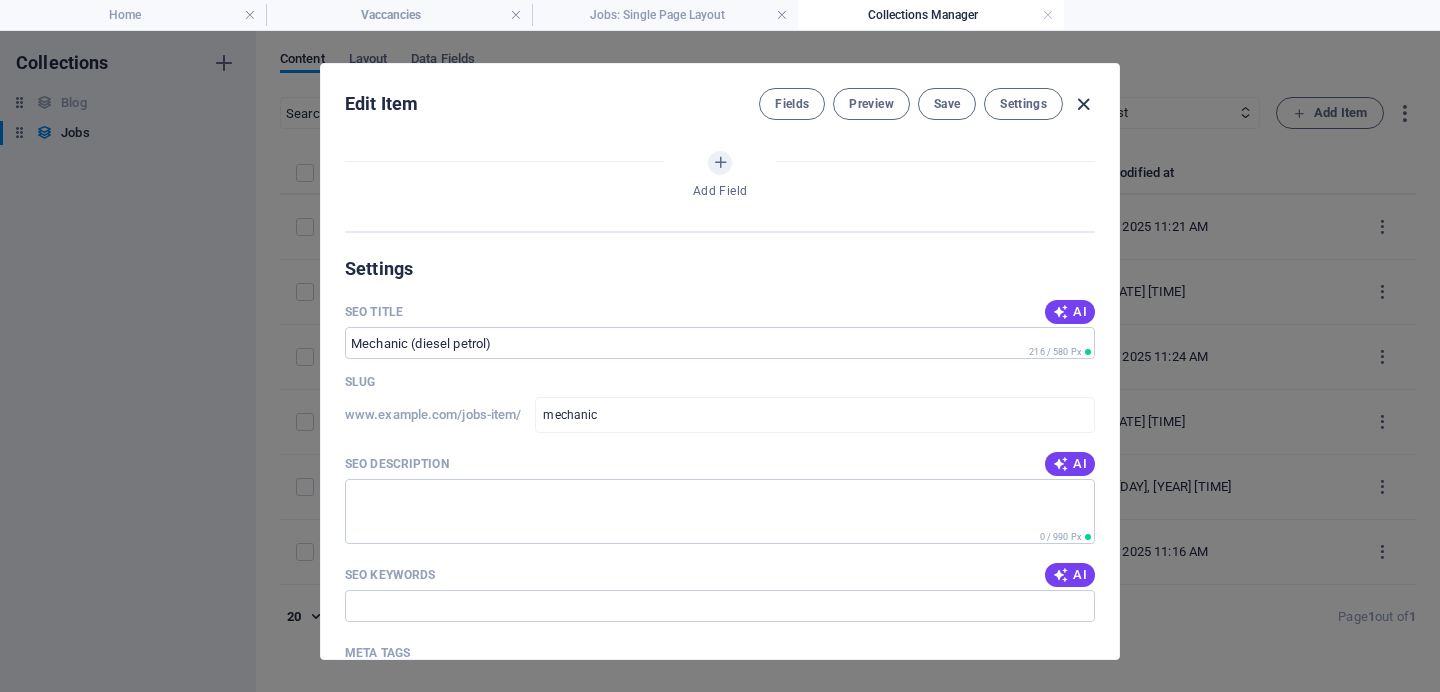 click at bounding box center (1083, 104) 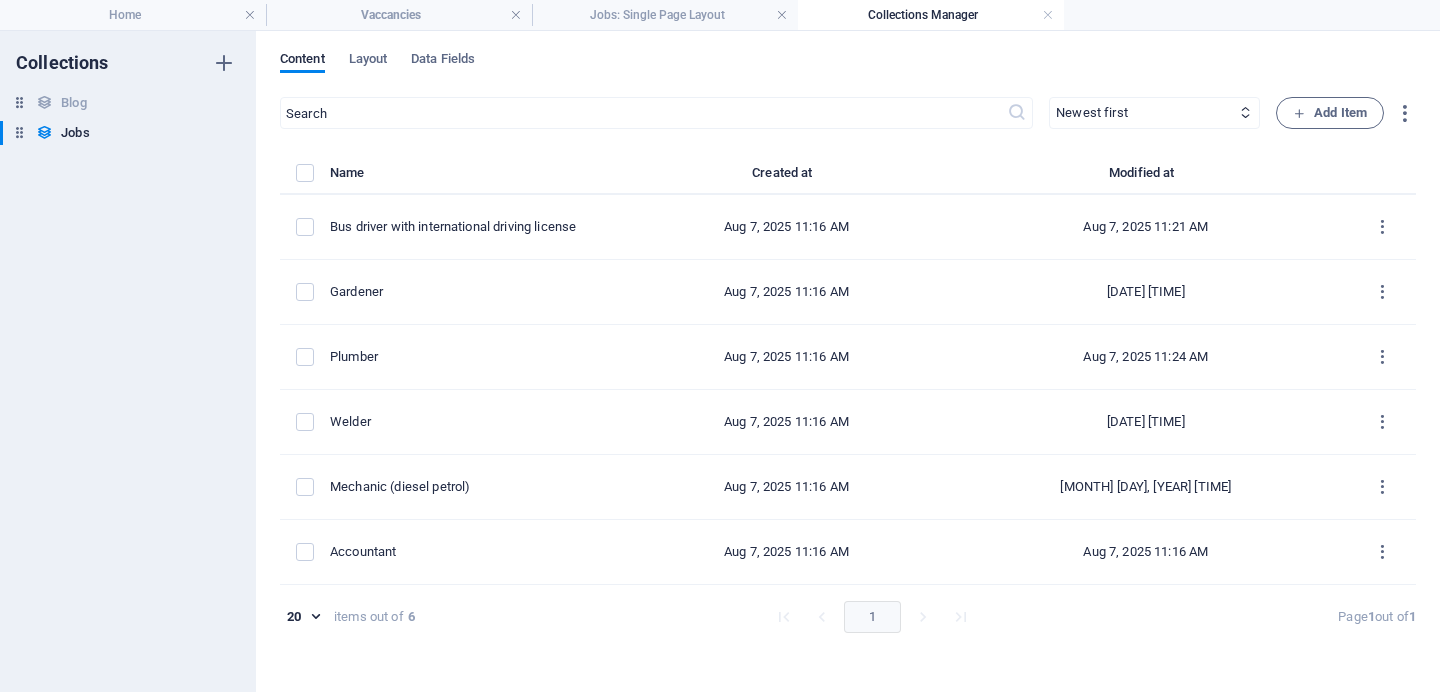 scroll, scrollTop: 944, scrollLeft: 0, axis: vertical 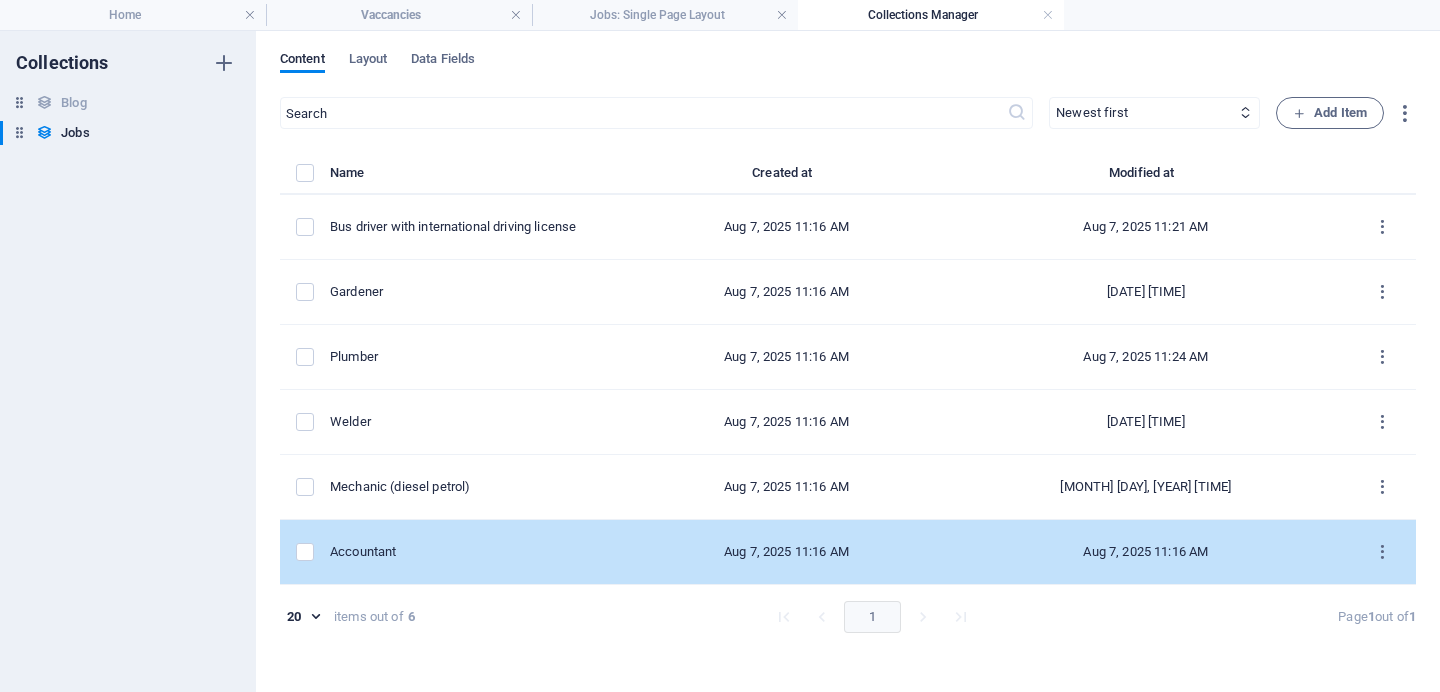 click on "Accountant" at bounding box center (480, 552) 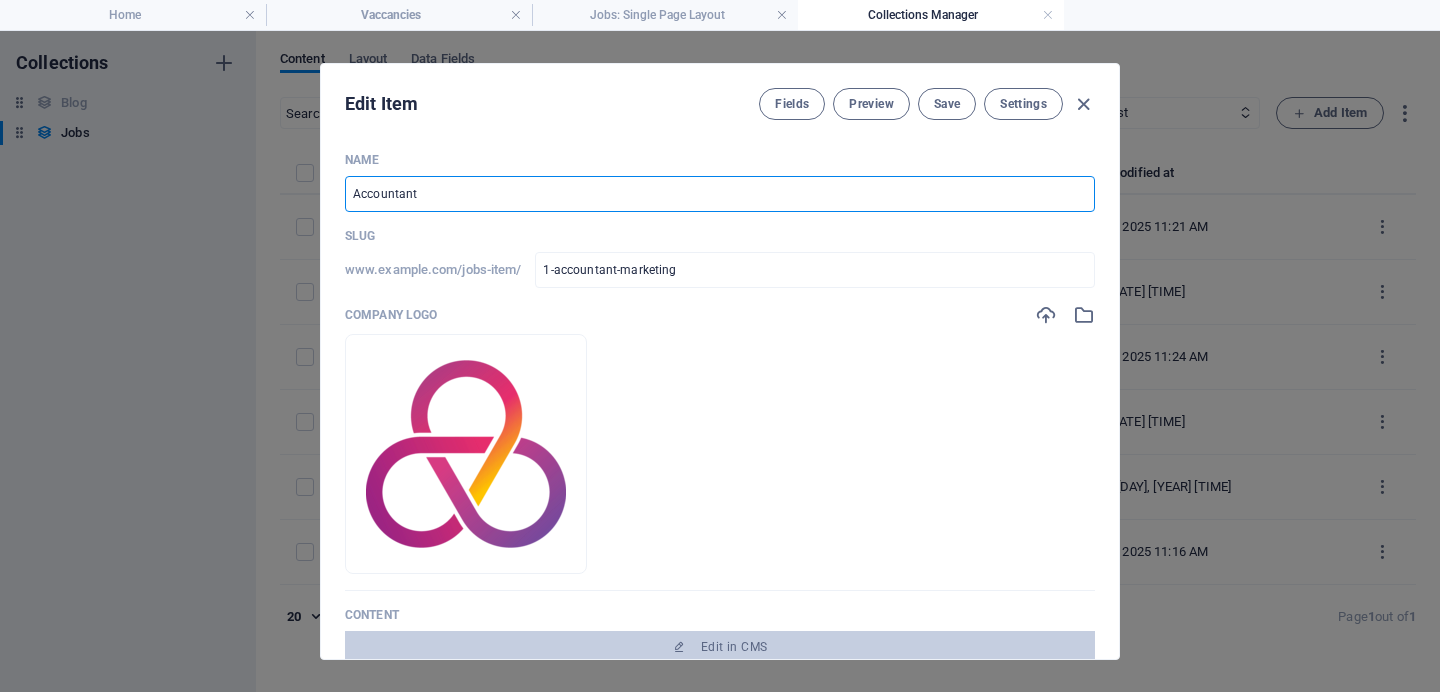 drag, startPoint x: 439, startPoint y: 187, endPoint x: 338, endPoint y: 186, distance: 101.00495 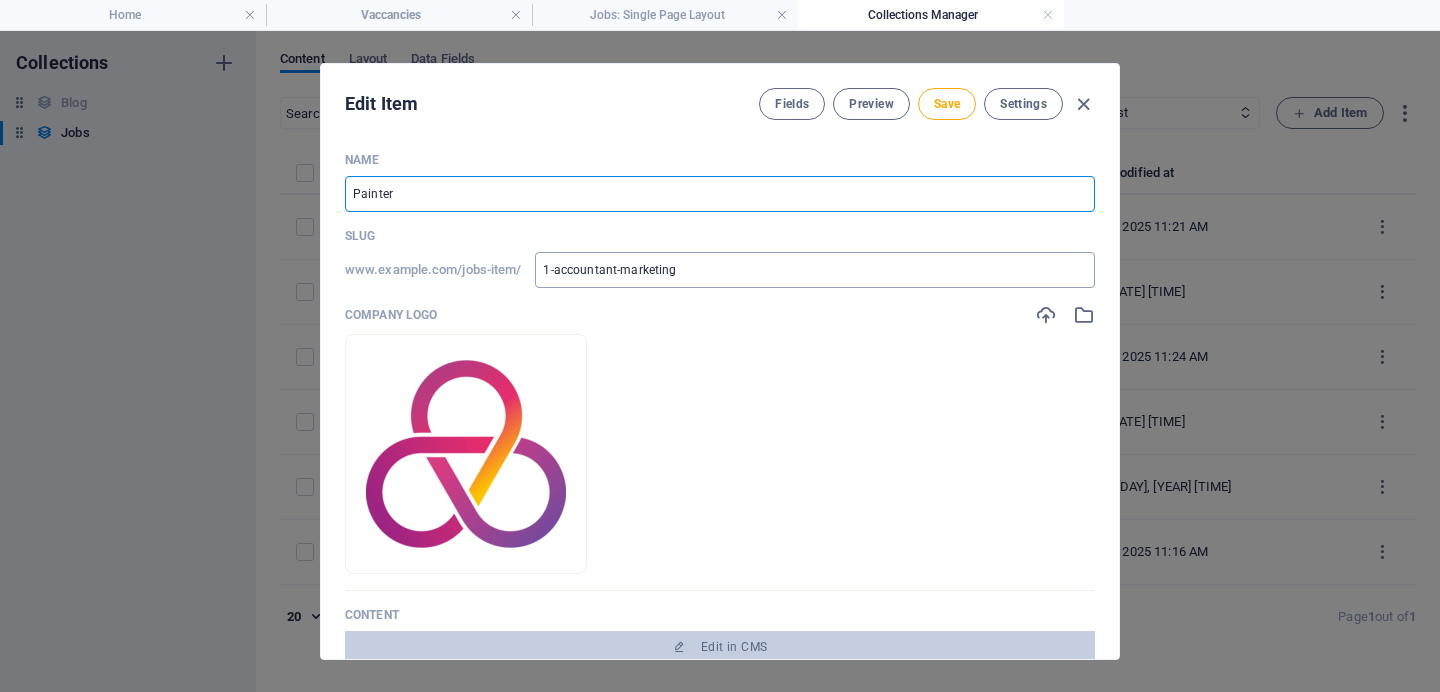 type on "Painter" 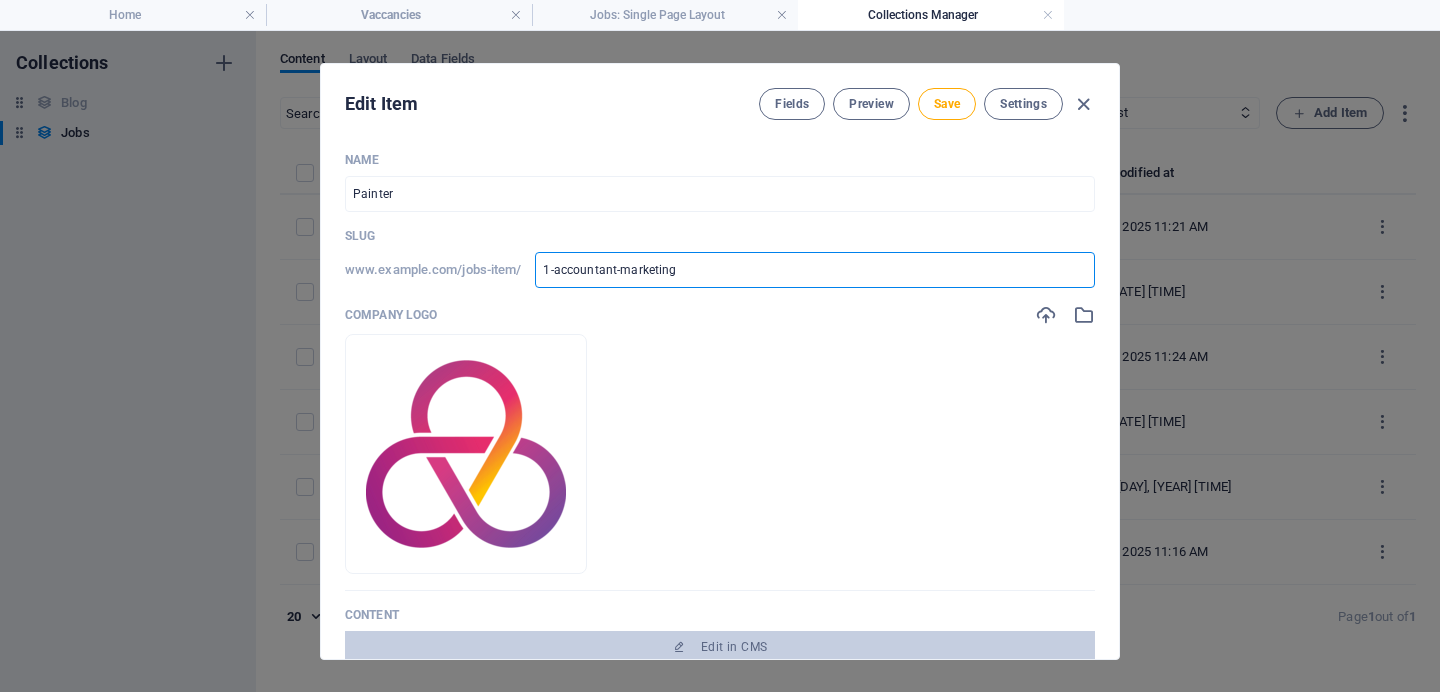 drag, startPoint x: 686, startPoint y: 278, endPoint x: 529, endPoint y: 271, distance: 157.15598 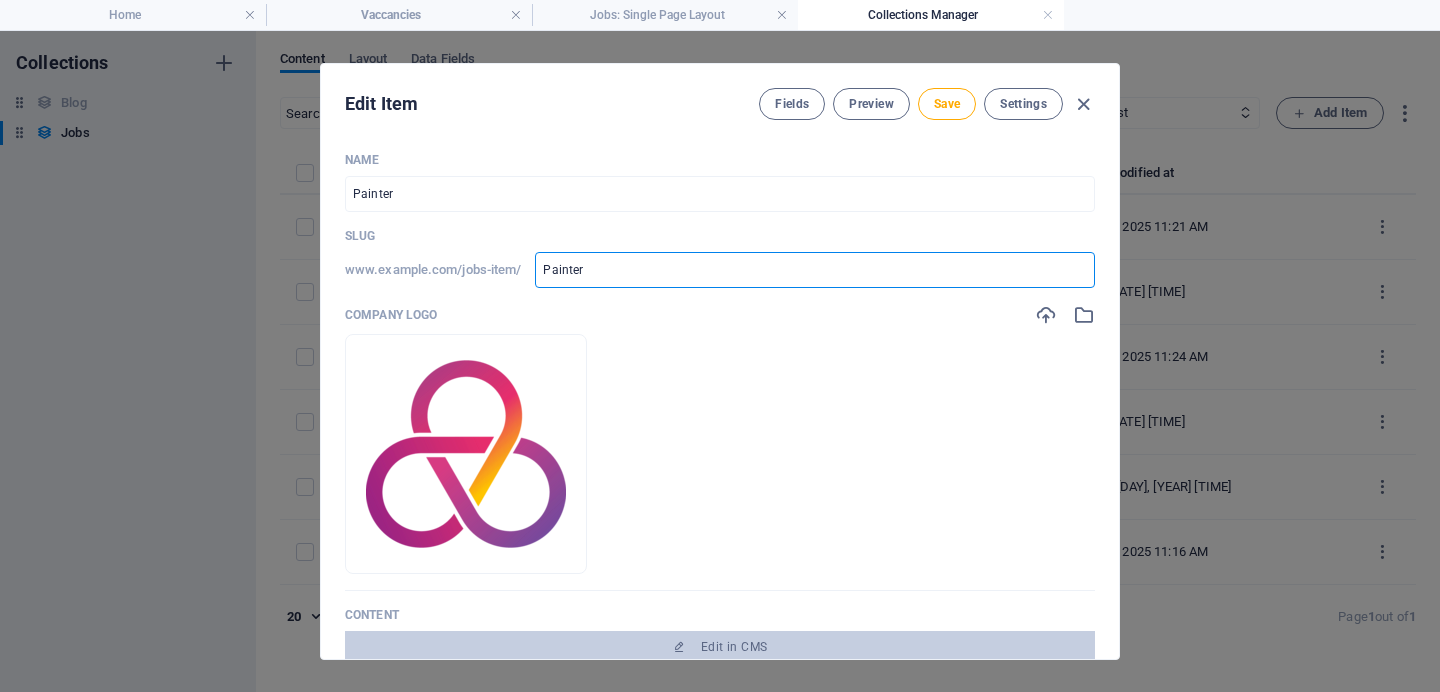 type on "painter" 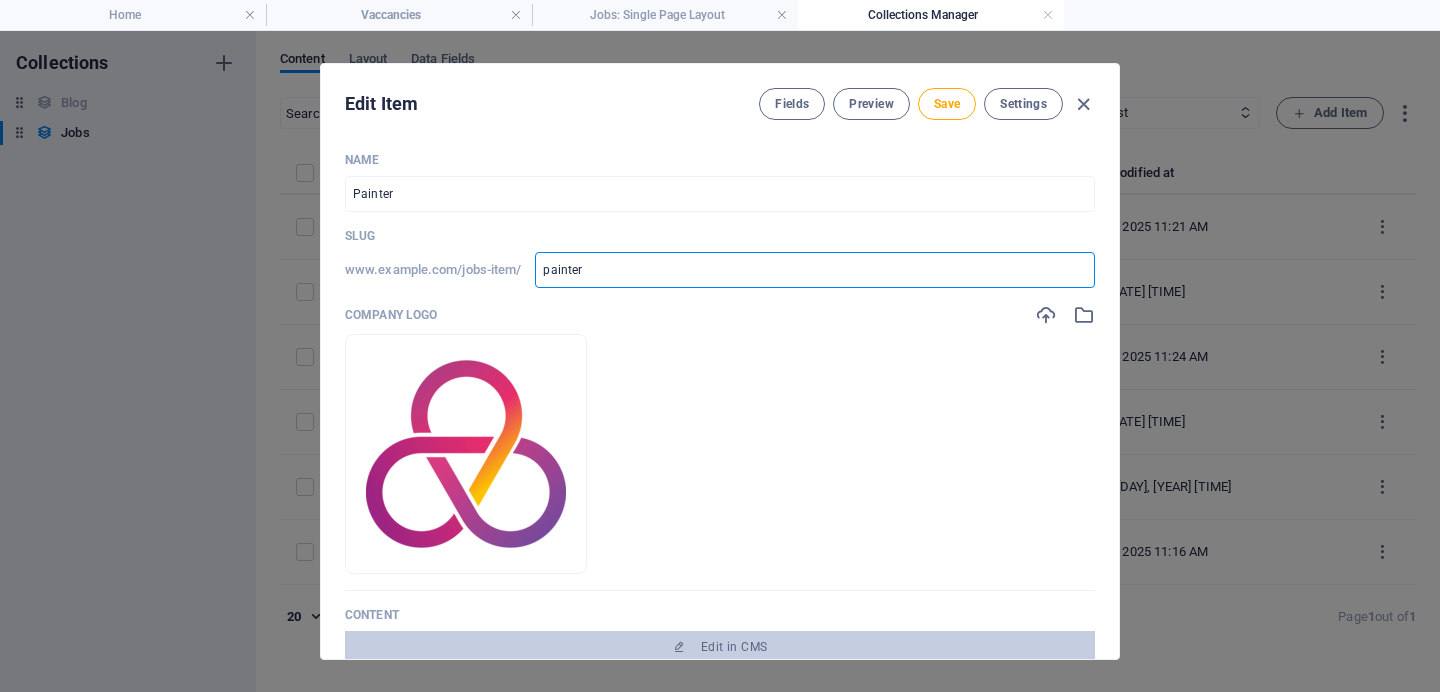 click on "Drop files here to upload them instantly" at bounding box center (720, 454) 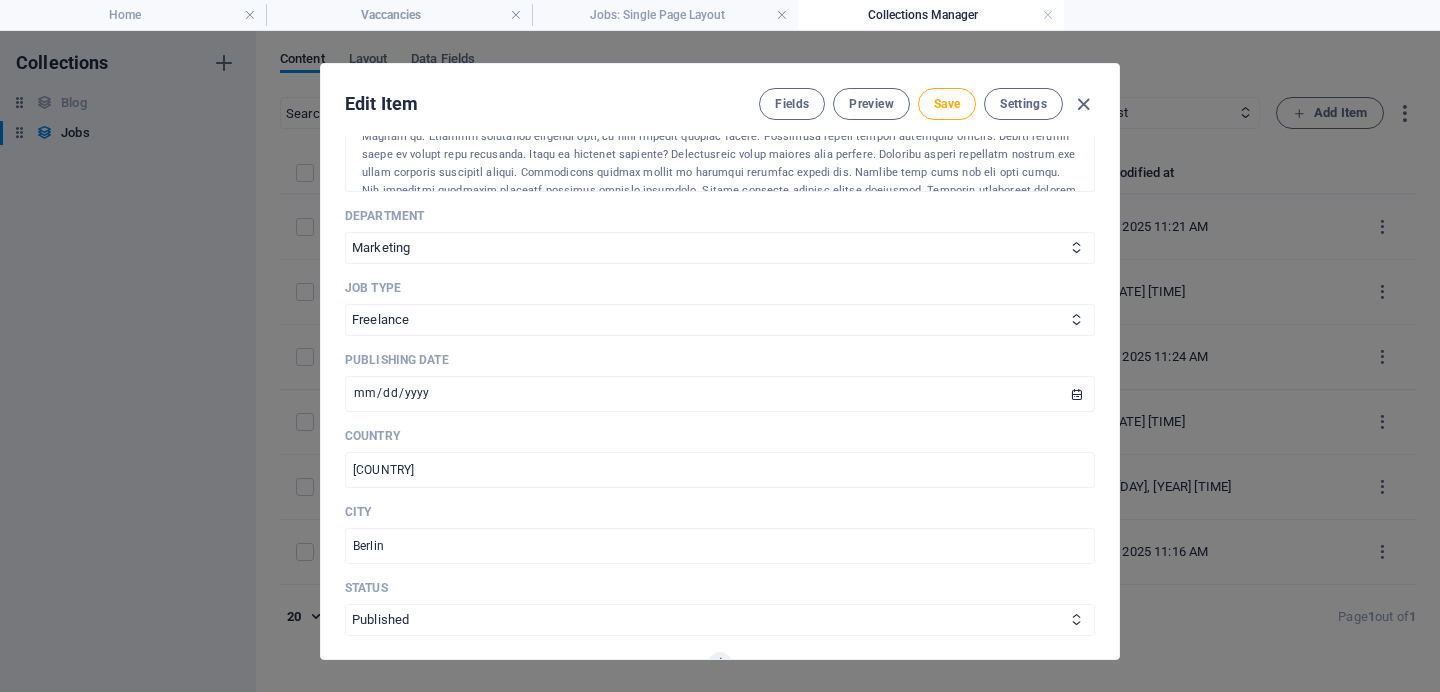 scroll, scrollTop: 659, scrollLeft: 0, axis: vertical 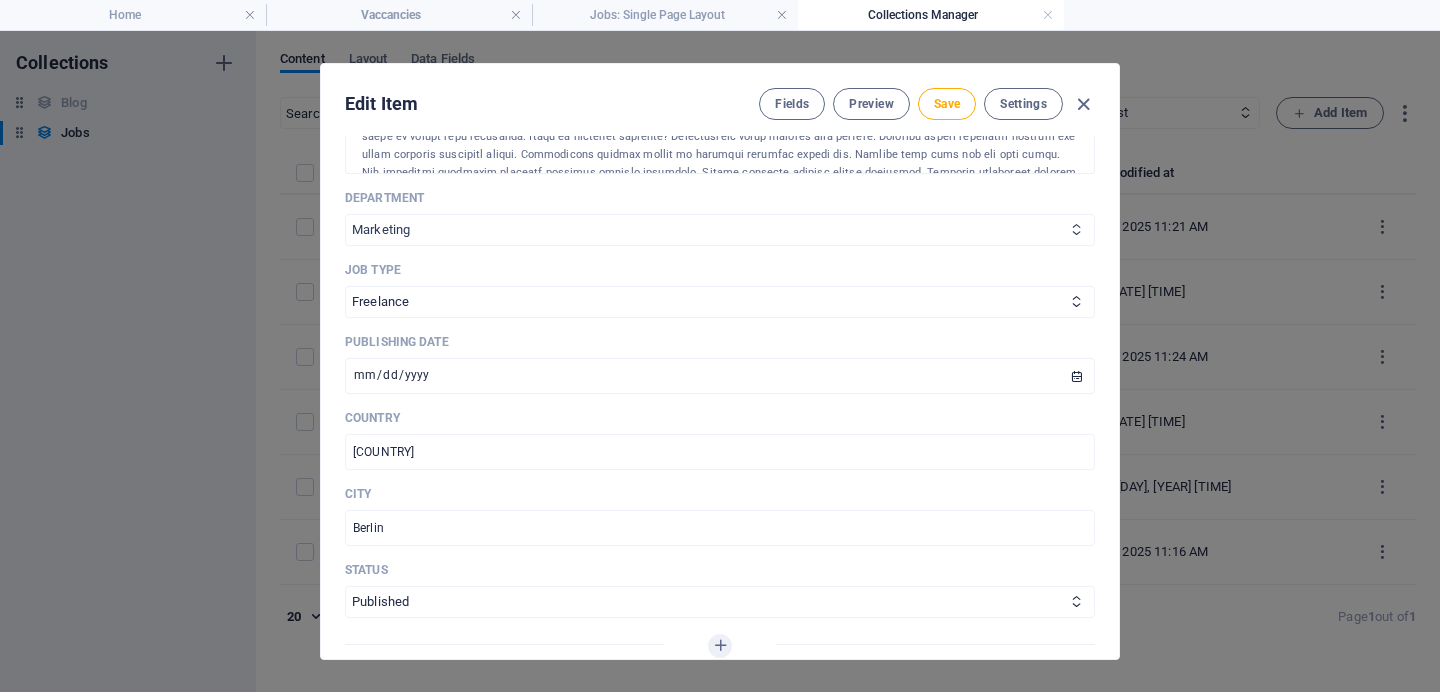 click on "Sales Marketing Human Resources Tech Customer Service Legal & Finance" at bounding box center (720, 230) 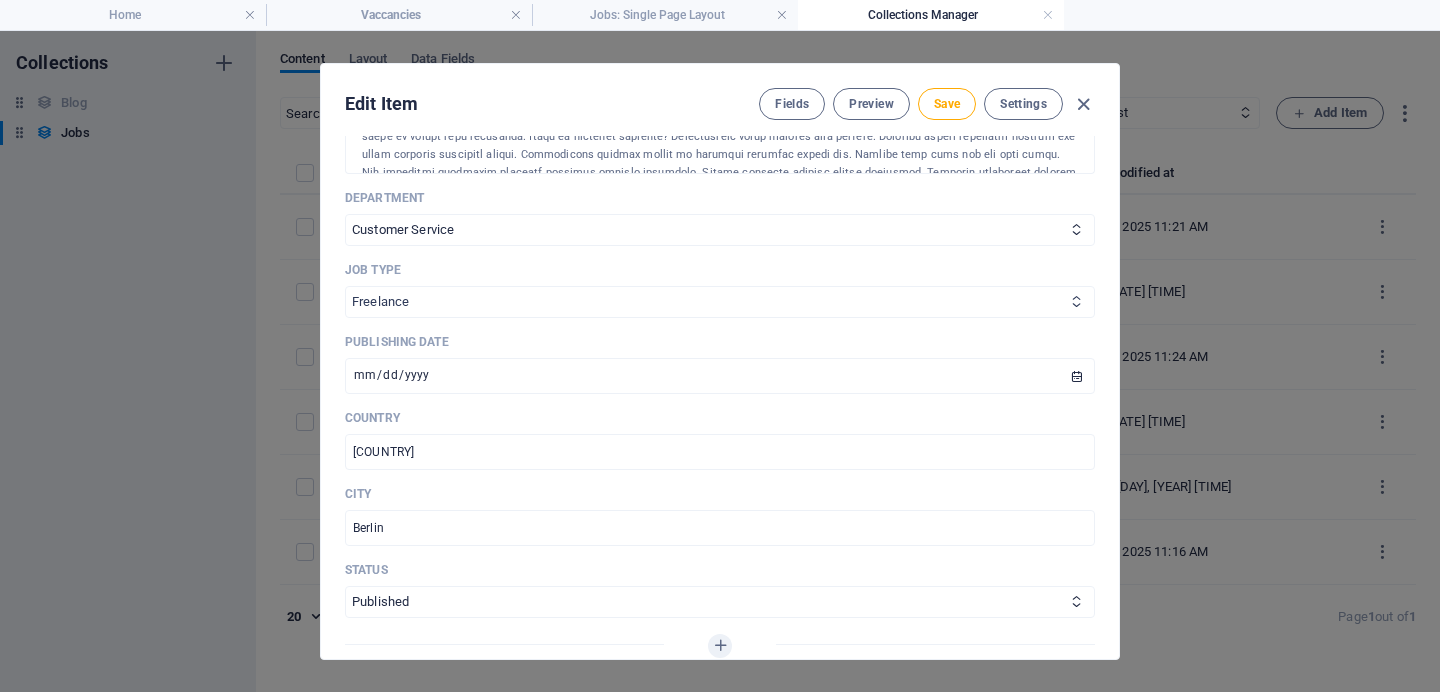 click on "Full time Part time Internship Freelance" at bounding box center (720, 302) 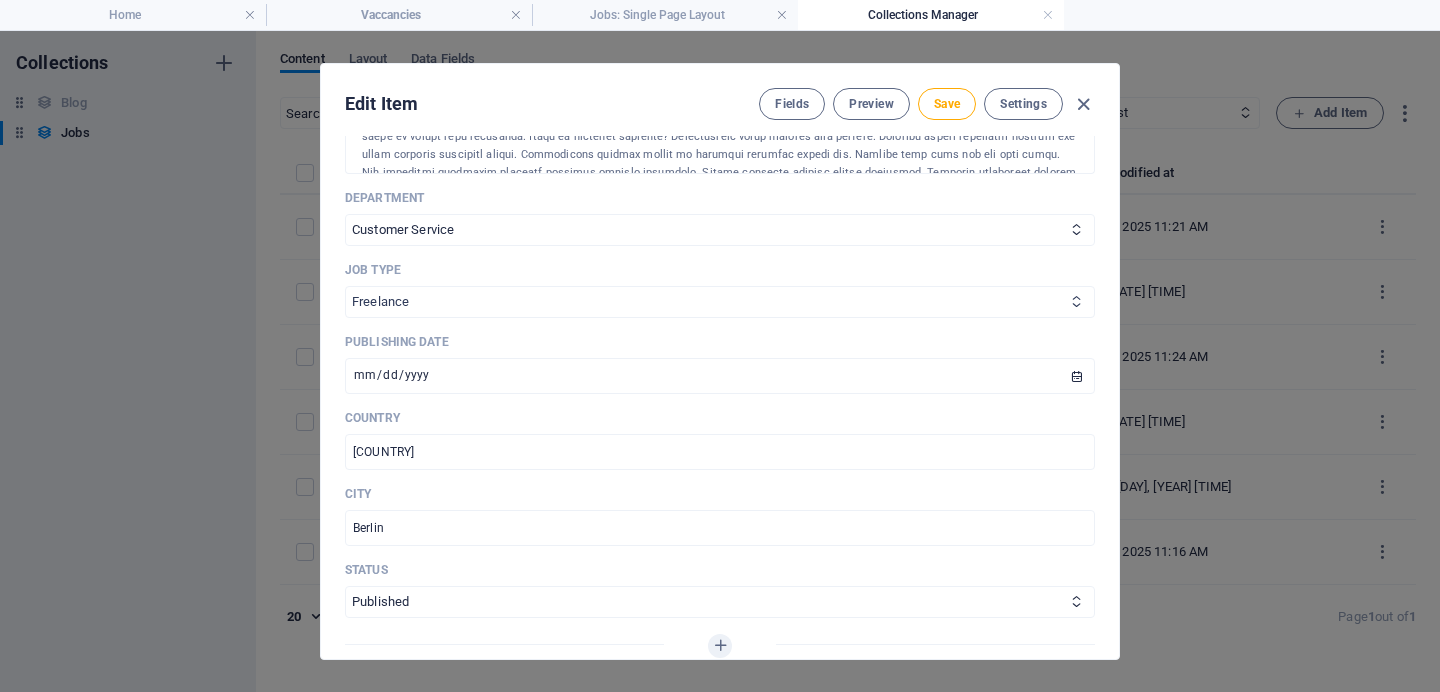 select on "Full time" 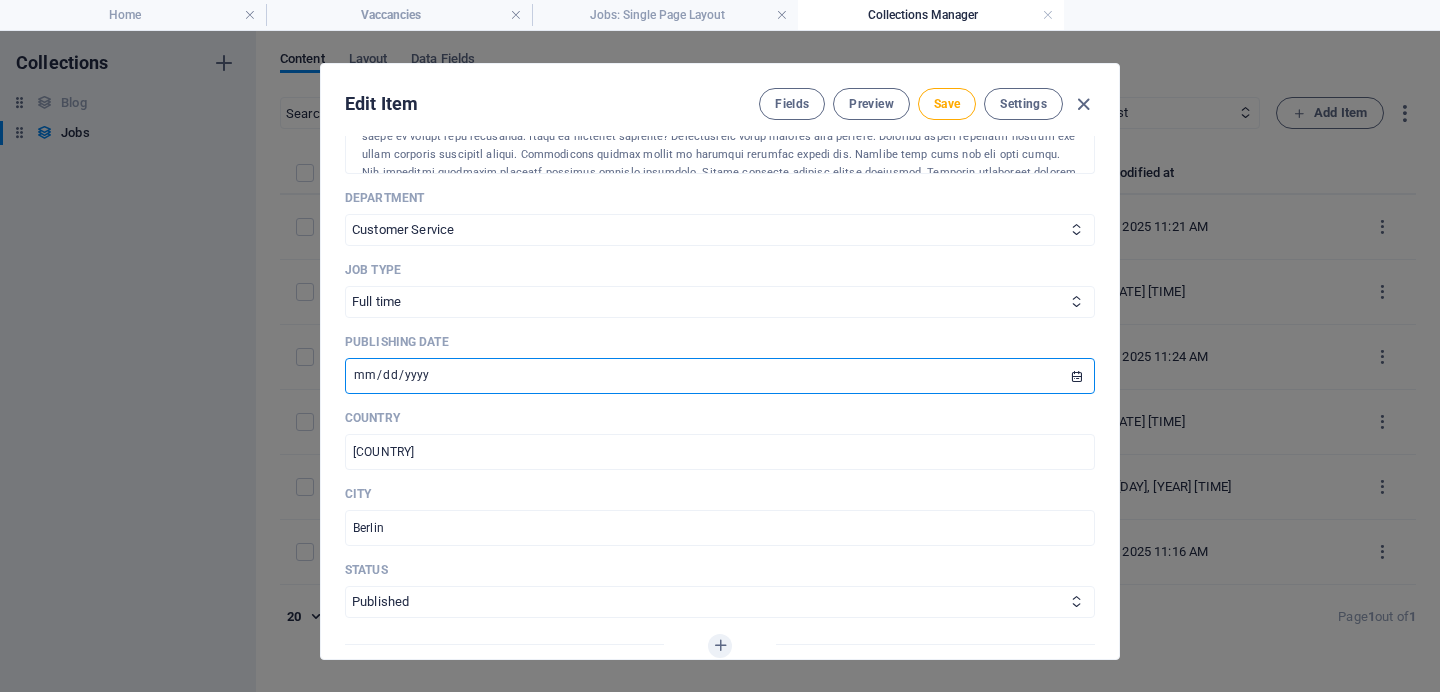 click on "[DATE]" at bounding box center [720, 376] 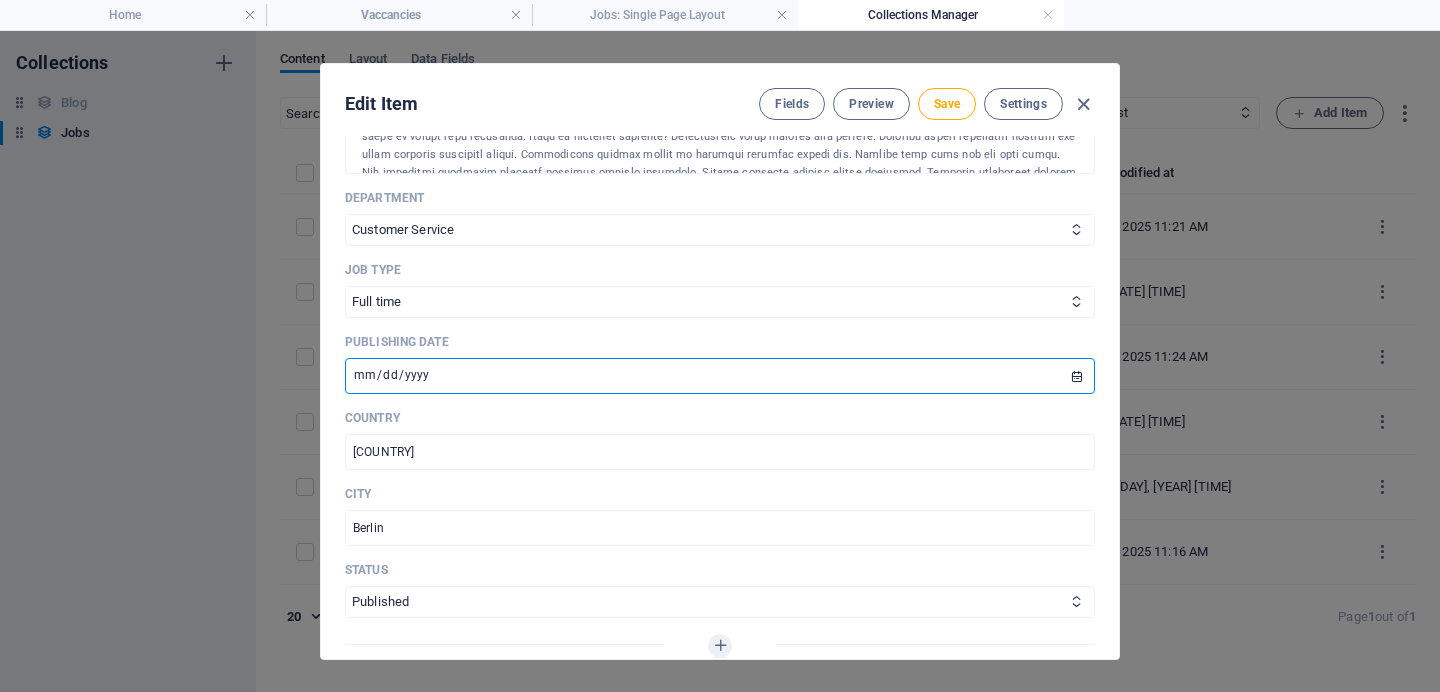 click on "[DATE]" at bounding box center (720, 376) 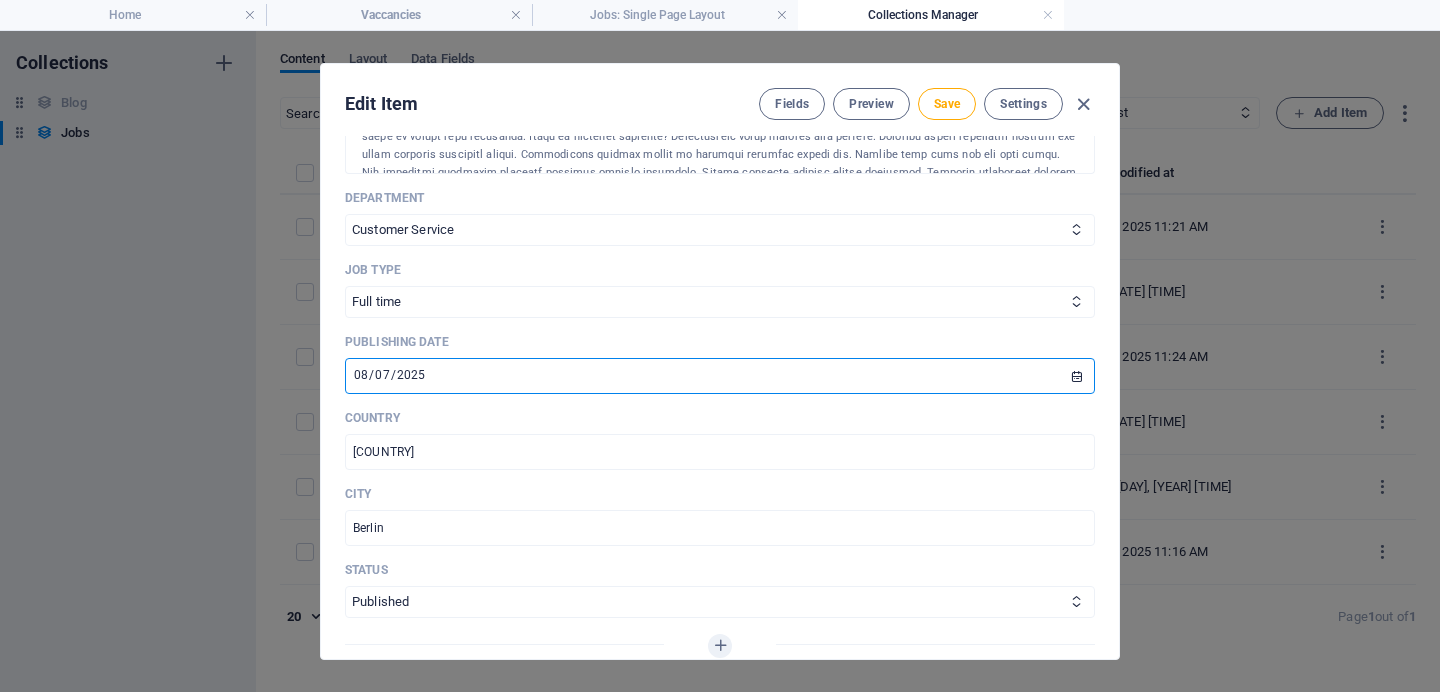 type on "2025-08-07" 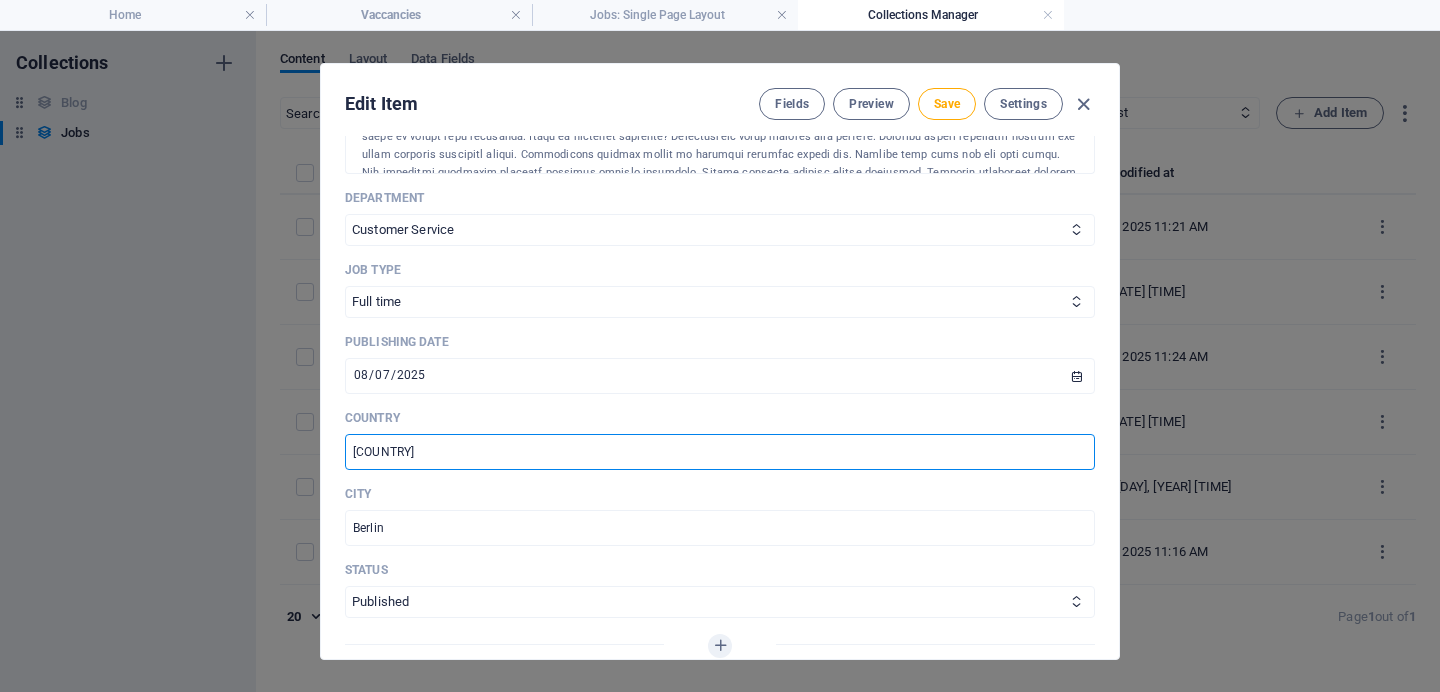 drag, startPoint x: 454, startPoint y: 447, endPoint x: 261, endPoint y: 448, distance: 193.0026 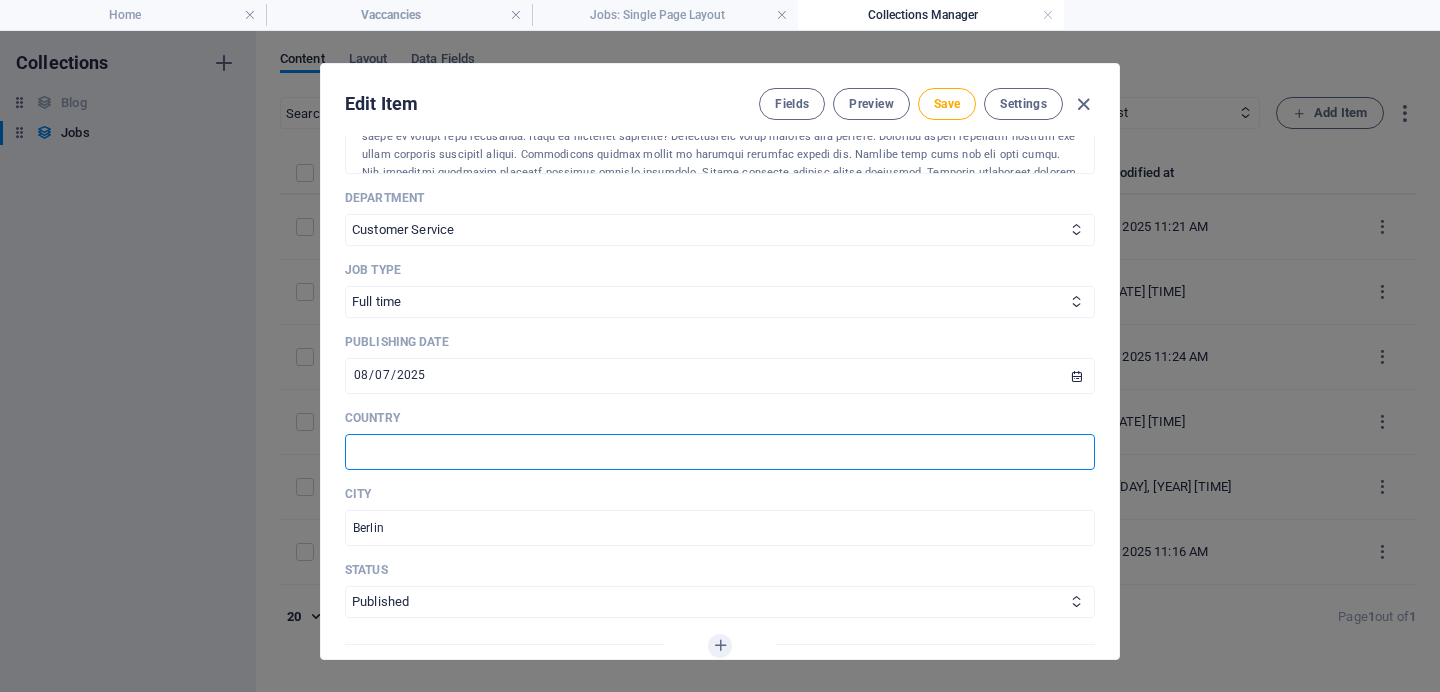 click at bounding box center (720, 452) 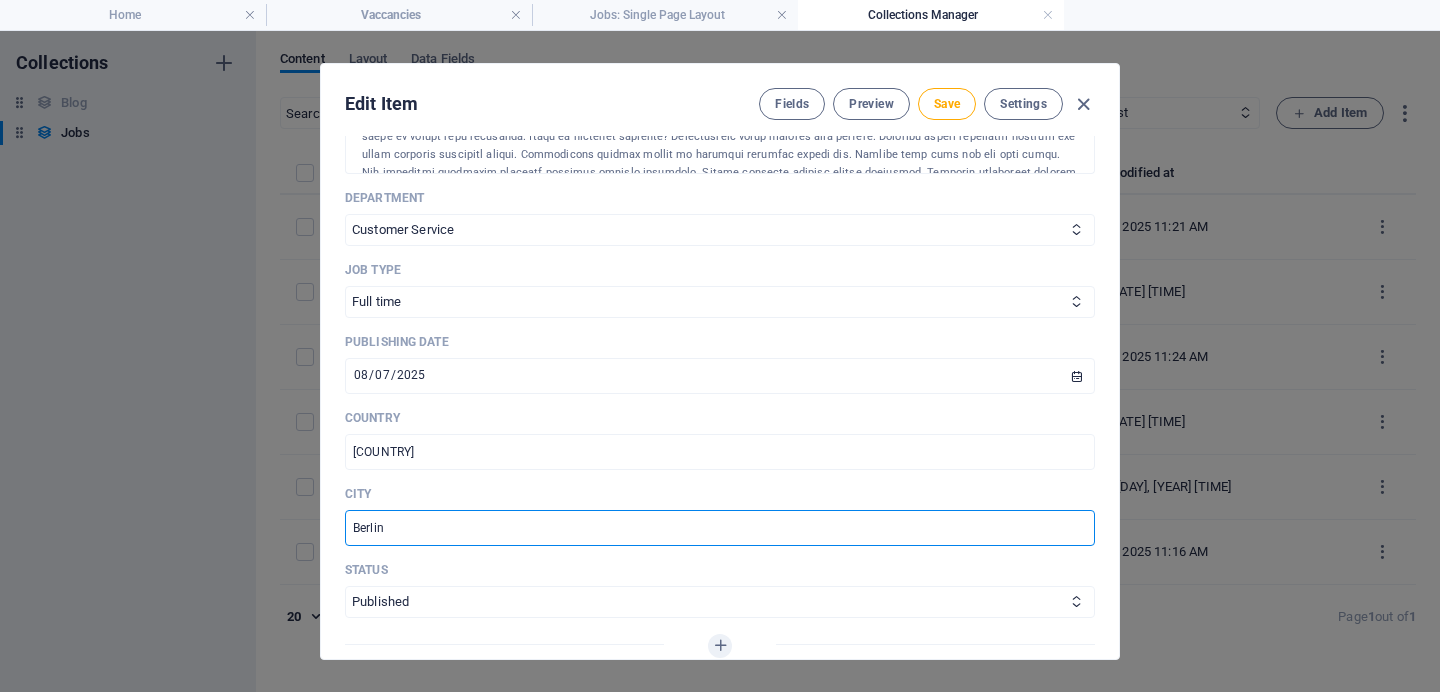drag, startPoint x: 431, startPoint y: 533, endPoint x: 319, endPoint y: 527, distance: 112.1606 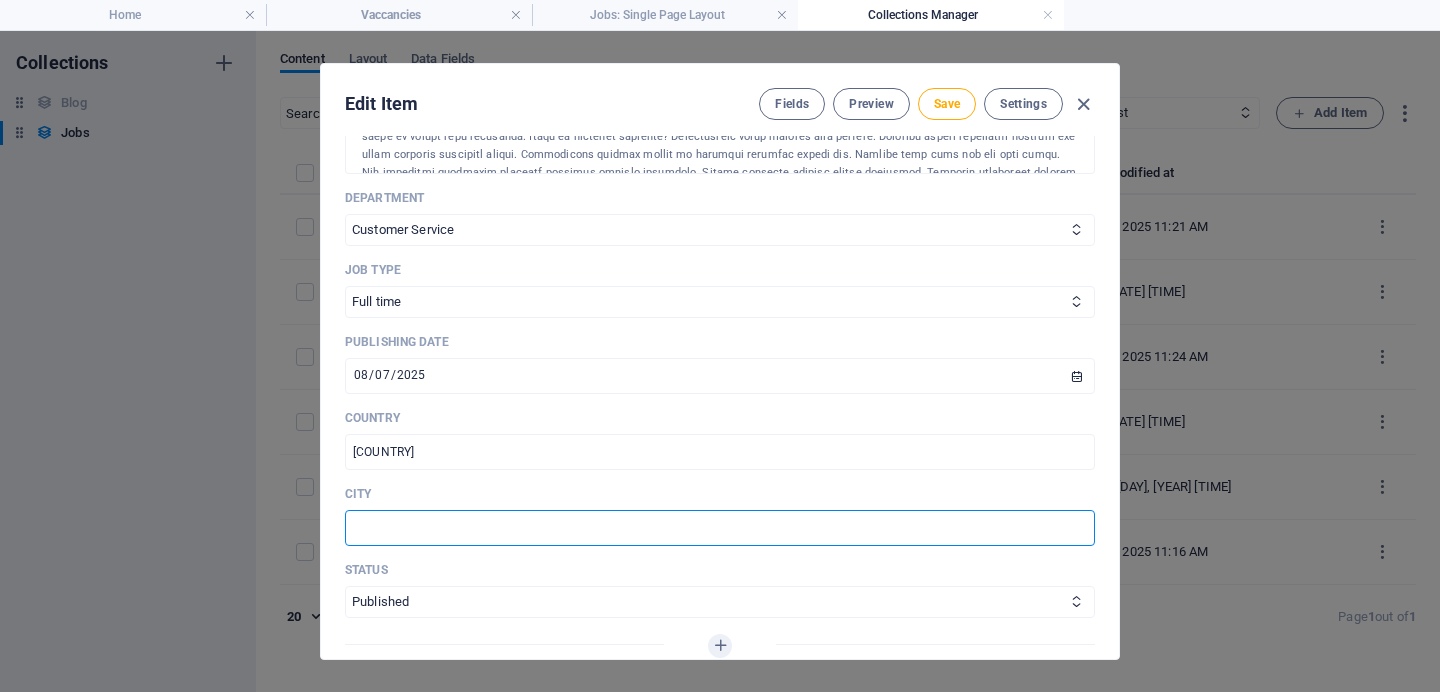 click at bounding box center [720, 528] 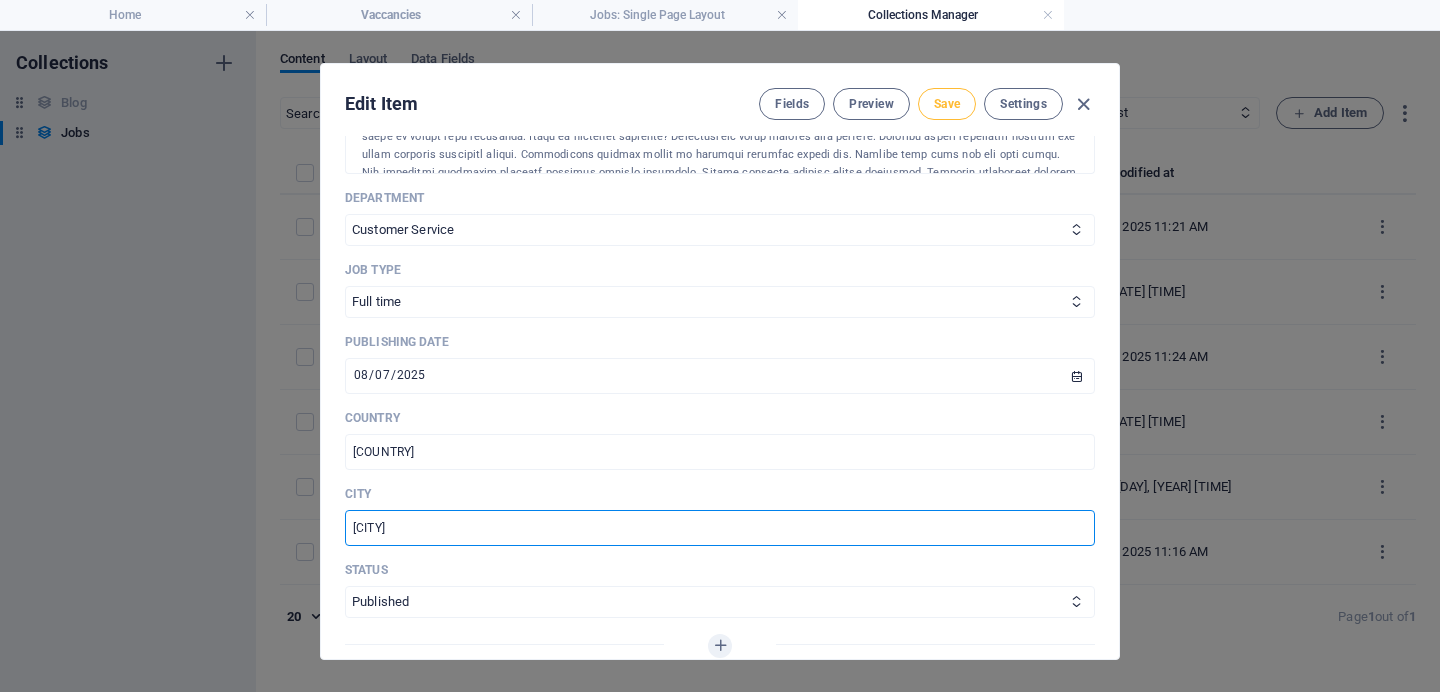 click on "Save" at bounding box center (947, 104) 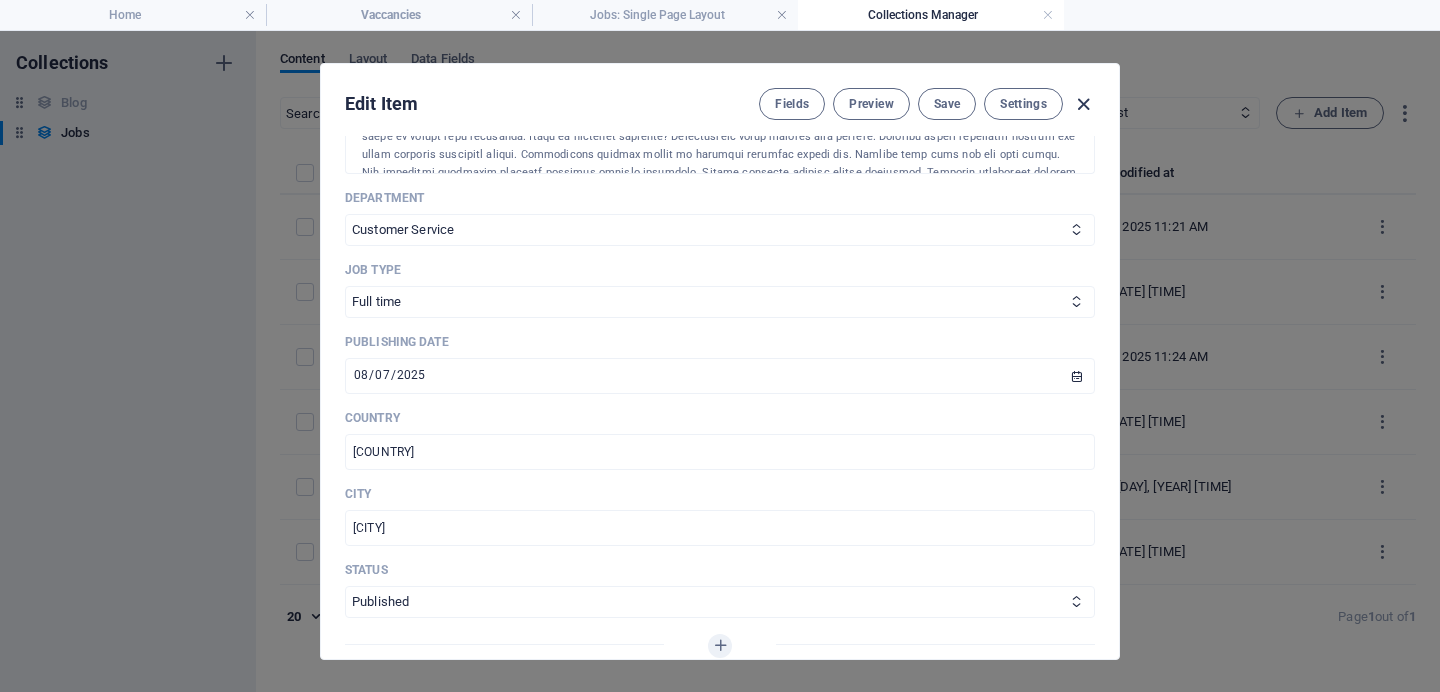 click at bounding box center (1083, 104) 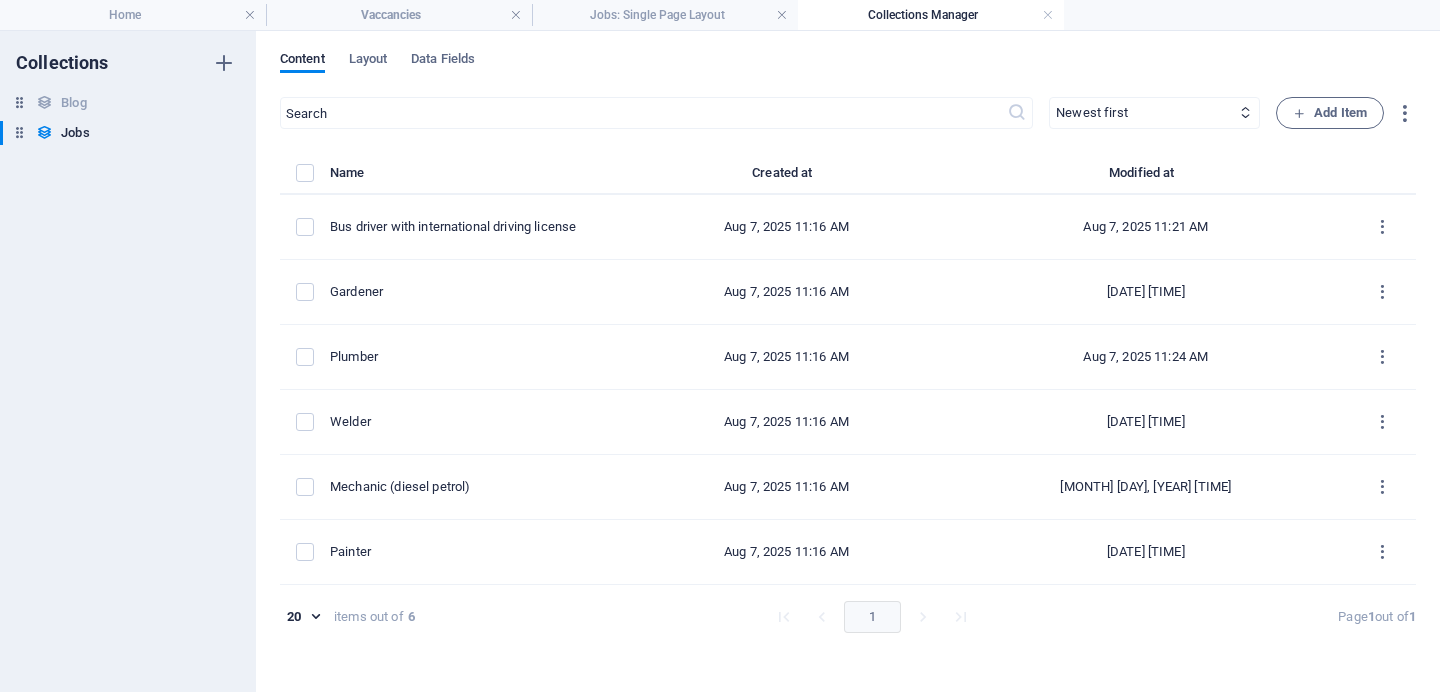 scroll, scrollTop: 580, scrollLeft: 0, axis: vertical 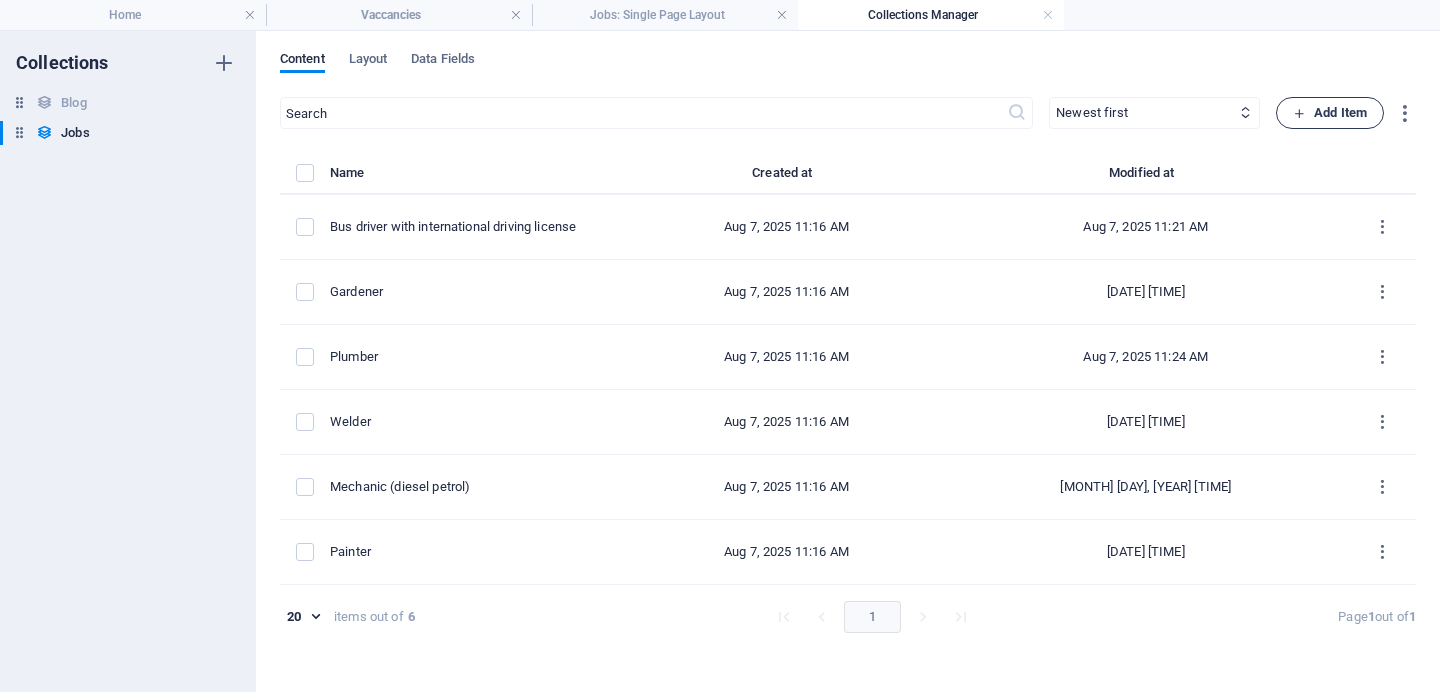 click on "Add Item" at bounding box center [1330, 113] 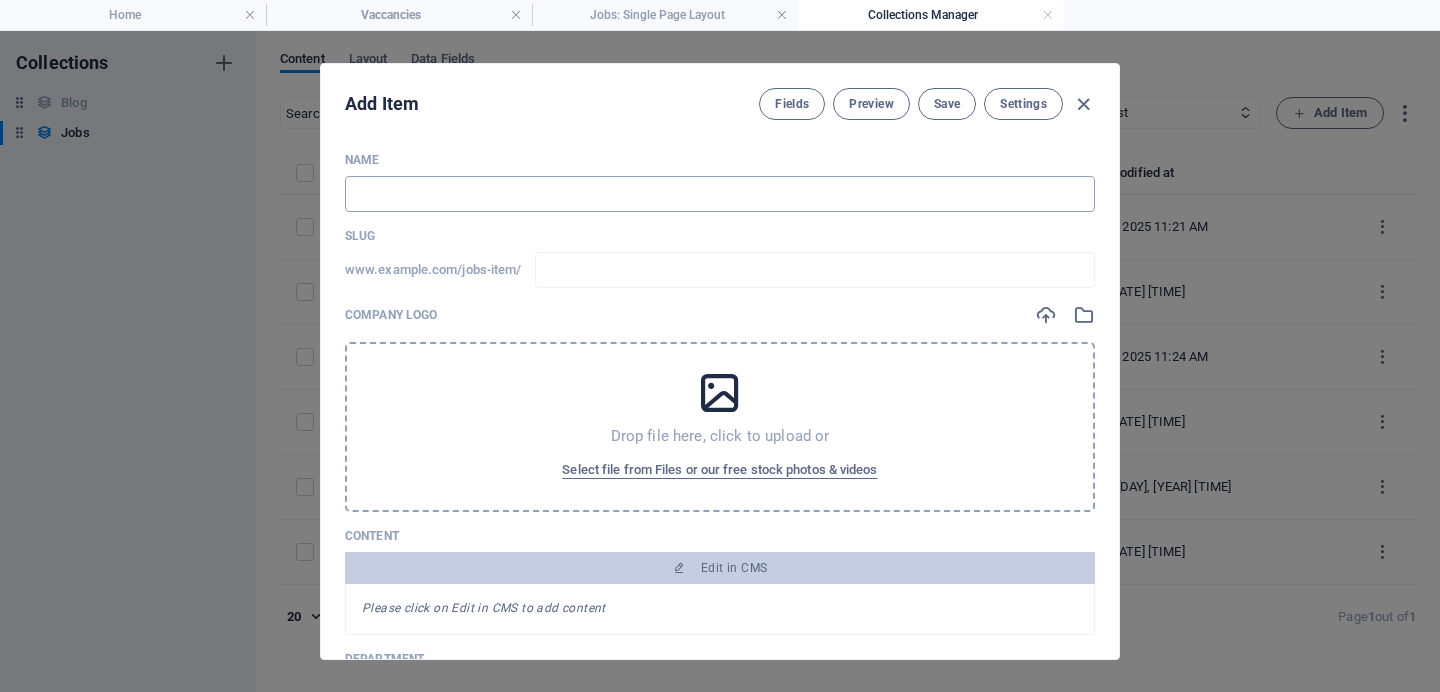 click at bounding box center [720, 194] 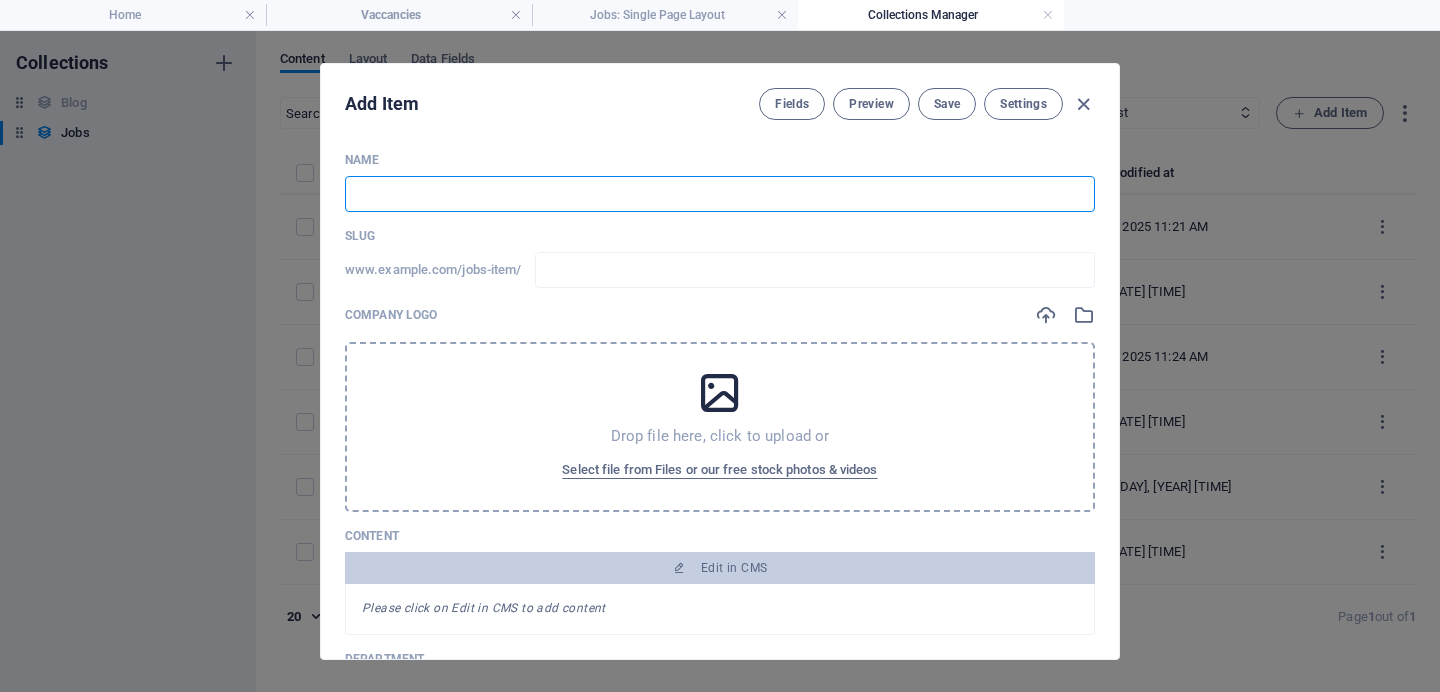 paste on "Watchman" 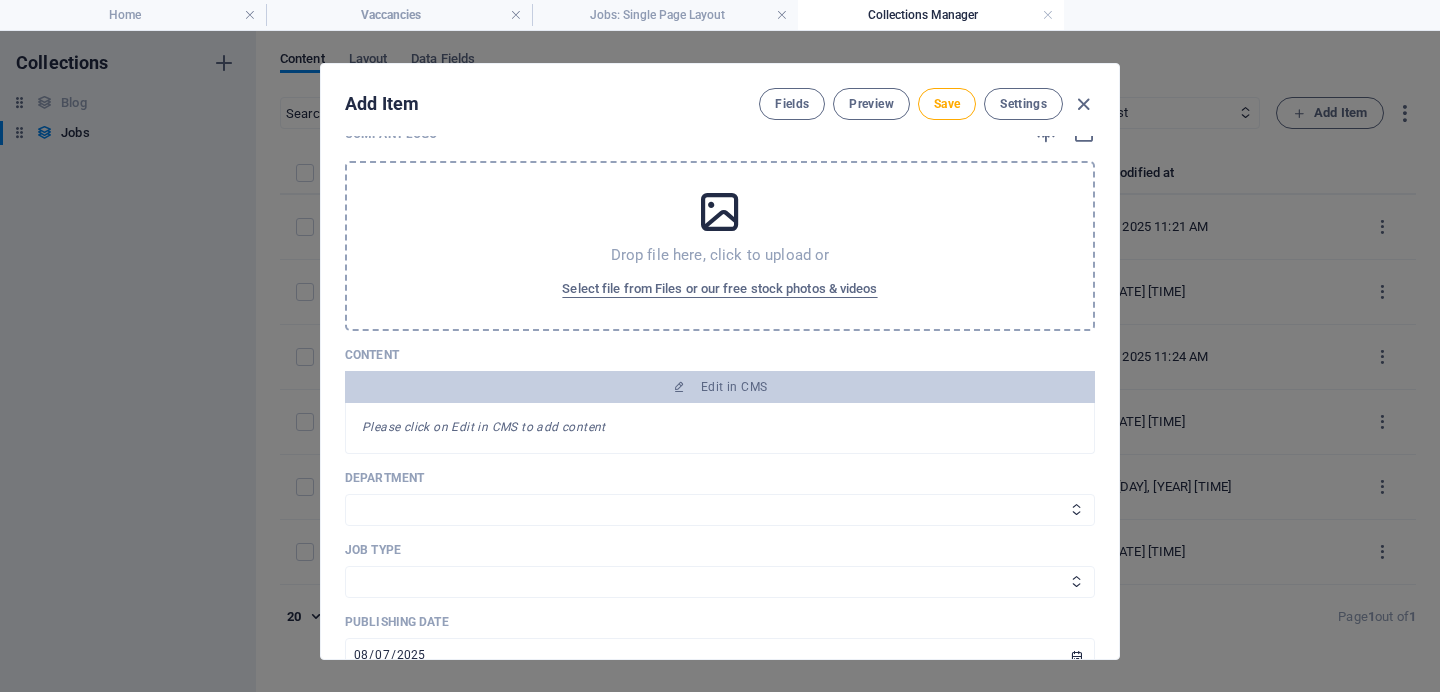 scroll, scrollTop: 183, scrollLeft: 0, axis: vertical 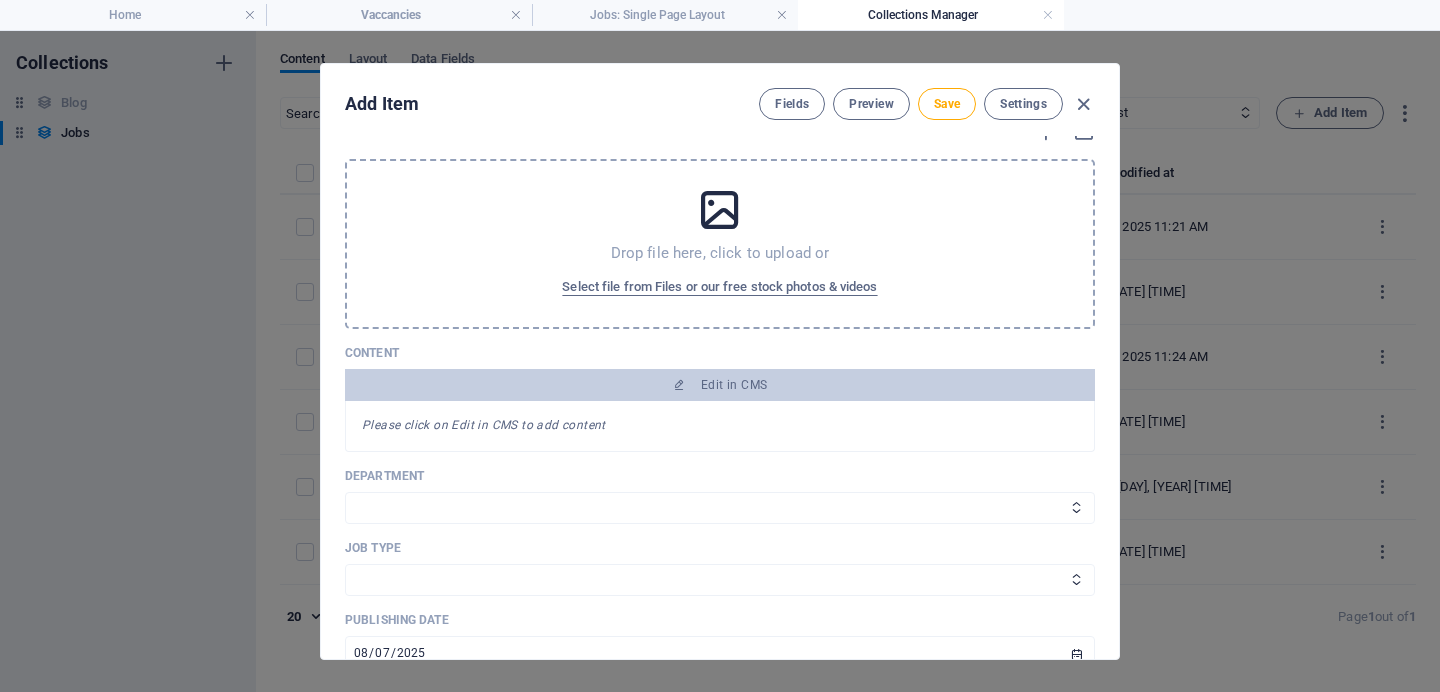 type on "Watchman" 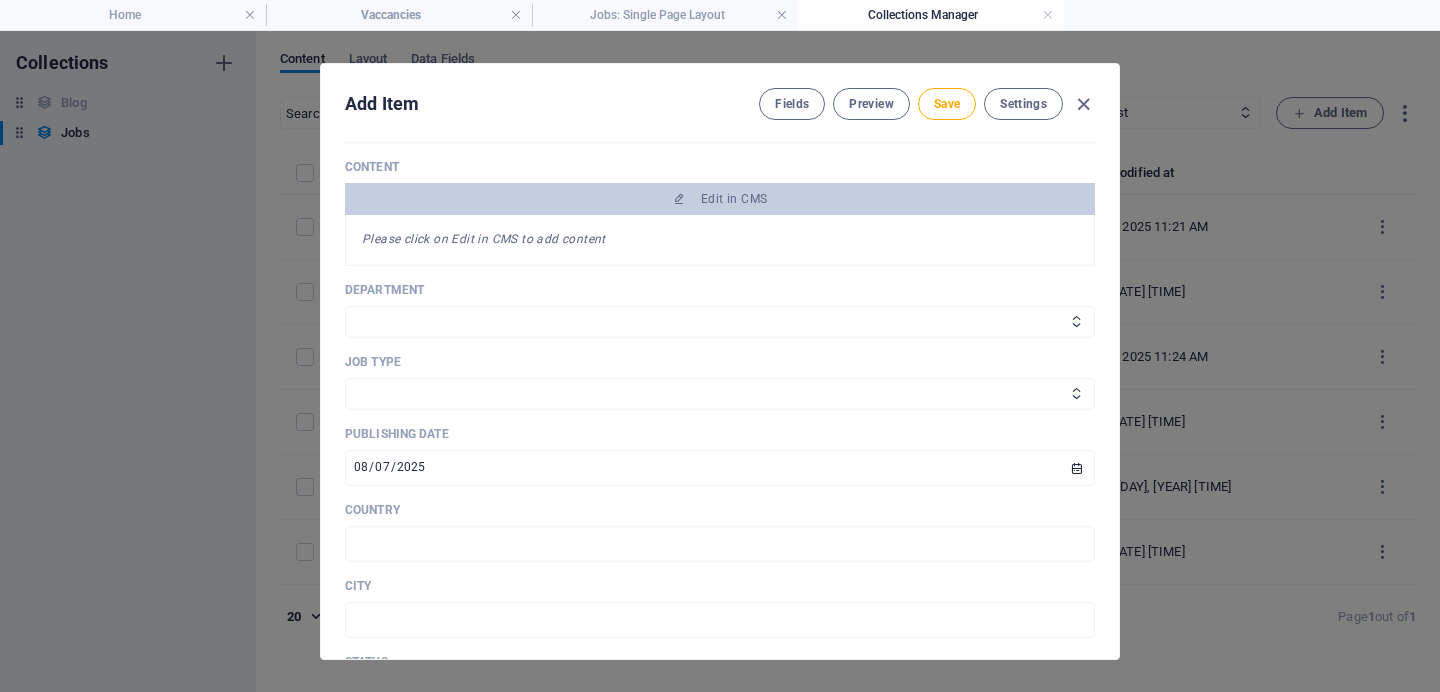 scroll, scrollTop: 459, scrollLeft: 0, axis: vertical 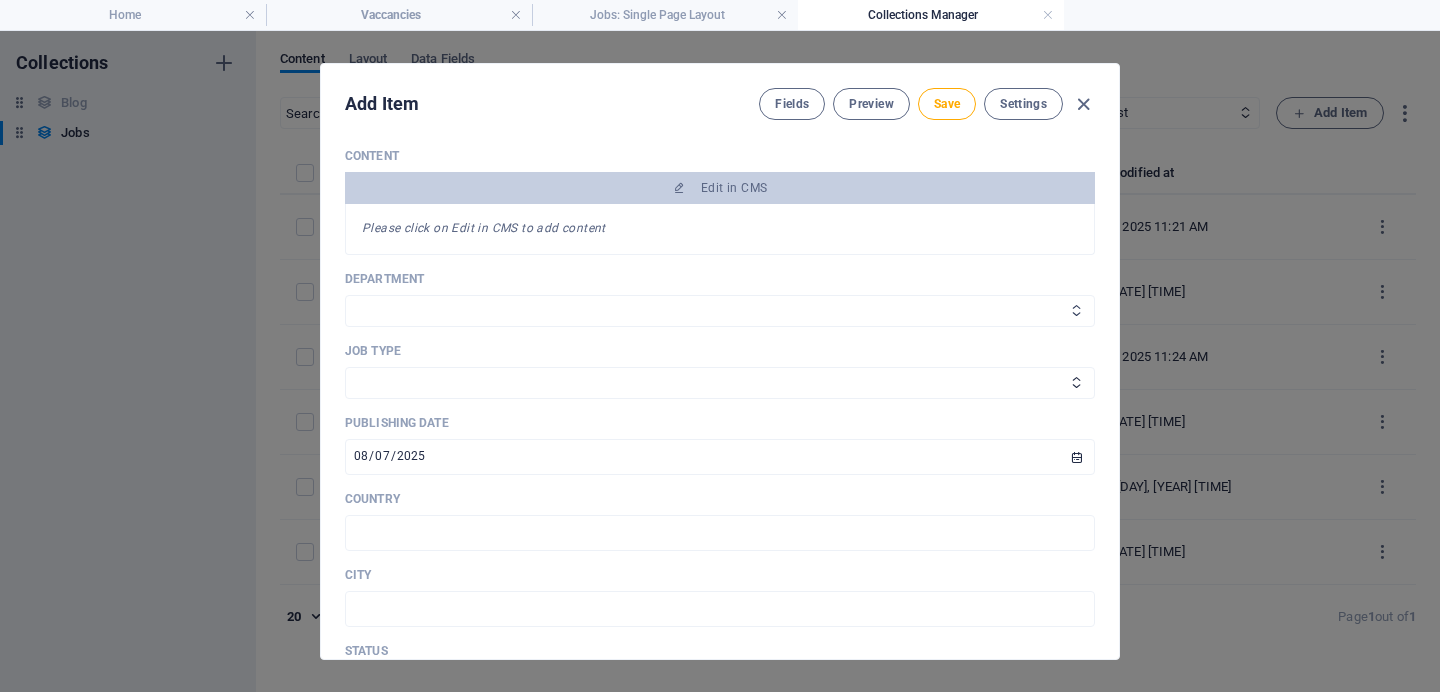 click on "Sales Marketing Human Resources Tech Customer Service Legal & Finance" at bounding box center (720, 311) 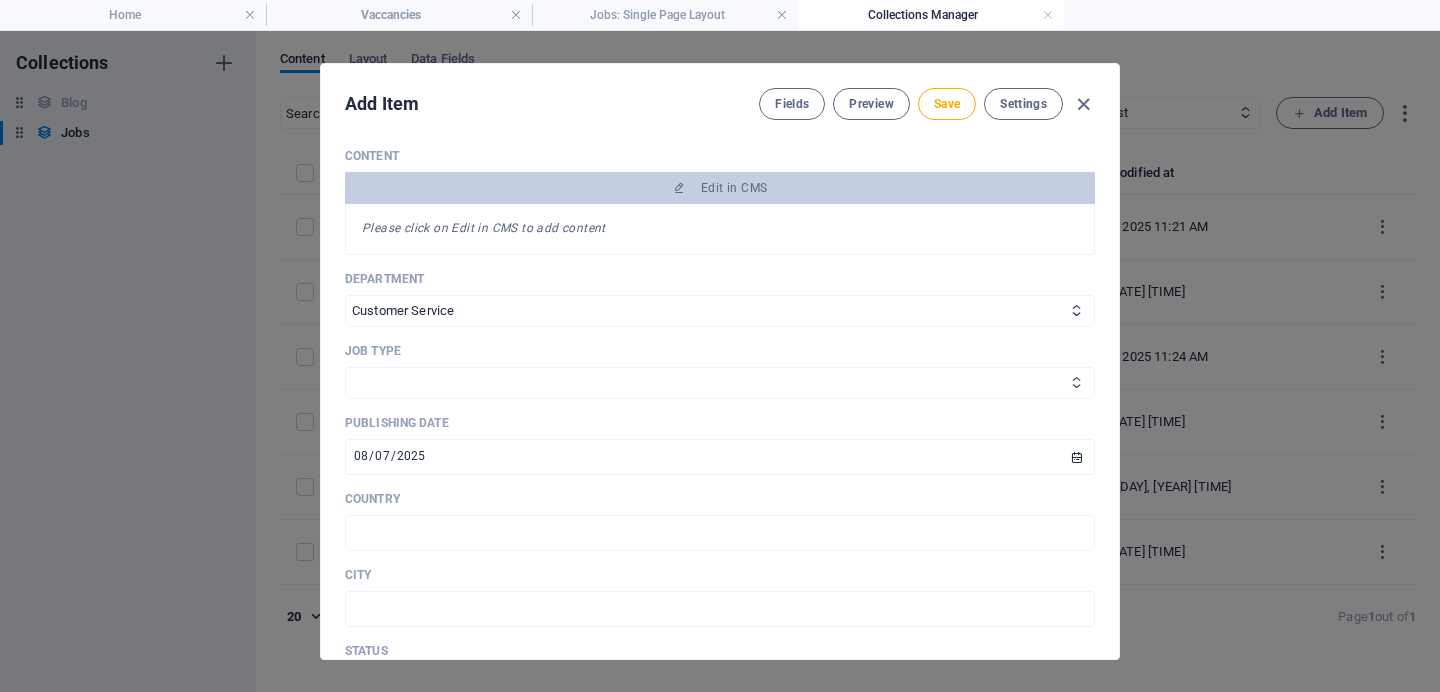 click on "Full time Part time Internship Freelance" at bounding box center (720, 383) 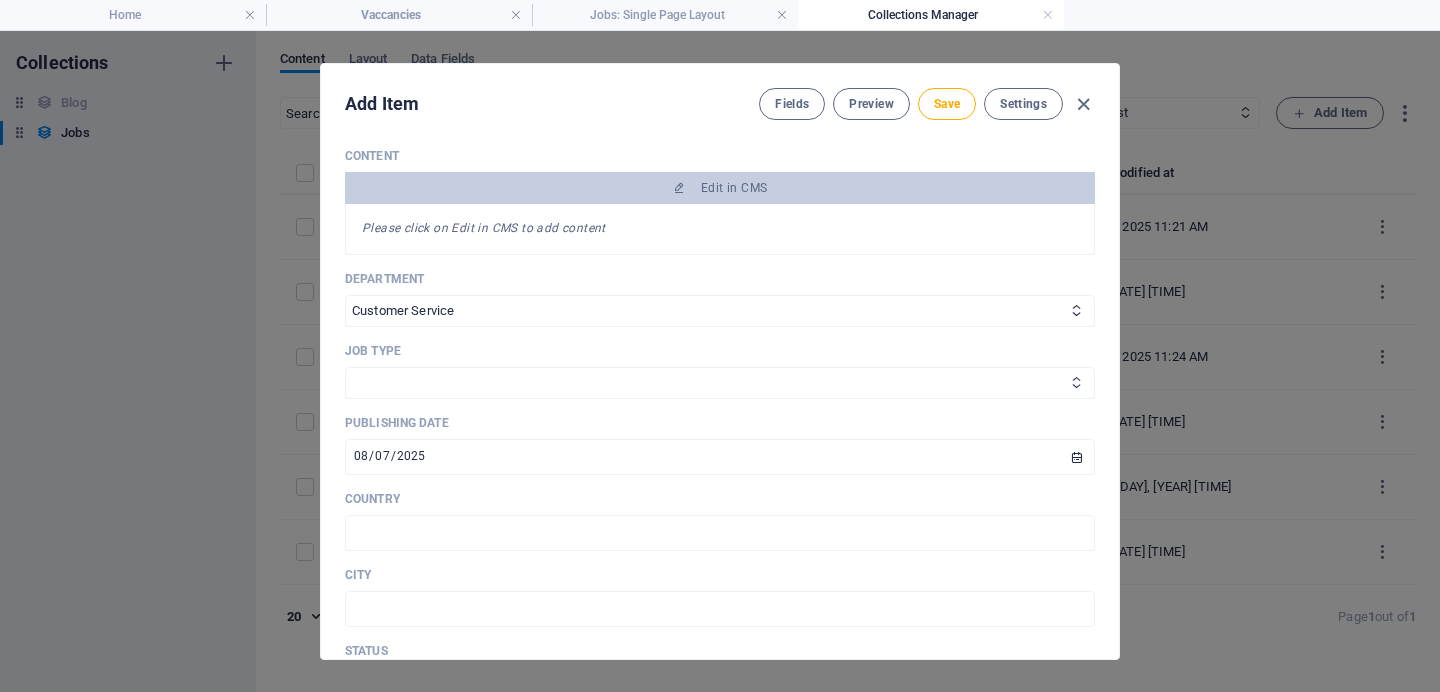 select on "Full time" 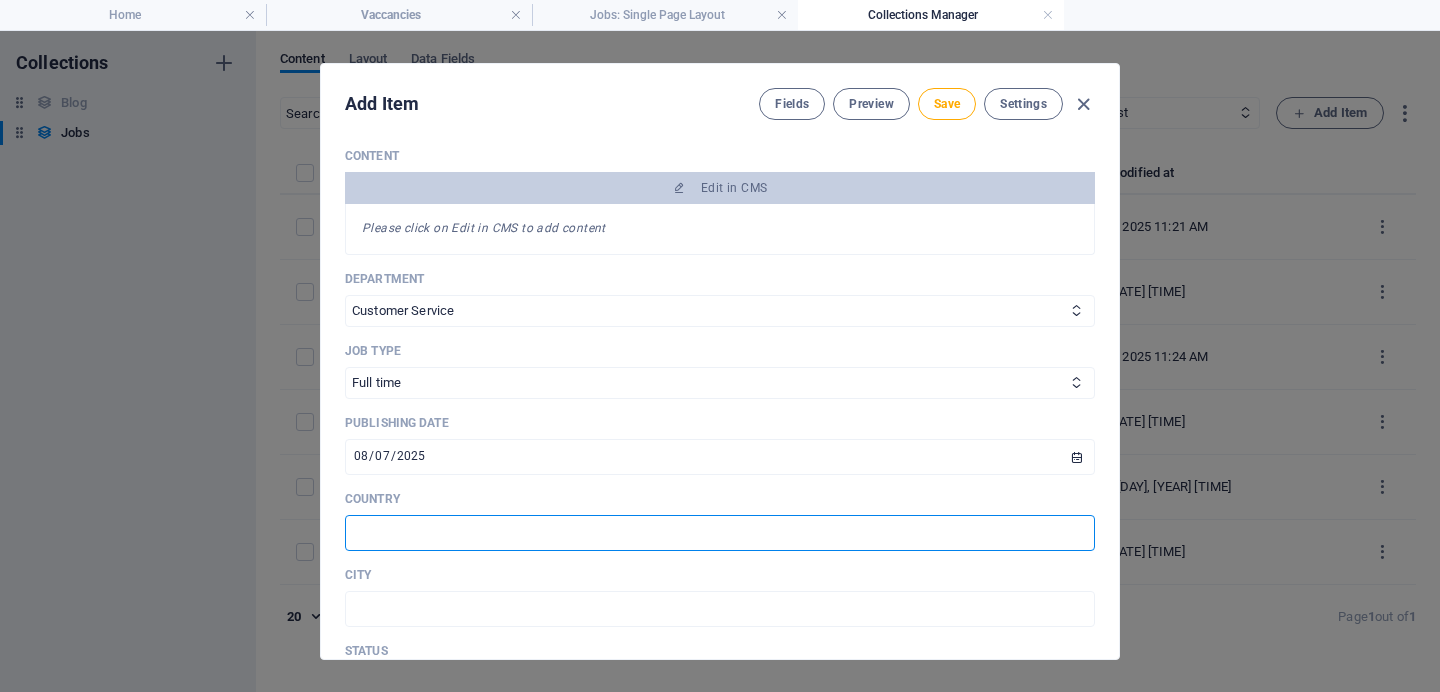click at bounding box center (720, 533) 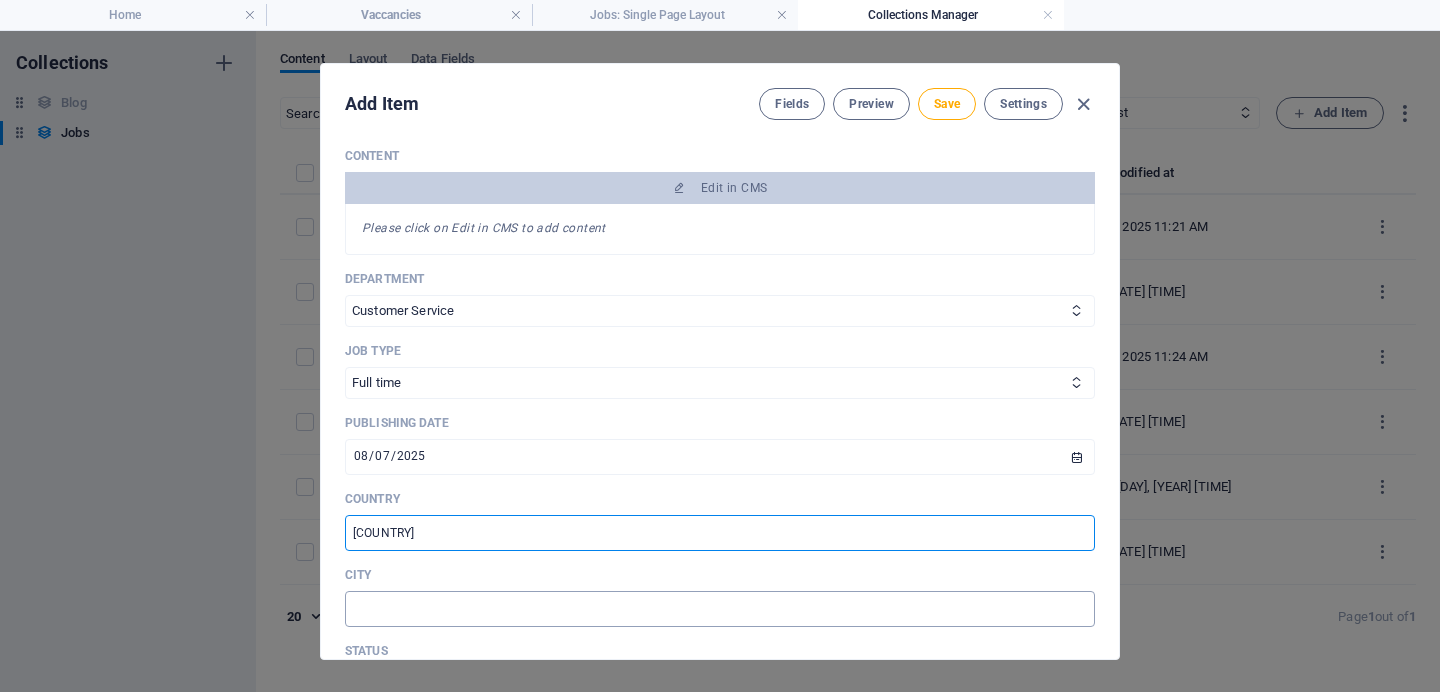 click at bounding box center (720, 609) 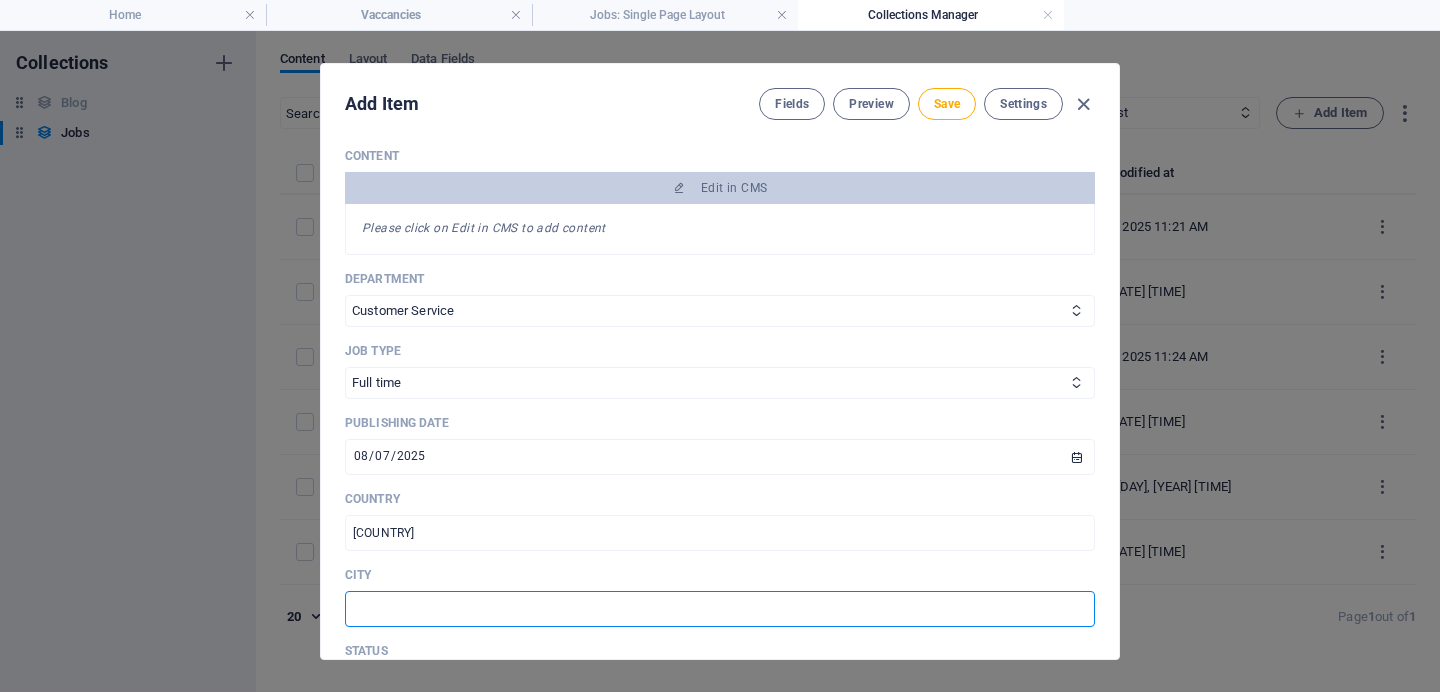 type on "[CITY]" 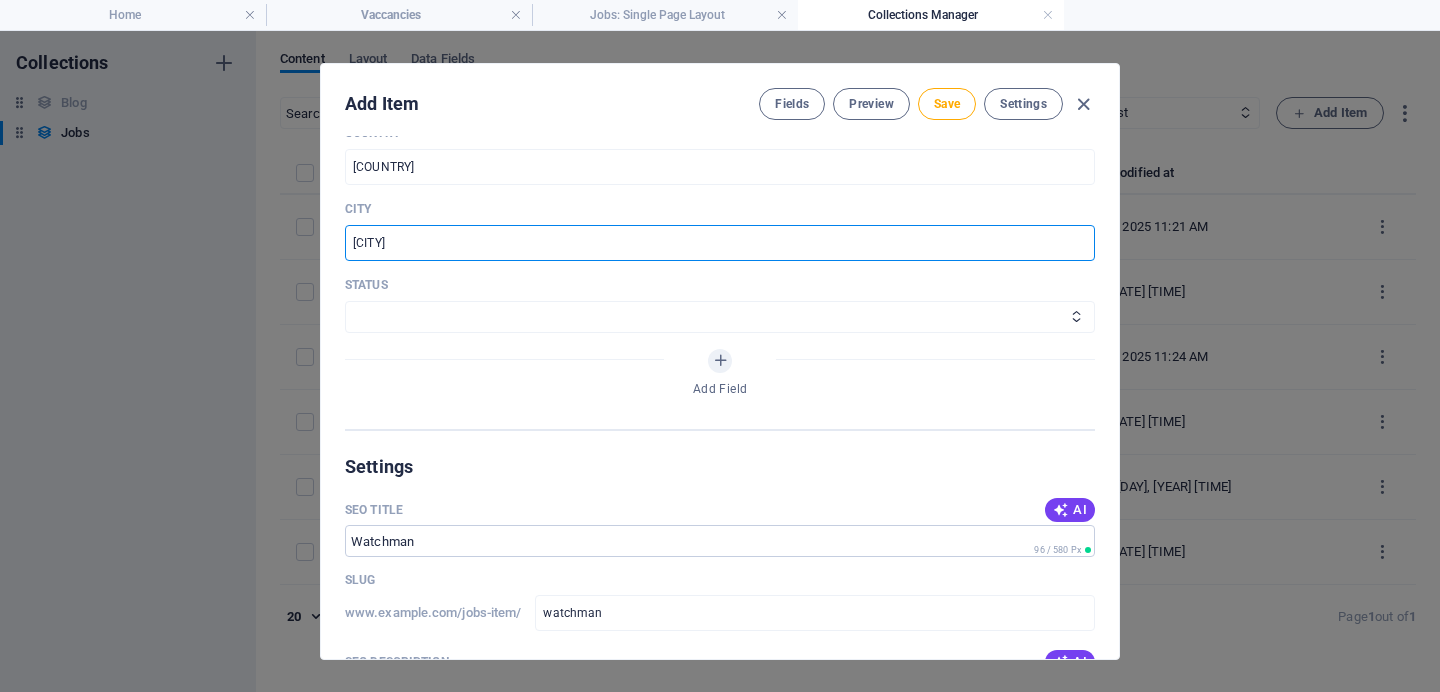 scroll, scrollTop: 830, scrollLeft: 0, axis: vertical 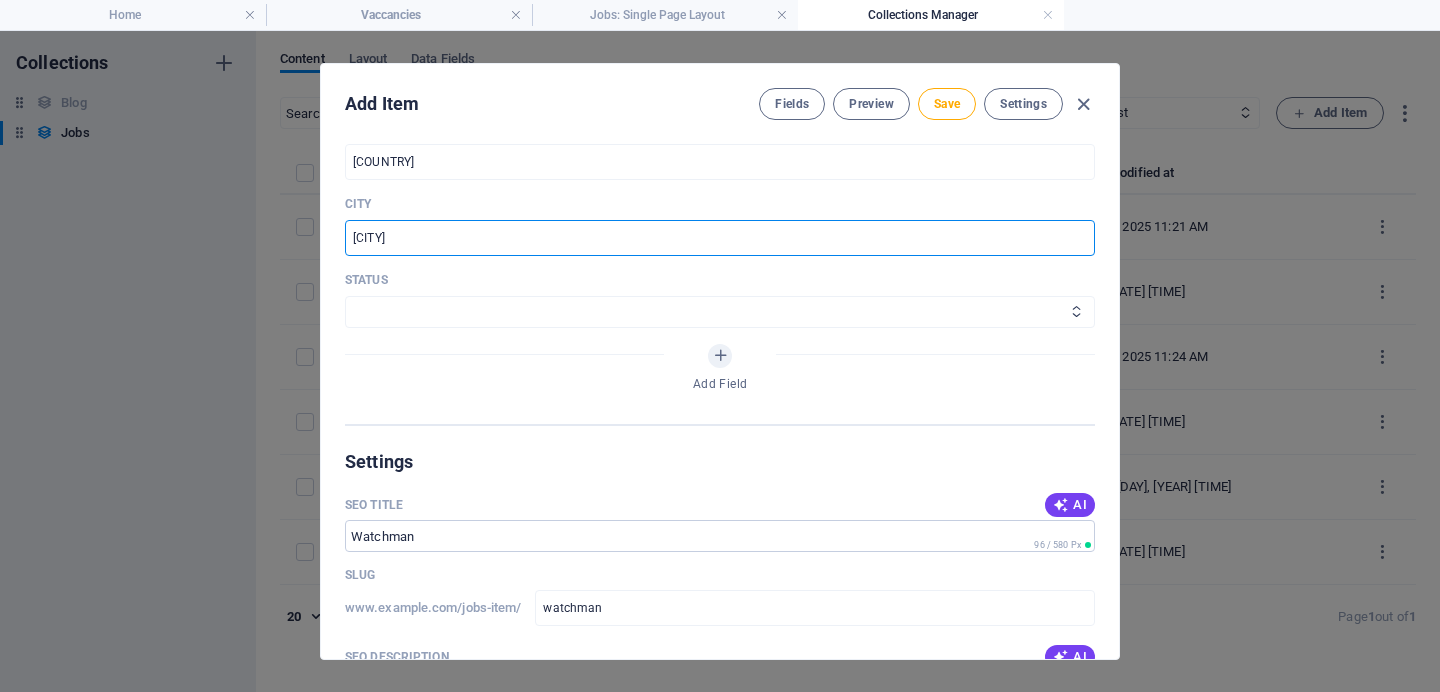 click on "Draft Published" at bounding box center [720, 312] 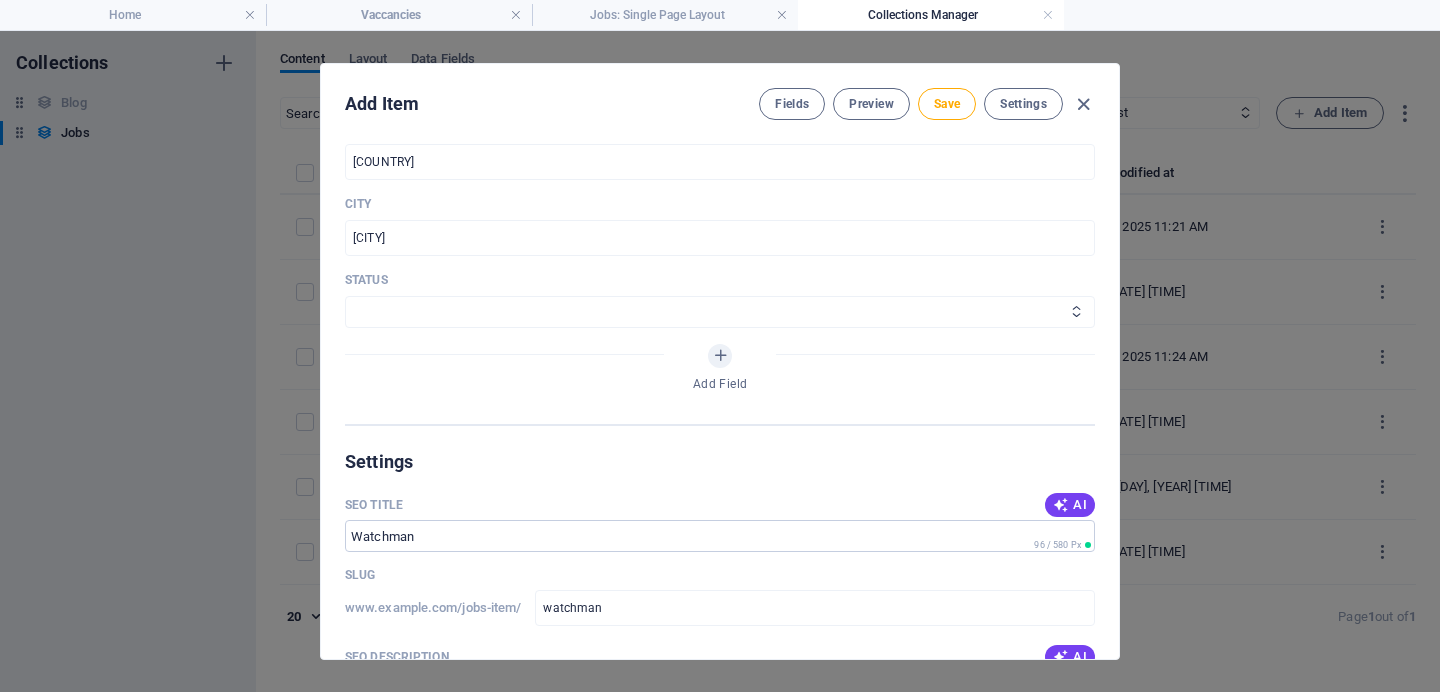 select on "Published" 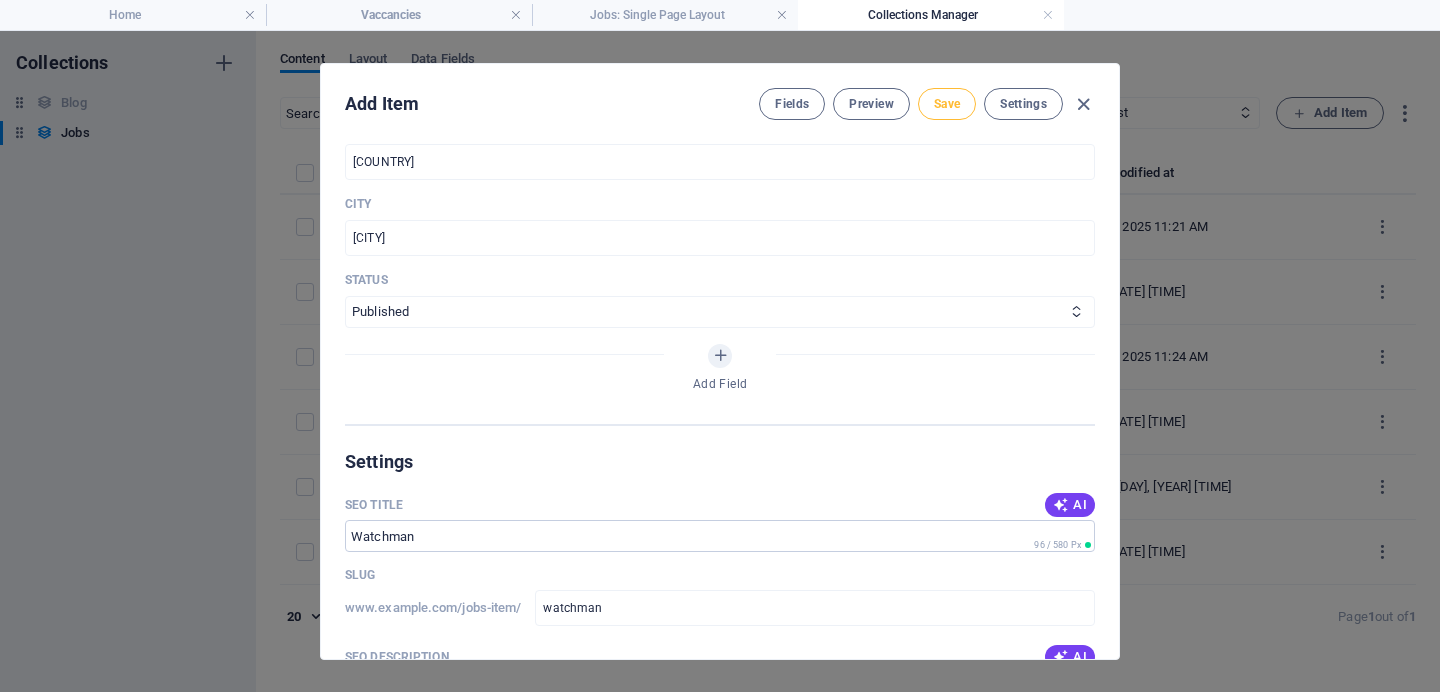 click on "Save" at bounding box center [947, 104] 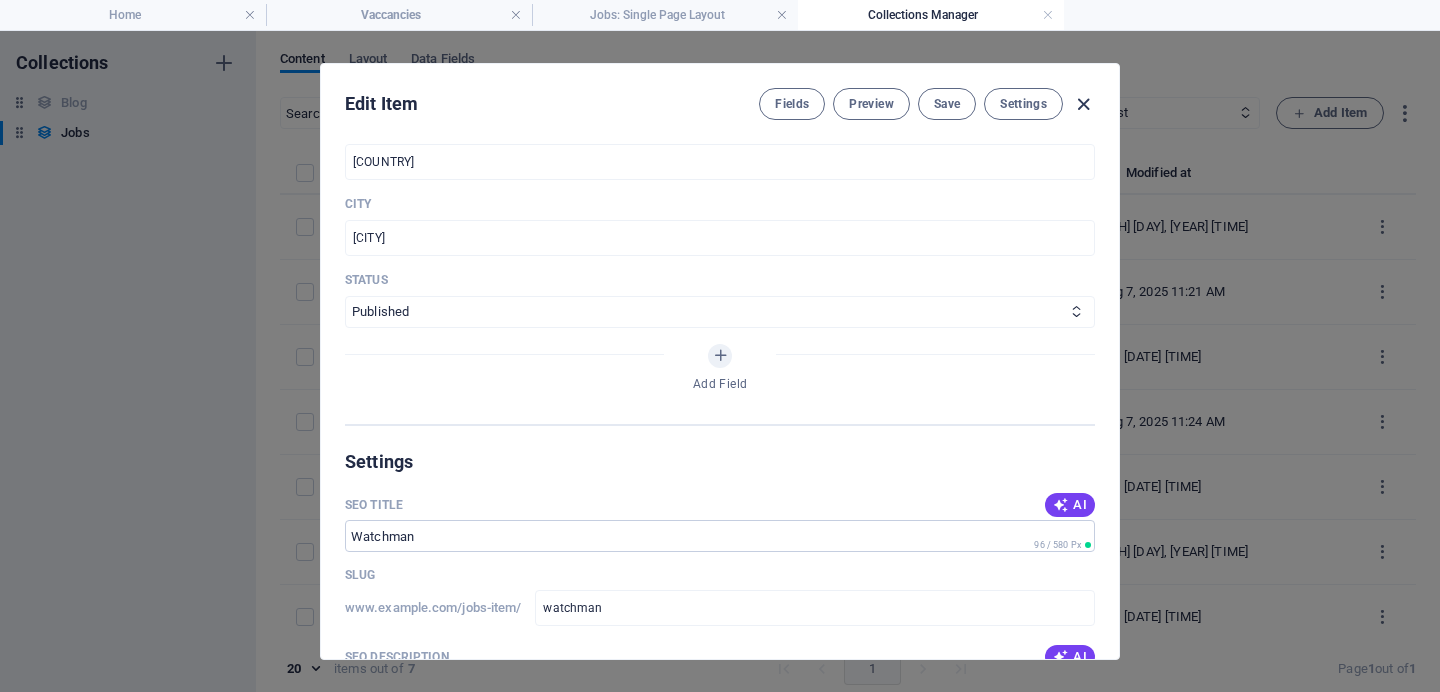 click at bounding box center (1083, 104) 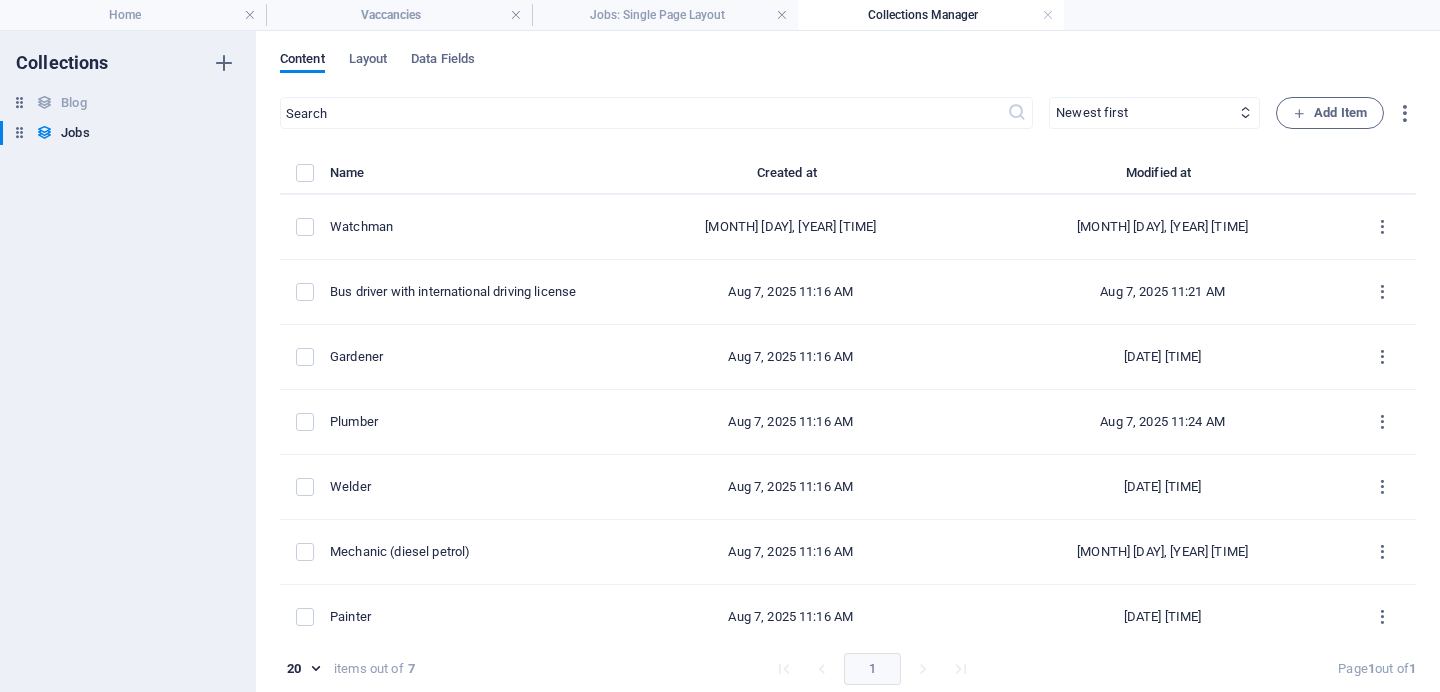 type on "watchman" 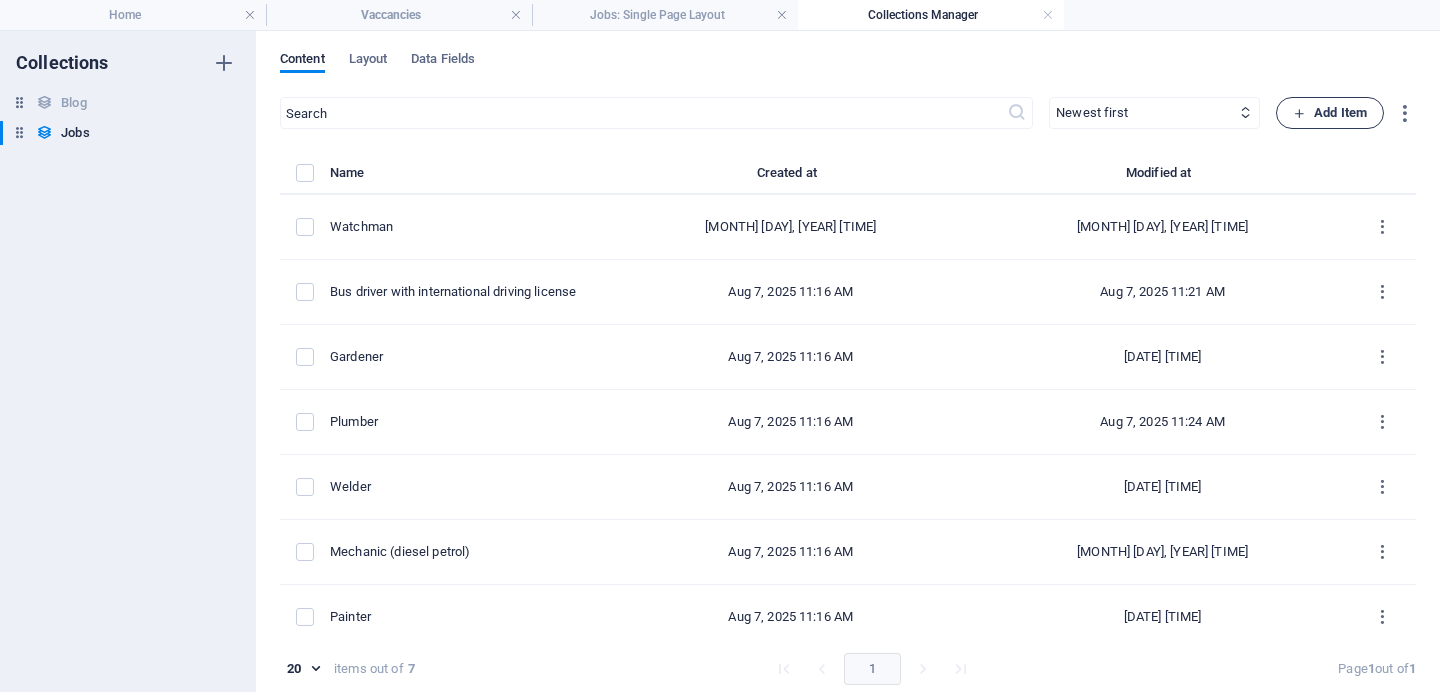 click on "Add Item" at bounding box center [1330, 113] 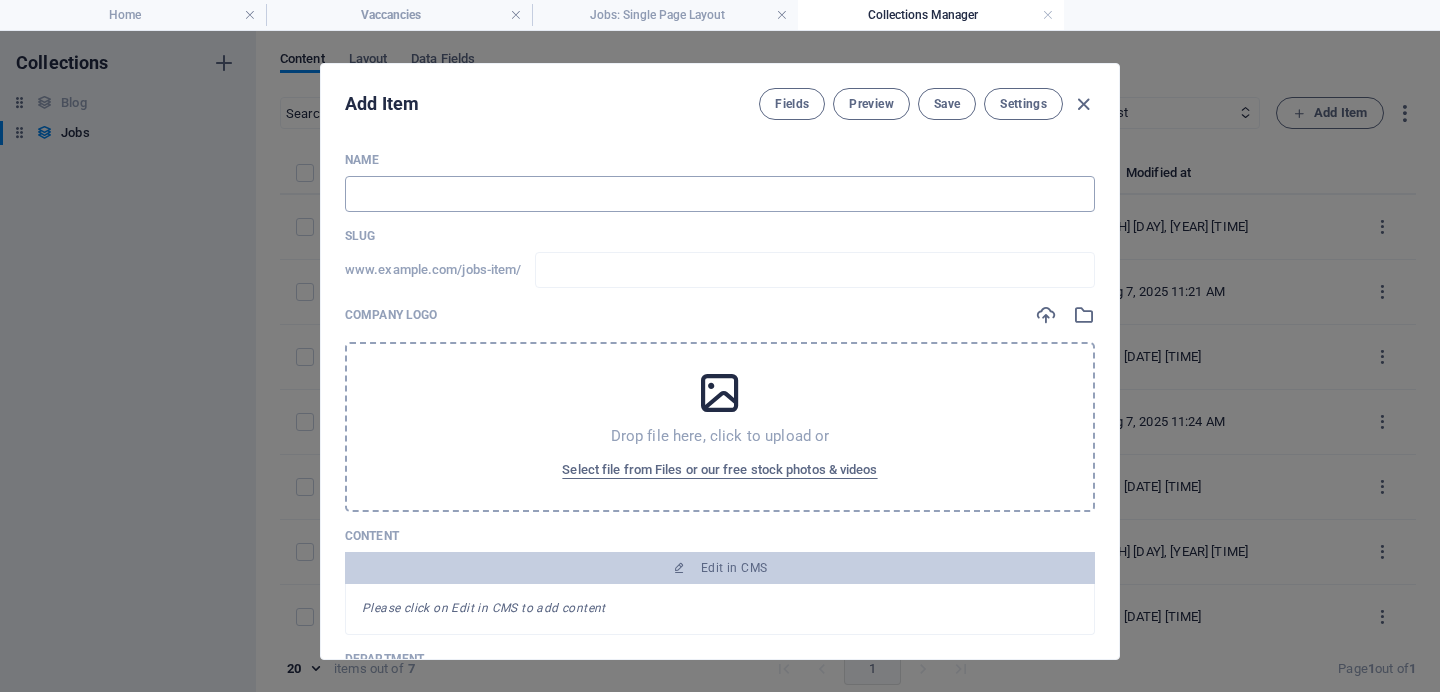 click at bounding box center (720, 194) 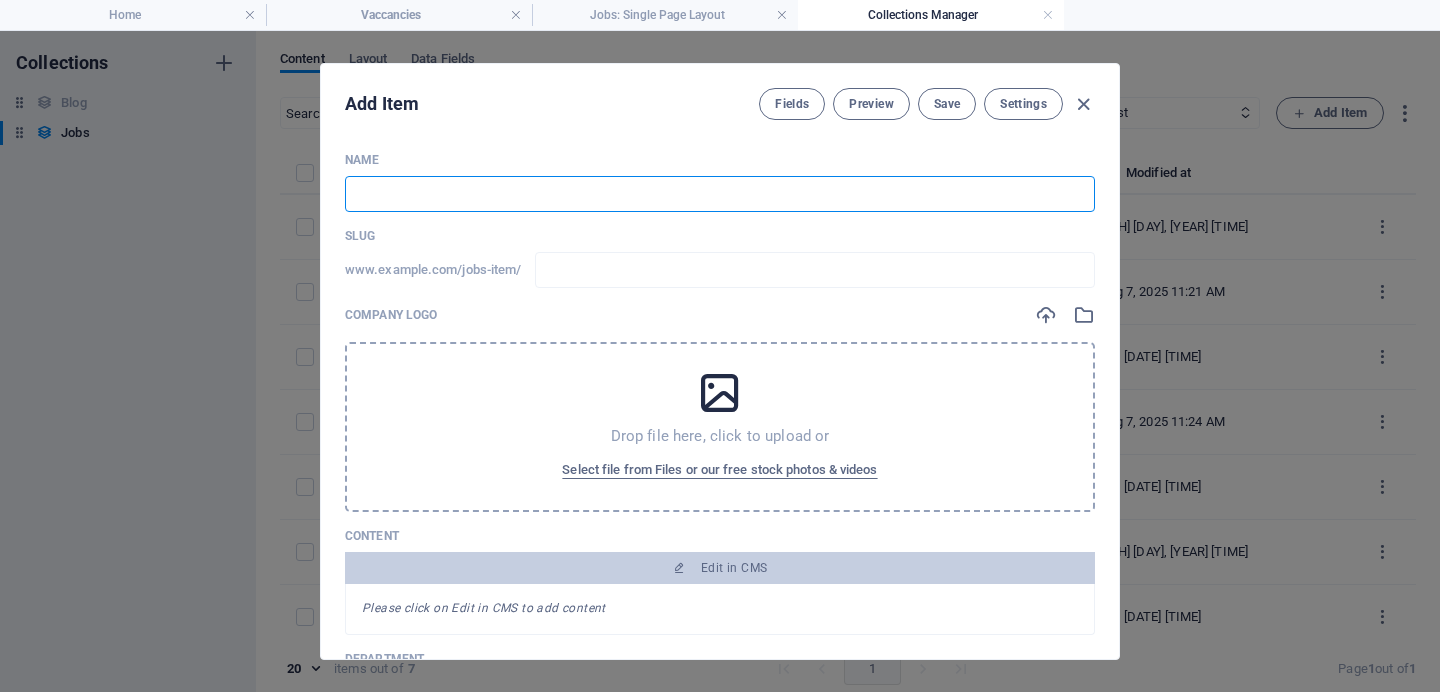 paste on "Street cleaner" 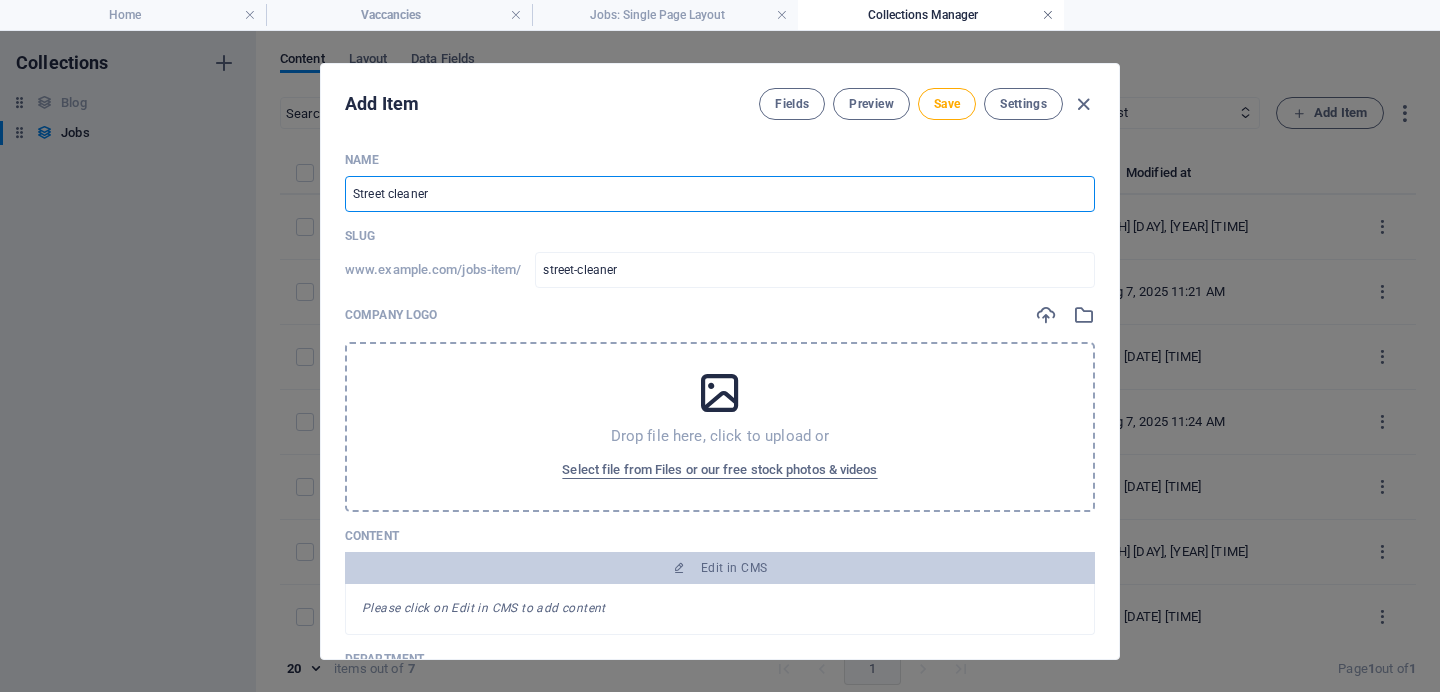 type on "Street cleaner" 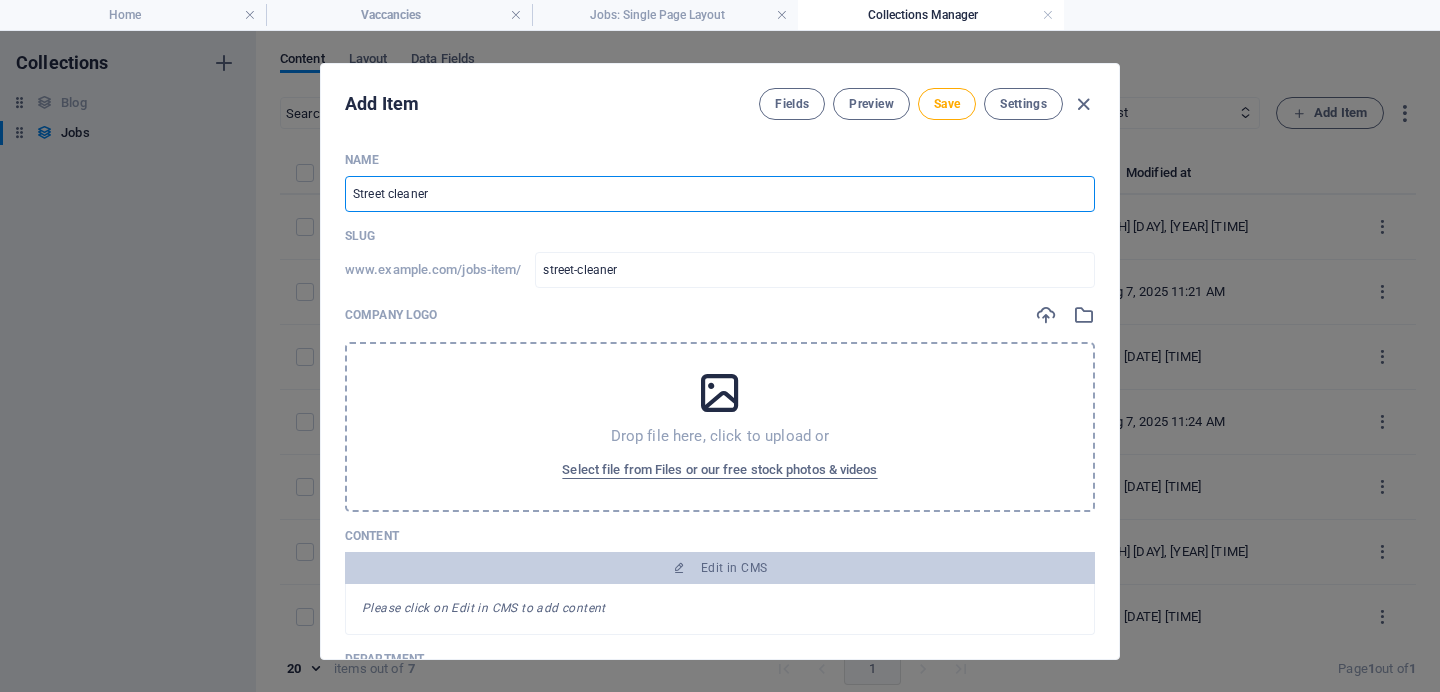 click on "Drop file here, click to upload or Select file from Files or our free stock photos & videos" at bounding box center [720, 427] 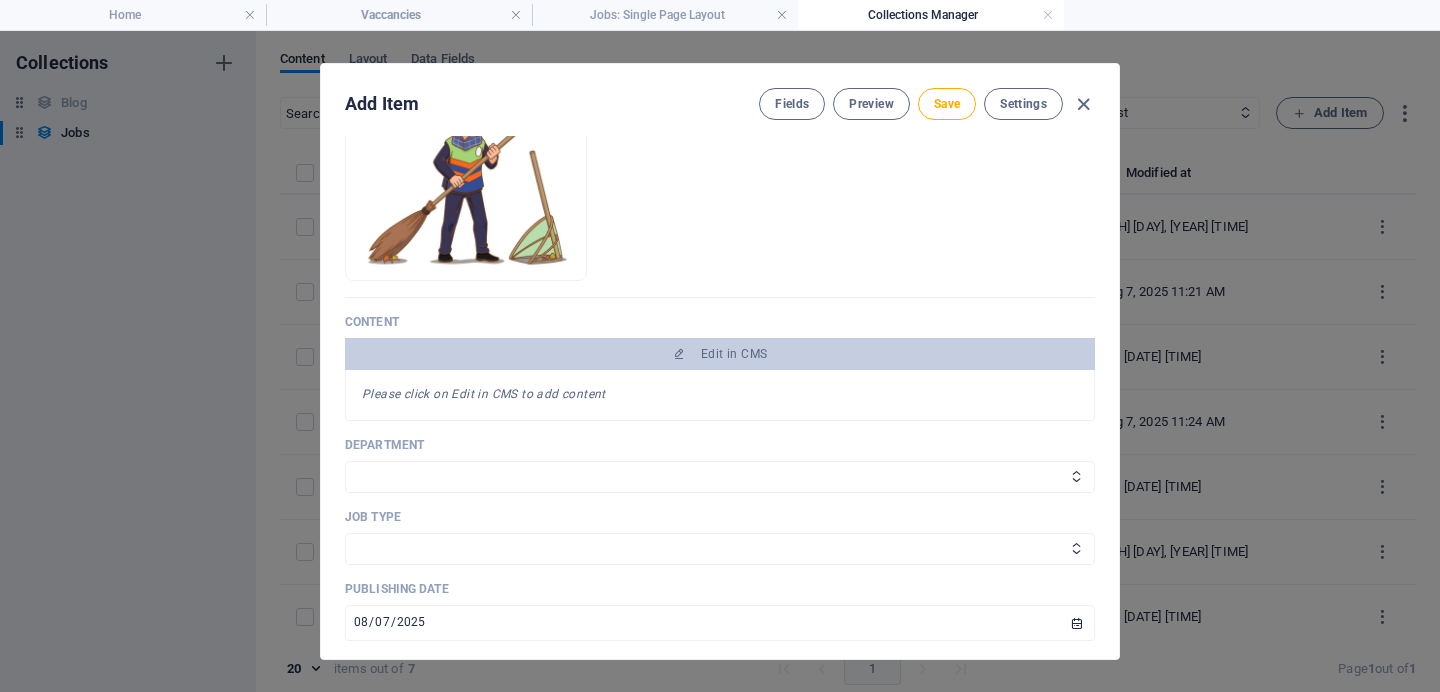 scroll, scrollTop: 298, scrollLeft: 0, axis: vertical 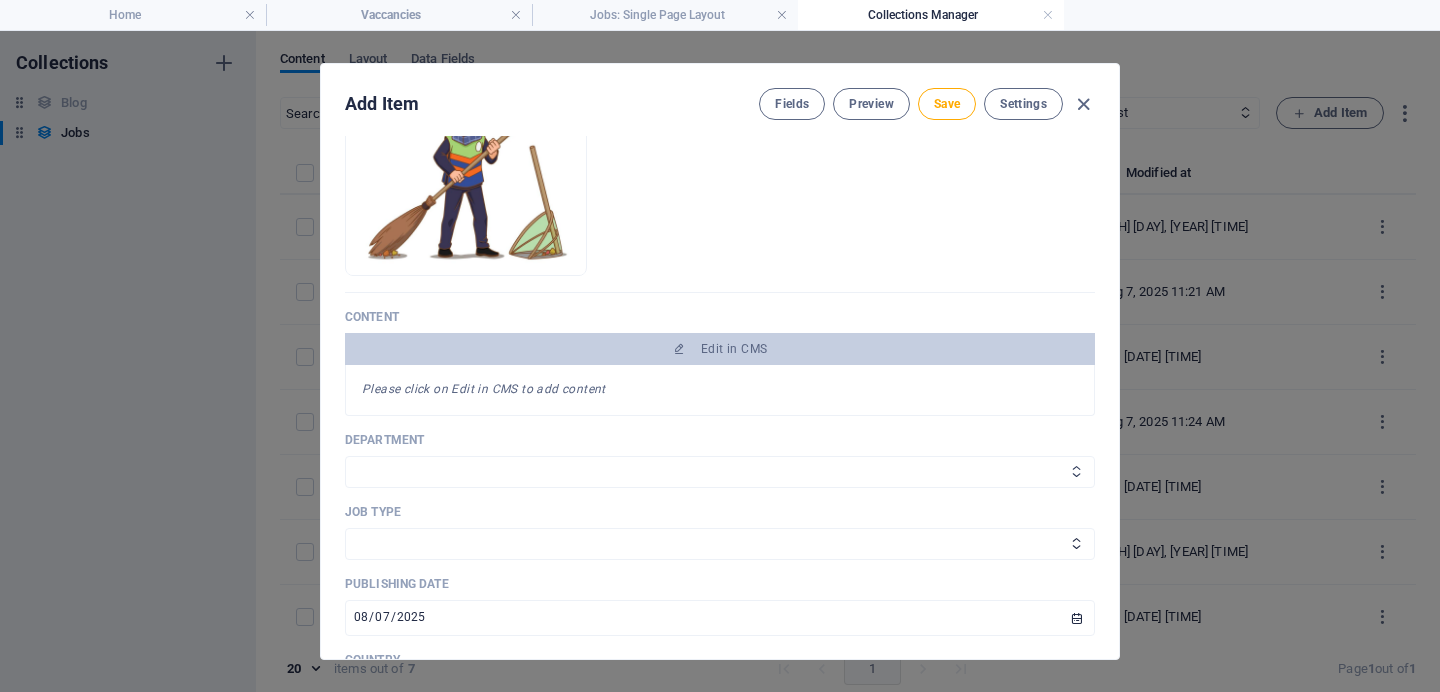click on "Sales Marketing Human Resources Tech Customer Service Legal & Finance" at bounding box center [720, 472] 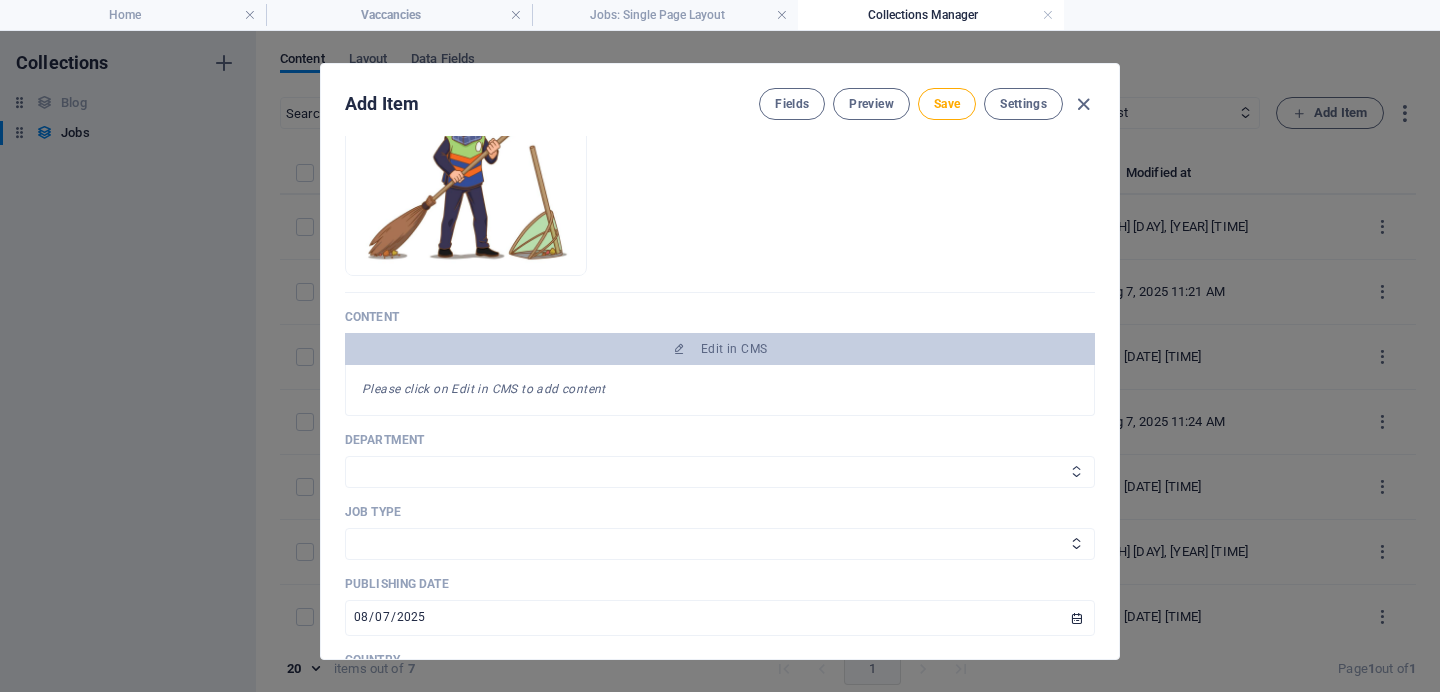 select on "Customer Service" 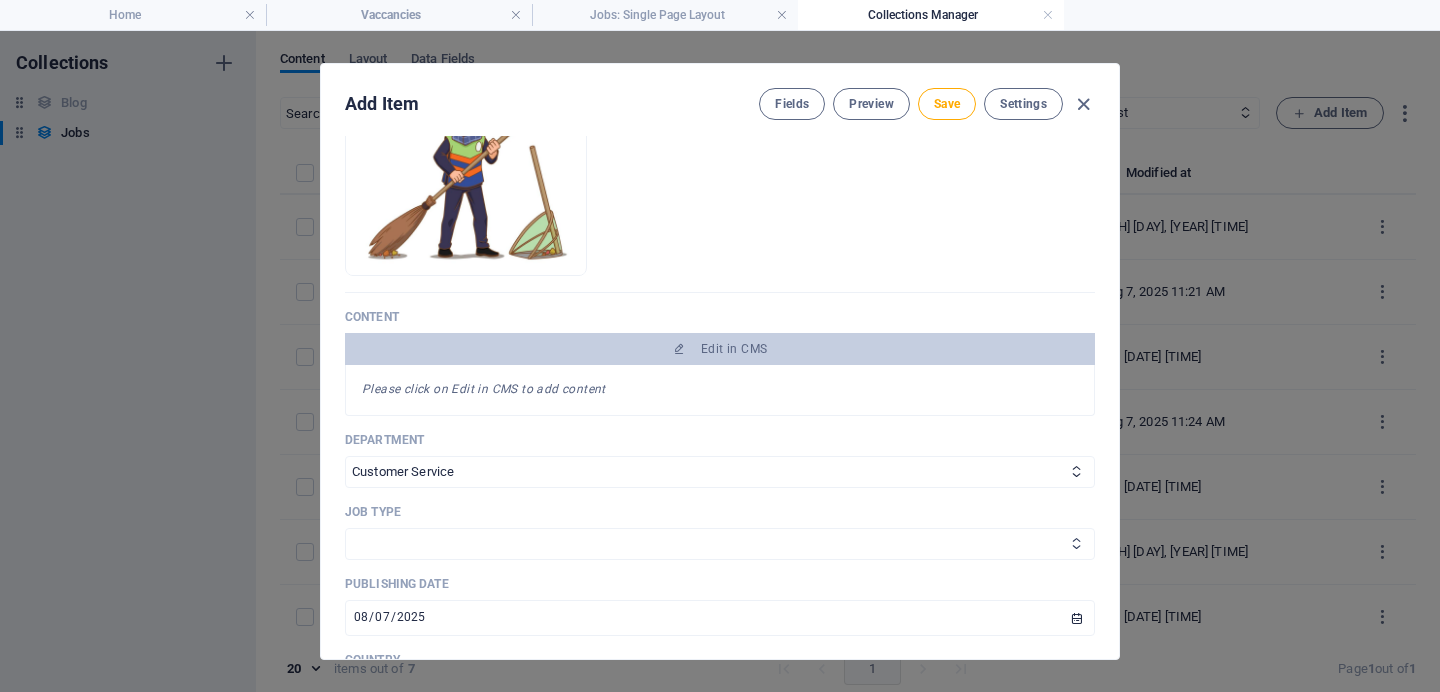 click on "Full time Part time Internship Freelance" at bounding box center (720, 544) 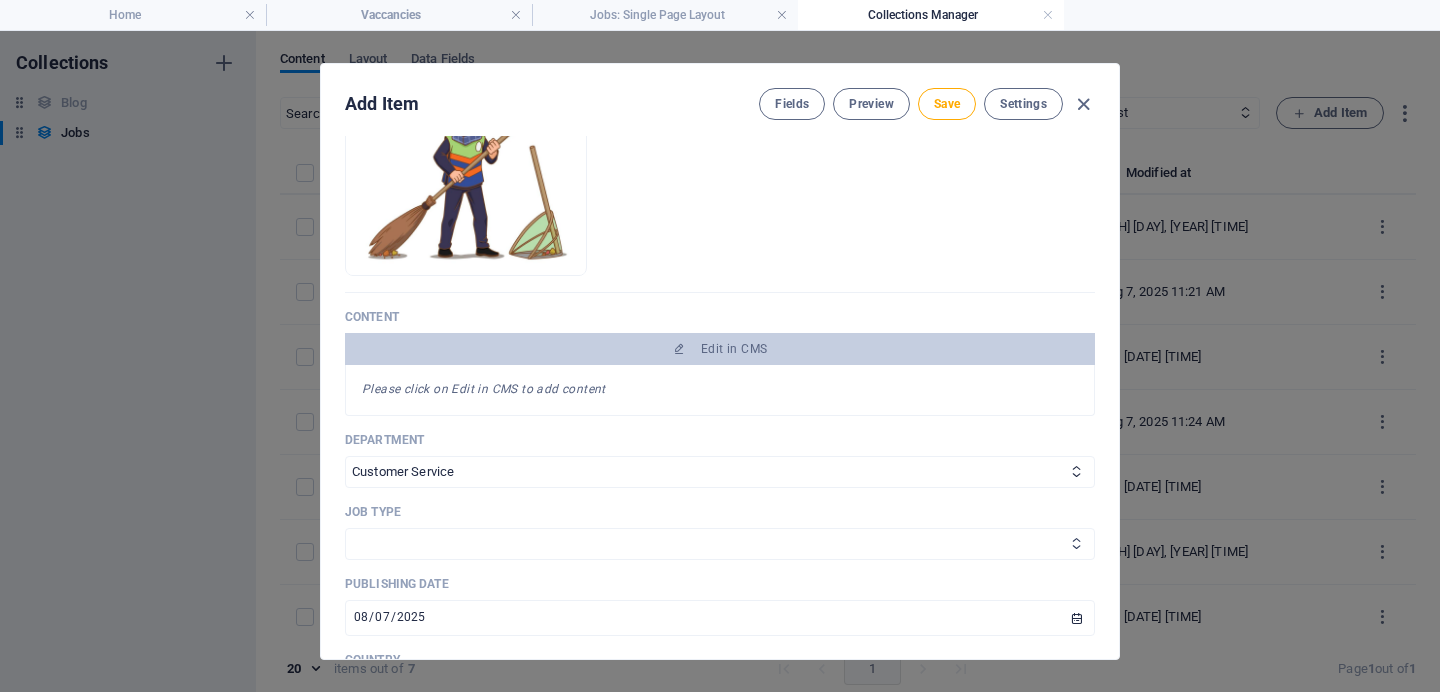 select on "Full time" 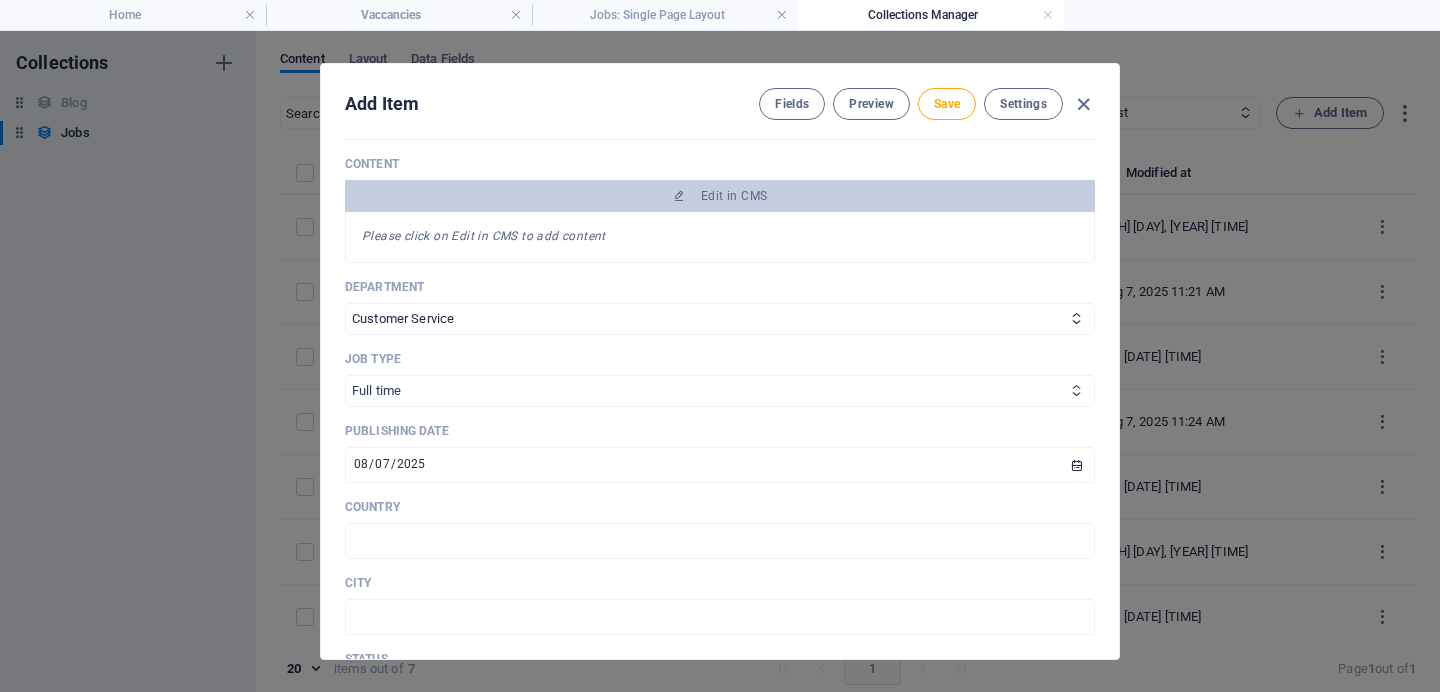 scroll, scrollTop: 458, scrollLeft: 0, axis: vertical 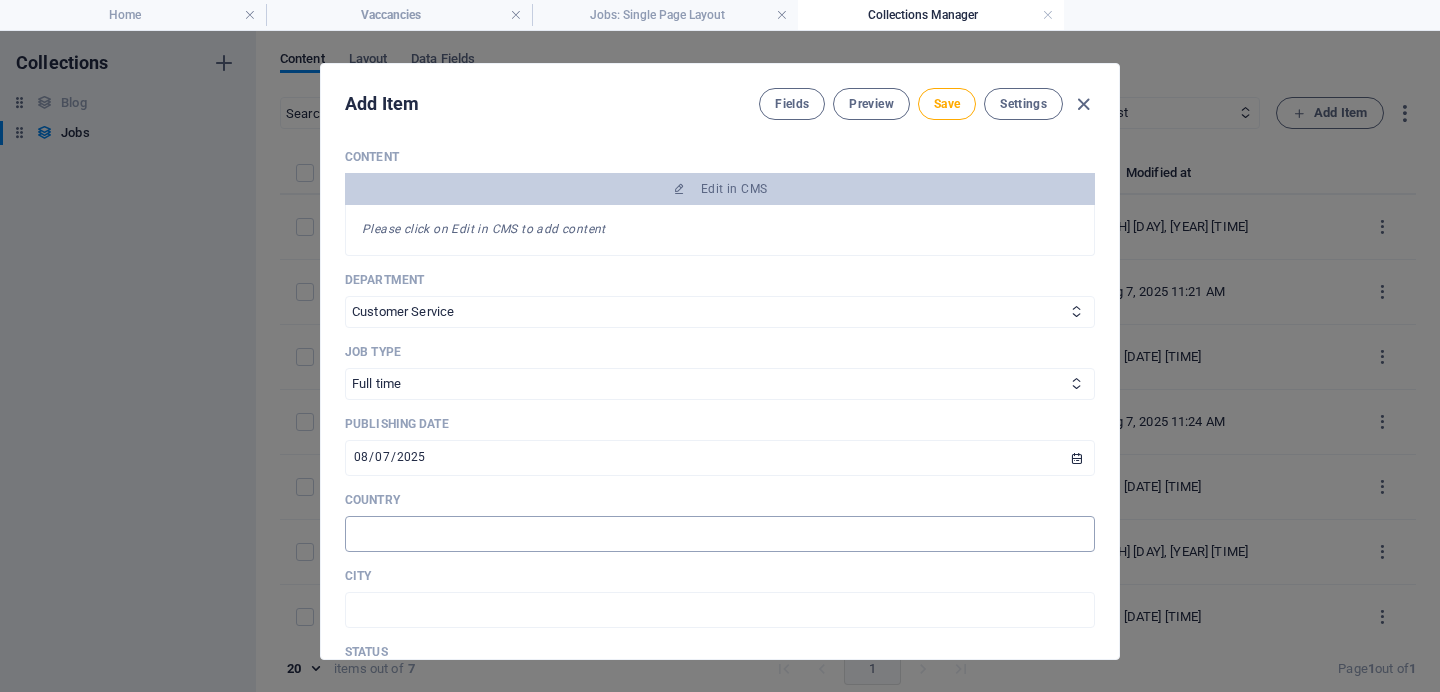 click at bounding box center [720, 534] 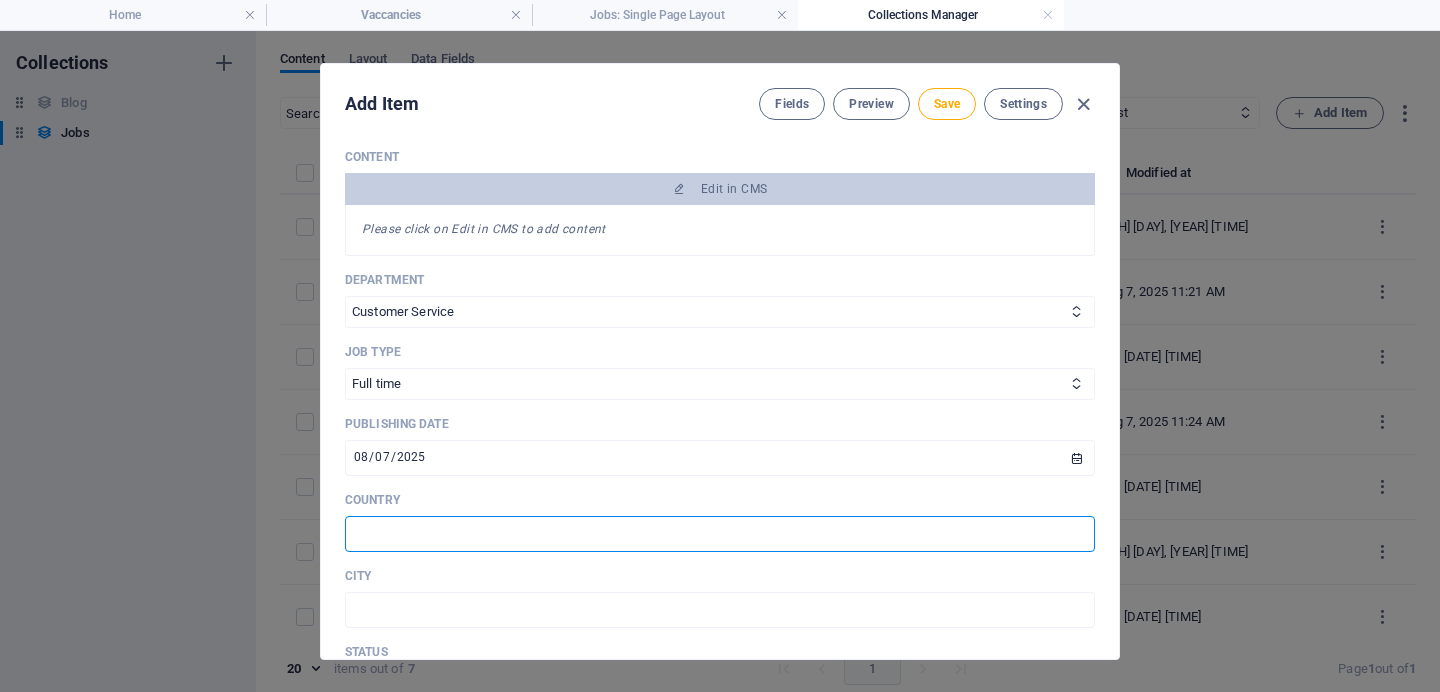 type on "[COUNTRY]" 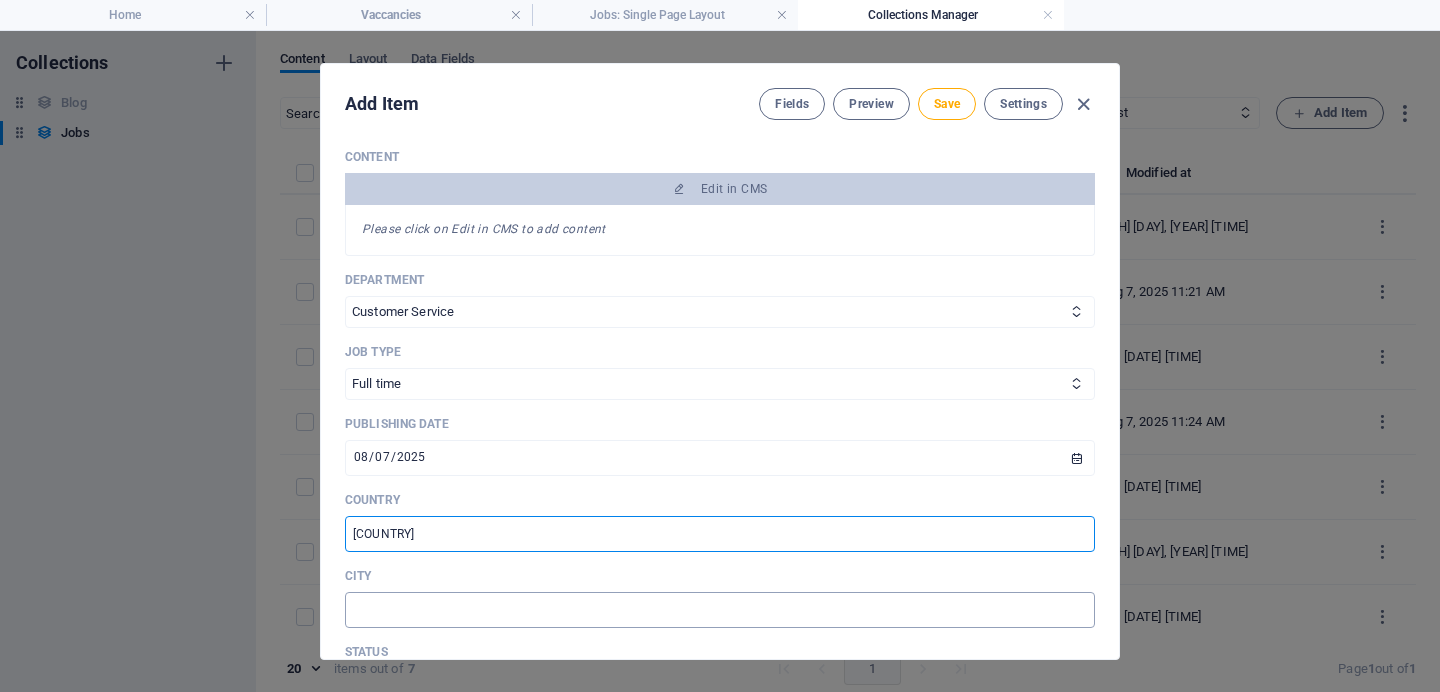 click at bounding box center [720, 610] 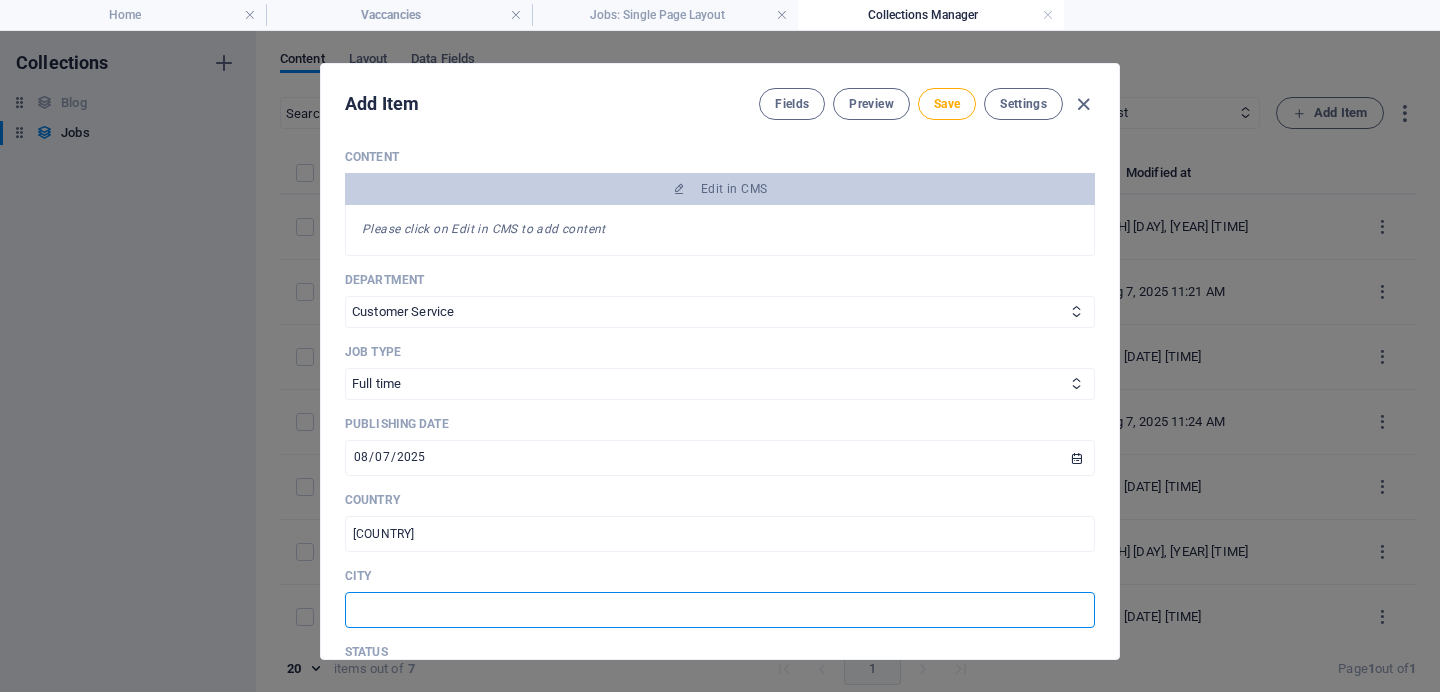 type on "[CITY]" 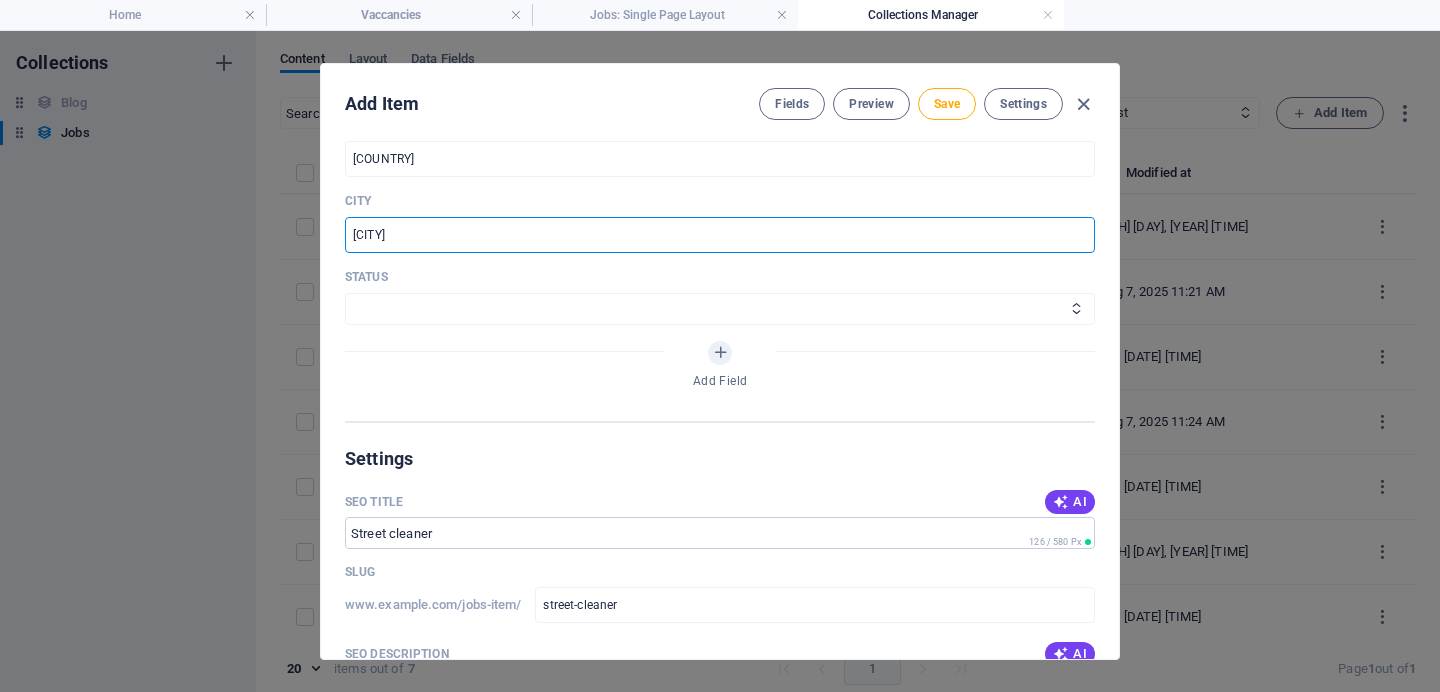scroll, scrollTop: 835, scrollLeft: 0, axis: vertical 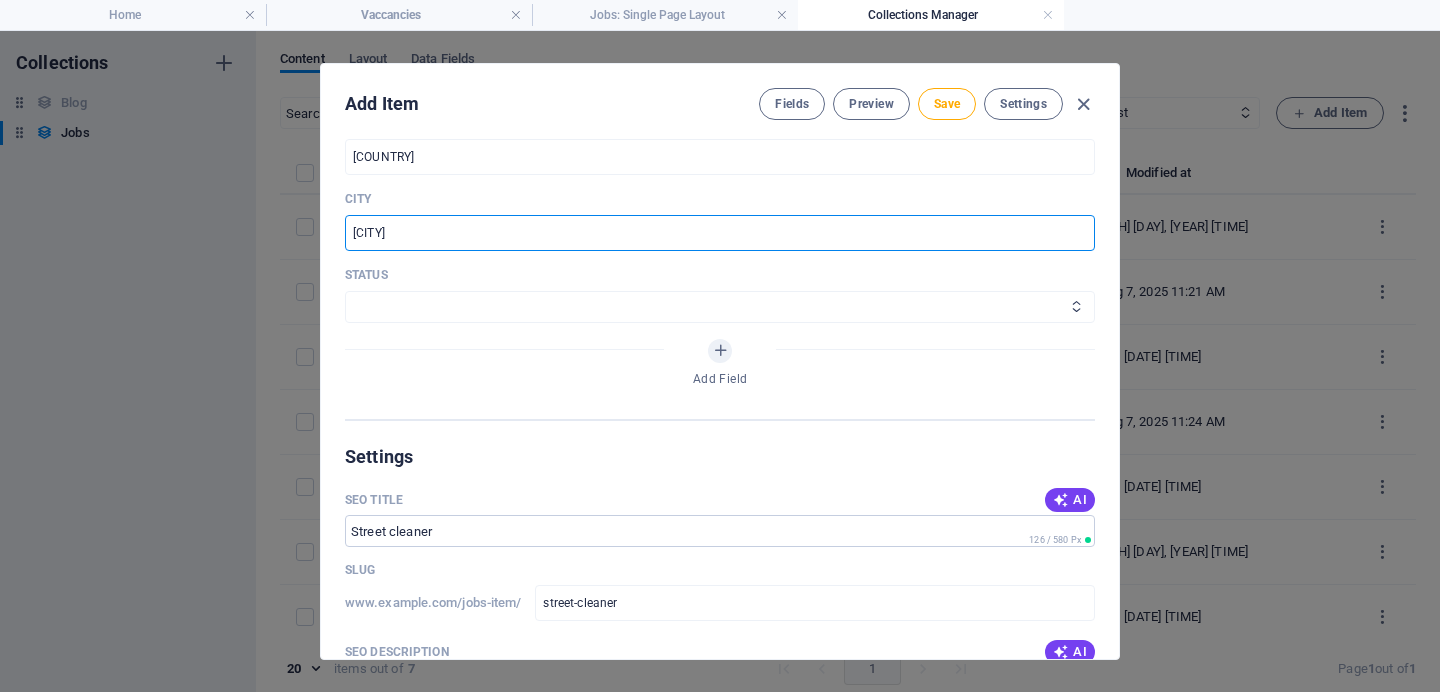 click on "Draft Published" at bounding box center (720, 307) 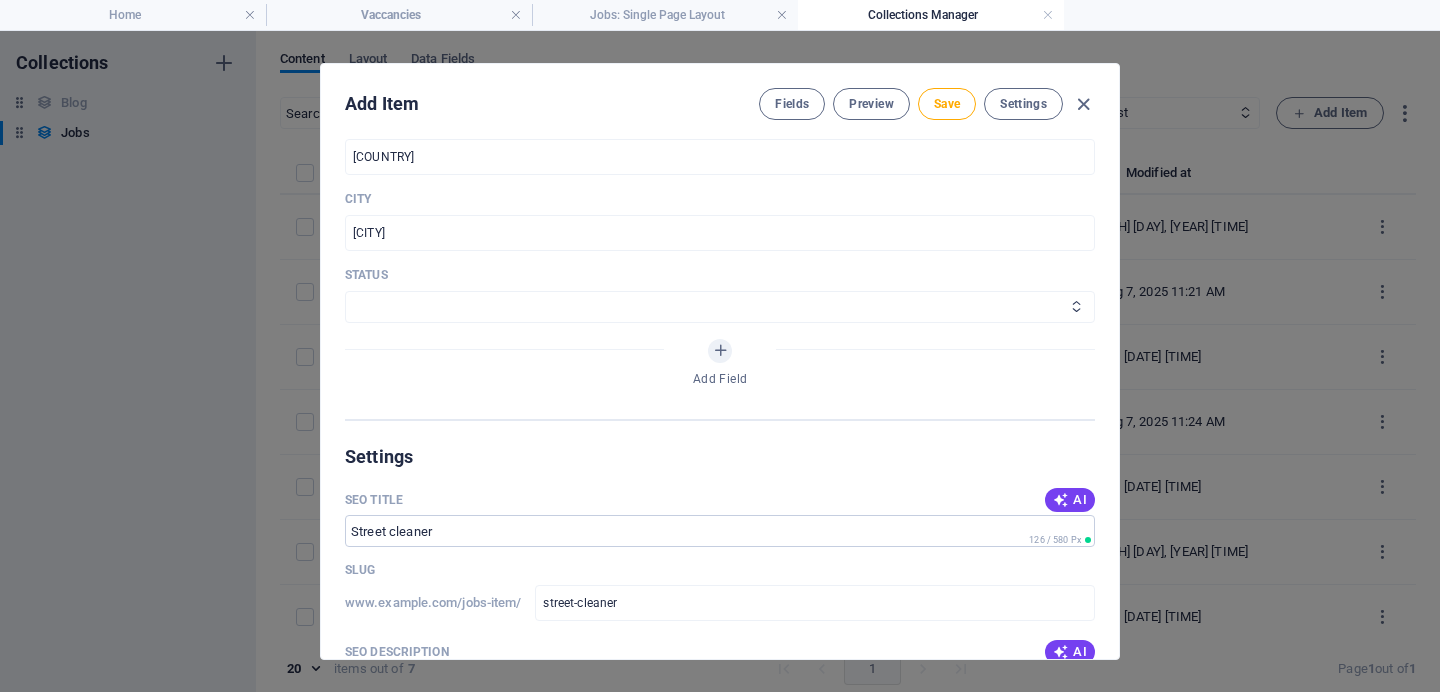 select on "Published" 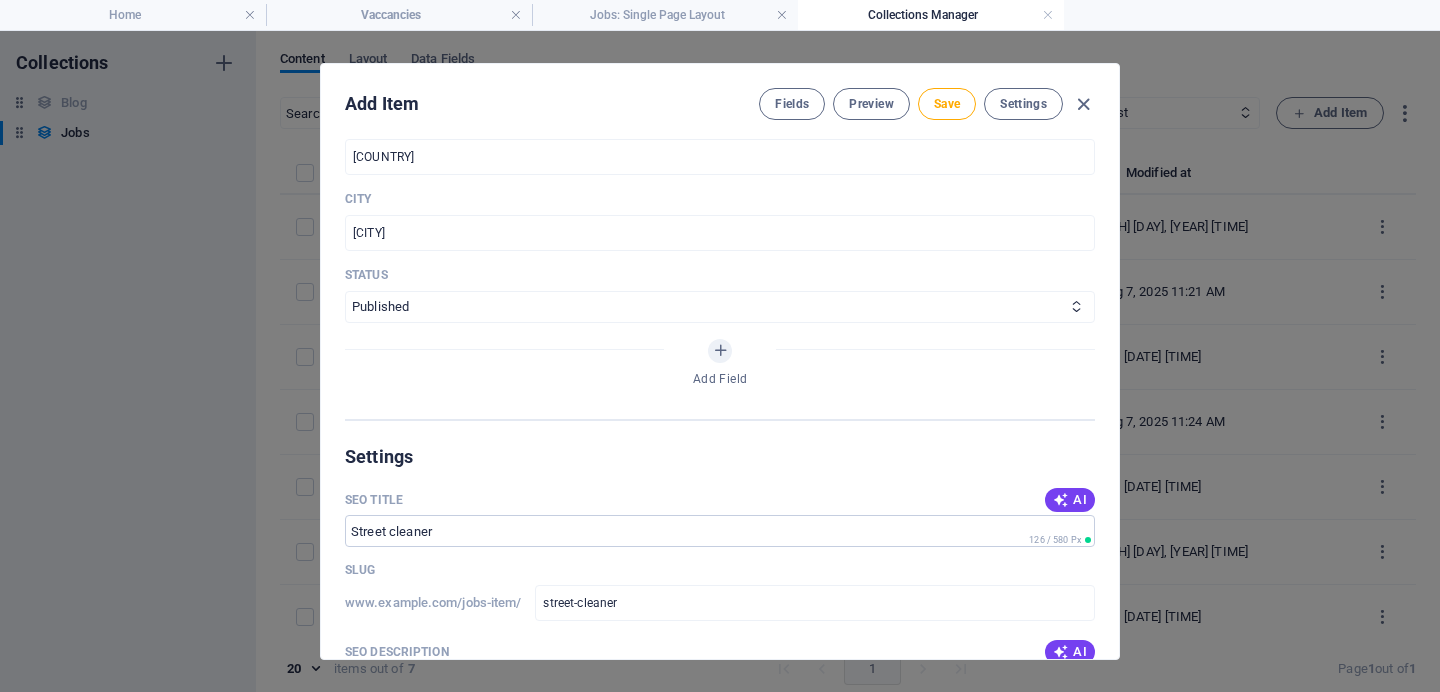click on "Save" at bounding box center [947, 104] 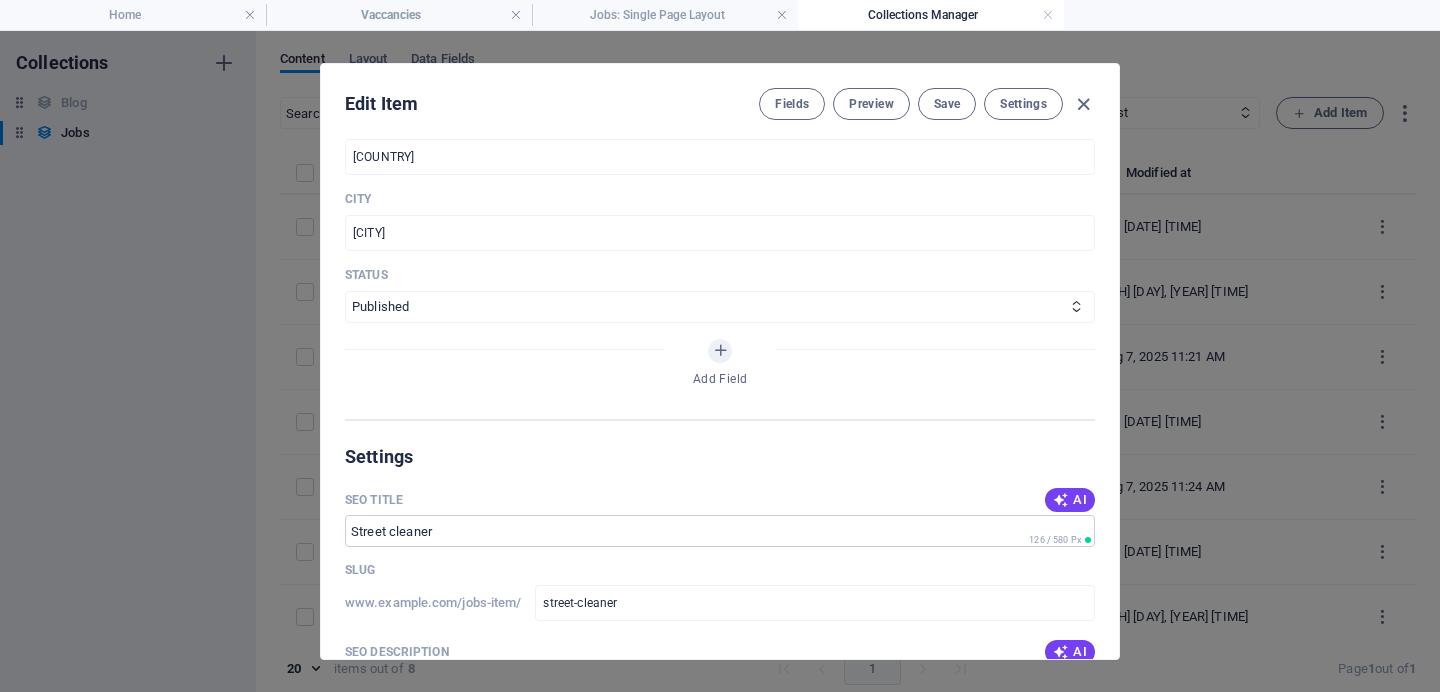click at bounding box center (1083, 104) 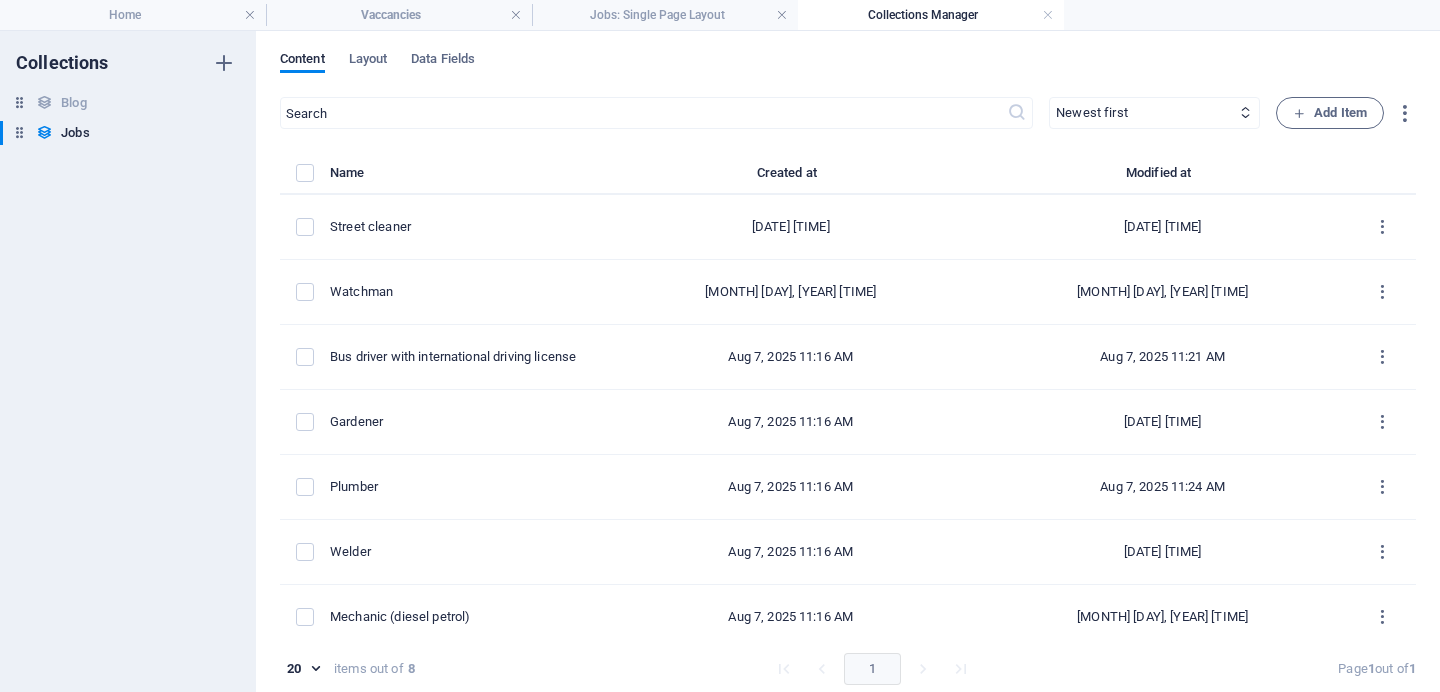 scroll, scrollTop: 756, scrollLeft: 0, axis: vertical 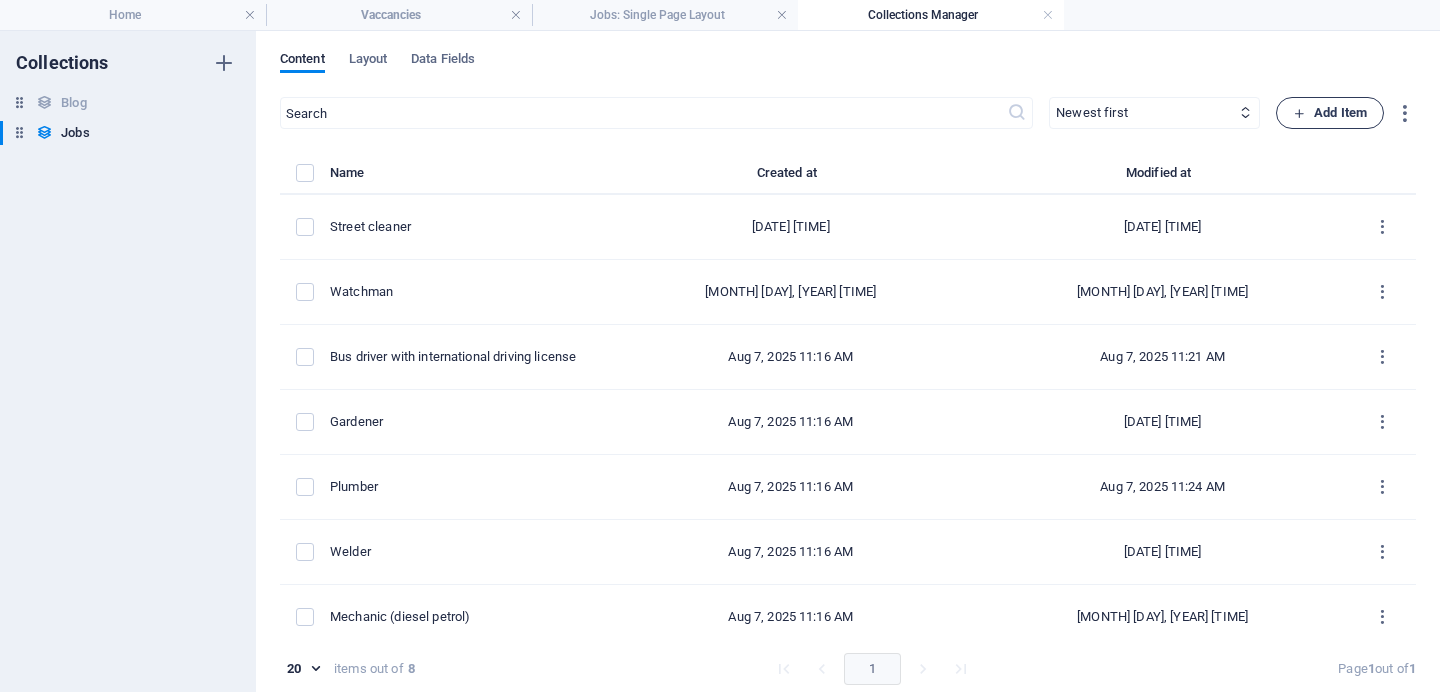 click on "Add Item" at bounding box center (1330, 113) 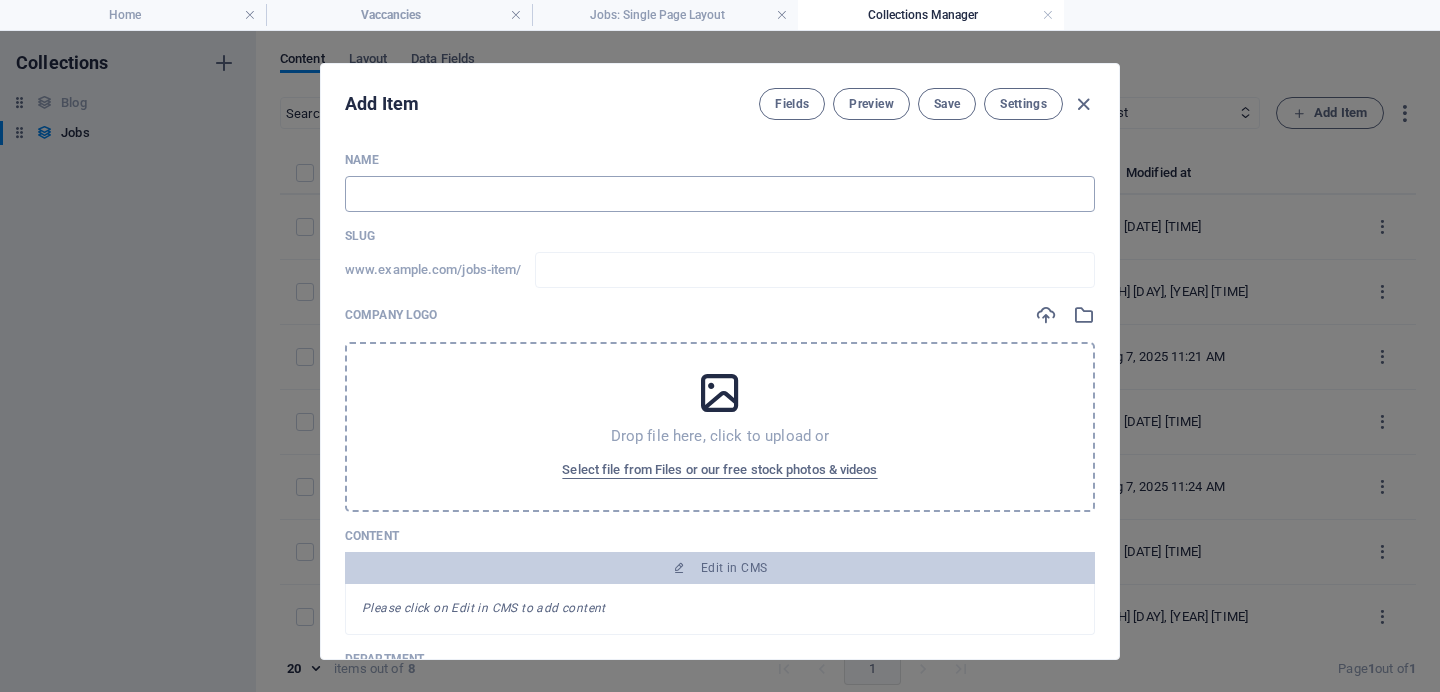click at bounding box center (720, 194) 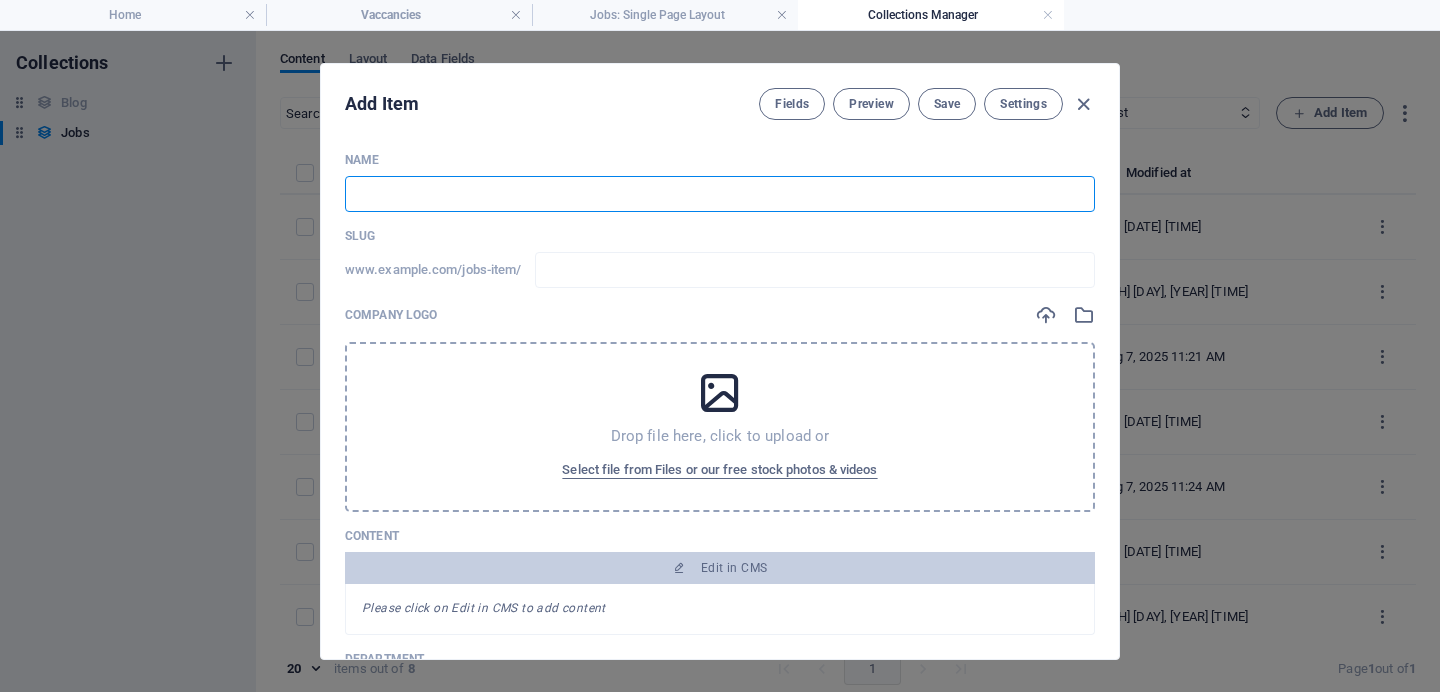 paste on "Worker / Rigger" 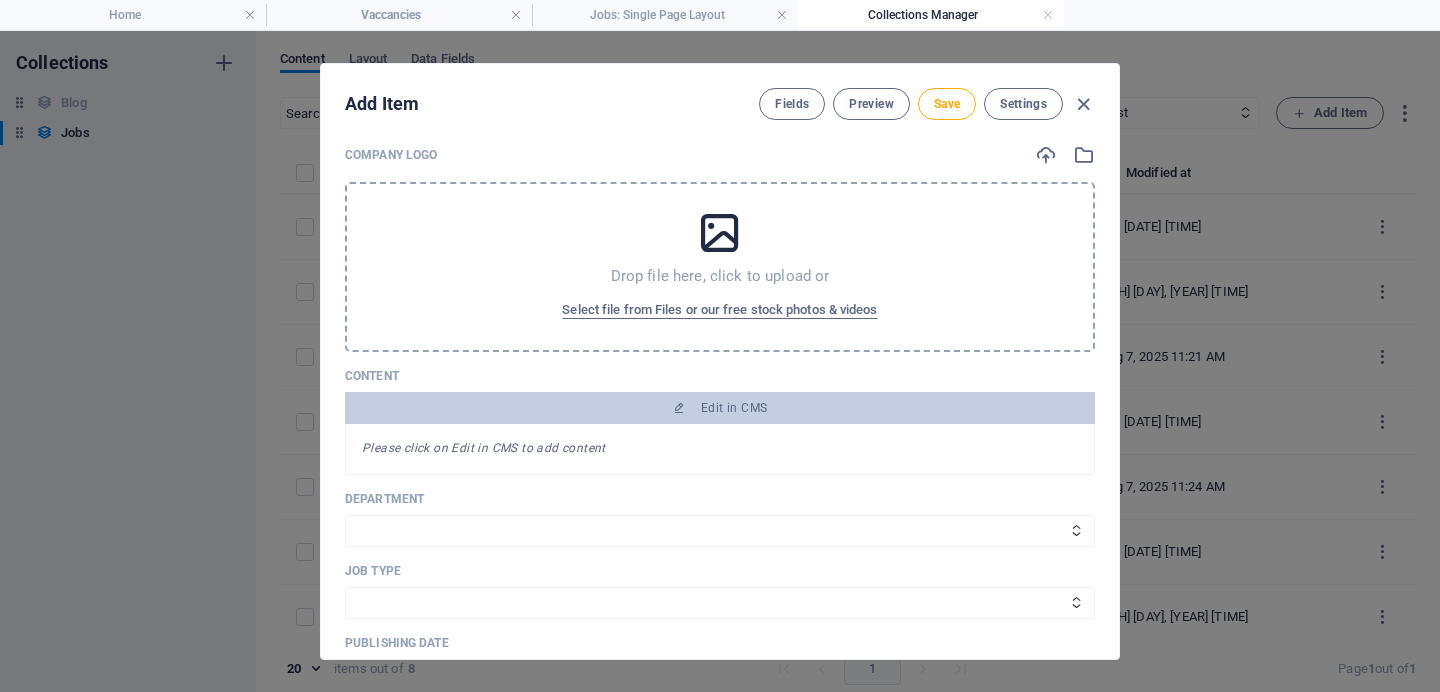 scroll, scrollTop: 0, scrollLeft: 0, axis: both 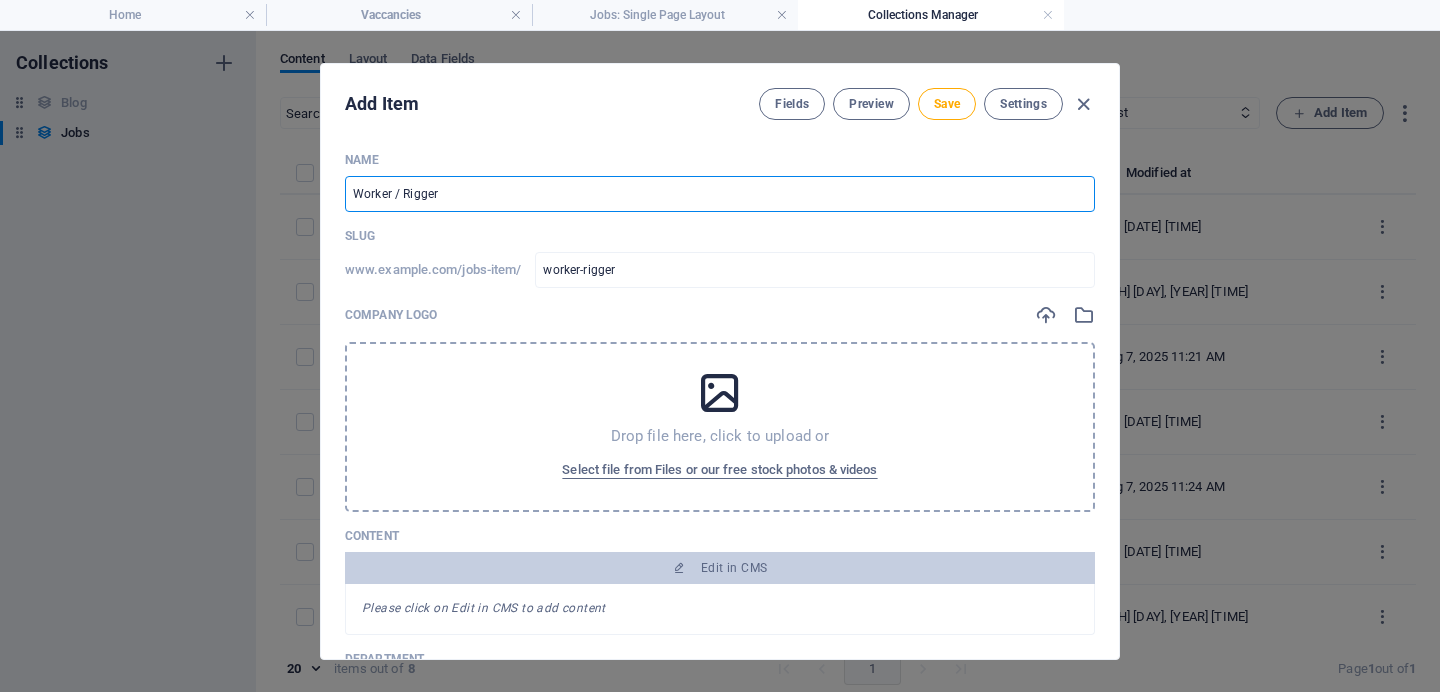 type on "Worker / Rigger" 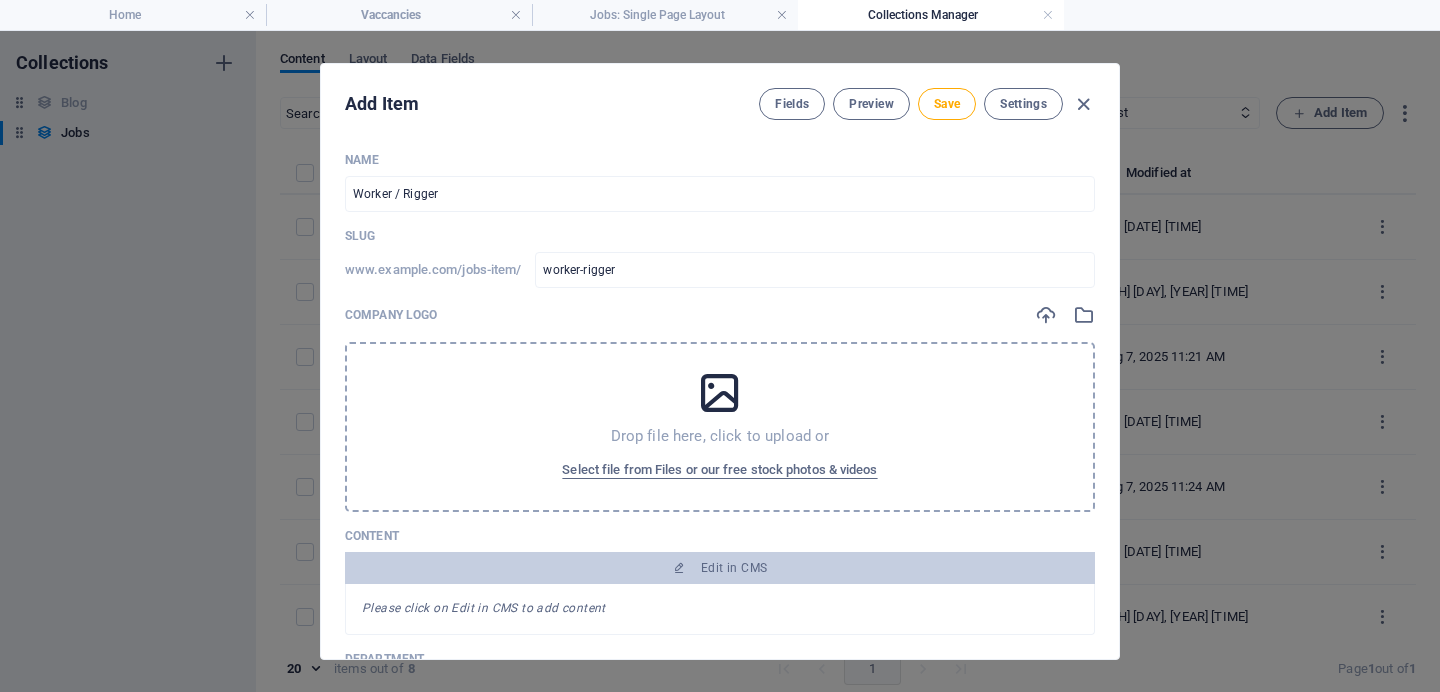 click on "Drop file here, click to upload or Select file from Files or our free stock photos & videos" at bounding box center (720, 427) 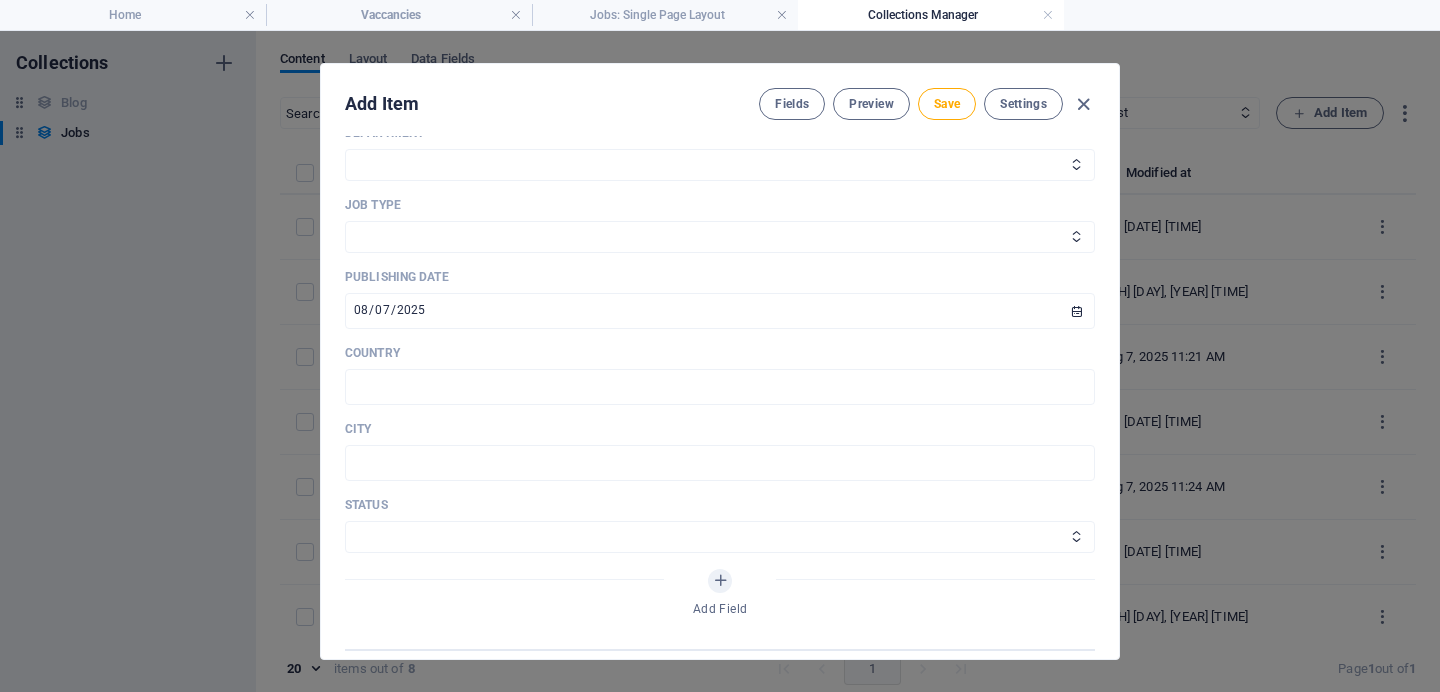 scroll, scrollTop: 453, scrollLeft: 0, axis: vertical 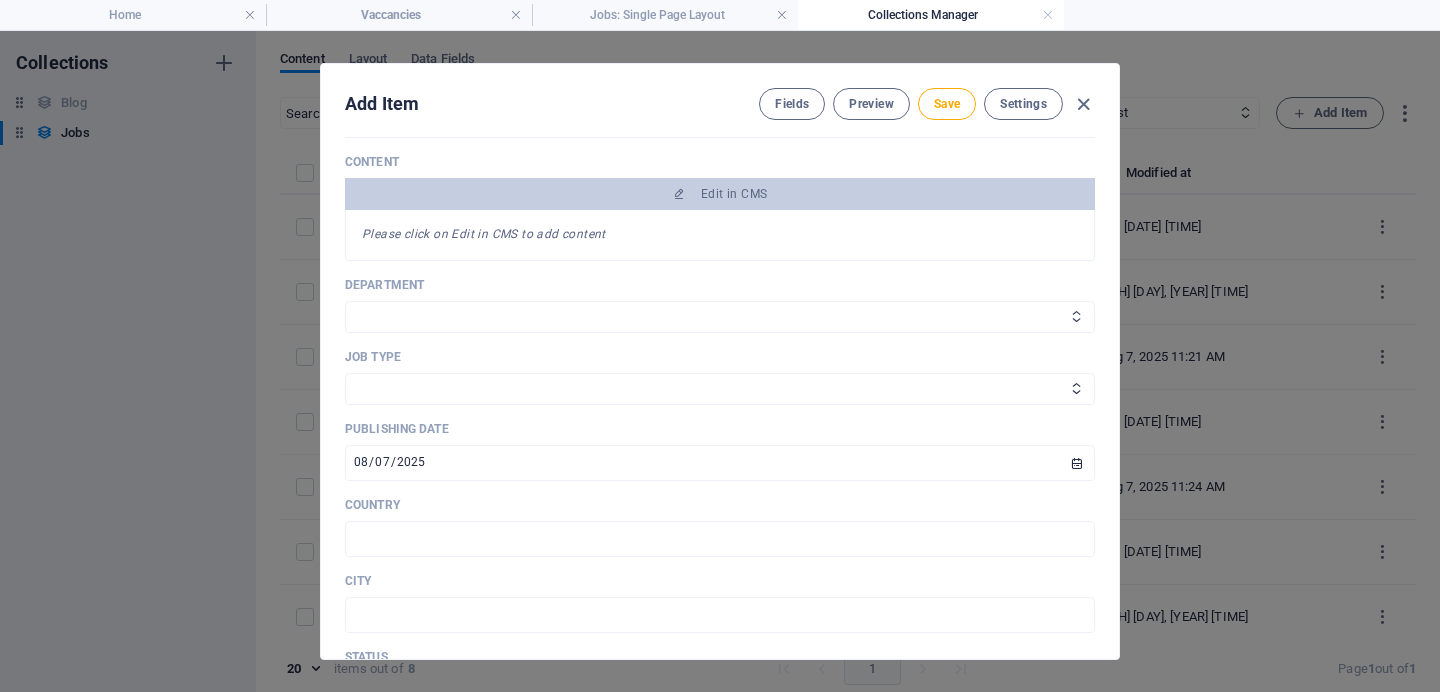 click on "Sales Marketing Human Resources Tech Customer Service Legal & Finance" at bounding box center (720, 317) 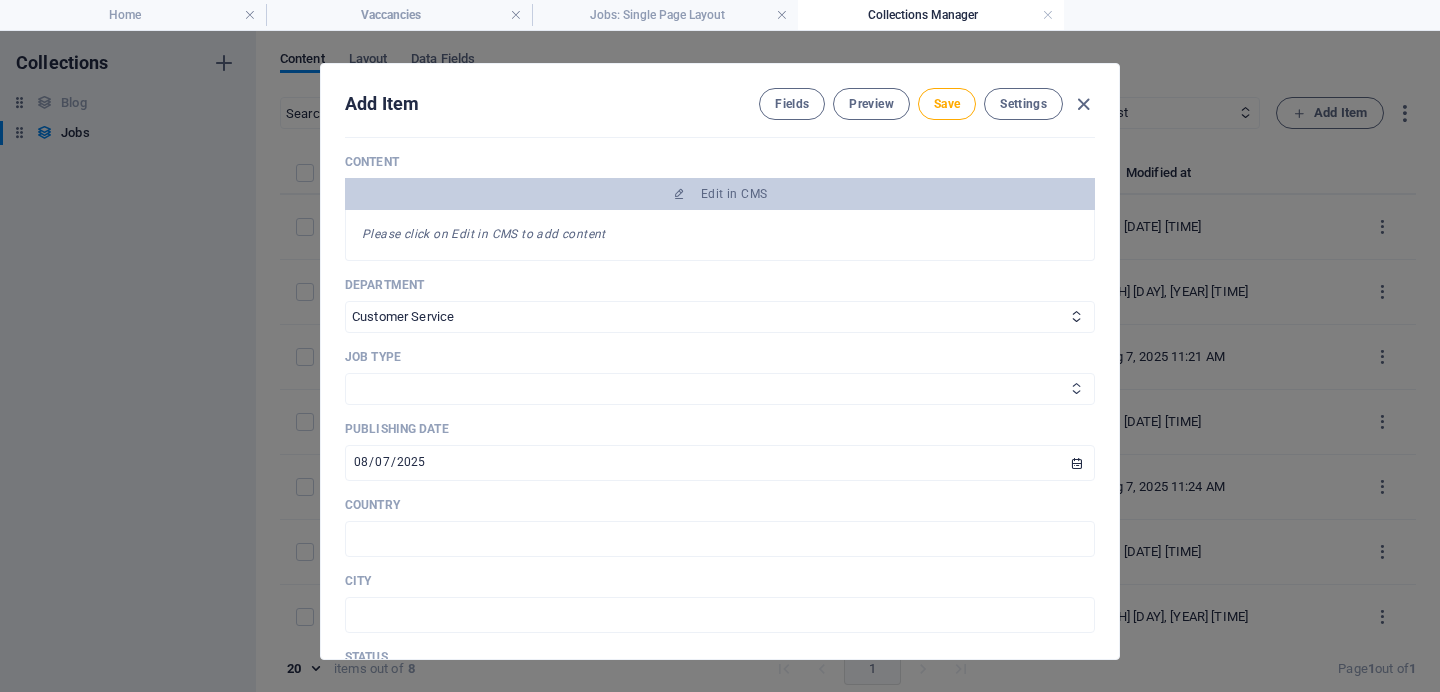 click on "Full time Part time Internship Freelance" at bounding box center (720, 389) 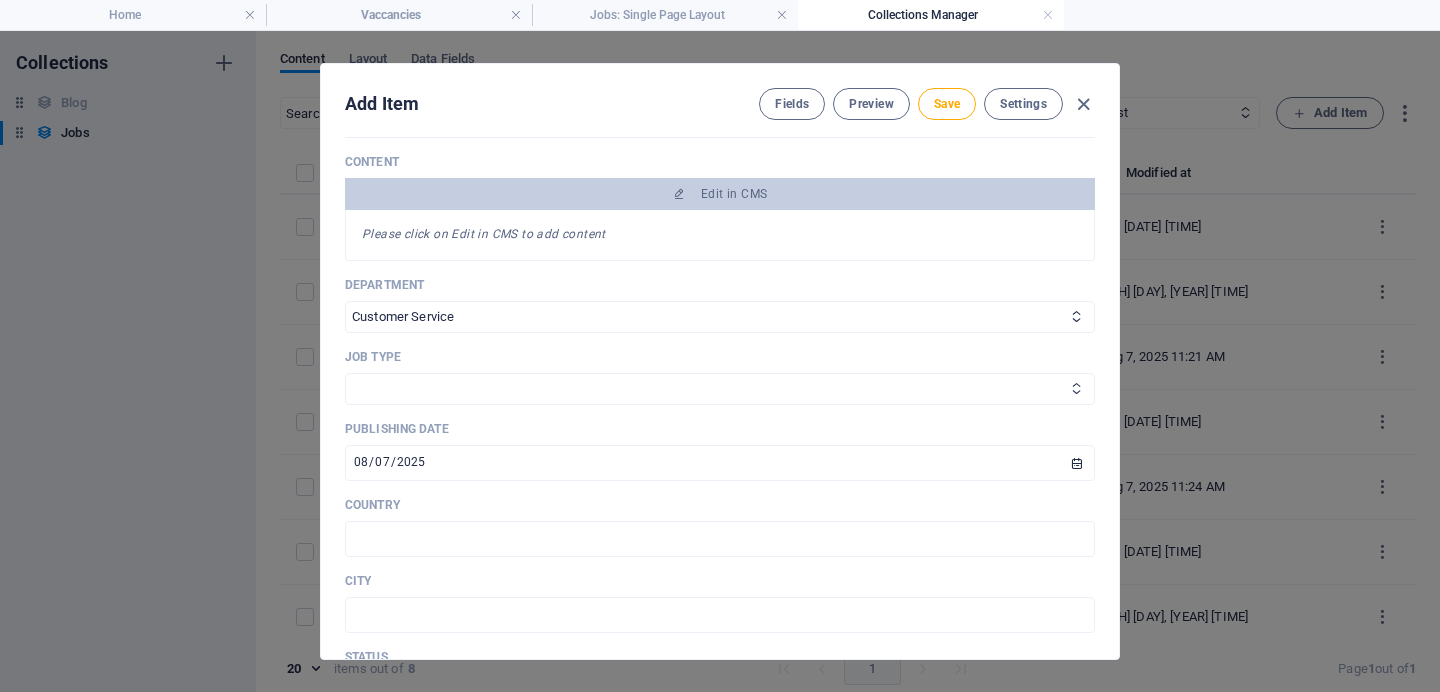select on "Full time" 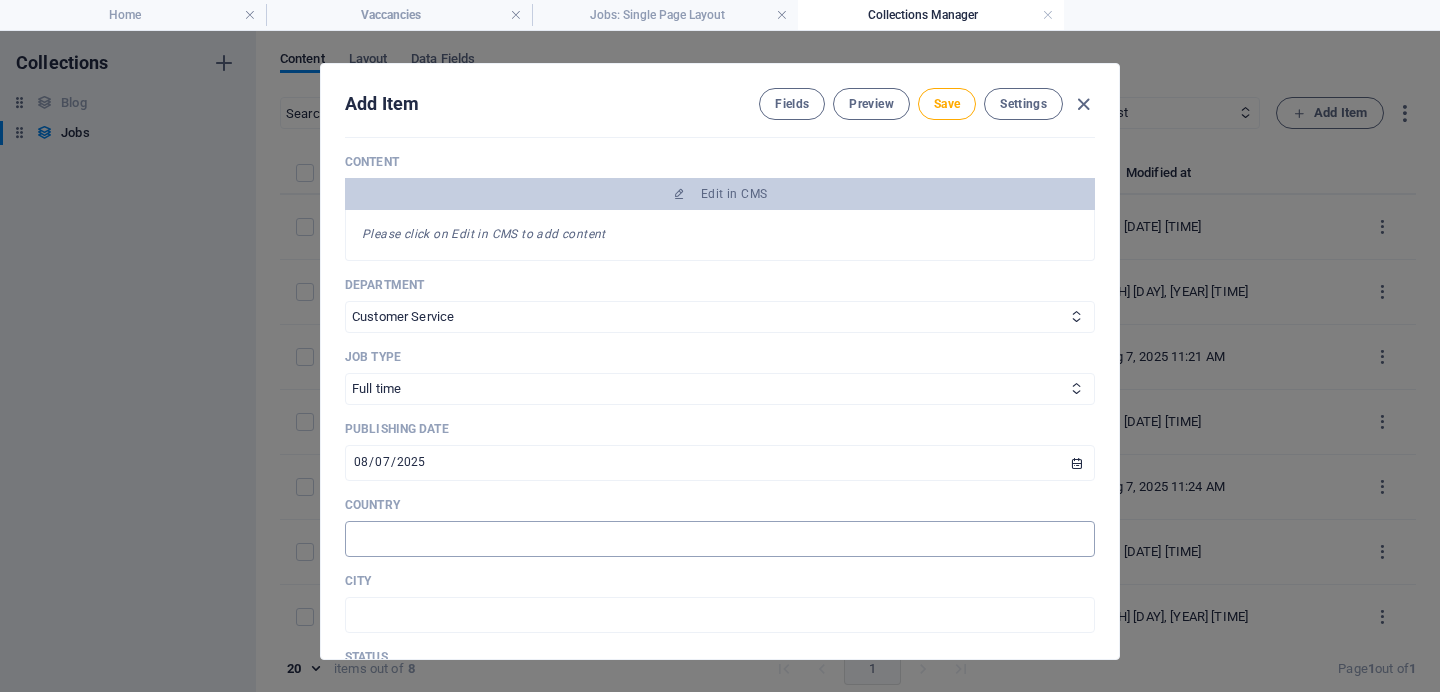 click at bounding box center (720, 539) 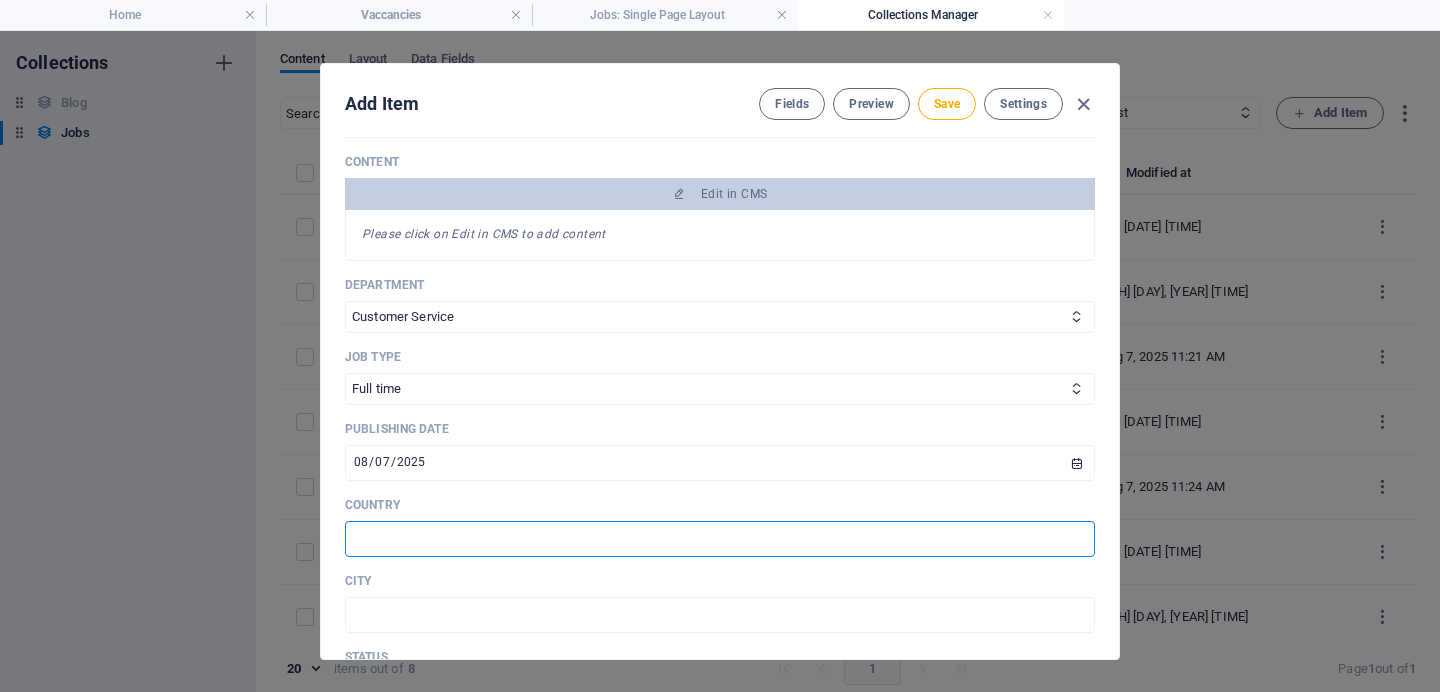 type on "[COUNTRY]" 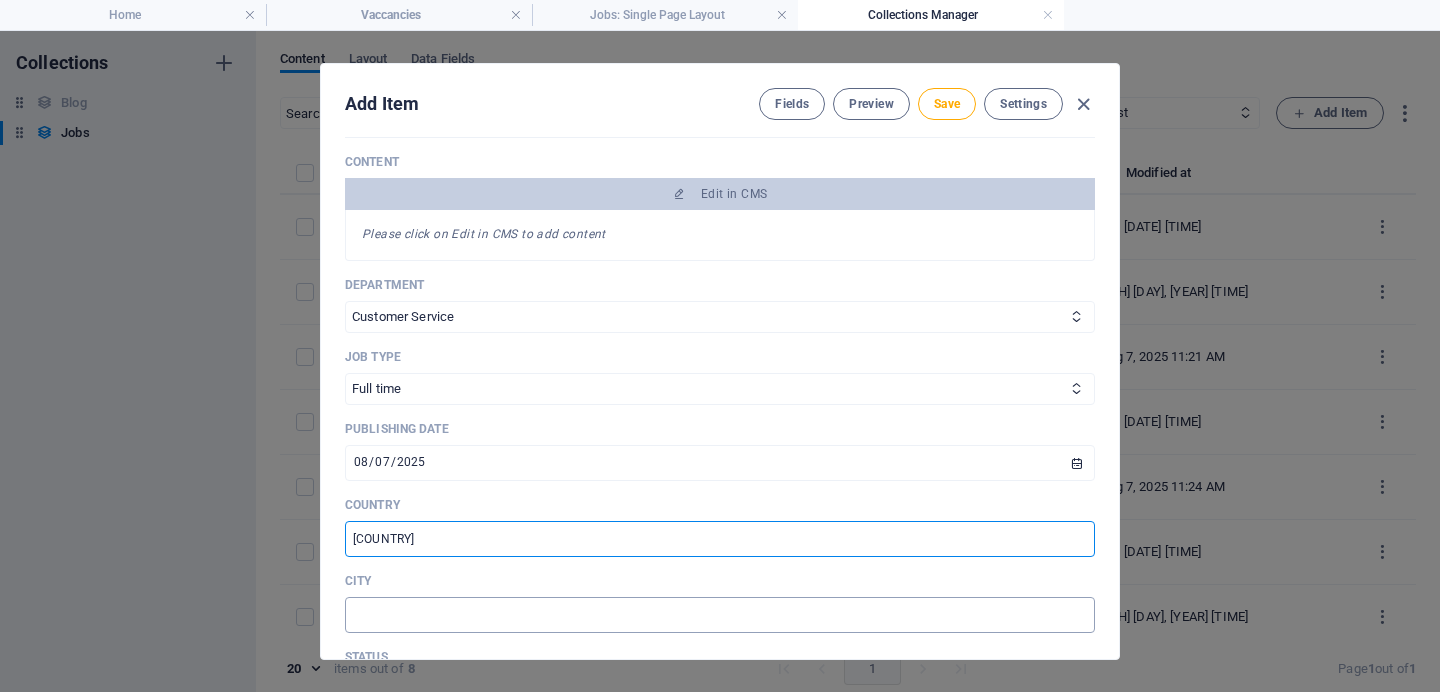 click at bounding box center [720, 615] 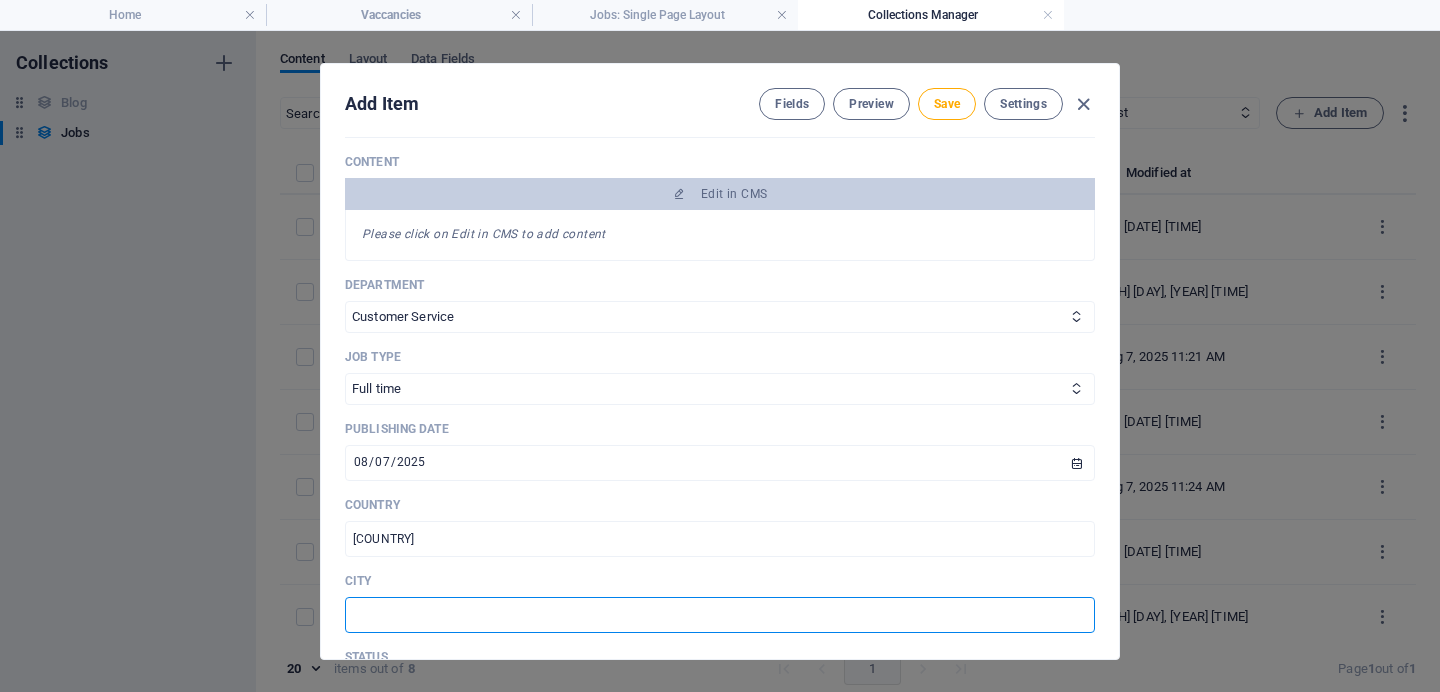 type on "[CITY]" 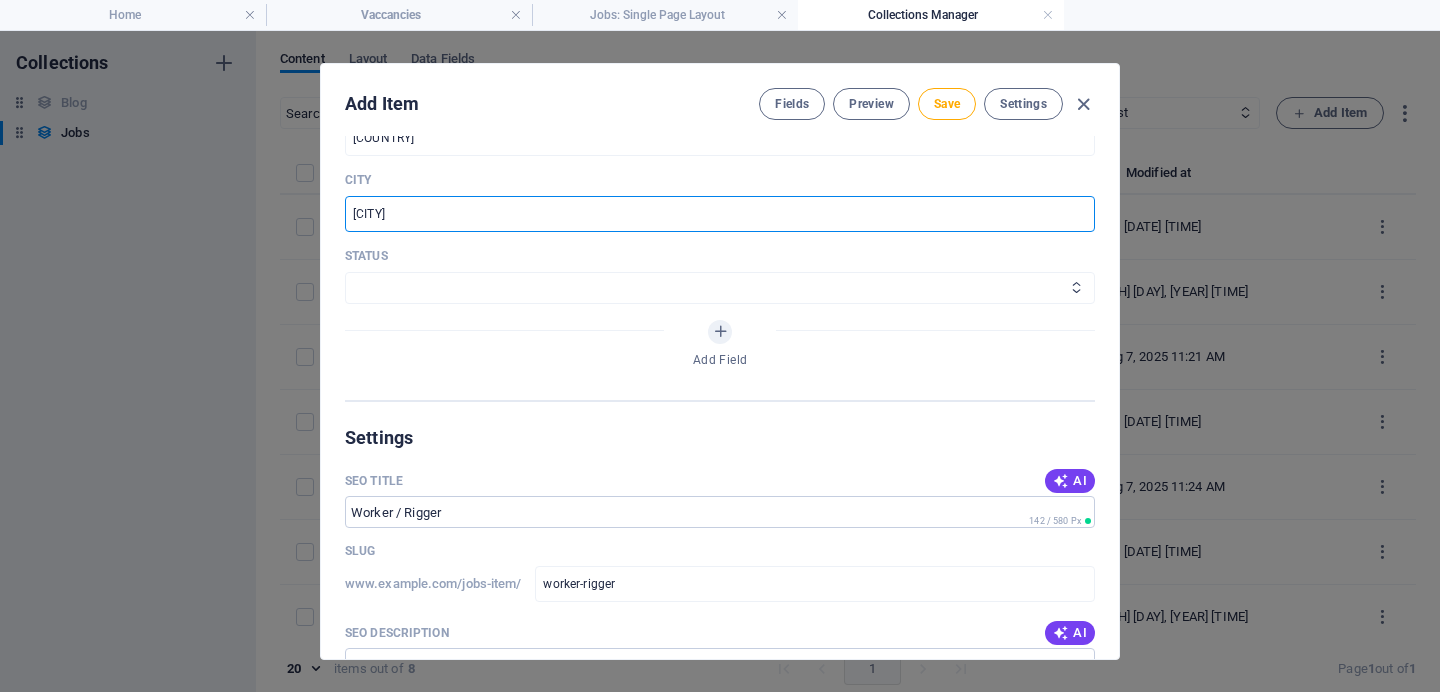 scroll, scrollTop: 857, scrollLeft: 0, axis: vertical 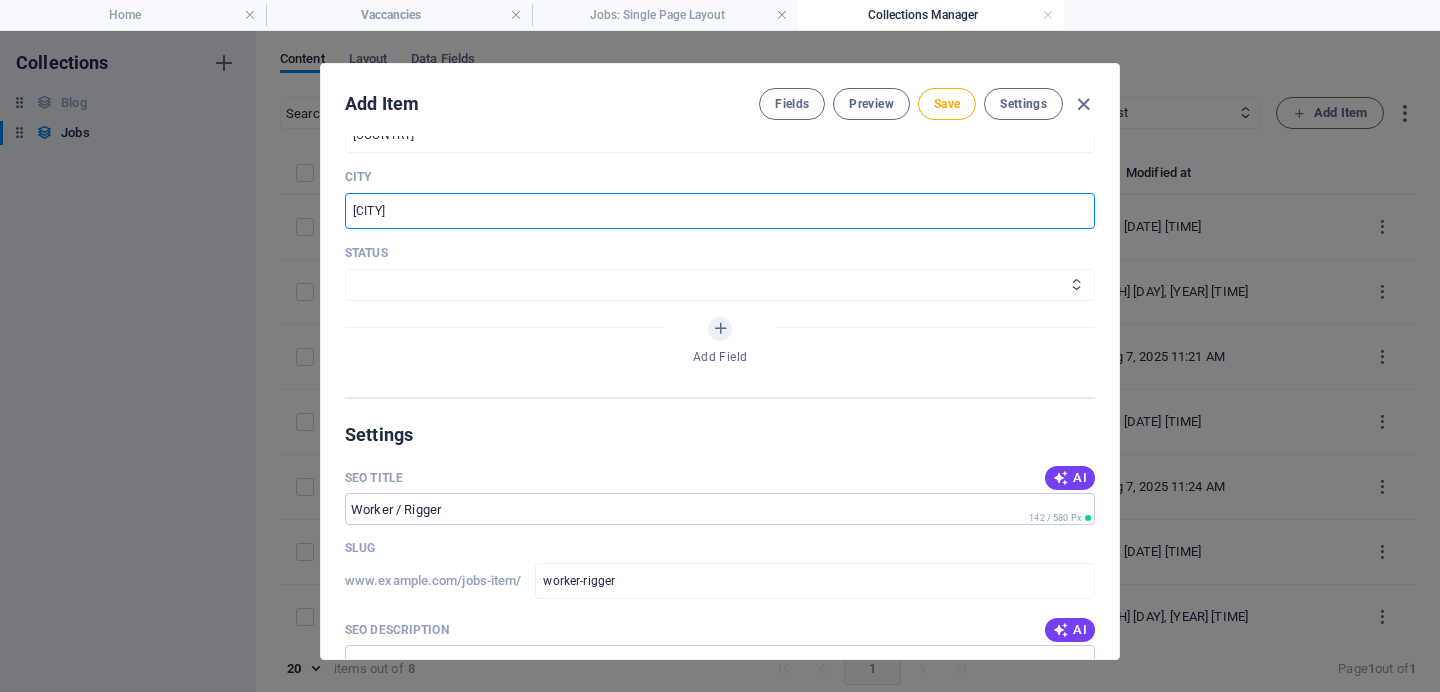 click on "Draft Published" at bounding box center [720, 285] 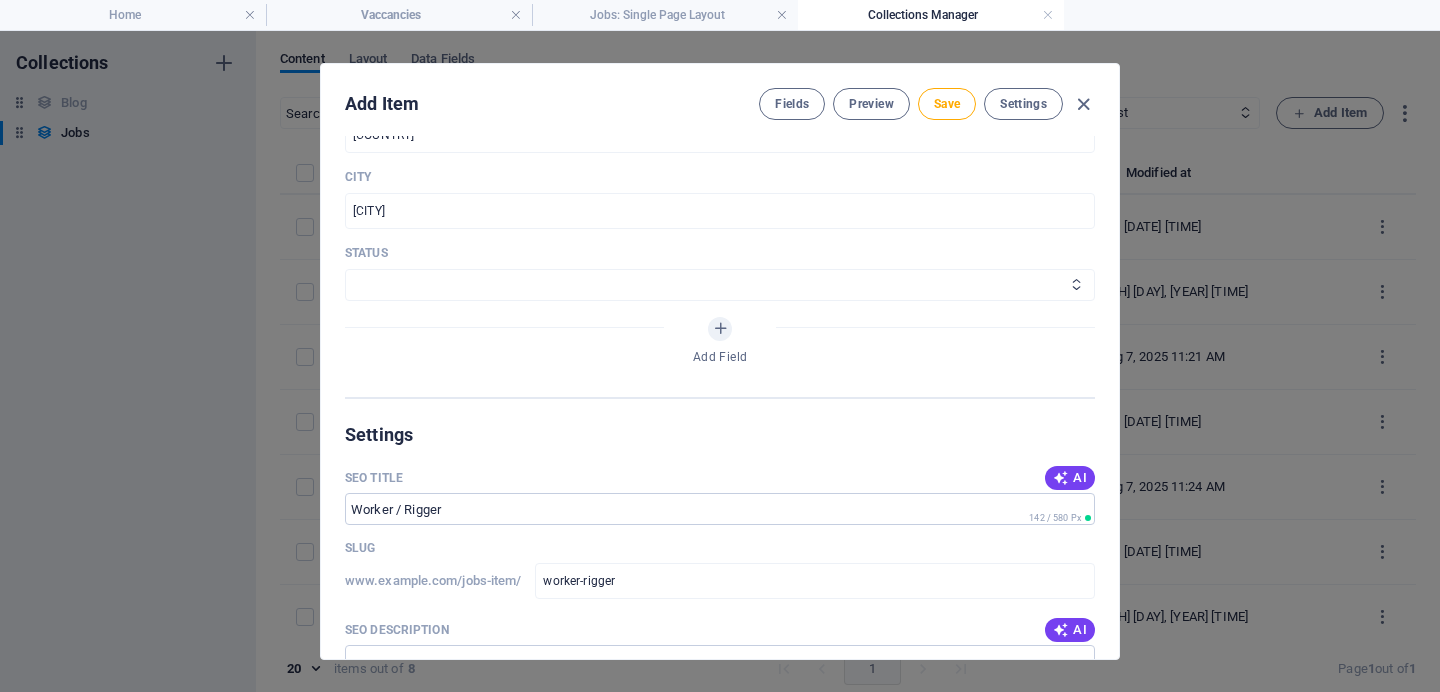 select on "Published" 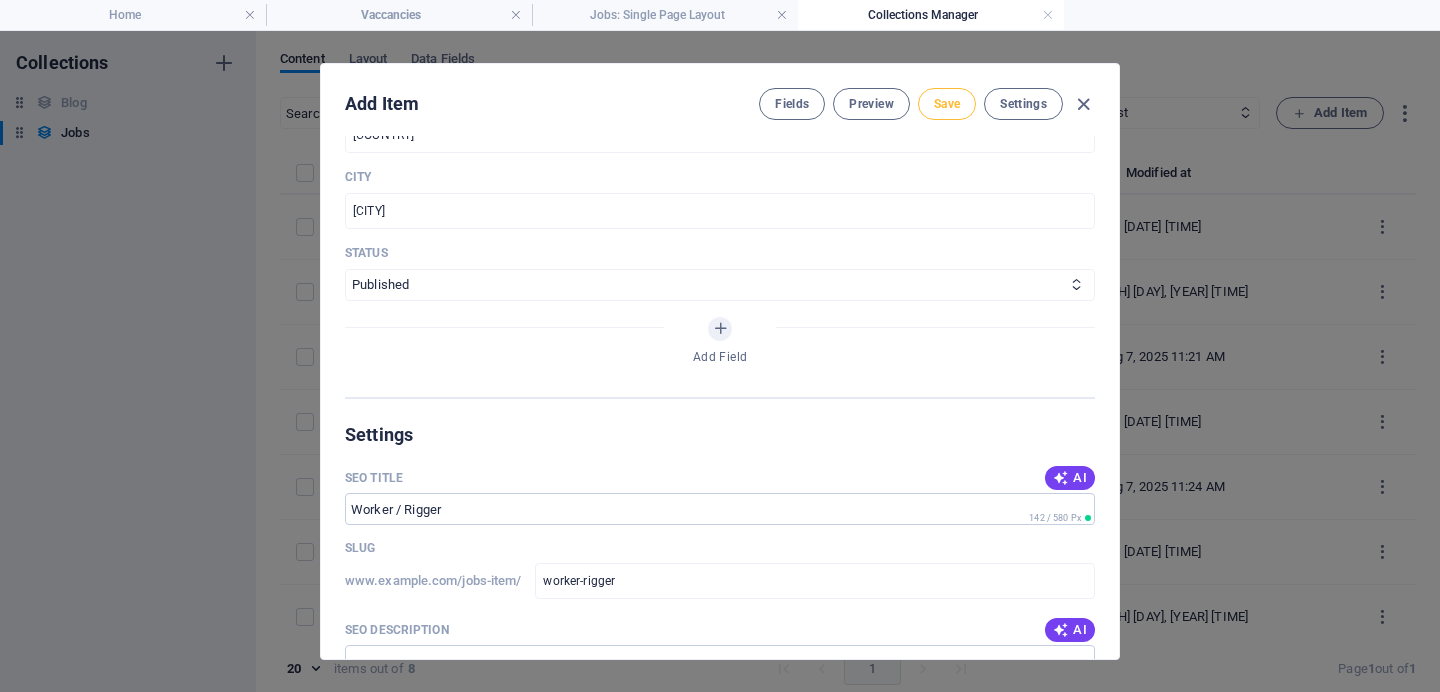 click on "Save" at bounding box center [947, 104] 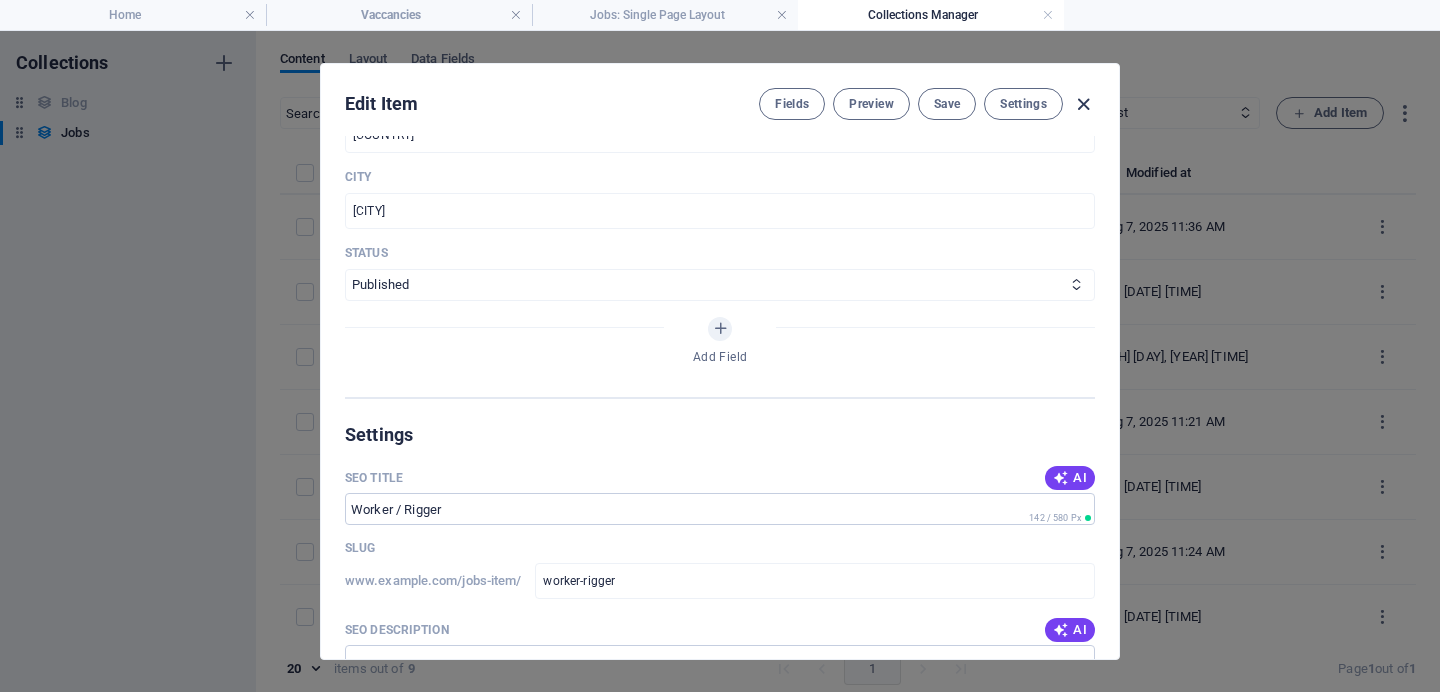 click at bounding box center (1083, 104) 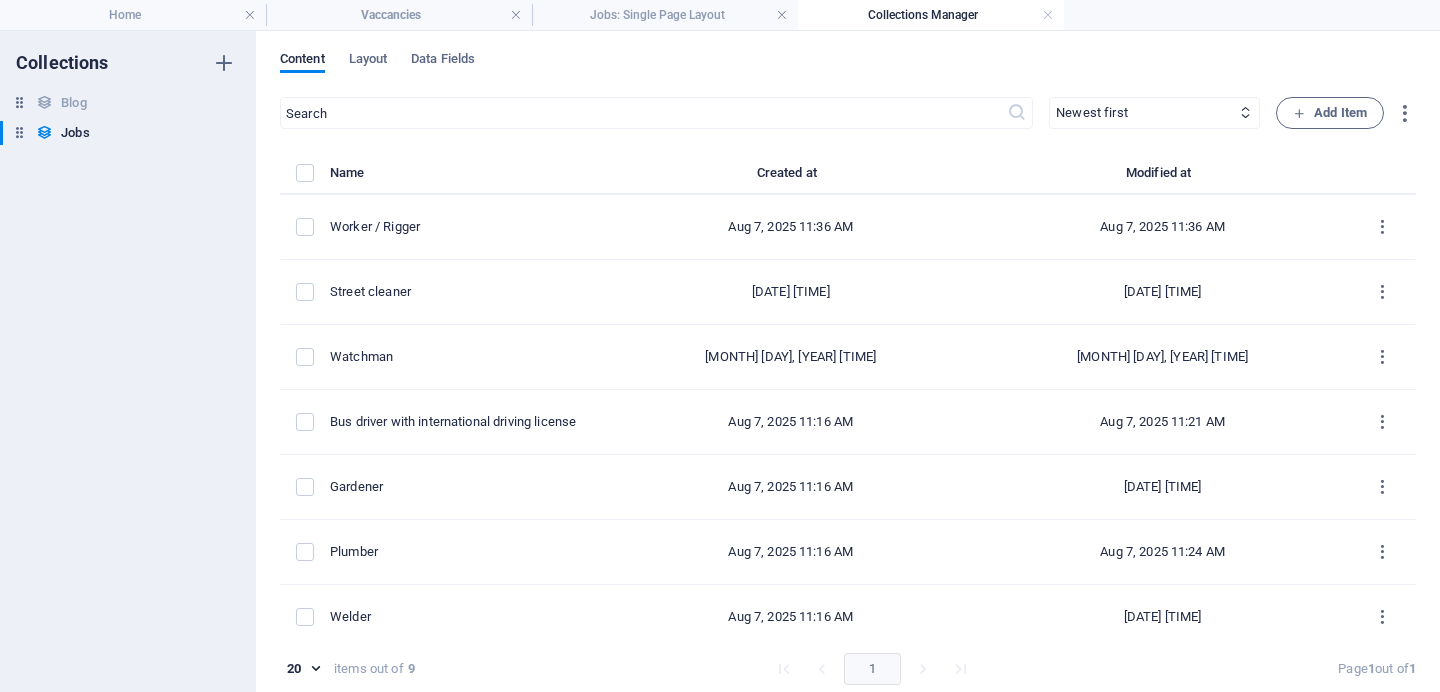 scroll, scrollTop: 778, scrollLeft: 0, axis: vertical 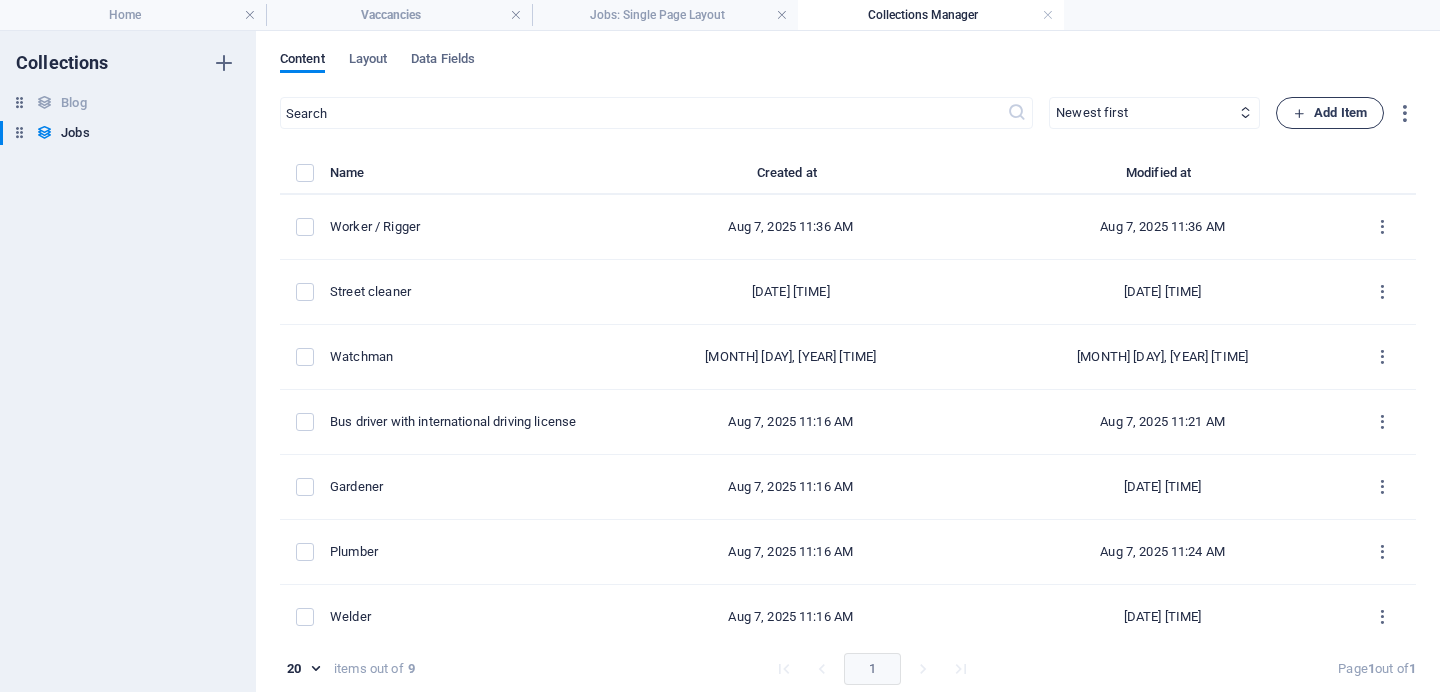 click on "Add Item" at bounding box center (1330, 113) 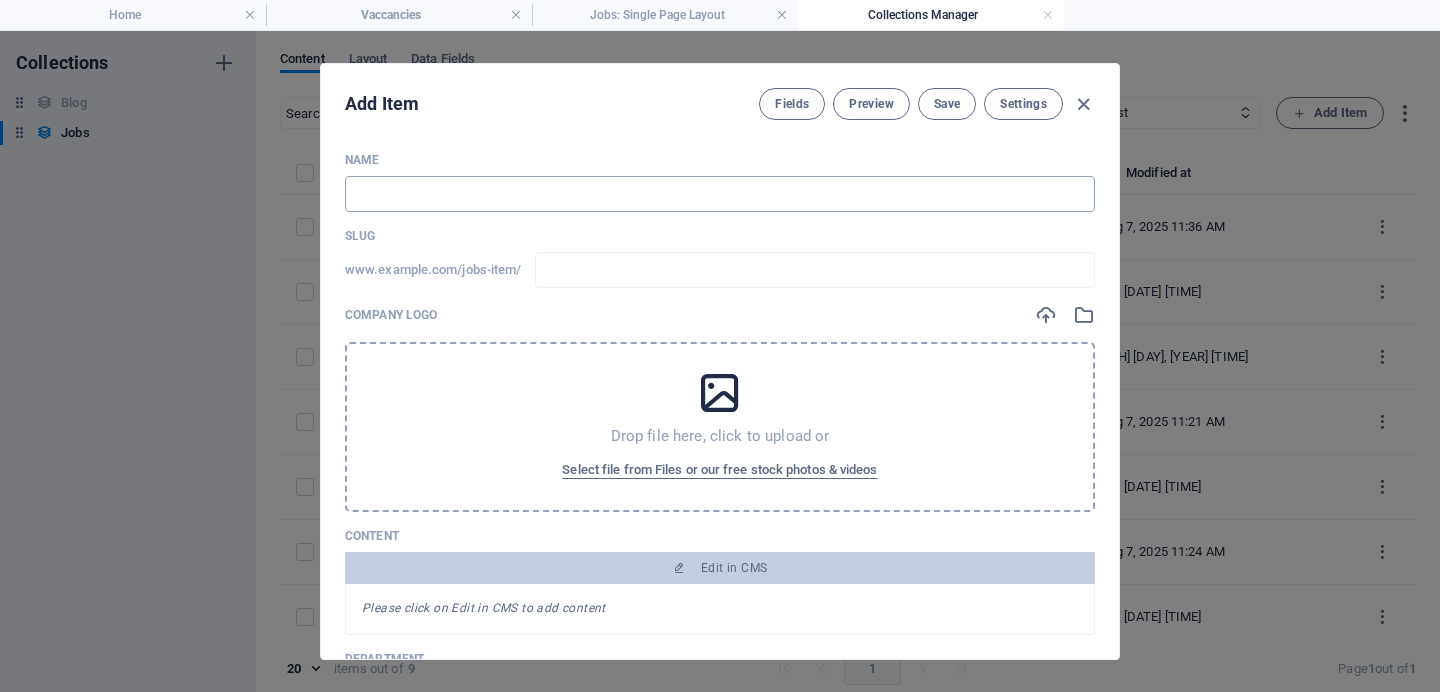 click at bounding box center (720, 194) 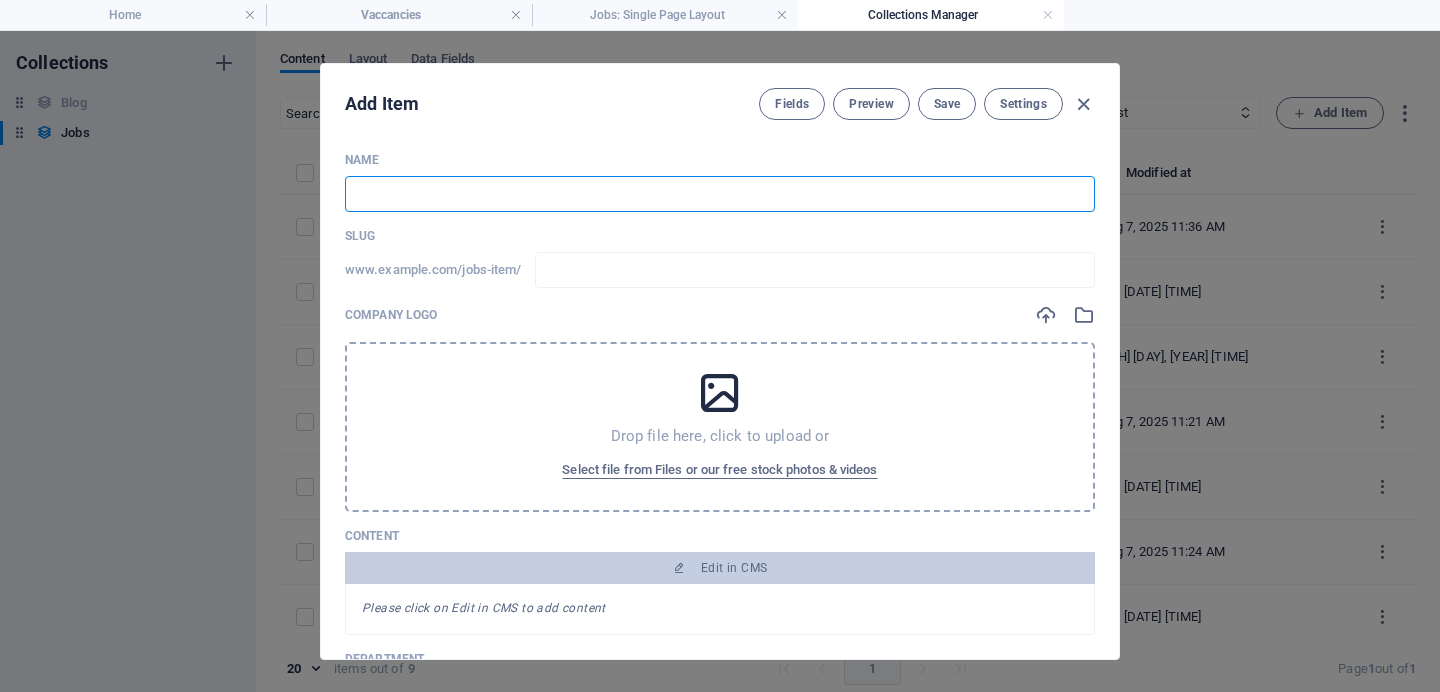 paste on "–	Construction labour" 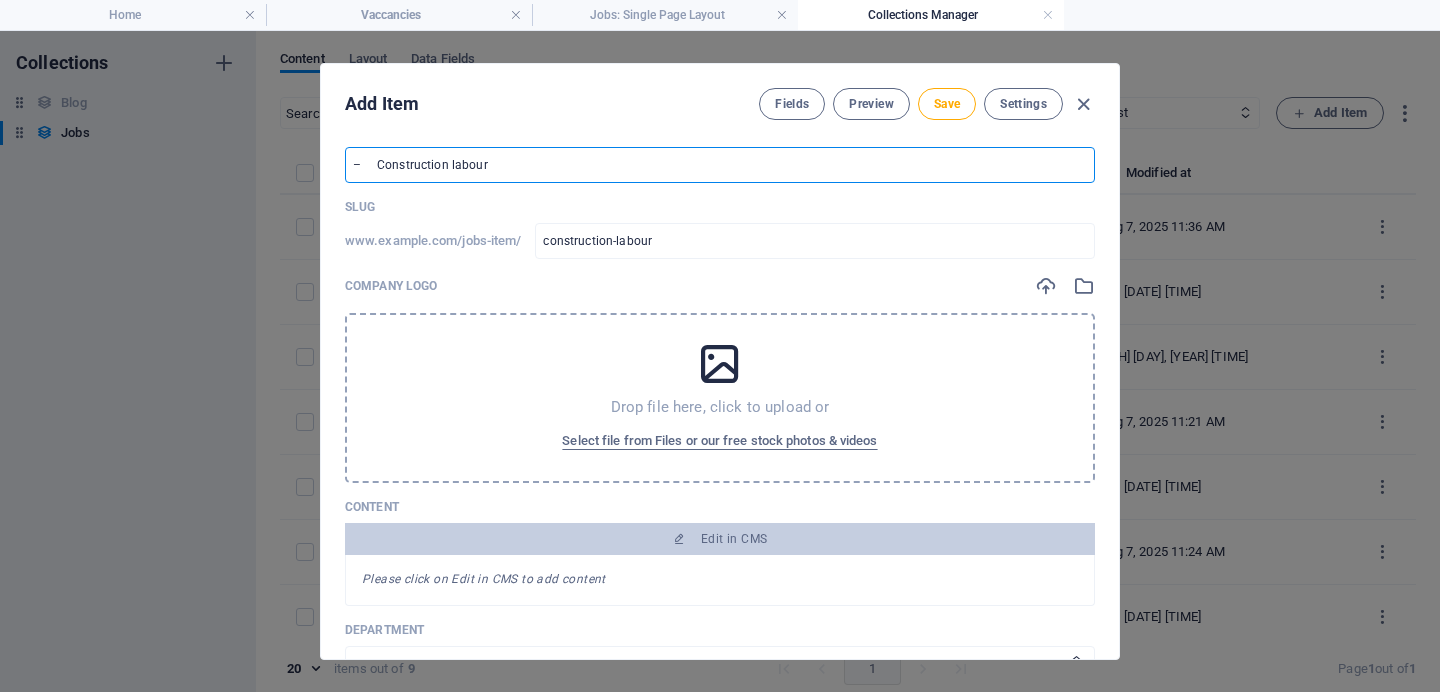 scroll, scrollTop: 27, scrollLeft: 0, axis: vertical 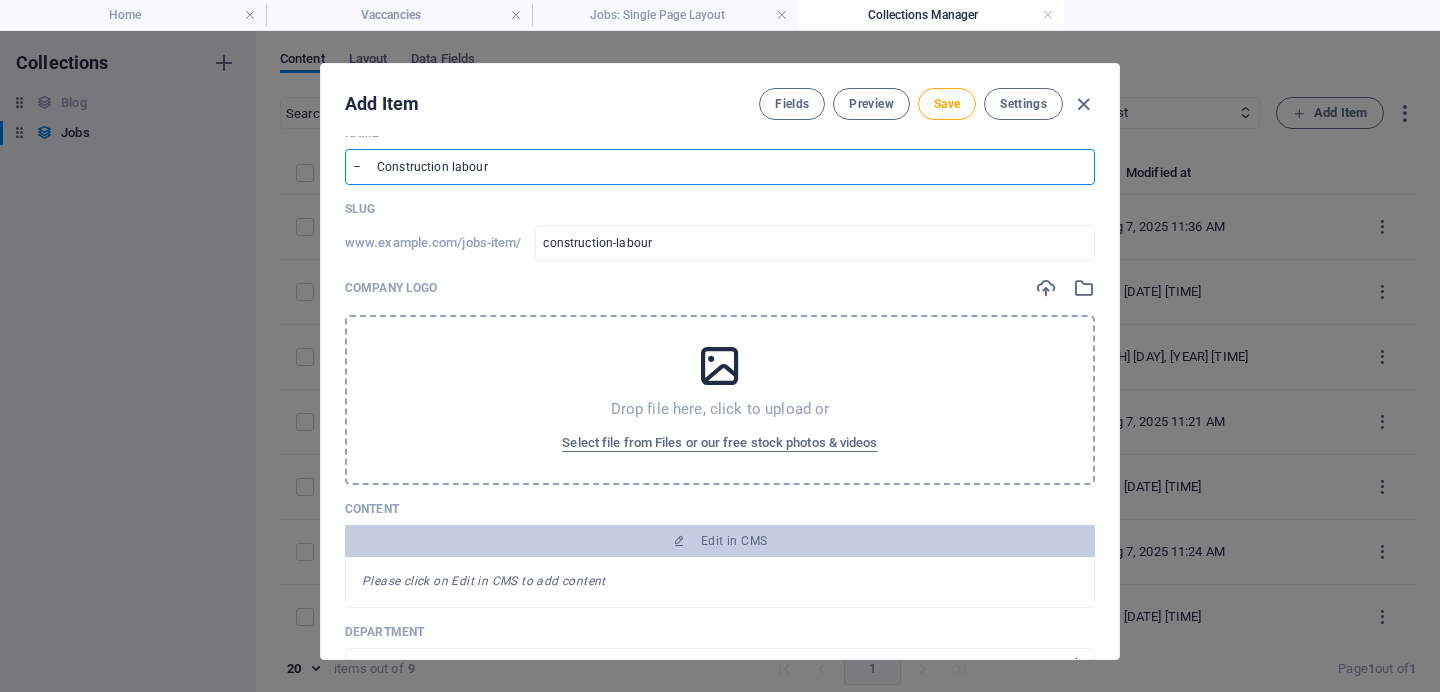 drag, startPoint x: 374, startPoint y: 168, endPoint x: 317, endPoint y: 164, distance: 57.14018 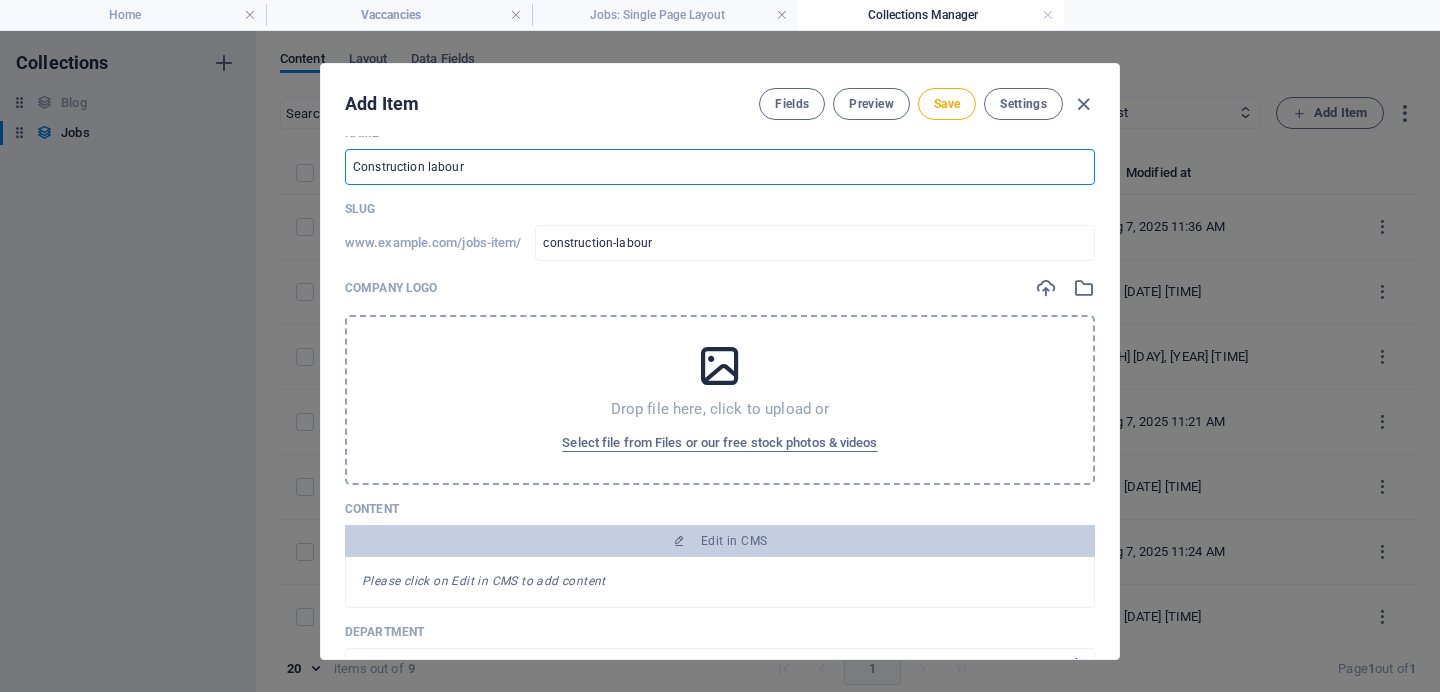 type on "Construction labour" 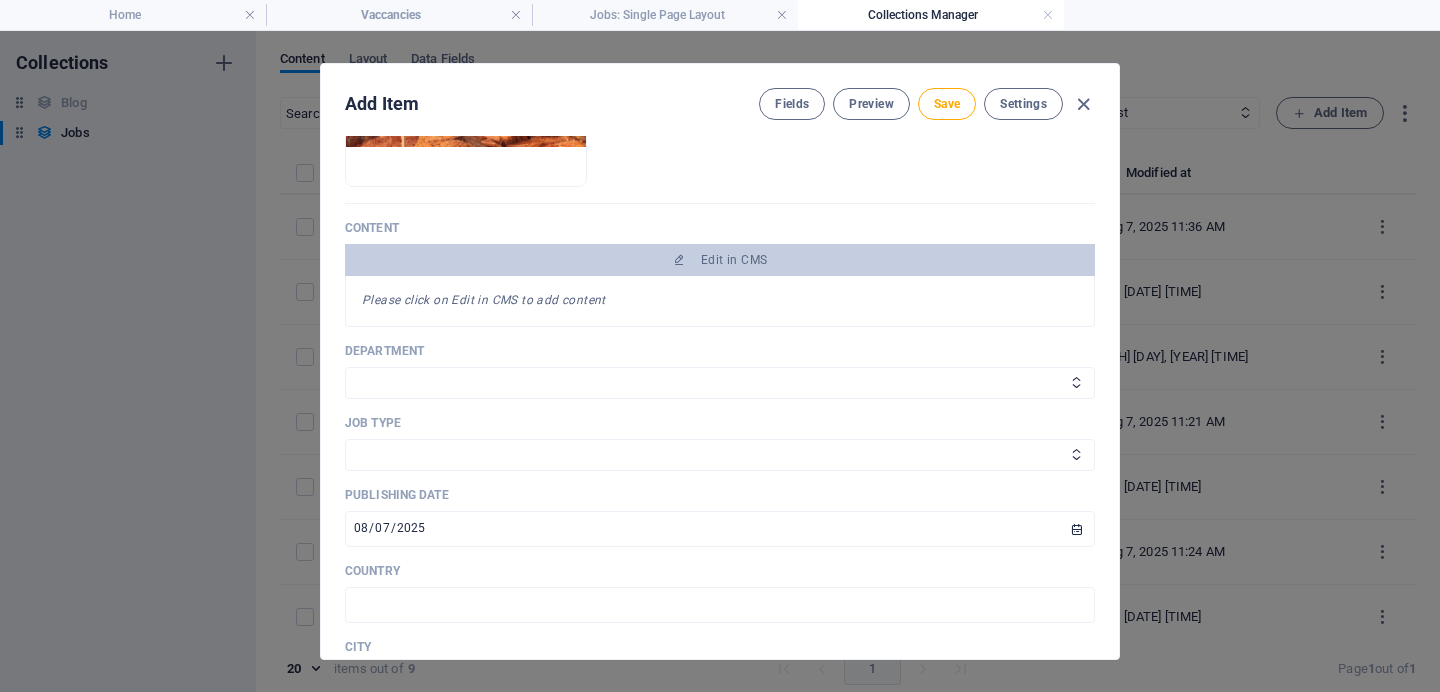 scroll, scrollTop: 392, scrollLeft: 0, axis: vertical 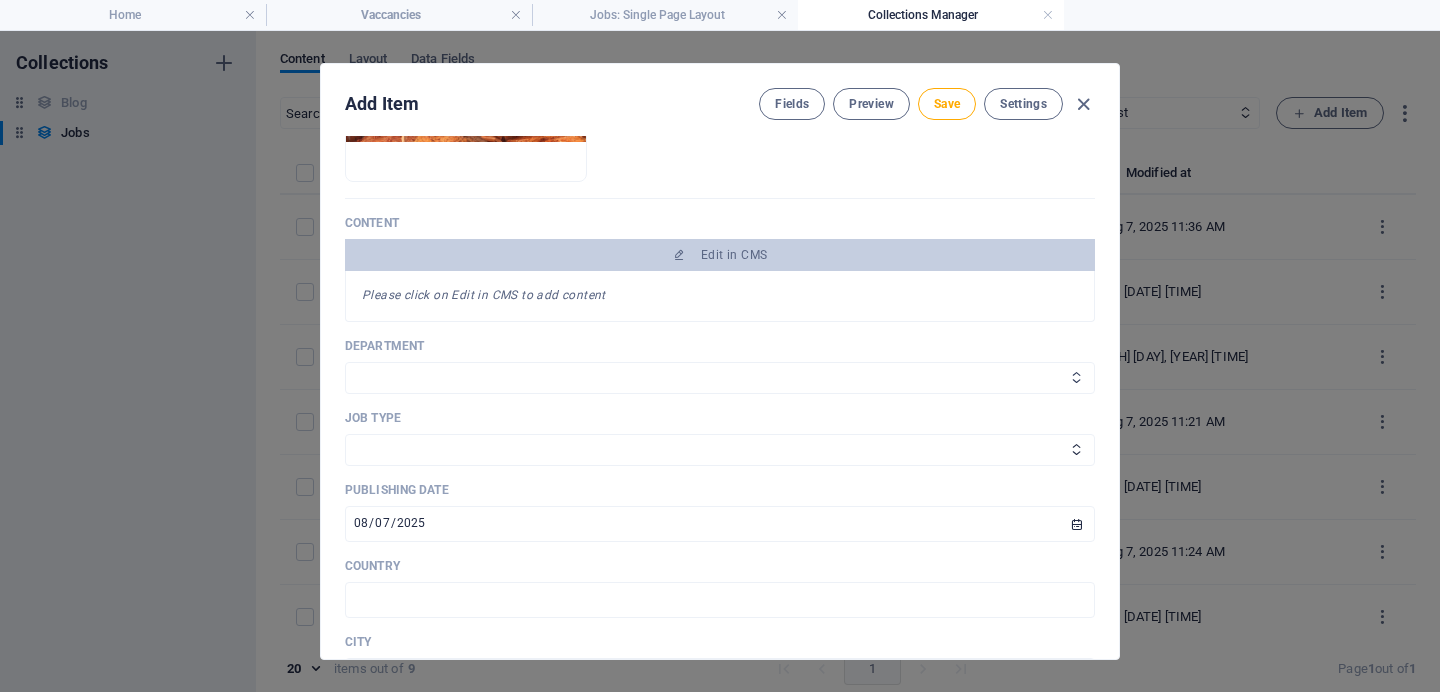click on "Sales Marketing Human Resources Tech Customer Service Legal & Finance" at bounding box center [720, 378] 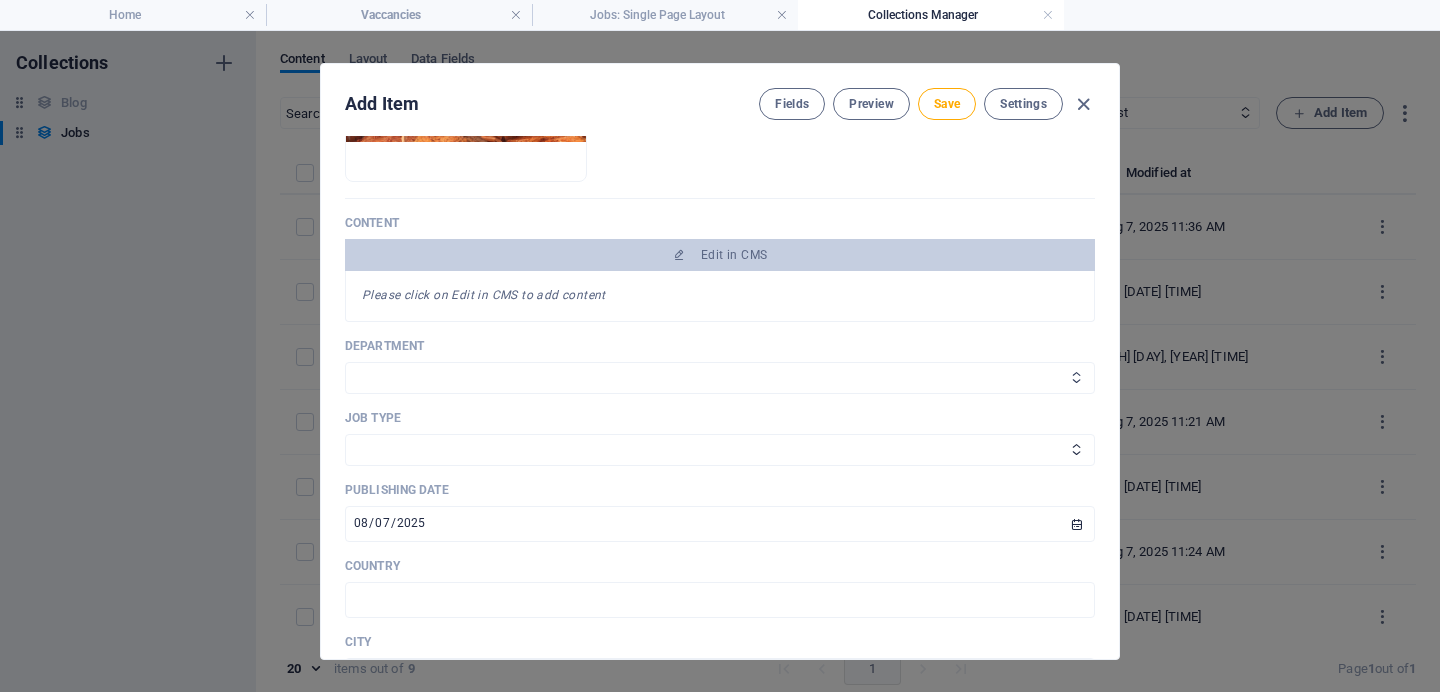 select on "Customer Service" 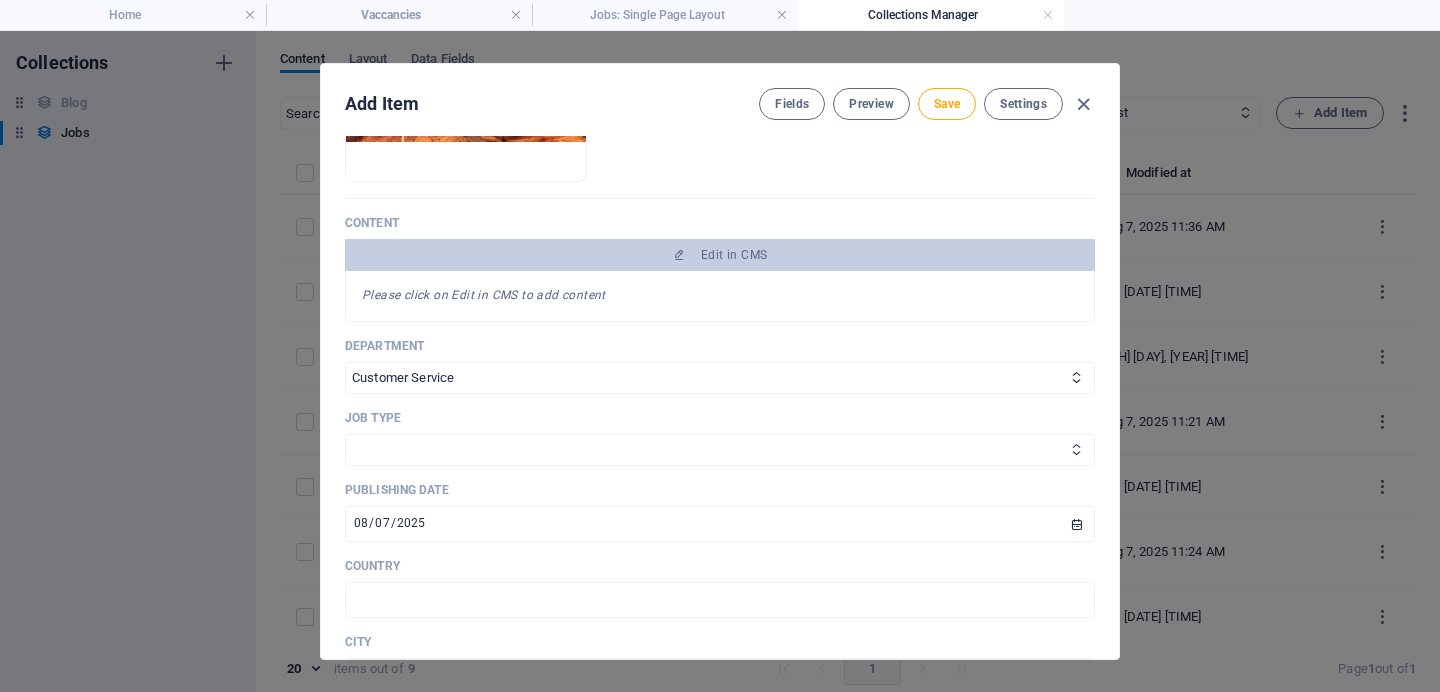 click on "Full time Part time Internship Freelance" at bounding box center (720, 450) 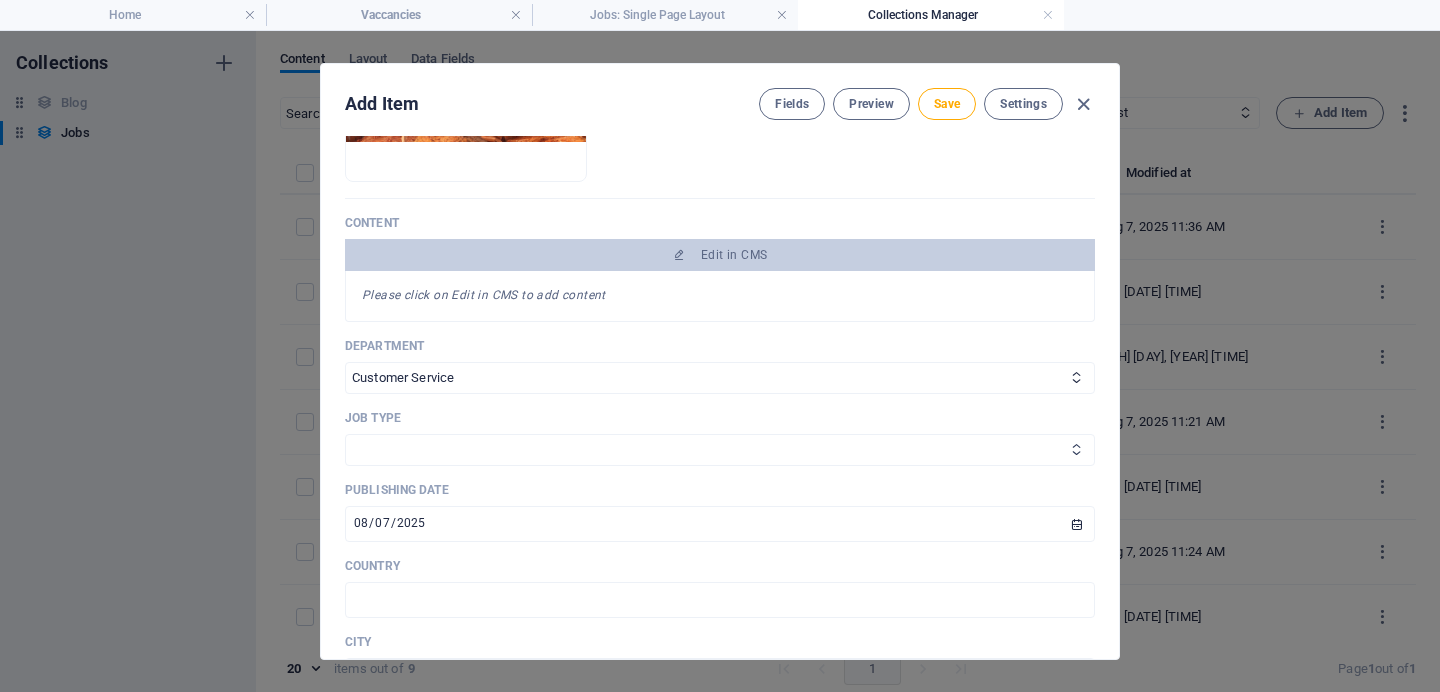 select on "Full time" 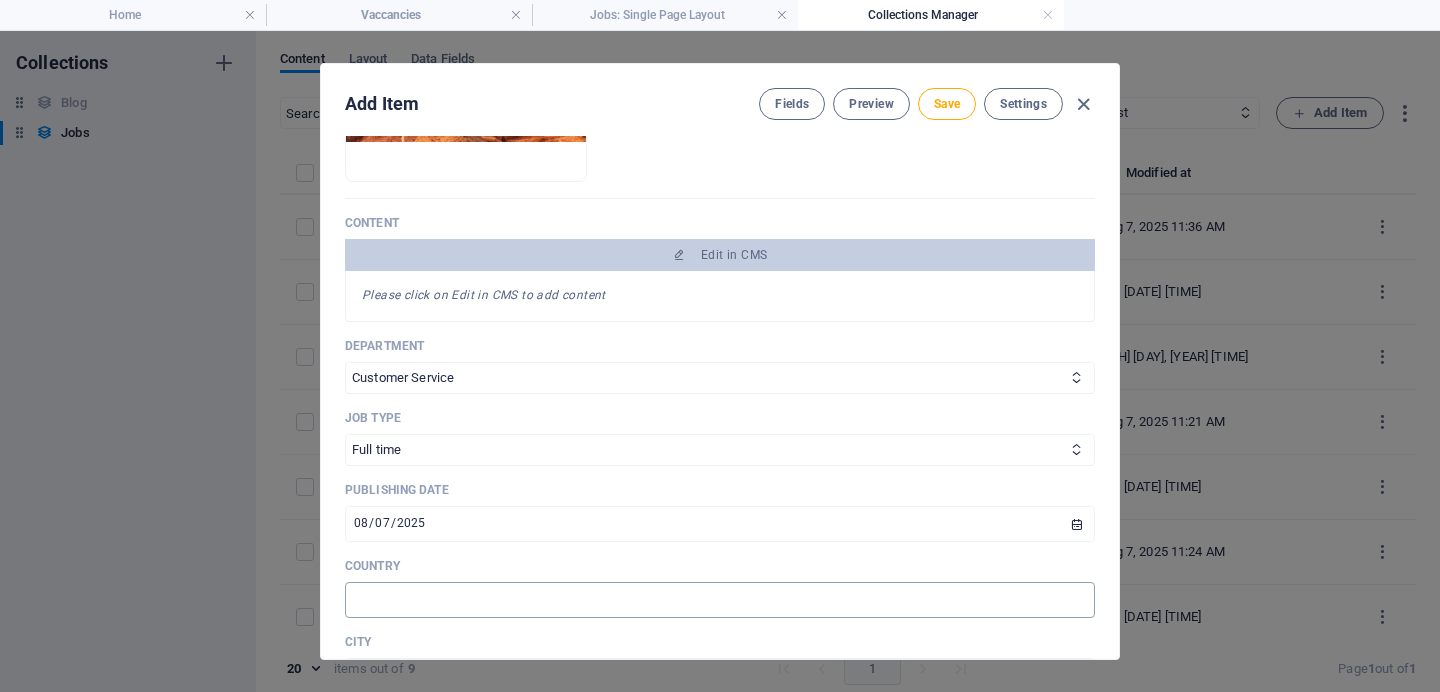 click at bounding box center [720, 600] 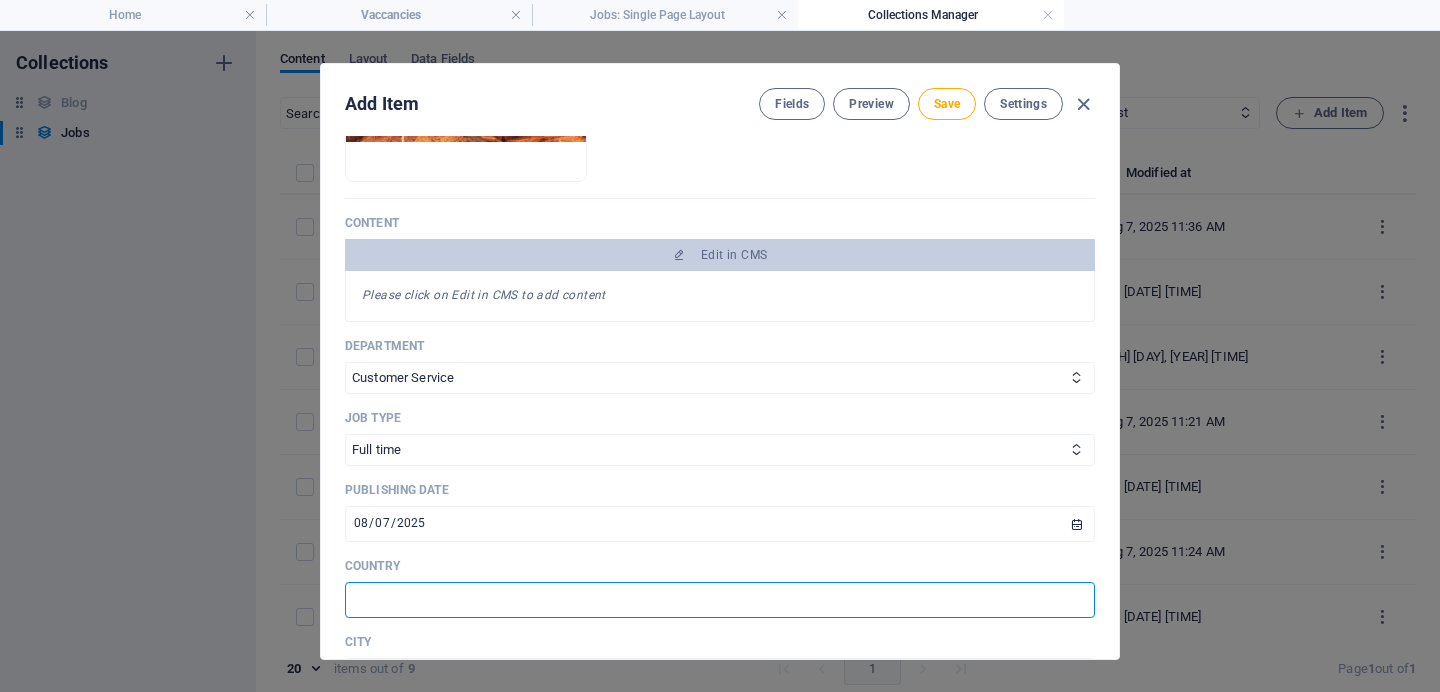 type on "[COUNTRY]" 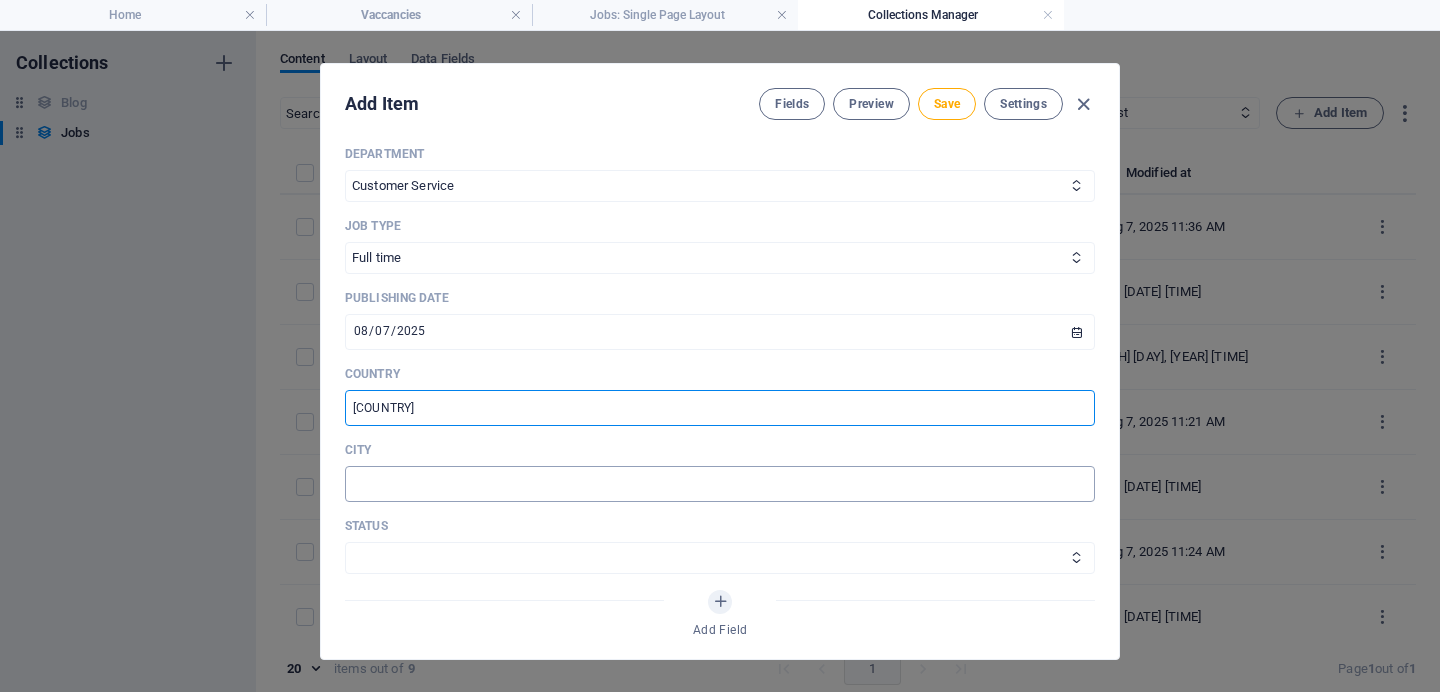scroll, scrollTop: 598, scrollLeft: 0, axis: vertical 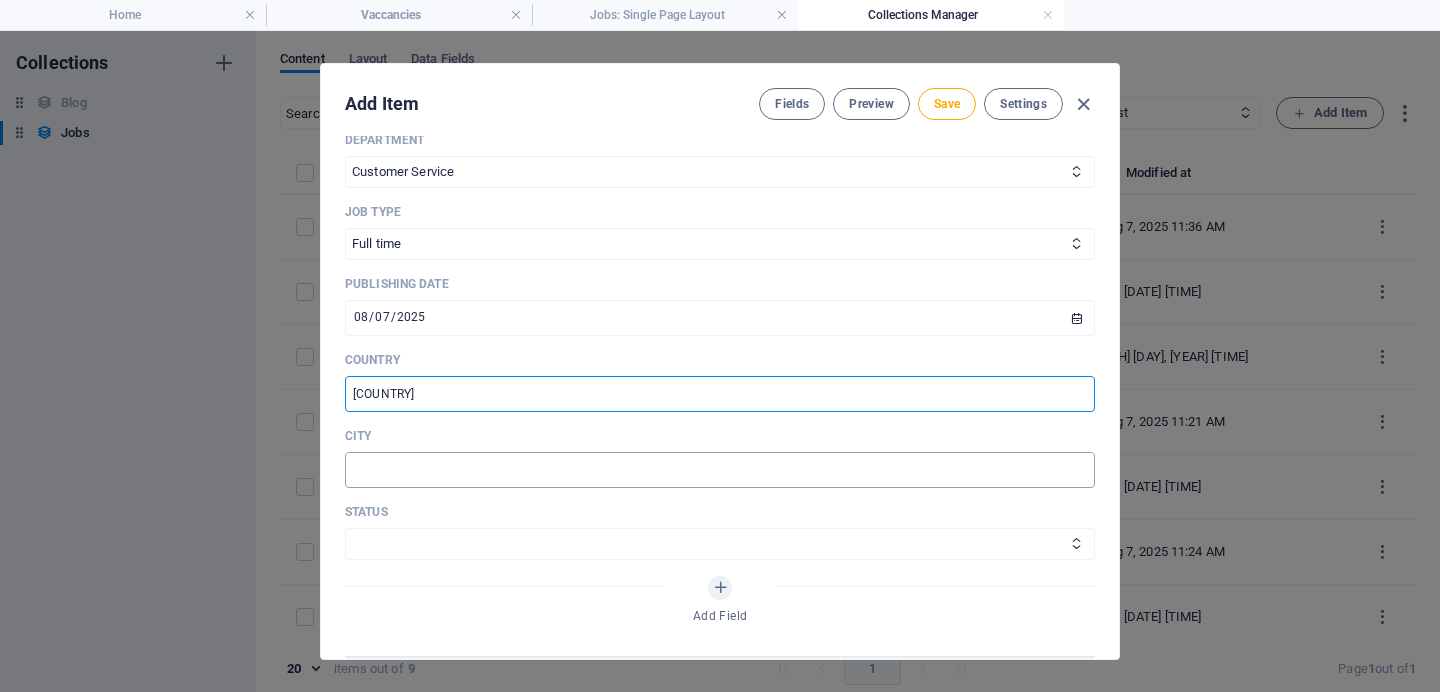 click at bounding box center (720, 470) 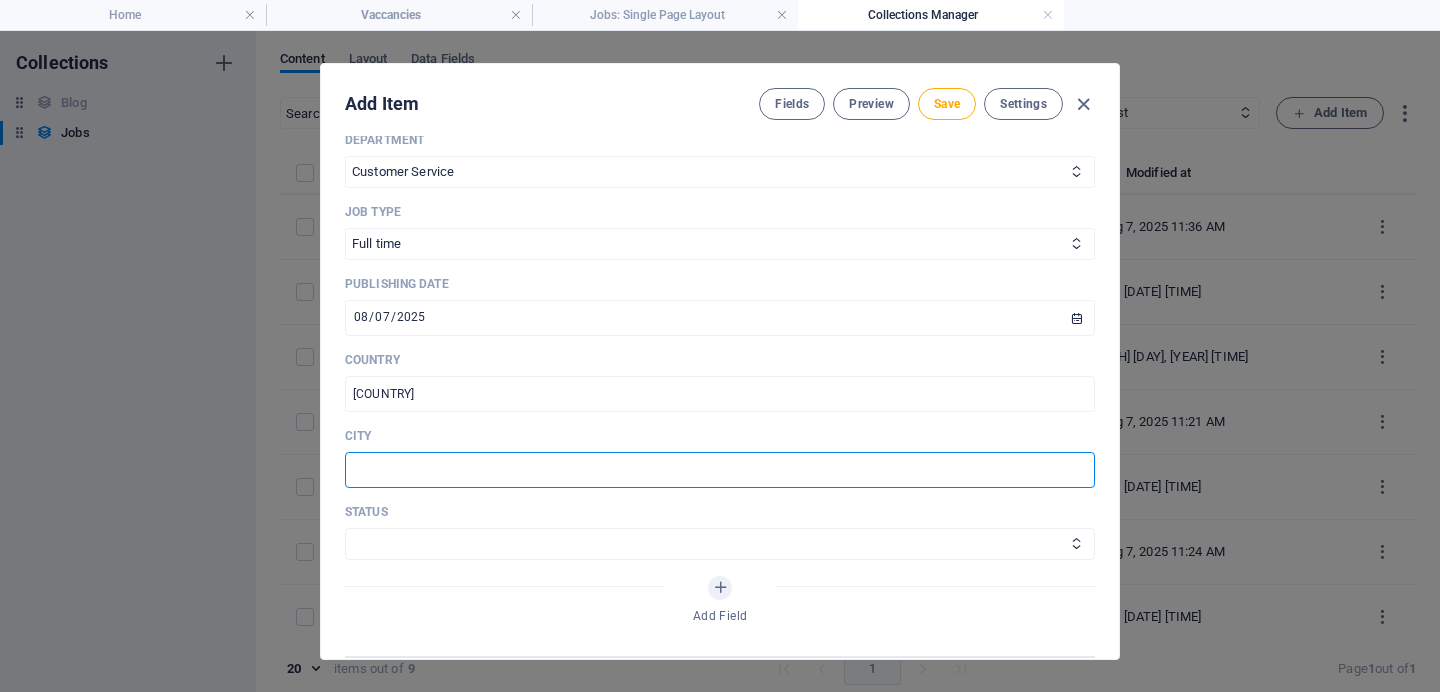 type on "[CITY]" 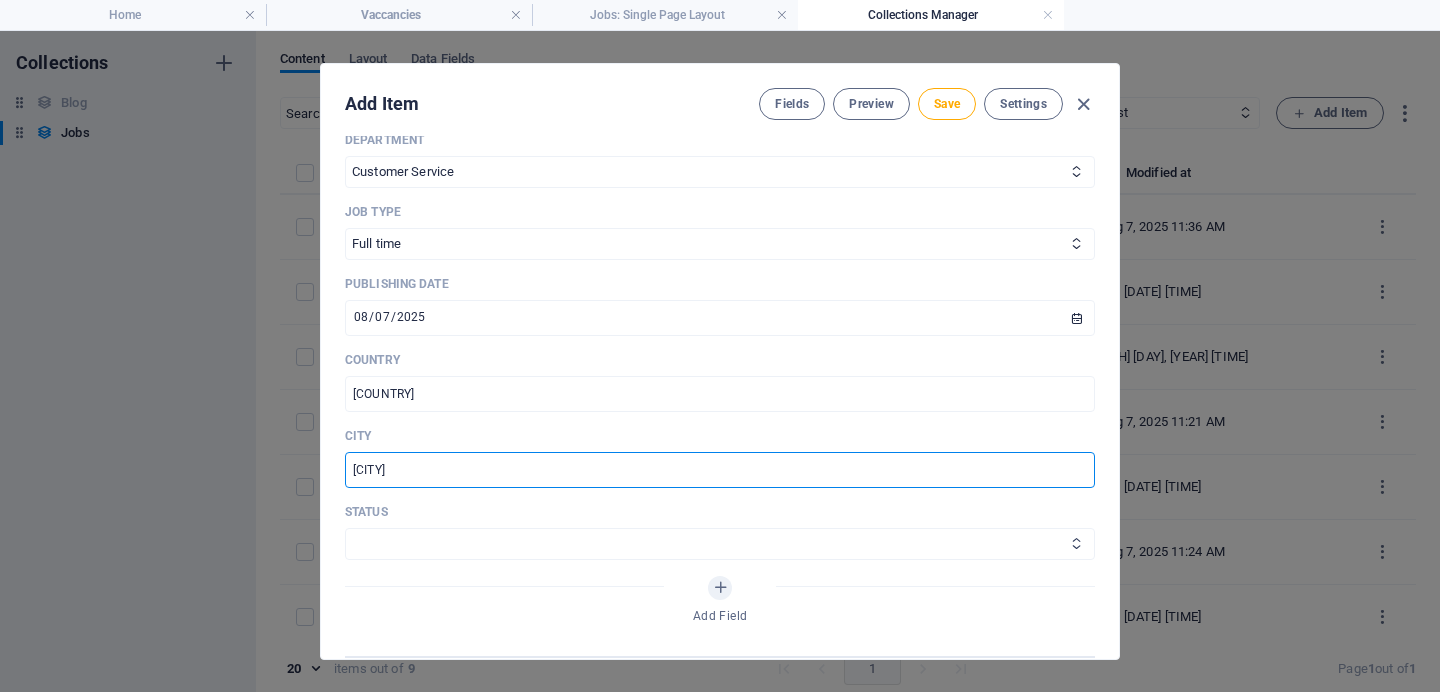click on "Draft Published" at bounding box center (720, 544) 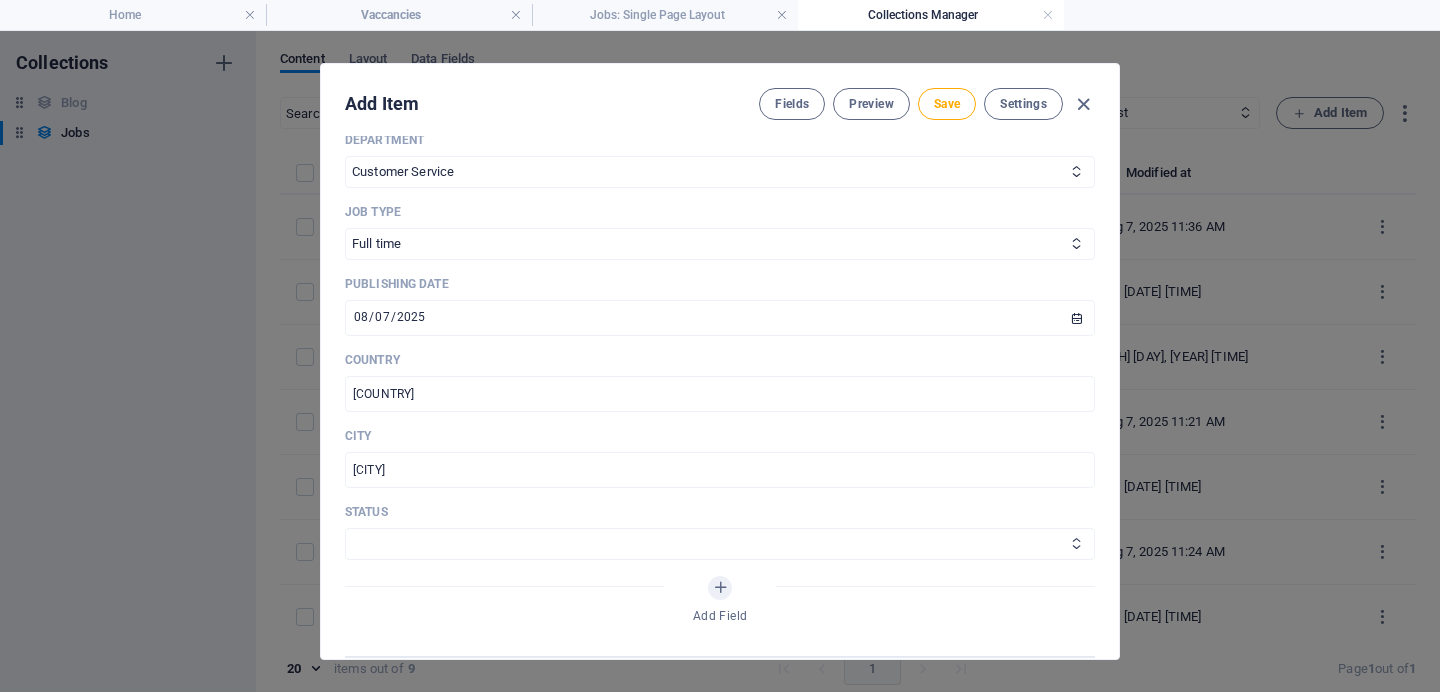 select on "Published" 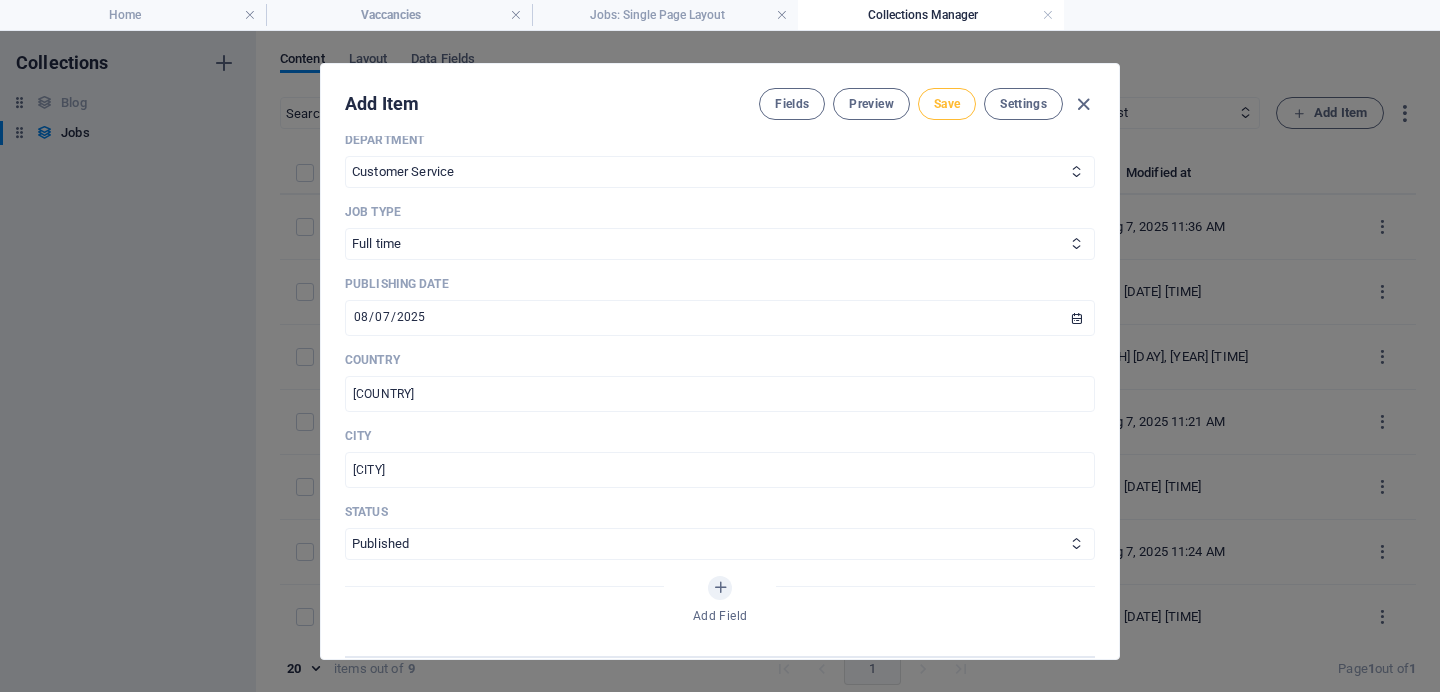 click on "Save" at bounding box center [947, 104] 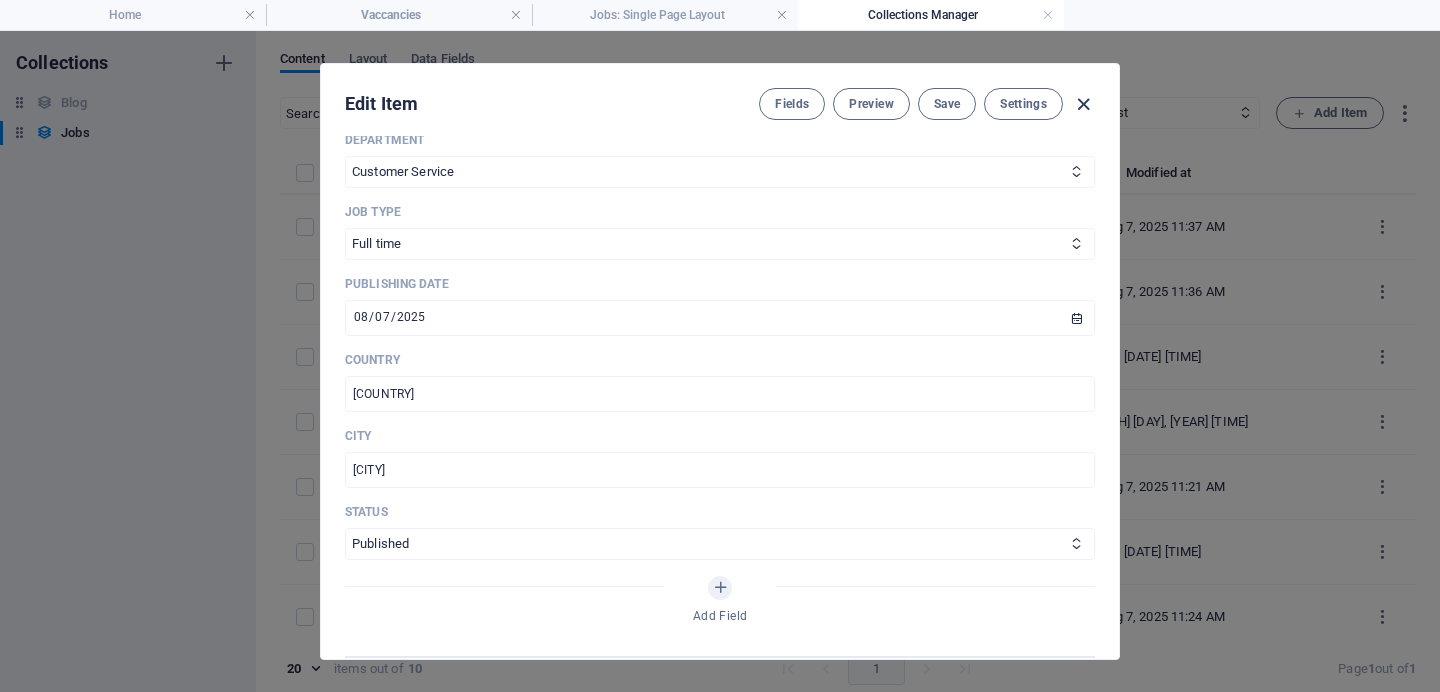click at bounding box center (1083, 104) 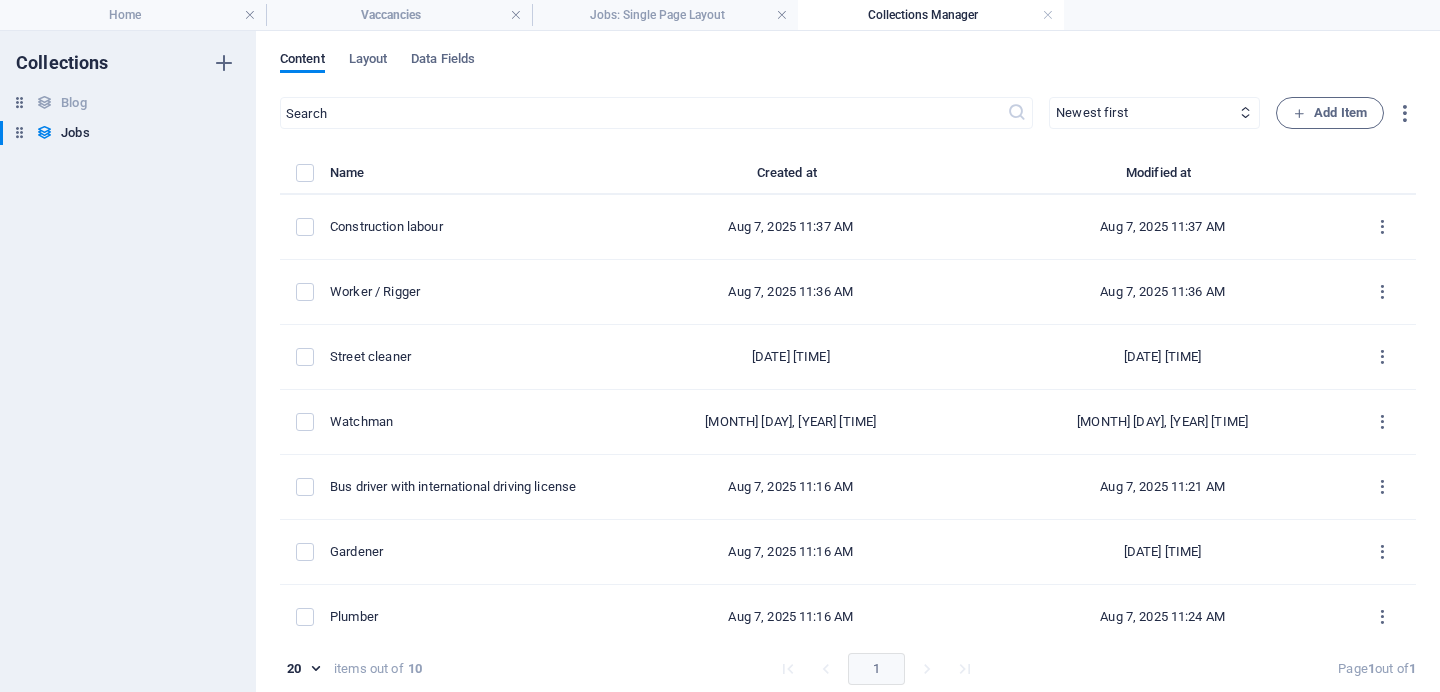 scroll, scrollTop: 519, scrollLeft: 0, axis: vertical 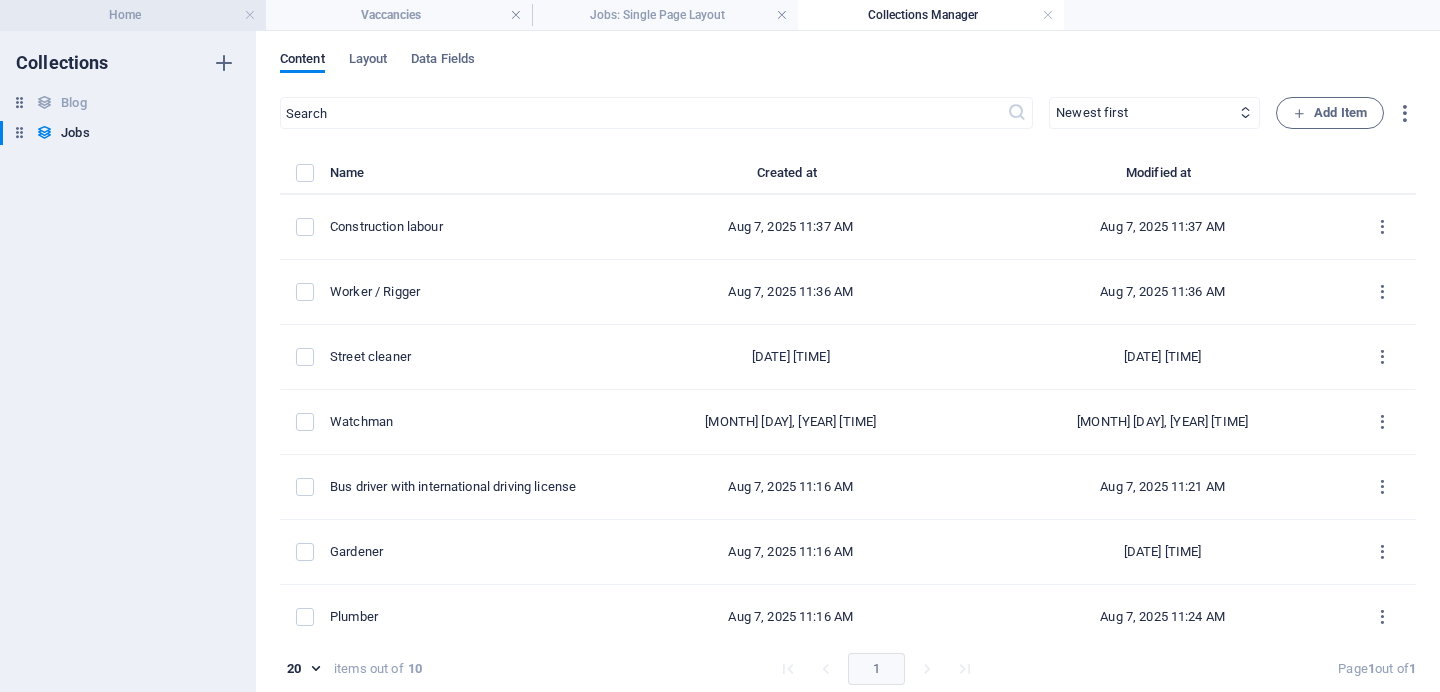 click on "Home" at bounding box center [133, 15] 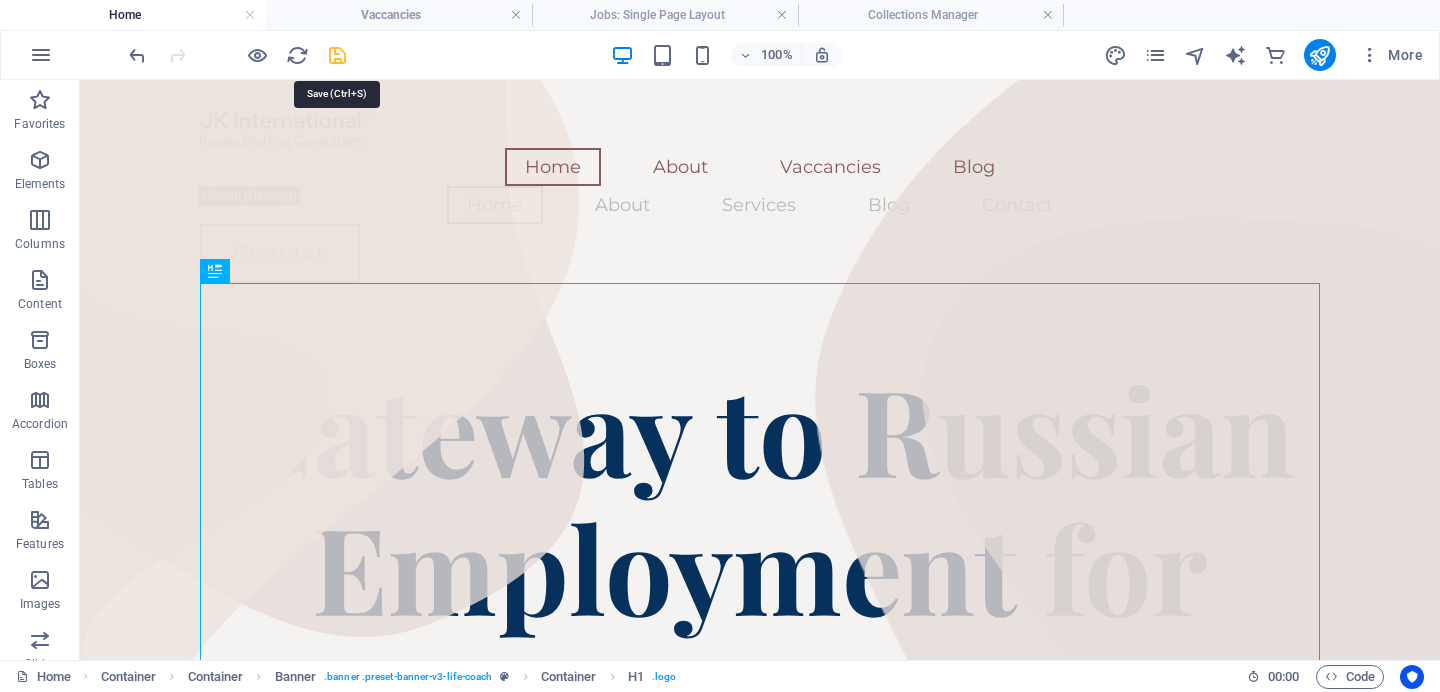 click at bounding box center [337, 55] 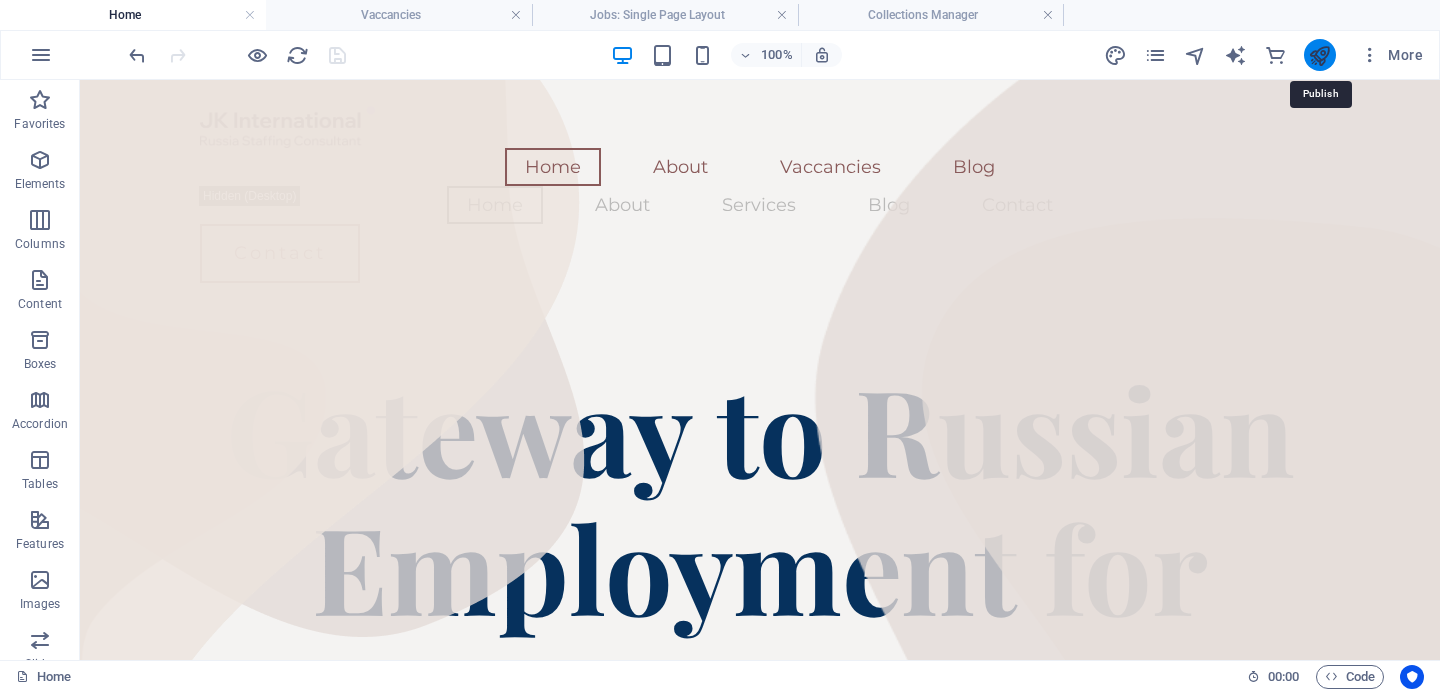 click at bounding box center [1319, 55] 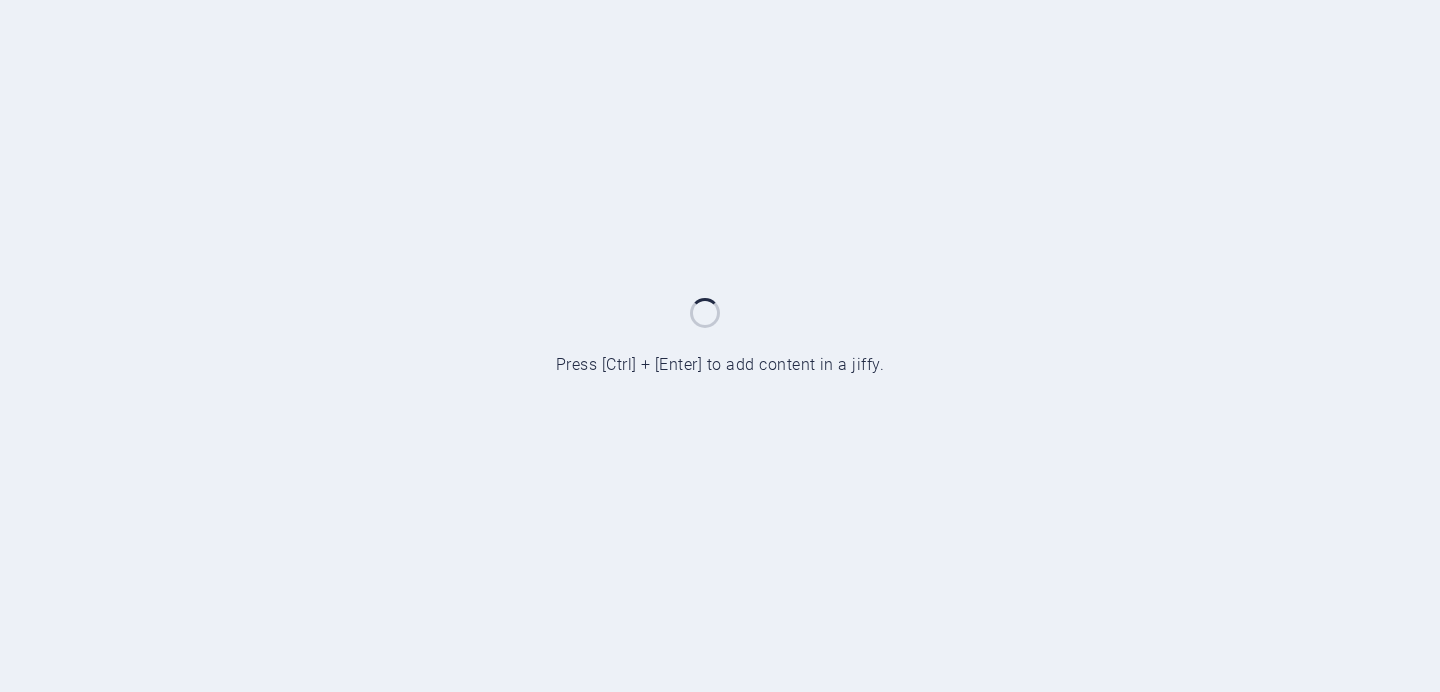 scroll, scrollTop: 0, scrollLeft: 0, axis: both 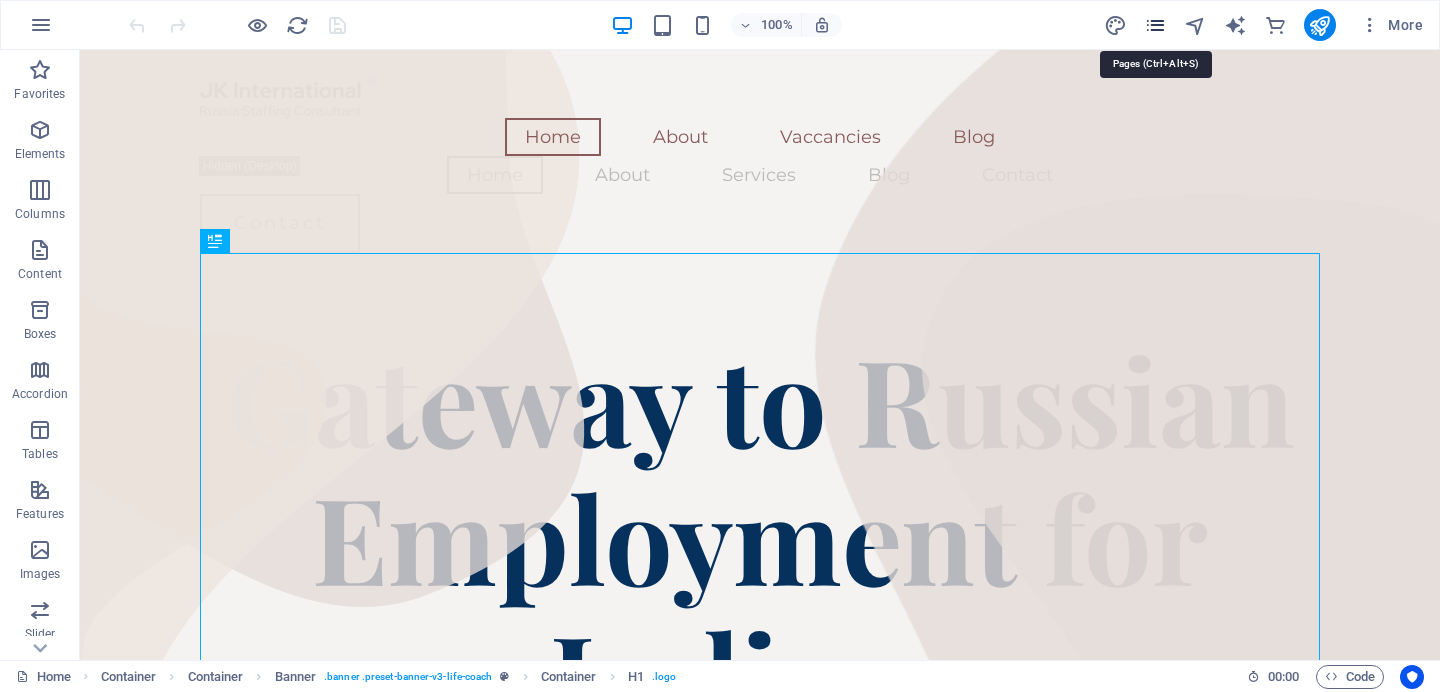 click at bounding box center (1155, 25) 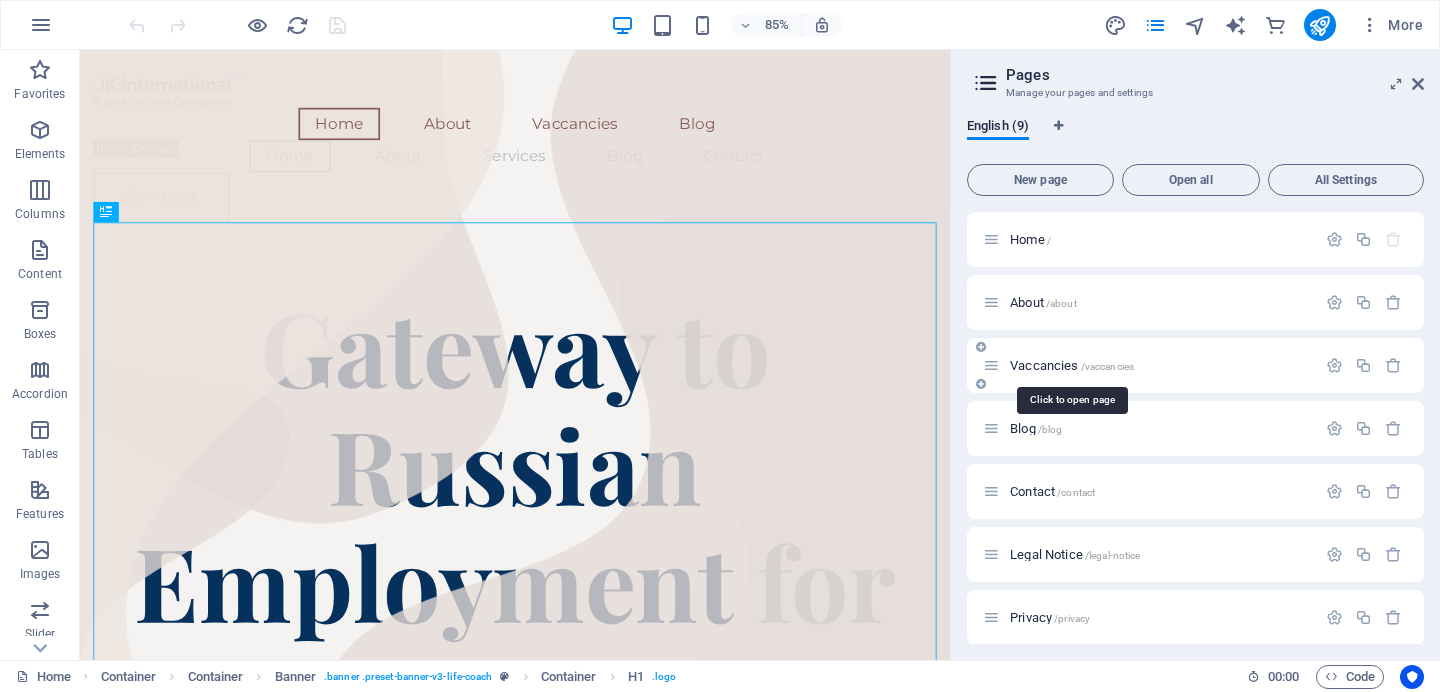 click on "Vaccancies /vaccancies" at bounding box center [1072, 365] 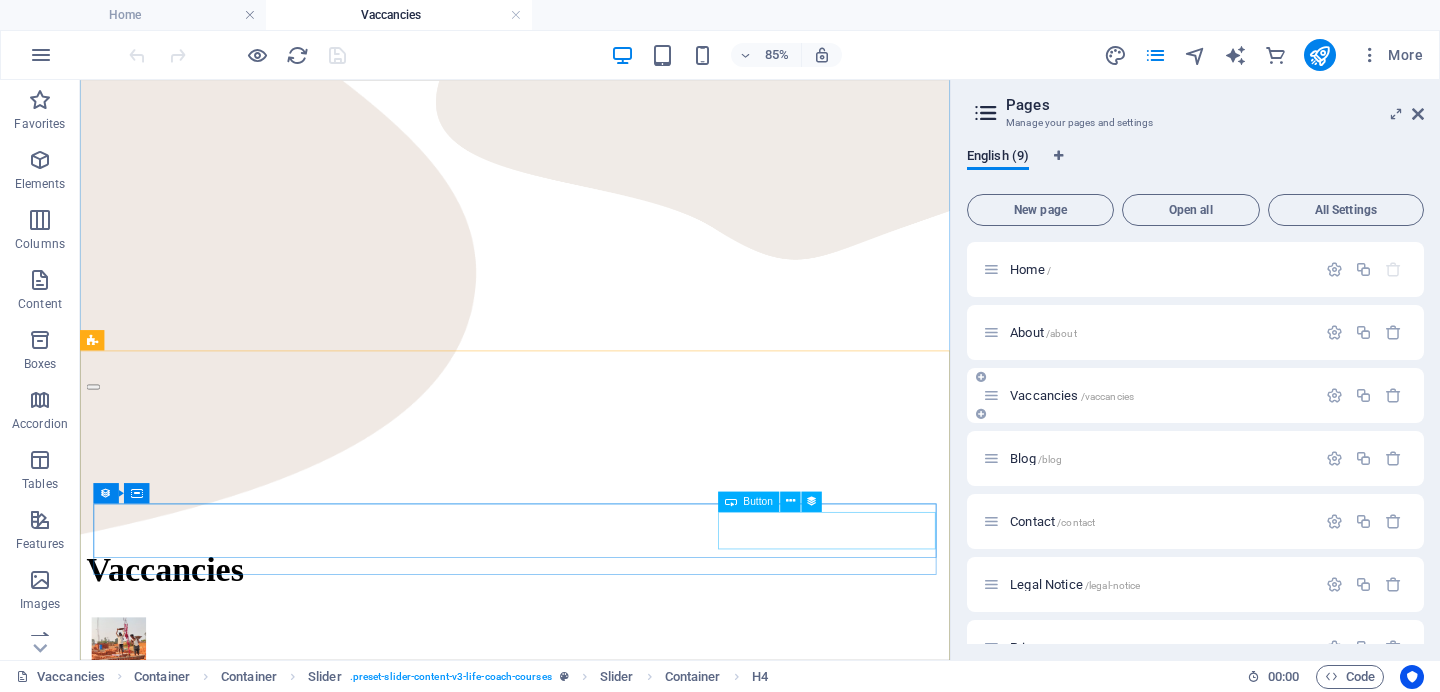scroll, scrollTop: 910, scrollLeft: 0, axis: vertical 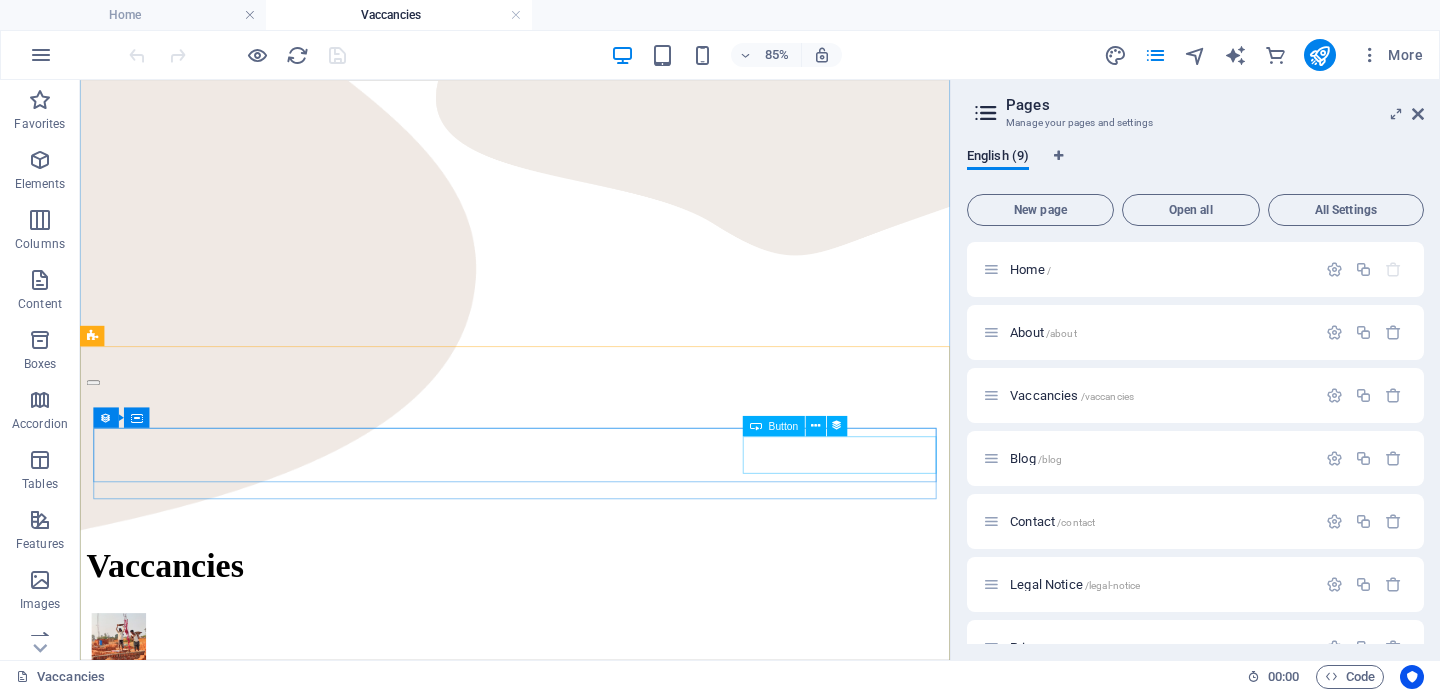 click on "Apply now" at bounding box center (592, 1036) 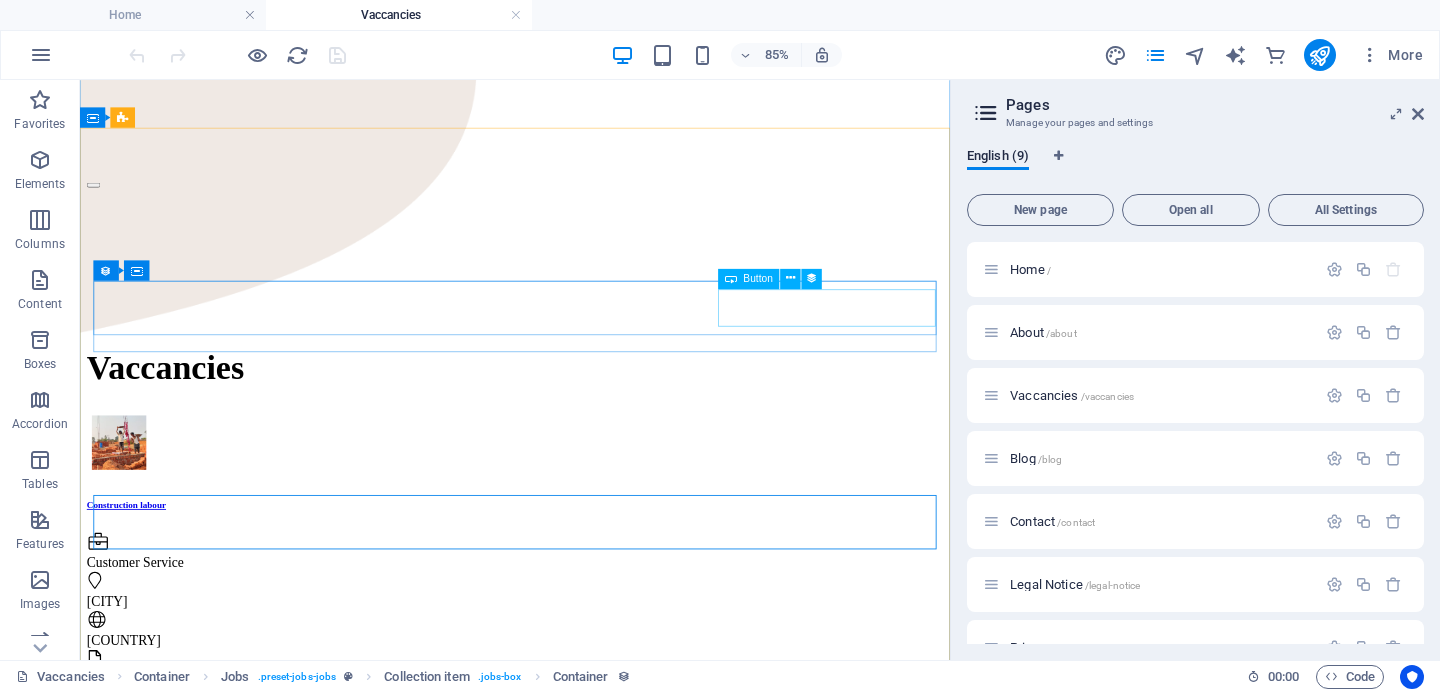 scroll, scrollTop: 1136, scrollLeft: 0, axis: vertical 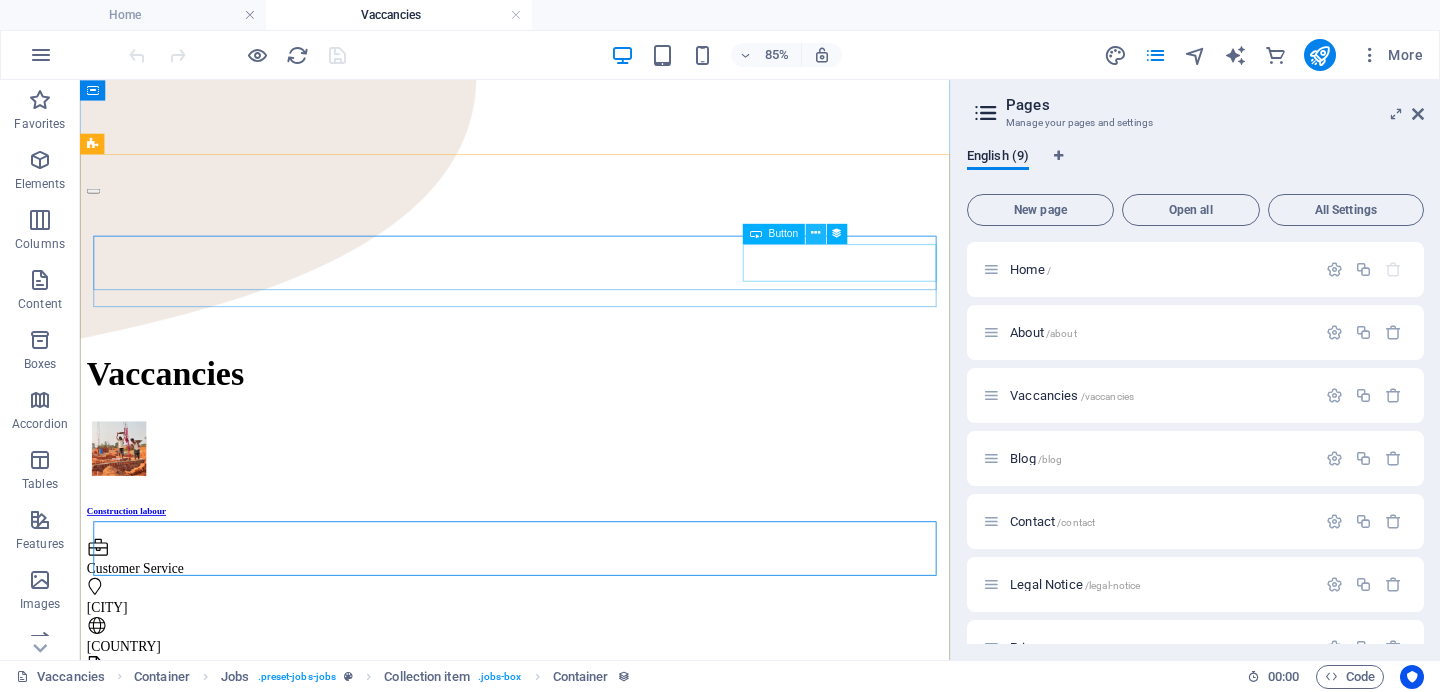 click at bounding box center [816, 234] 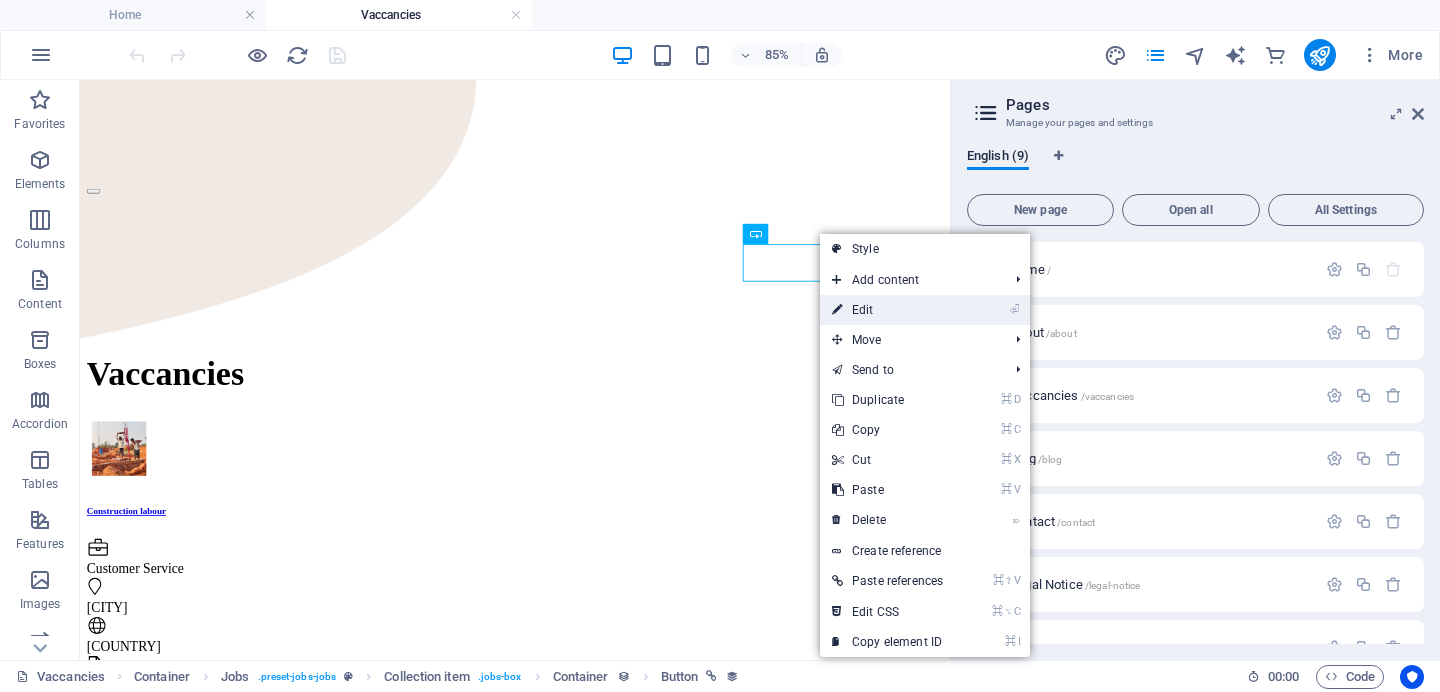 click on "⏎  Edit" at bounding box center (887, 310) 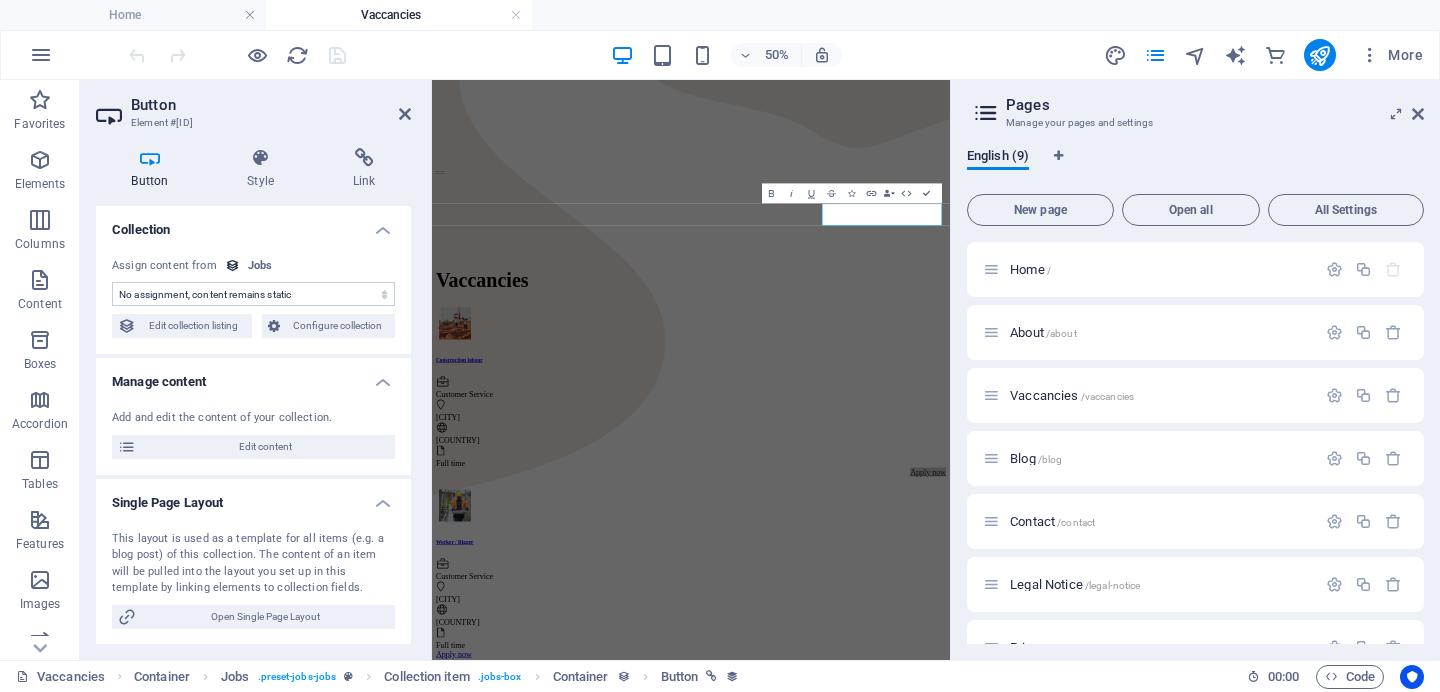 click on "No assignment, content remains static Created at (Date) Updated at (Date) Name (Plain Text) Slug (Plain Text) Company logo (File) Content (CMS) Department (Choice) Job type (Choice) Publishing Date (Date) Country (Plain Text) City (Plain Text) Status (Choice)" at bounding box center [253, 294] 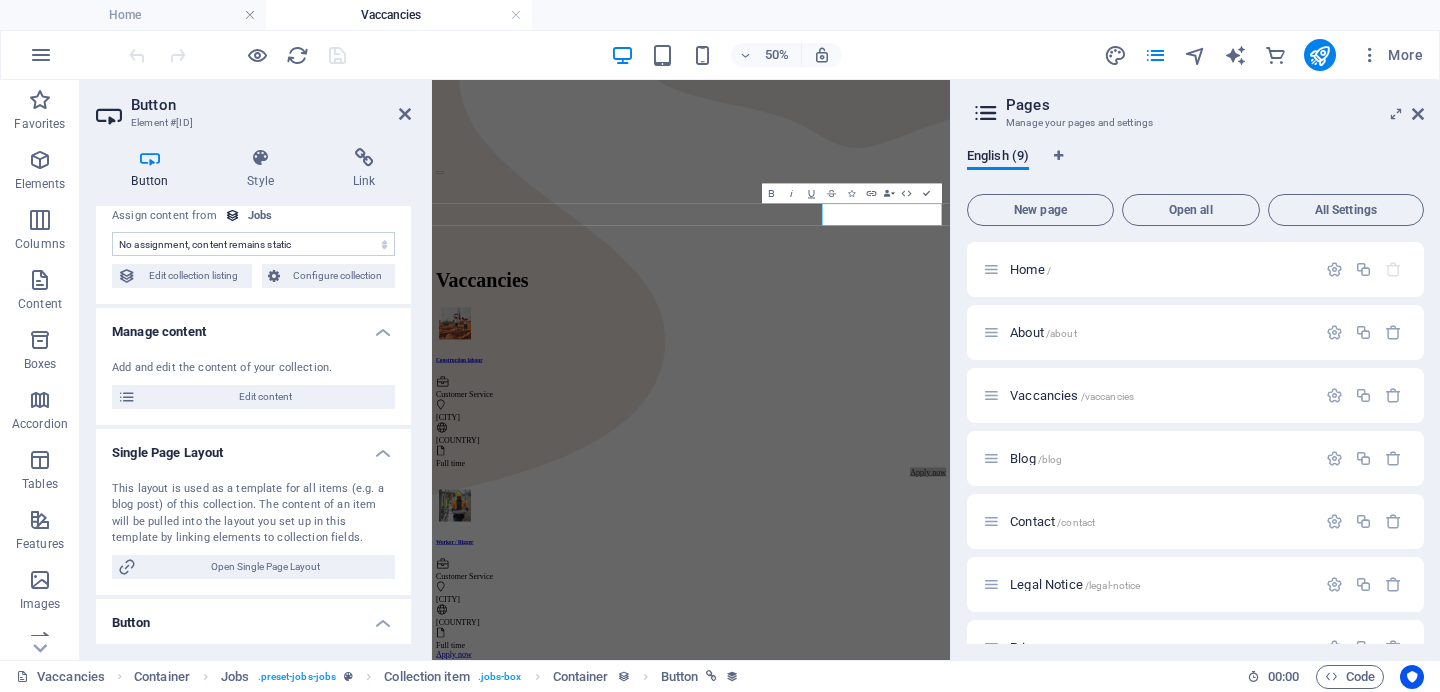 scroll, scrollTop: 0, scrollLeft: 0, axis: both 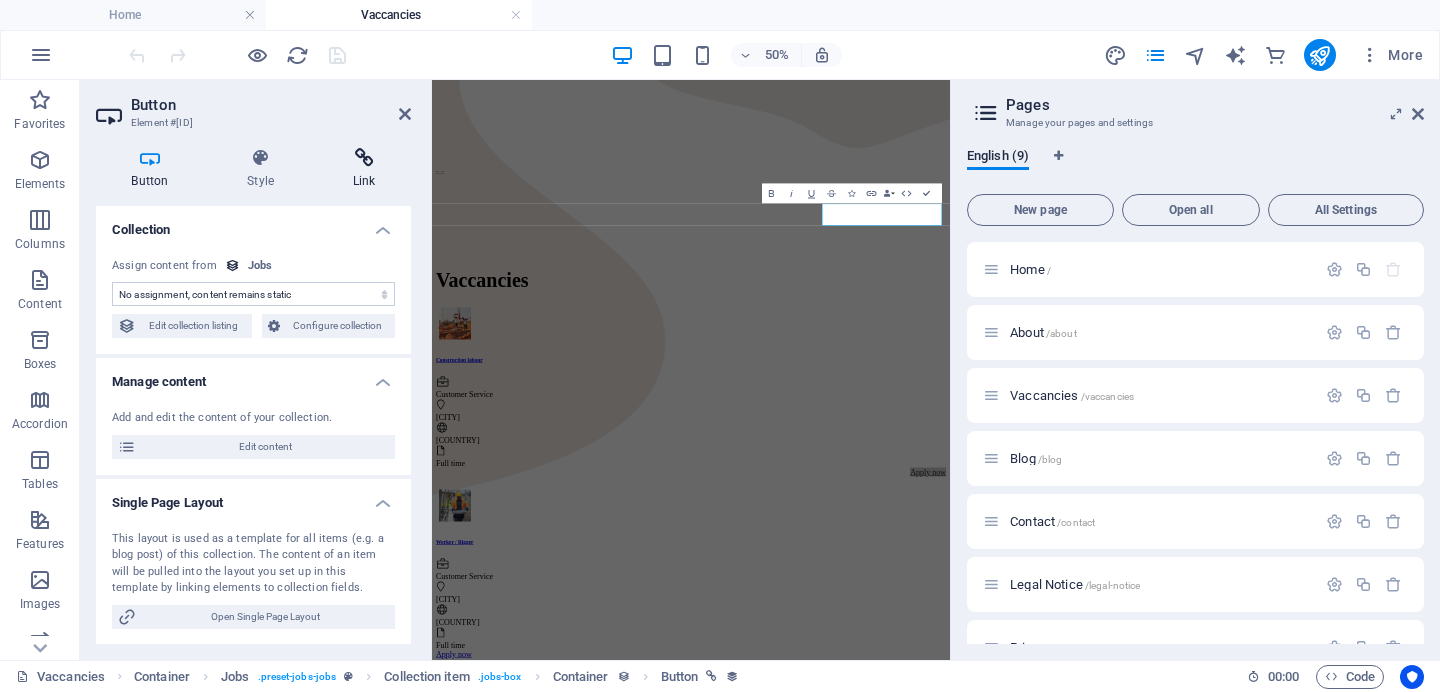 click at bounding box center [364, 158] 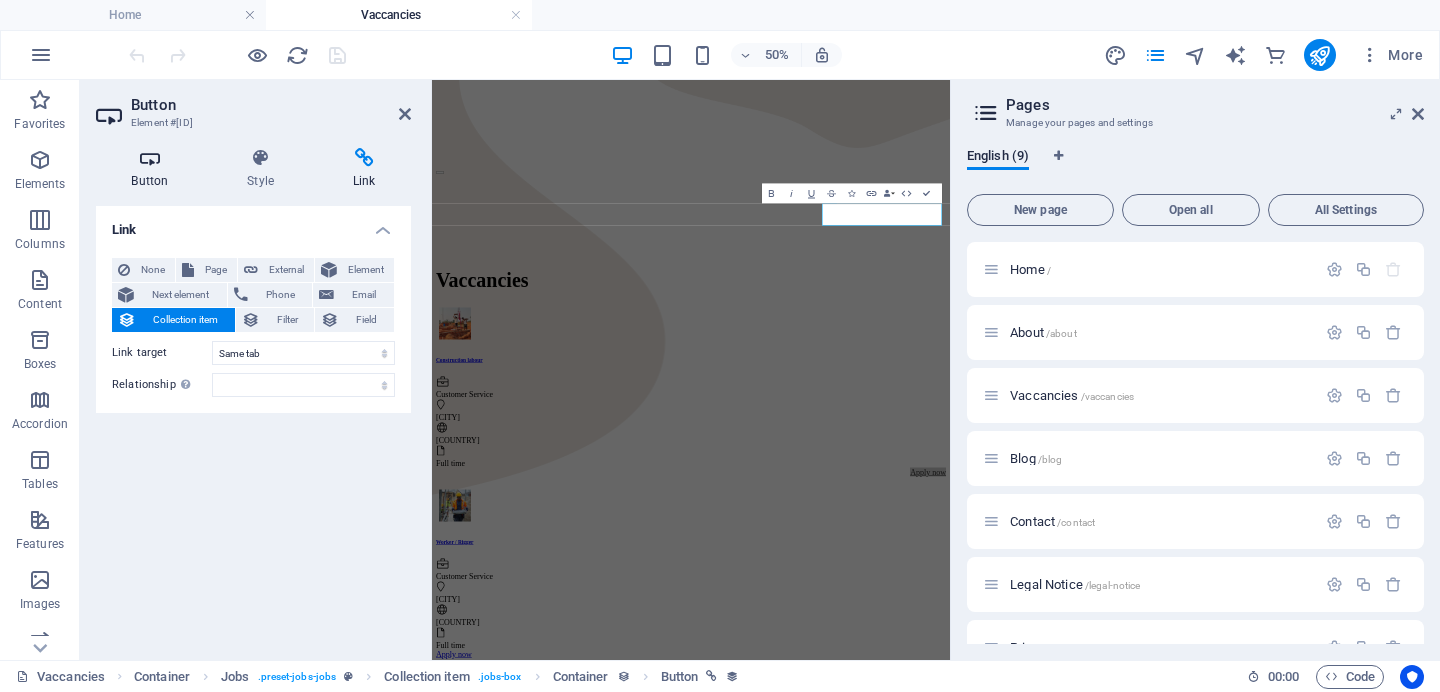 click at bounding box center (150, 158) 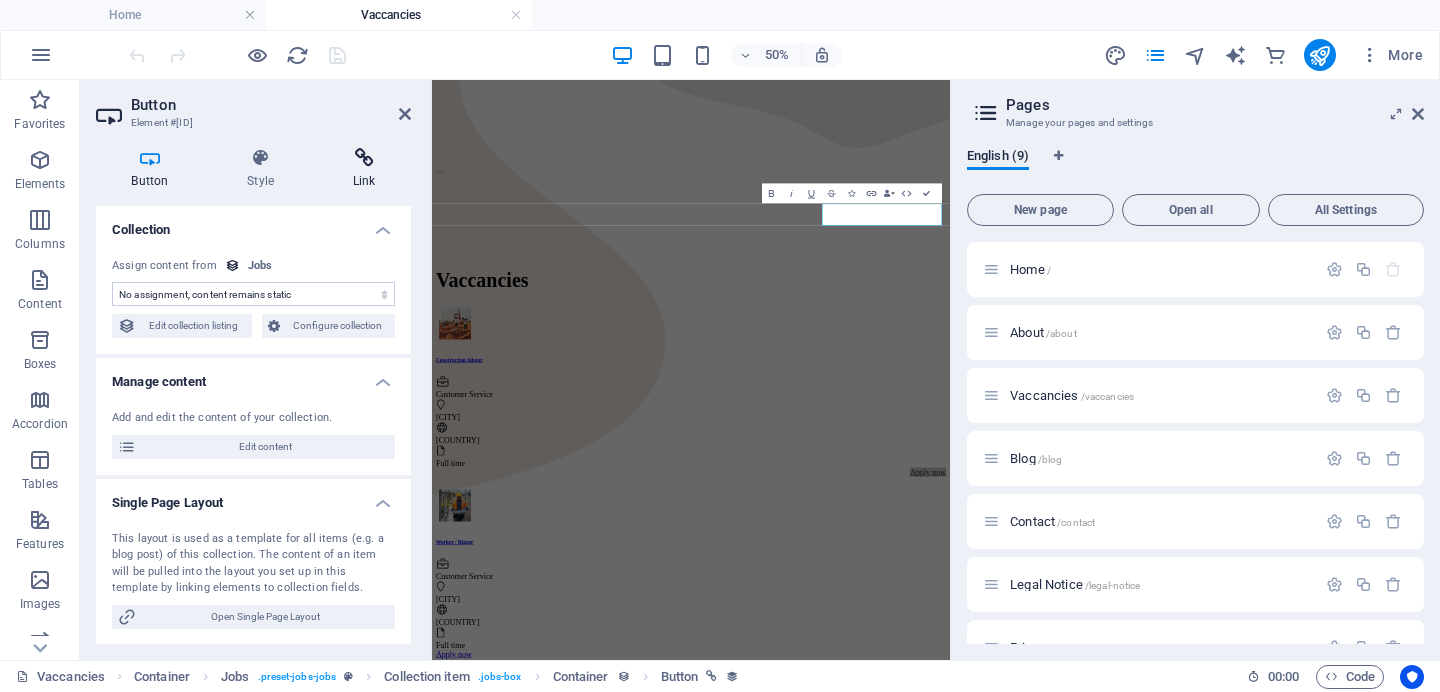click at bounding box center (364, 158) 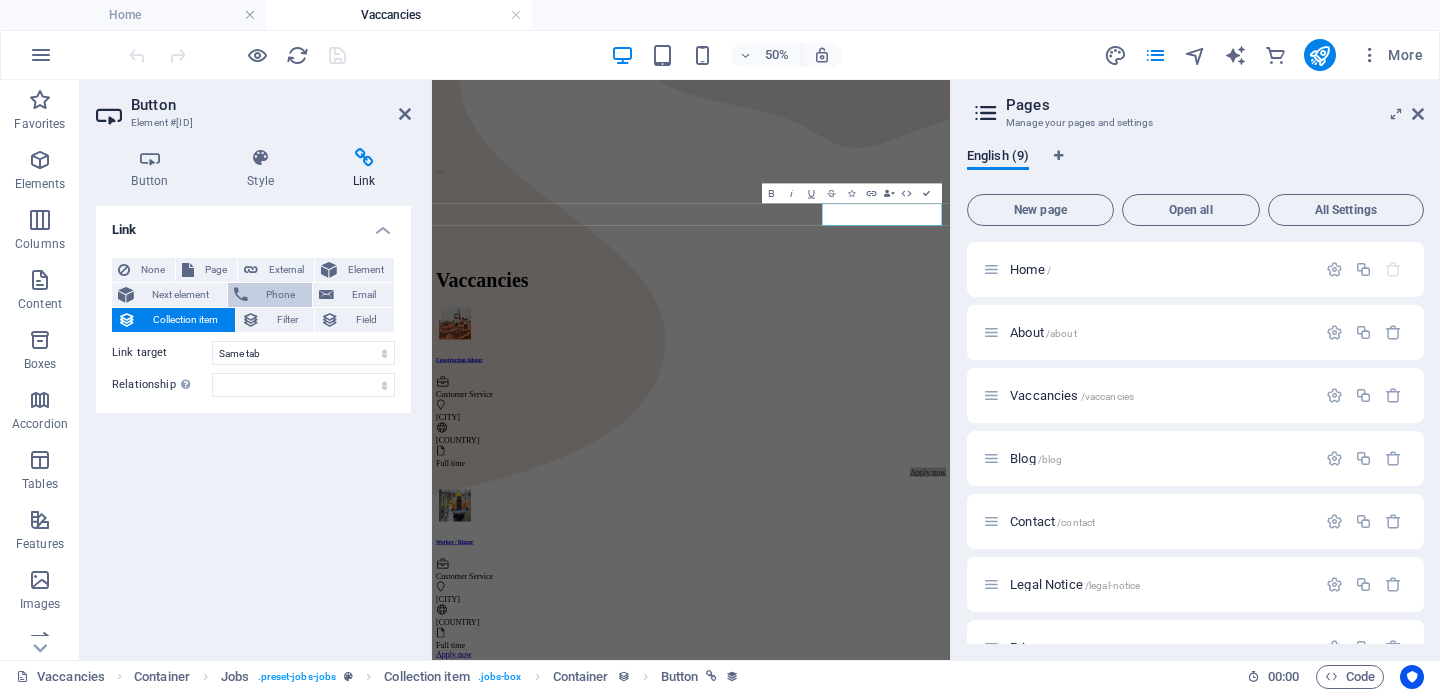 click on "Phone" at bounding box center [280, 295] 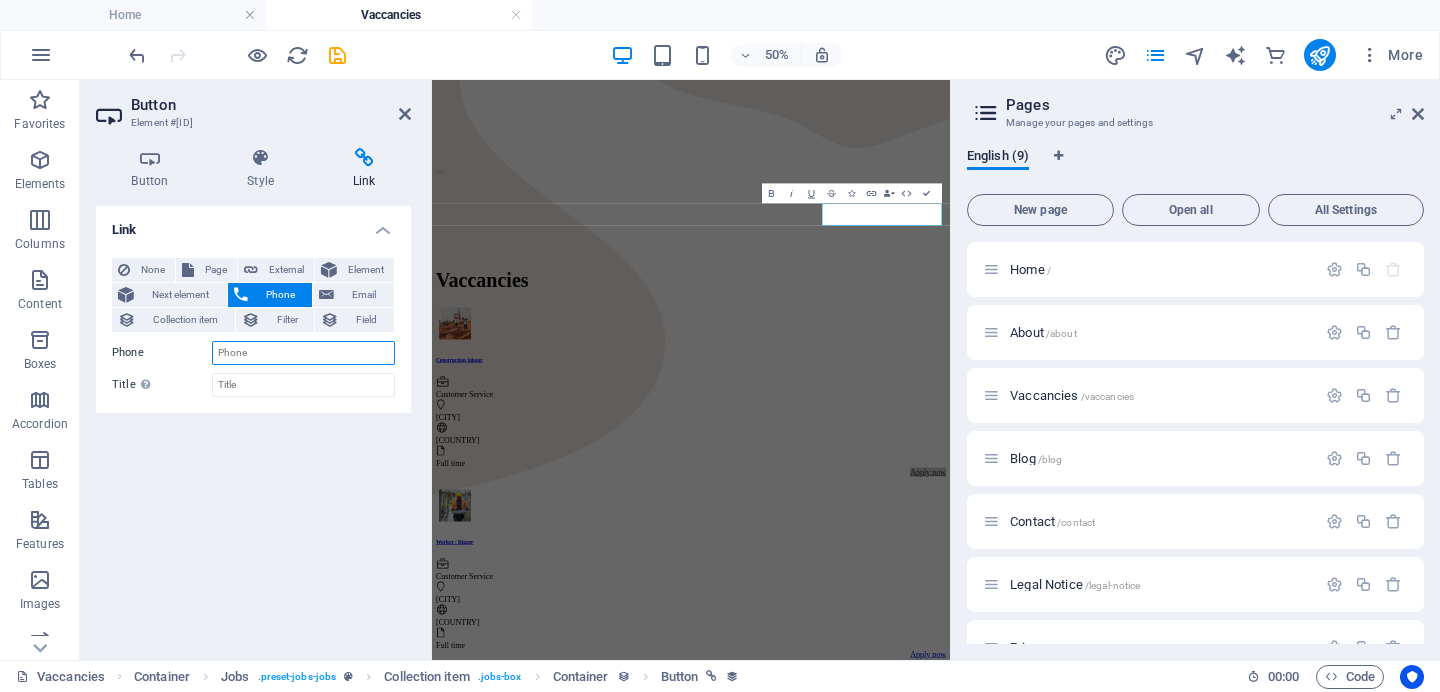click on "Phone" at bounding box center (303, 353) 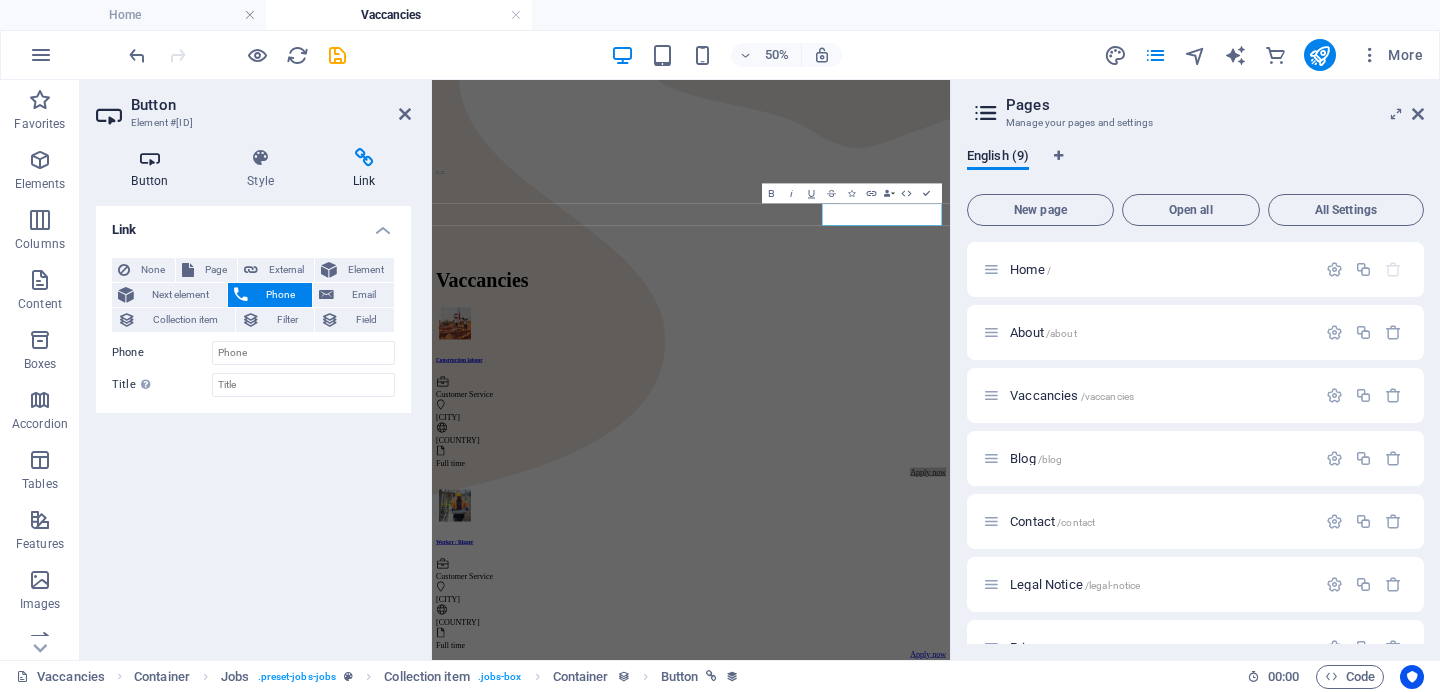 click at bounding box center [150, 158] 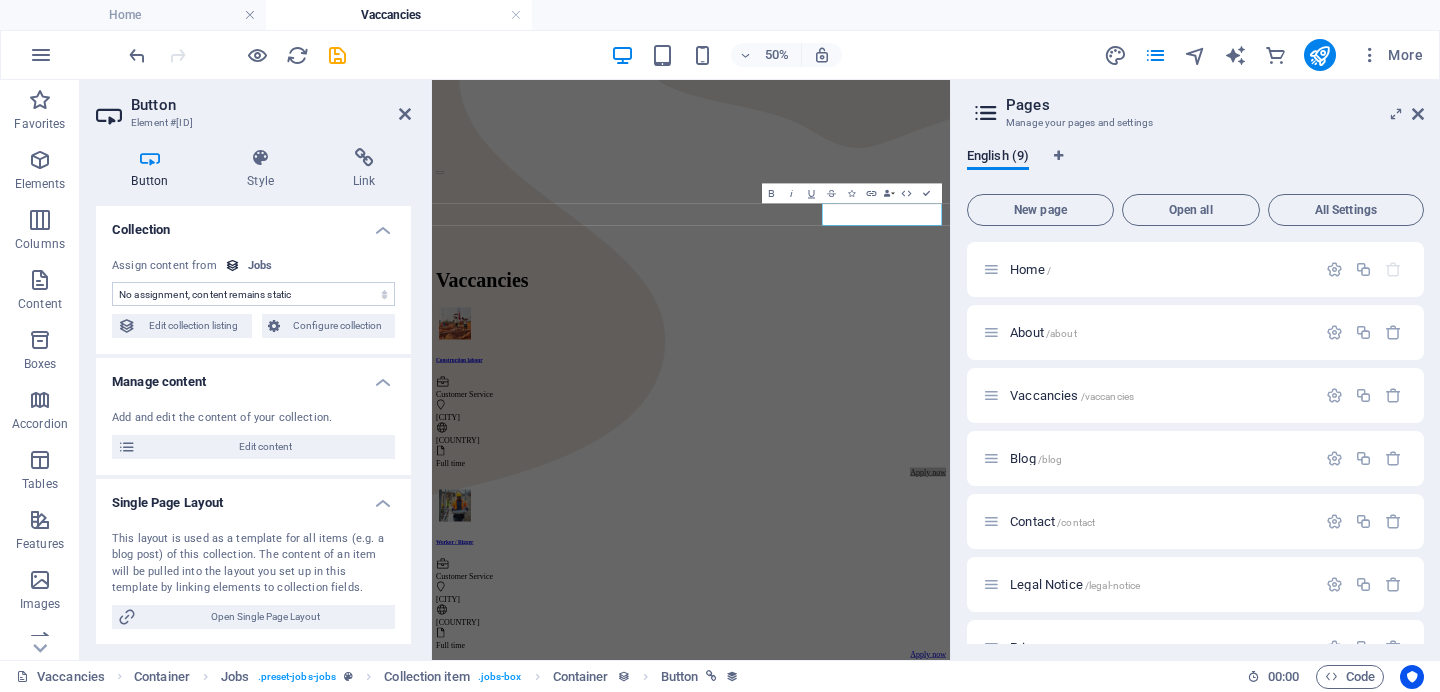 click on "No assignment, content remains static Created at (Date) Updated at (Date) Name (Plain Text) Slug (Plain Text) Company logo (File) Content (CMS) Department (Choice) Job type (Choice) Publishing Date (Date) Country (Plain Text) City (Plain Text) Status (Choice)" at bounding box center [253, 294] 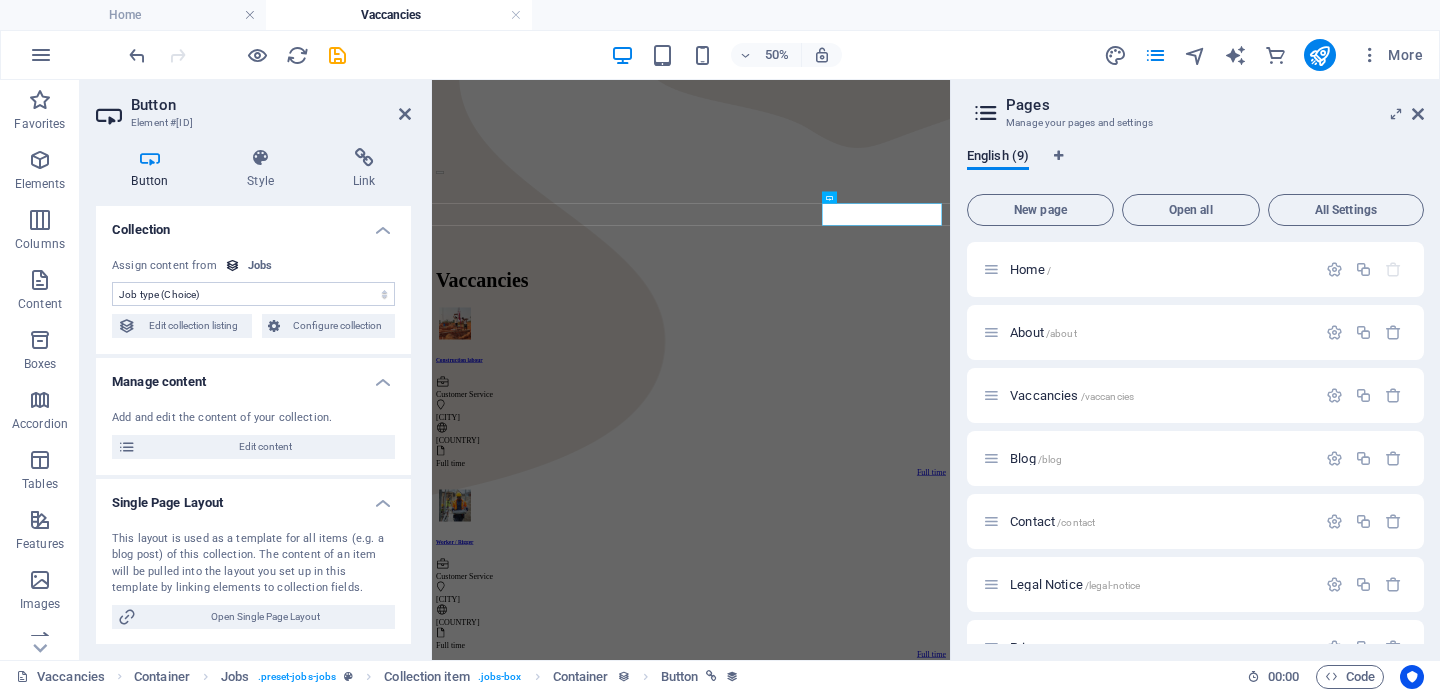 click on "No assignment, content remains static Created at (Date) Updated at (Date) Name (Plain Text) Slug (Plain Text) Company logo (File) Content (CMS) Department (Choice) Job type (Choice) Publishing Date (Date) Country (Plain Text) City (Plain Text) Status (Choice)" at bounding box center [253, 294] 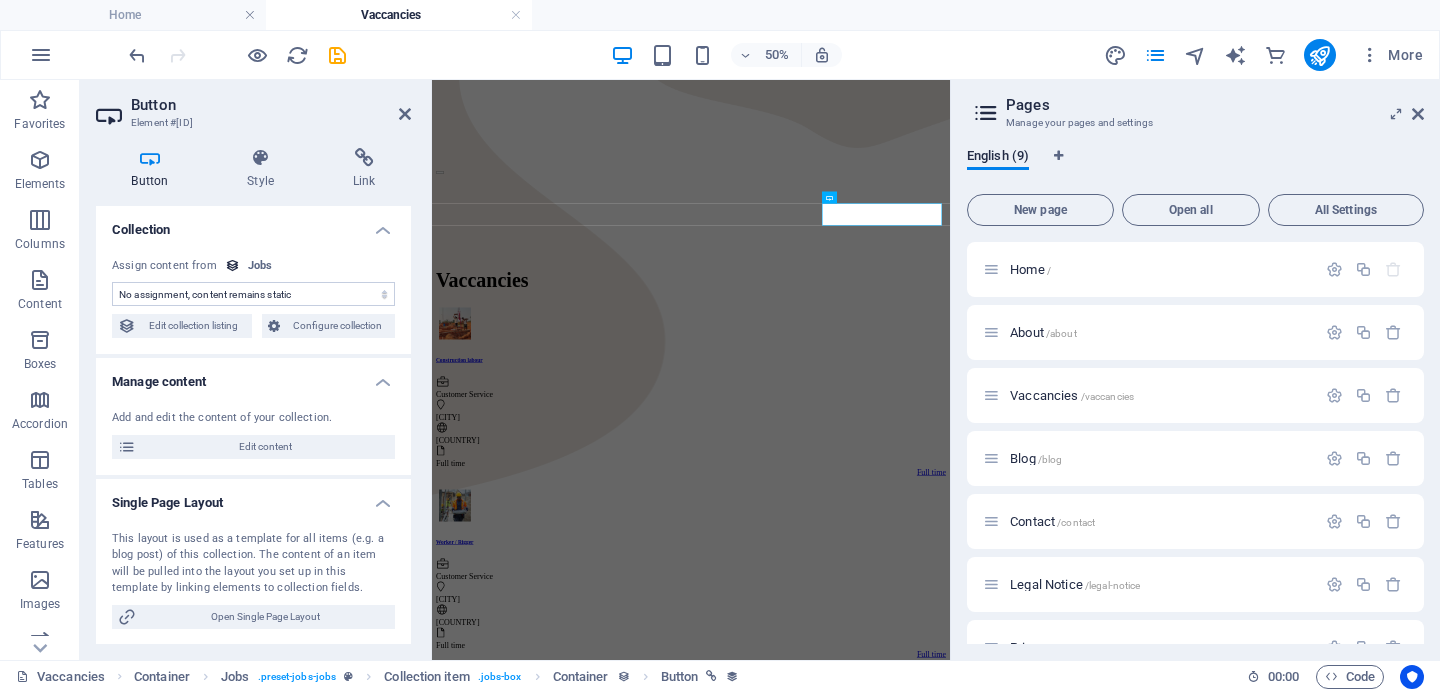 scroll, scrollTop: 1034, scrollLeft: 0, axis: vertical 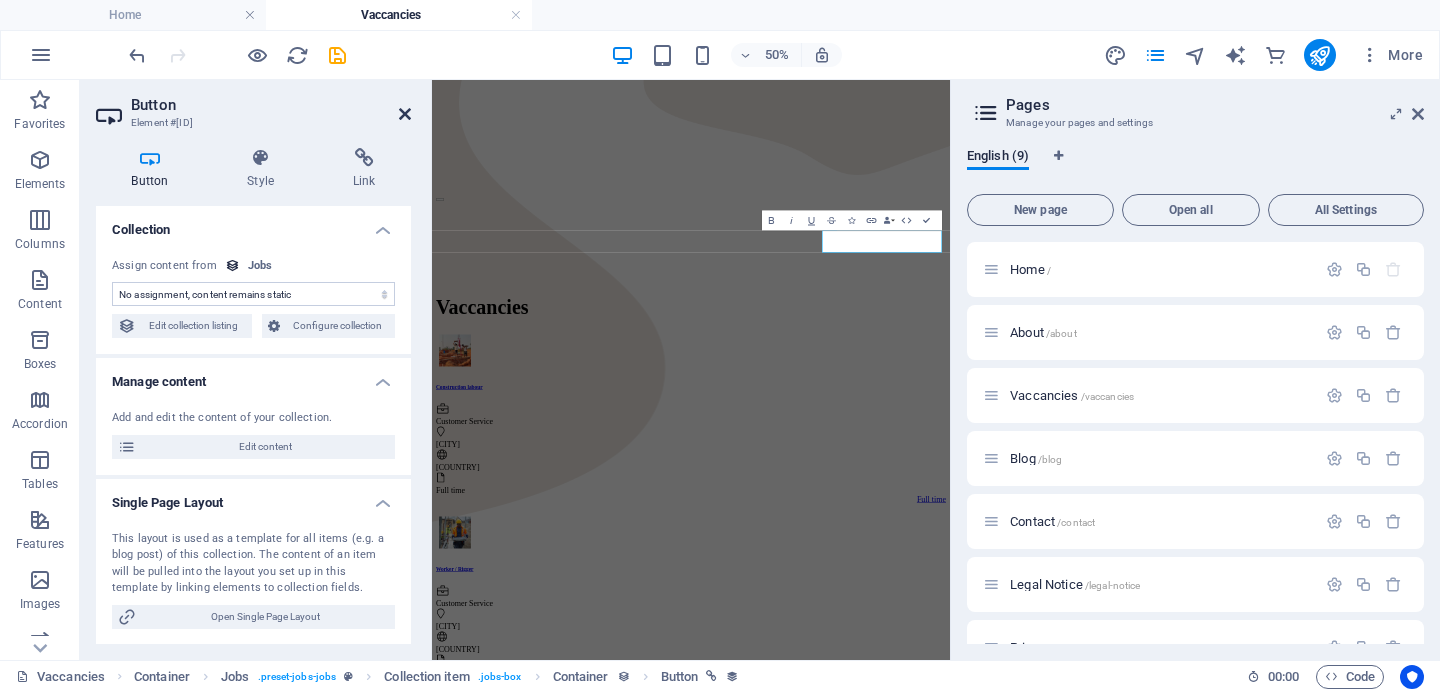click at bounding box center [405, 114] 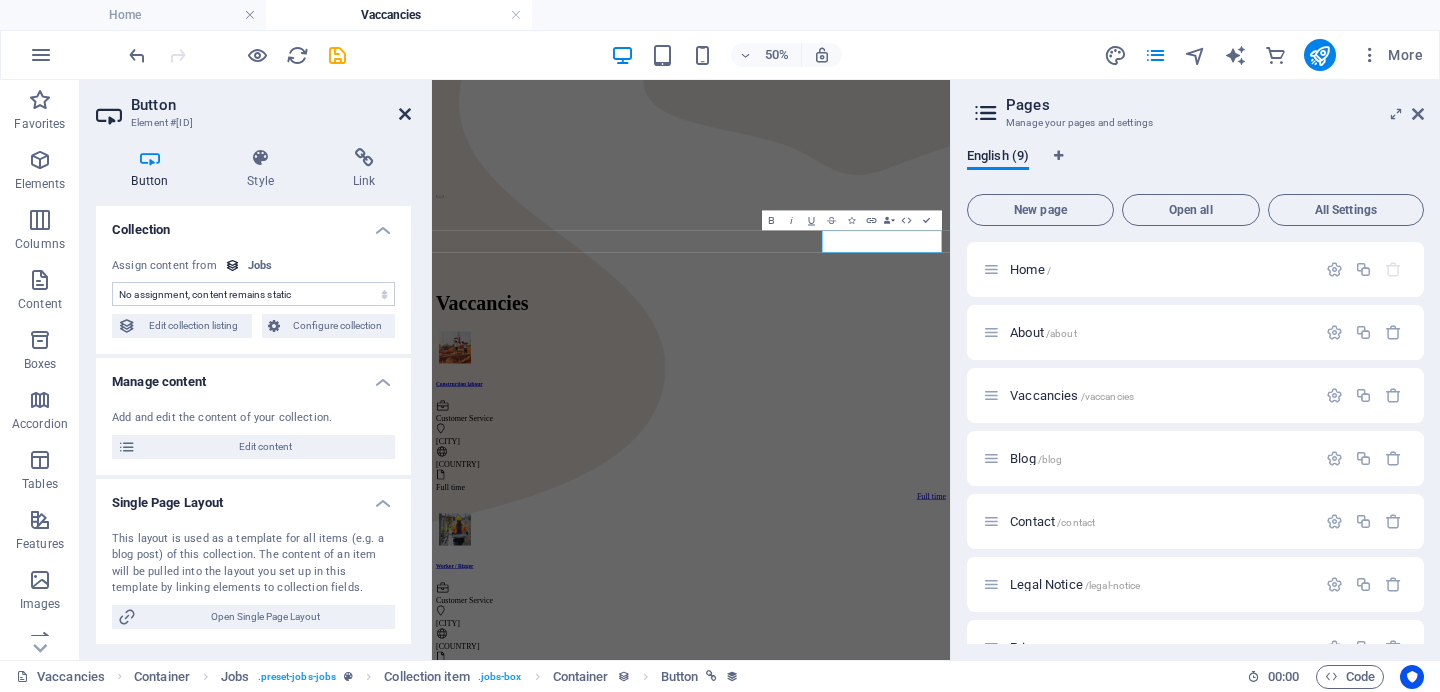 scroll, scrollTop: 1028, scrollLeft: 0, axis: vertical 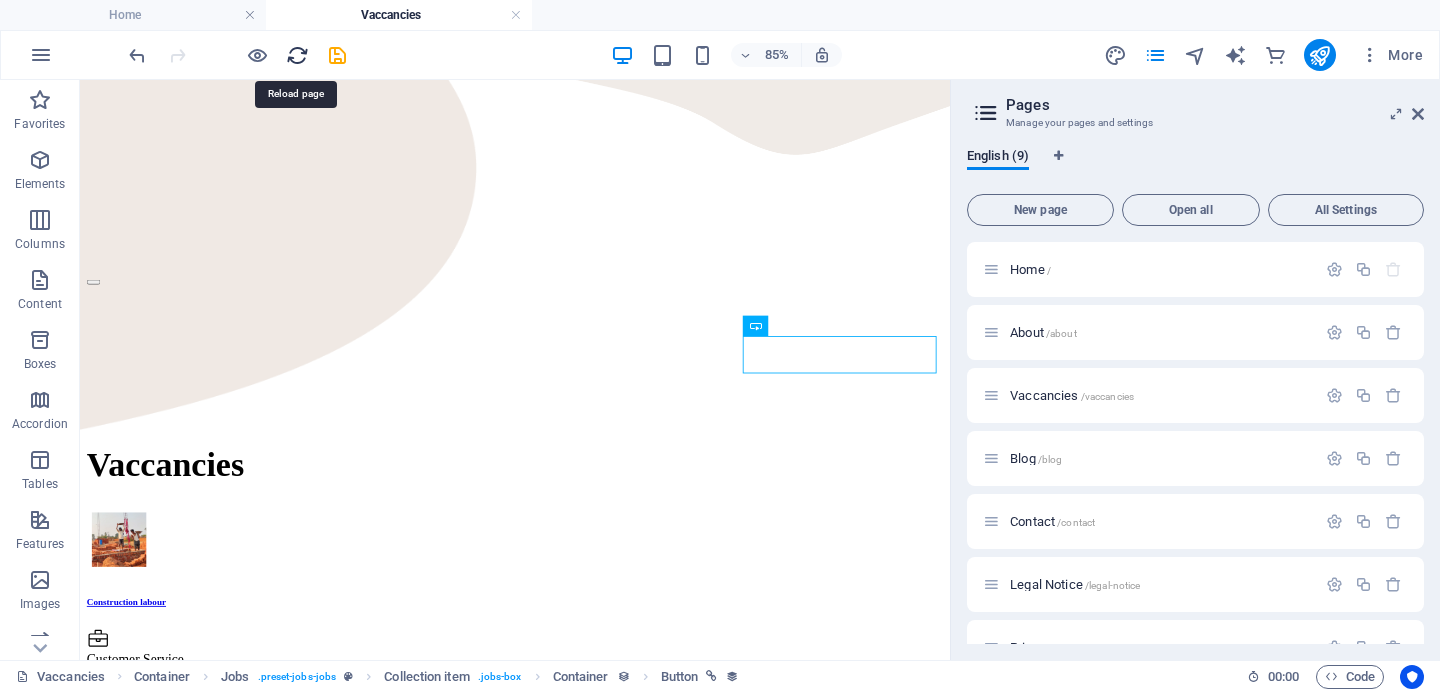 click at bounding box center (297, 55) 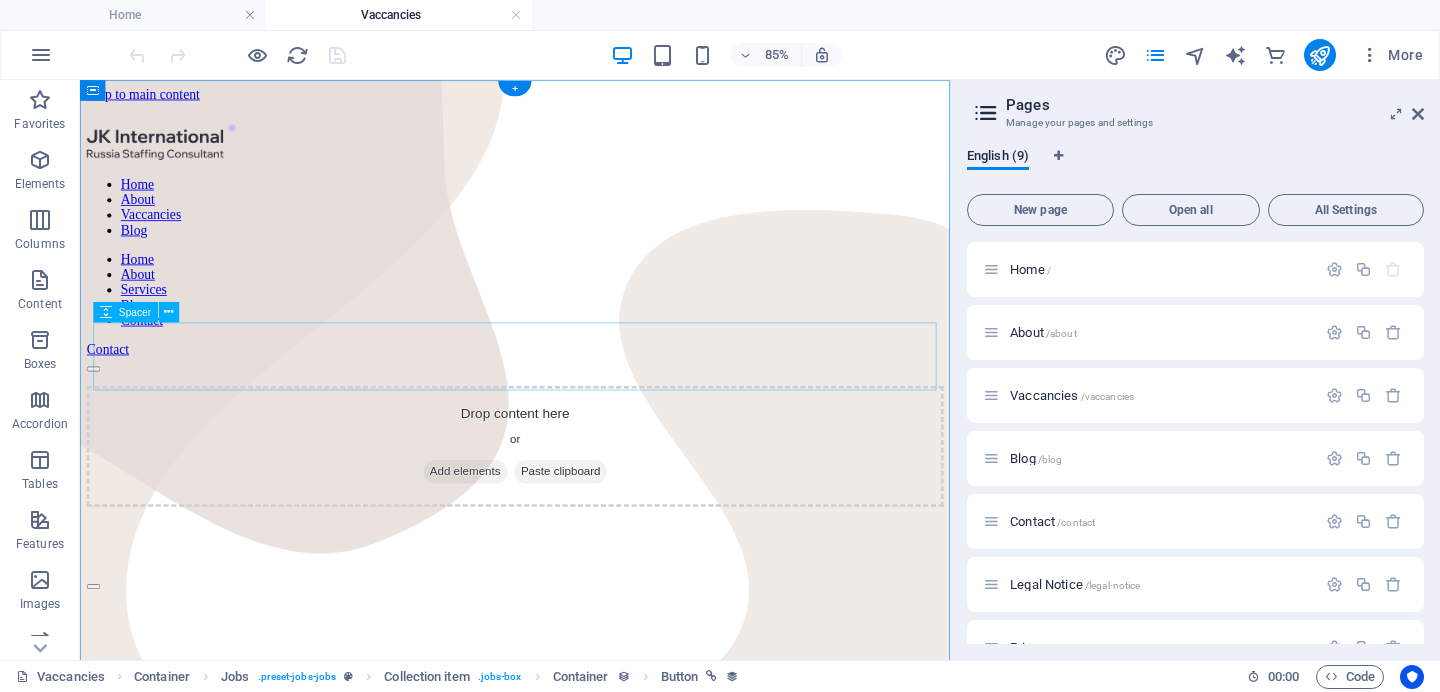scroll, scrollTop: 0, scrollLeft: 0, axis: both 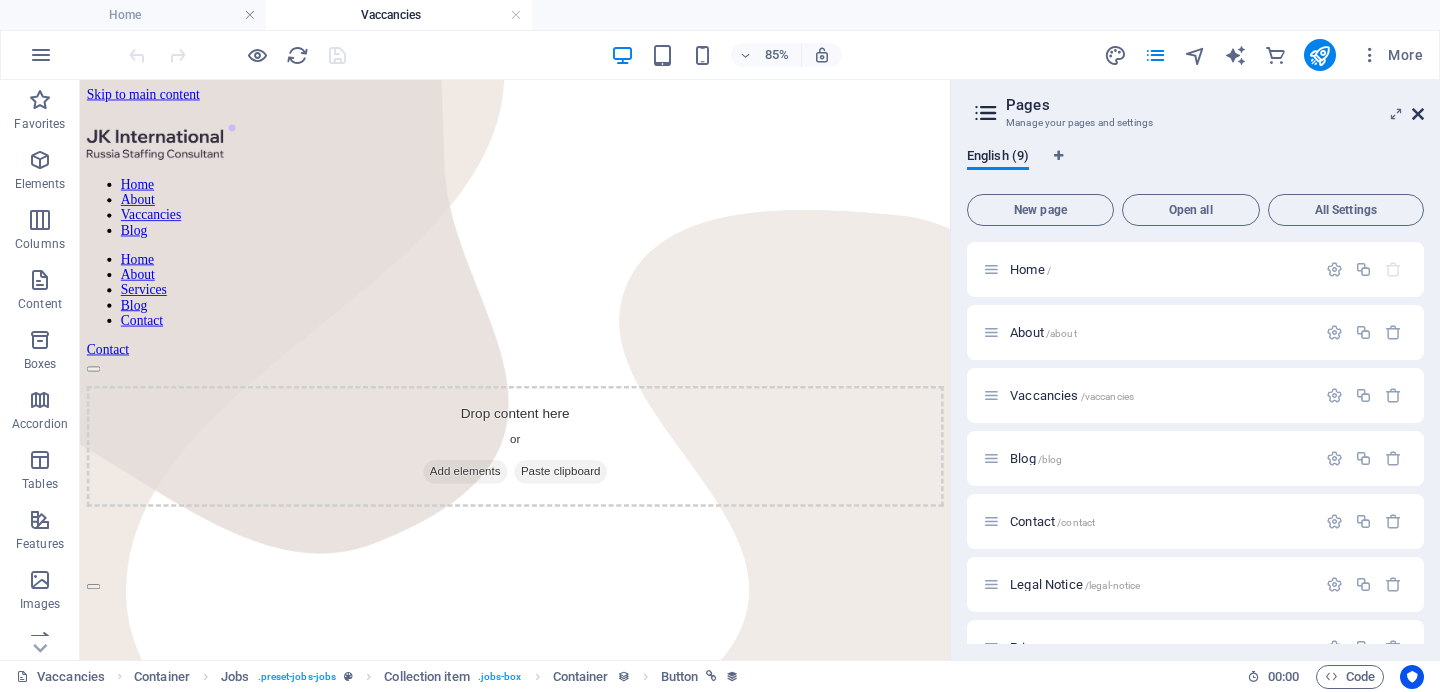 click at bounding box center (1418, 114) 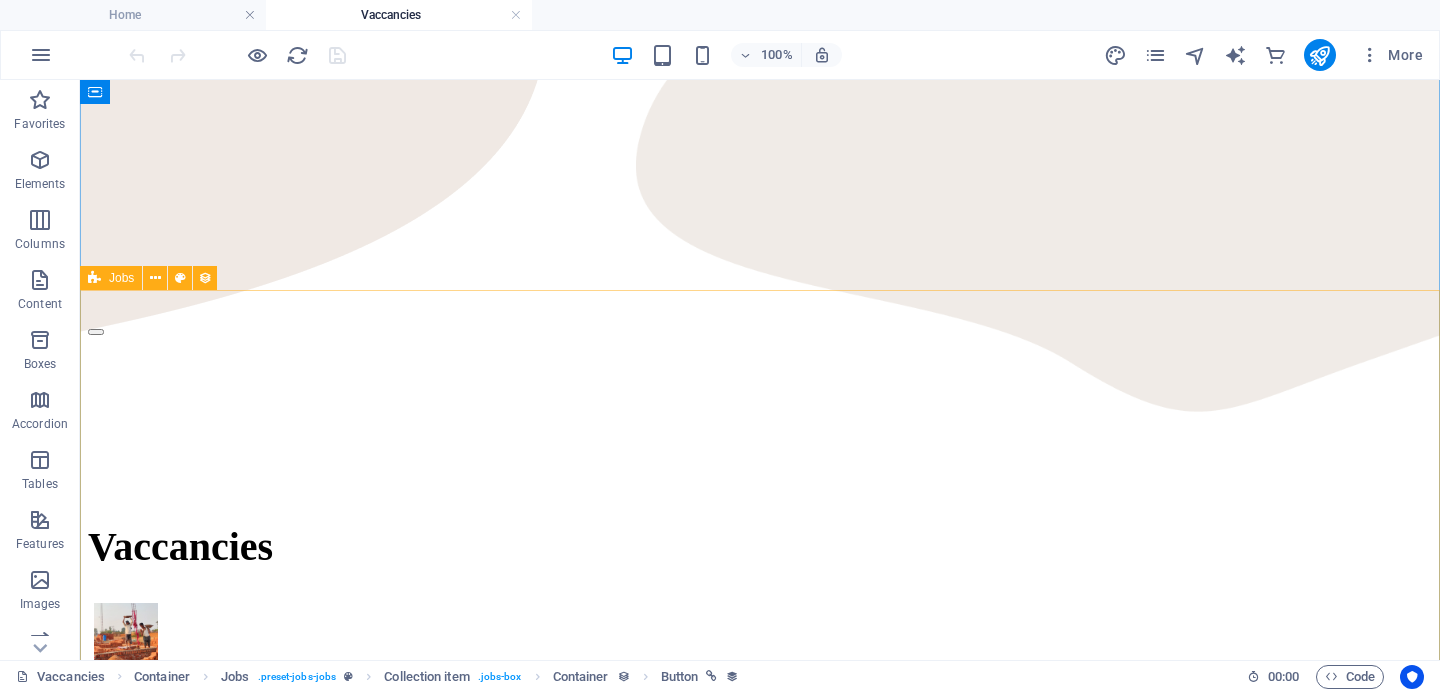 scroll, scrollTop: 1085, scrollLeft: 0, axis: vertical 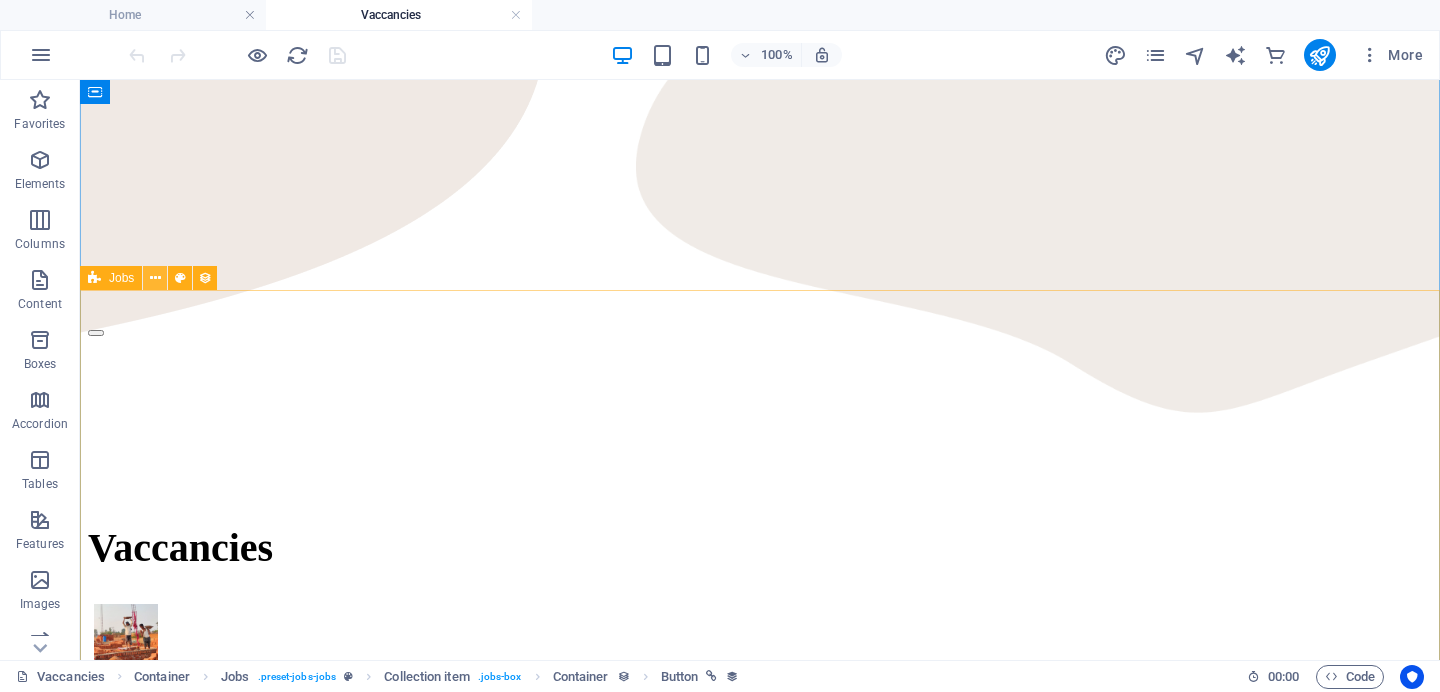click at bounding box center (155, 278) 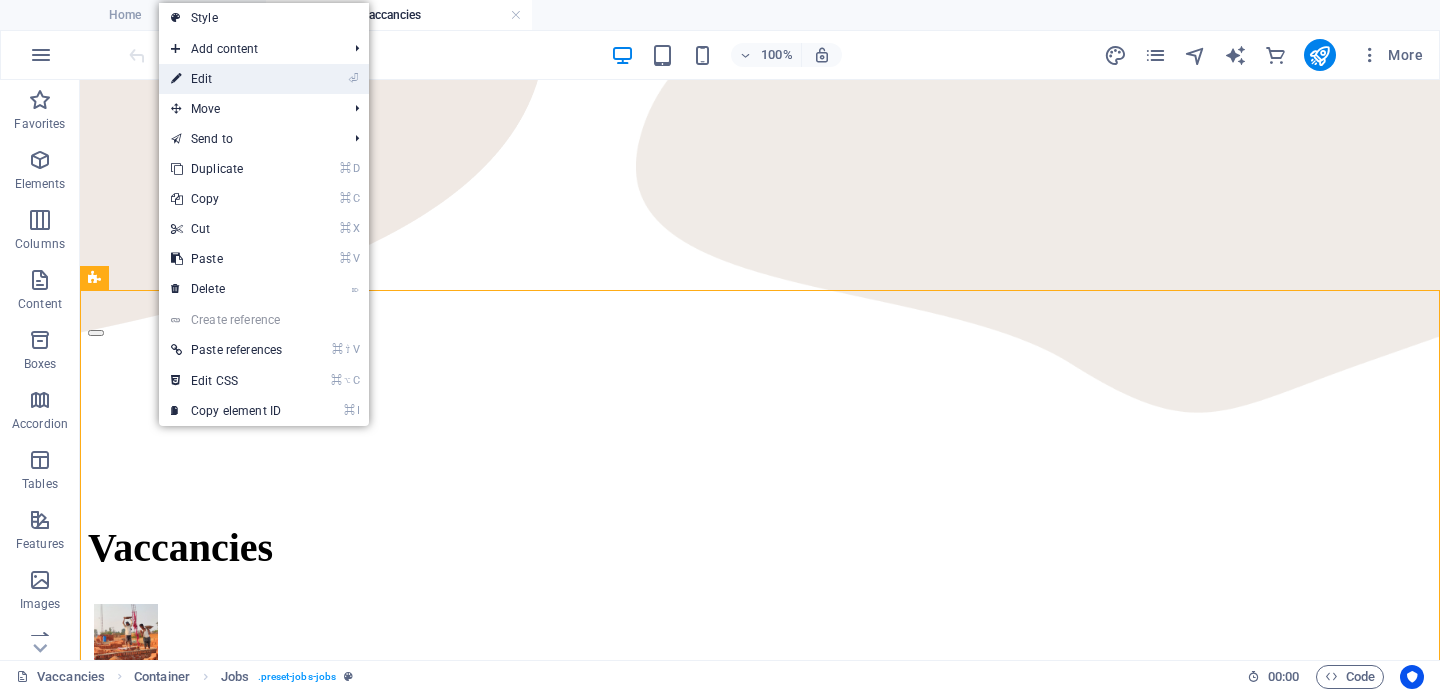 click on "⏎  Edit" at bounding box center (226, 79) 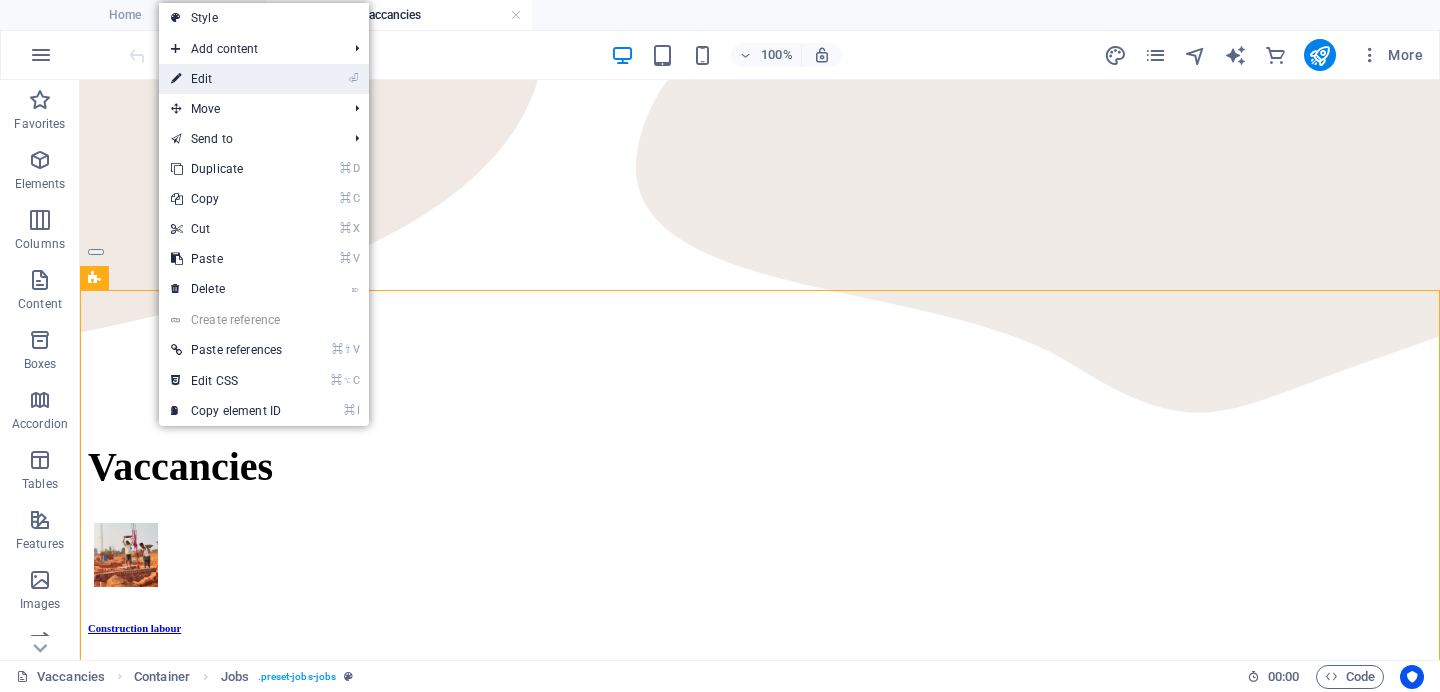 select on "689436b5aecac1cd7209b25c" 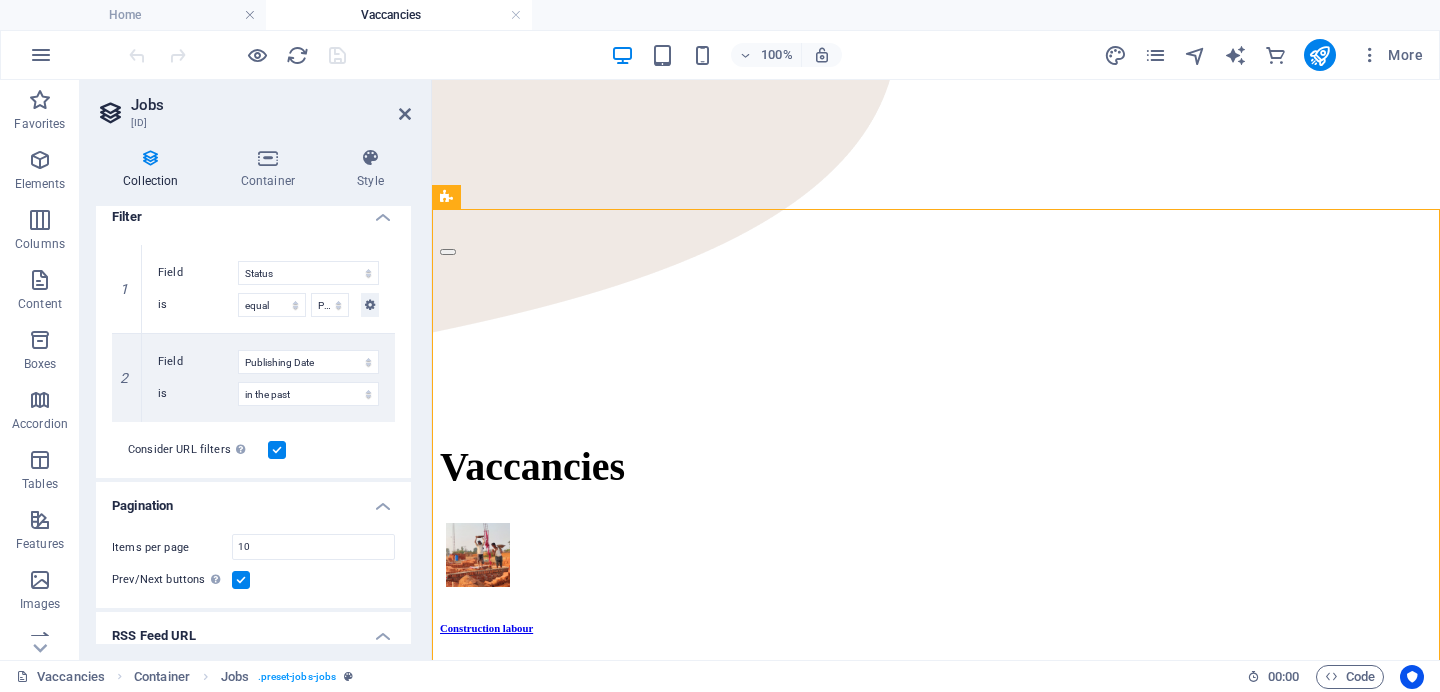 scroll, scrollTop: 502, scrollLeft: 0, axis: vertical 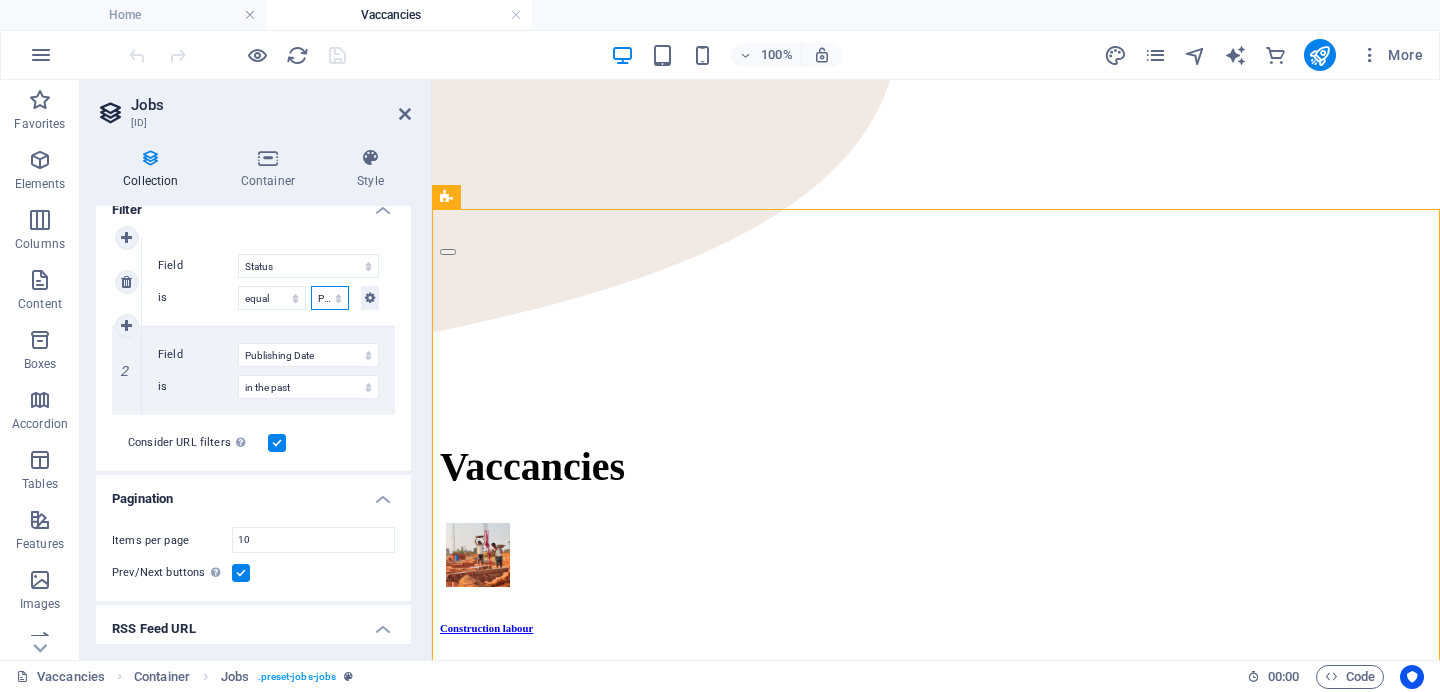 click on "Draft Published" at bounding box center (330, 298) 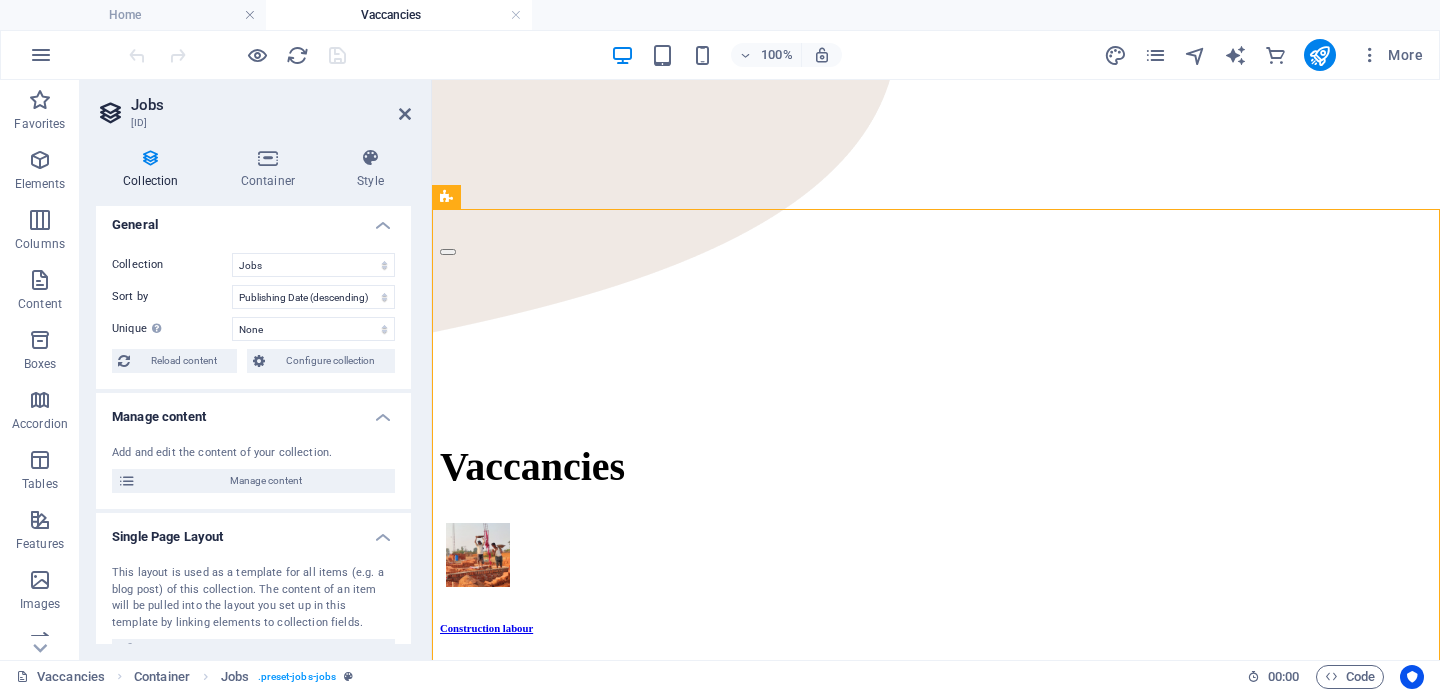 scroll, scrollTop: 0, scrollLeft: 0, axis: both 